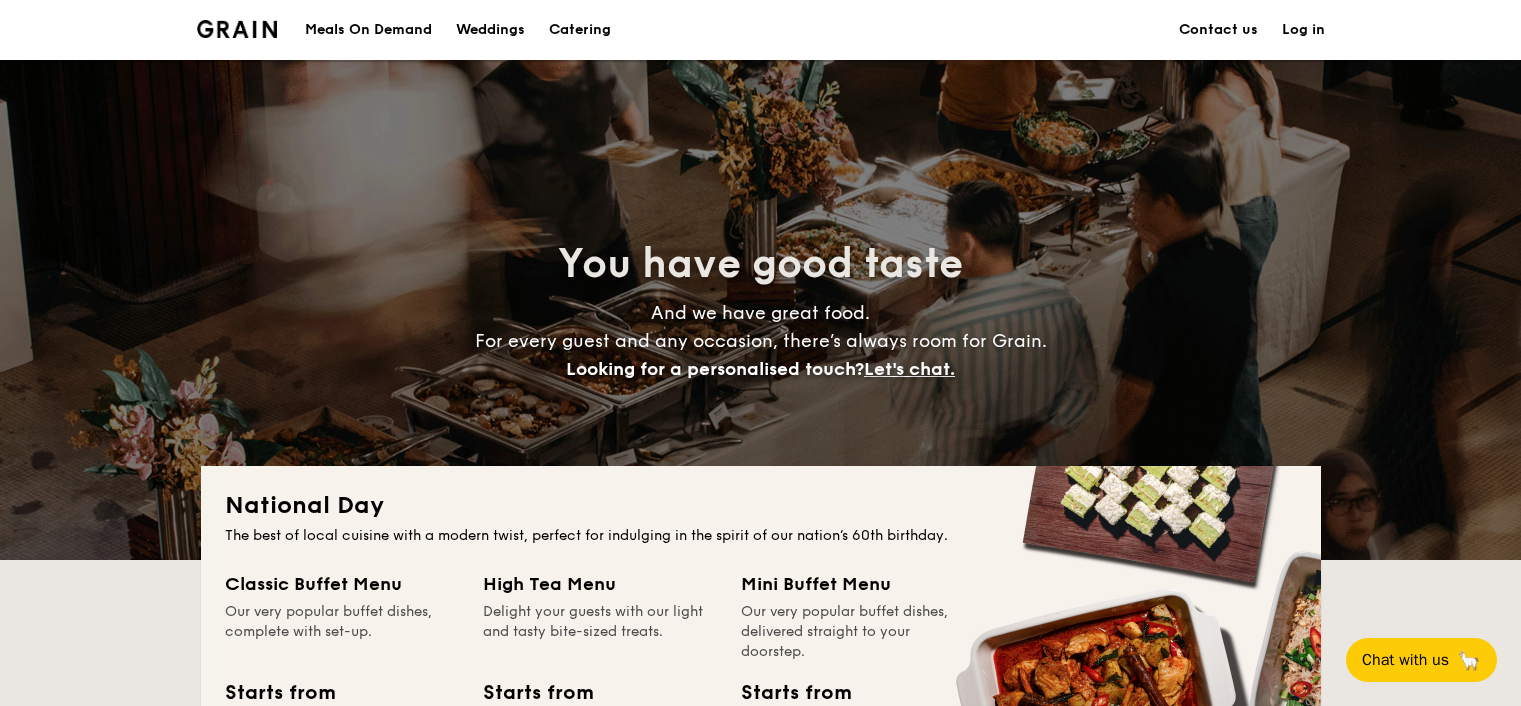 scroll, scrollTop: 0, scrollLeft: 0, axis: both 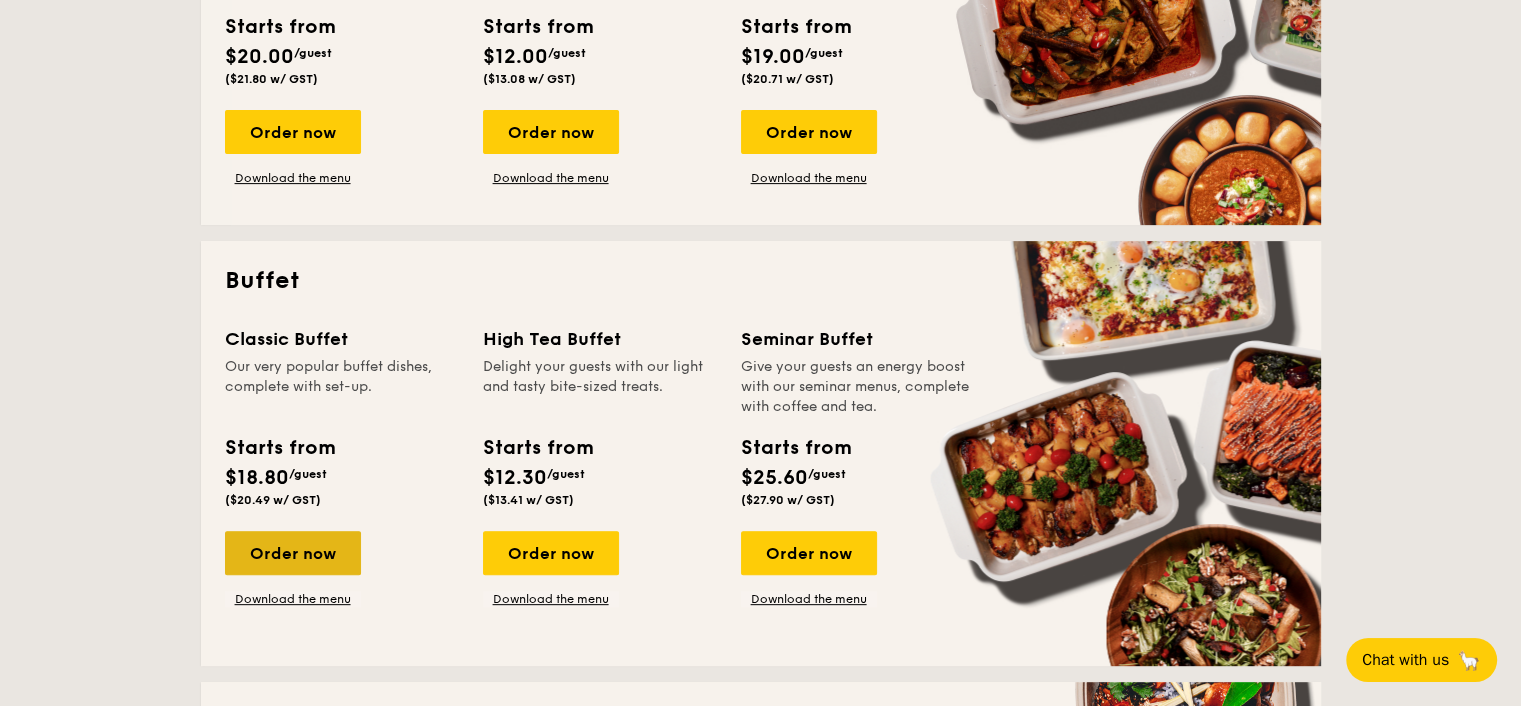 click on "Order now" at bounding box center (293, 553) 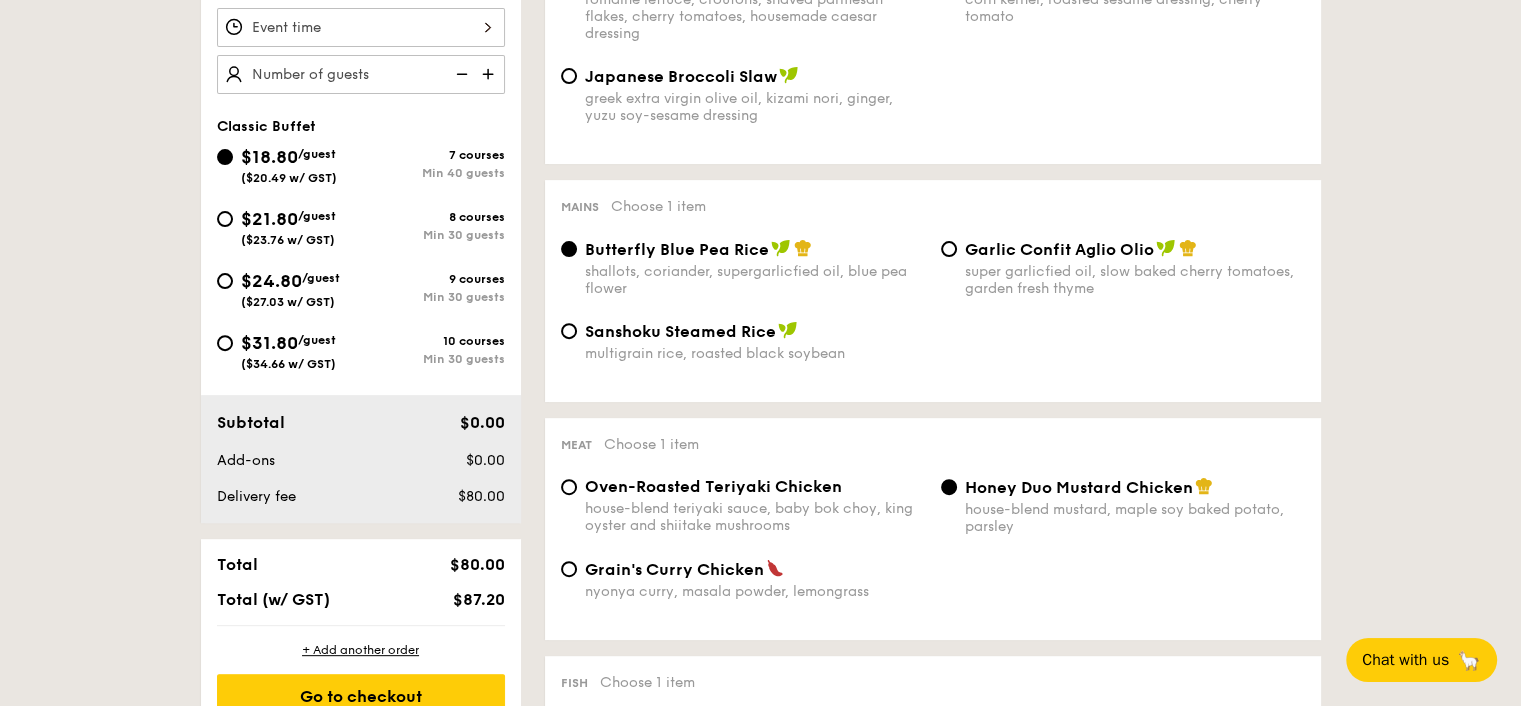 scroll, scrollTop: 667, scrollLeft: 0, axis: vertical 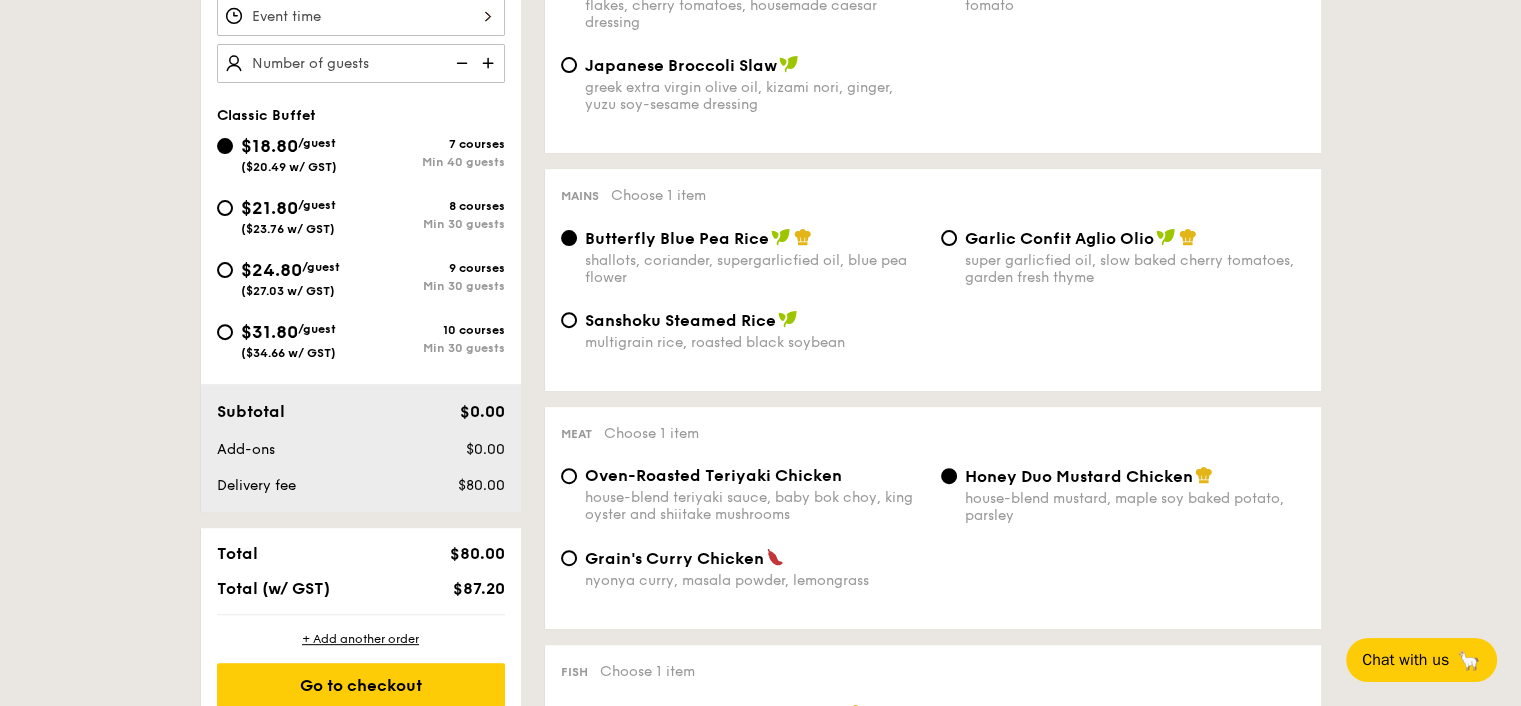 click on "($27.03 w/ GST)" at bounding box center (288, 291) 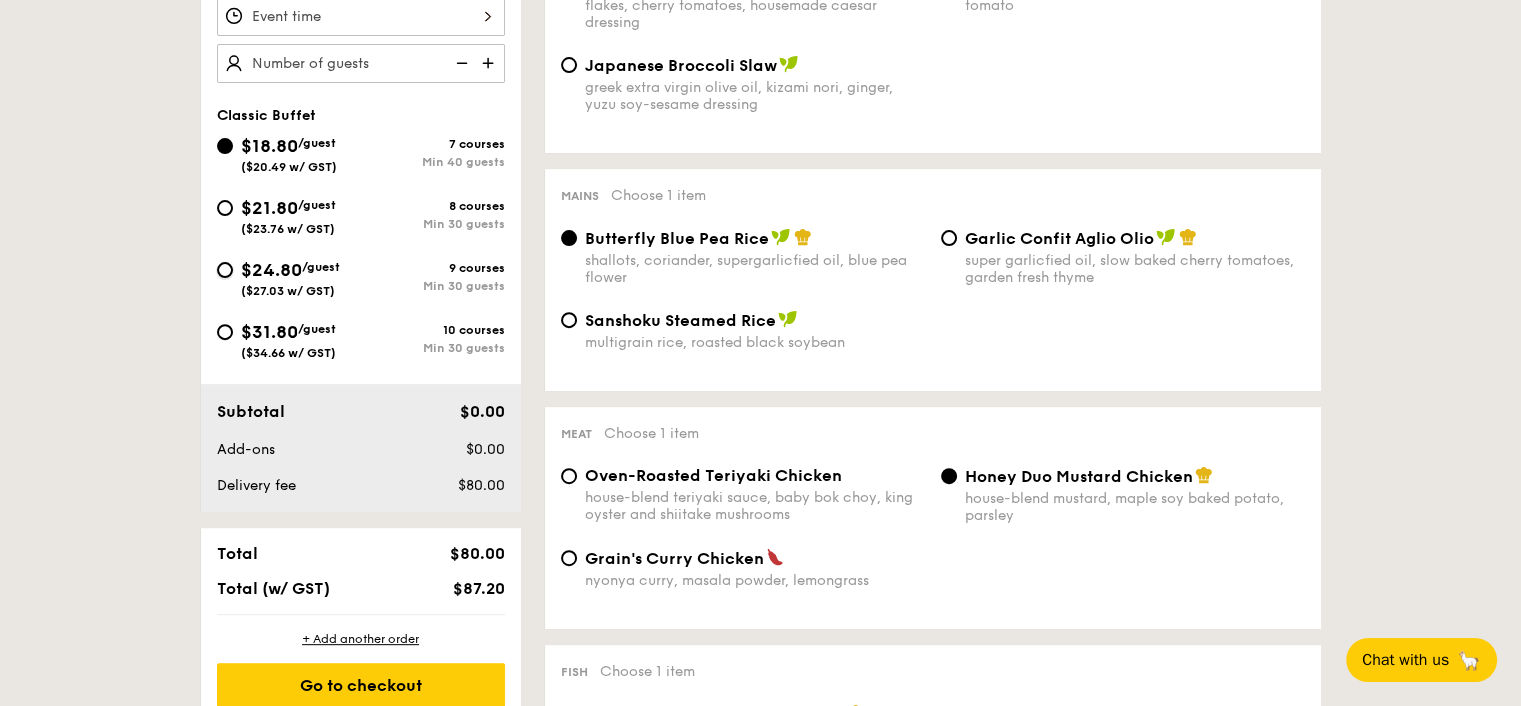 click on "$24.80
/guest
($27.03 w/ GST)
9 courses
Min 30 guests" at bounding box center (225, 270) 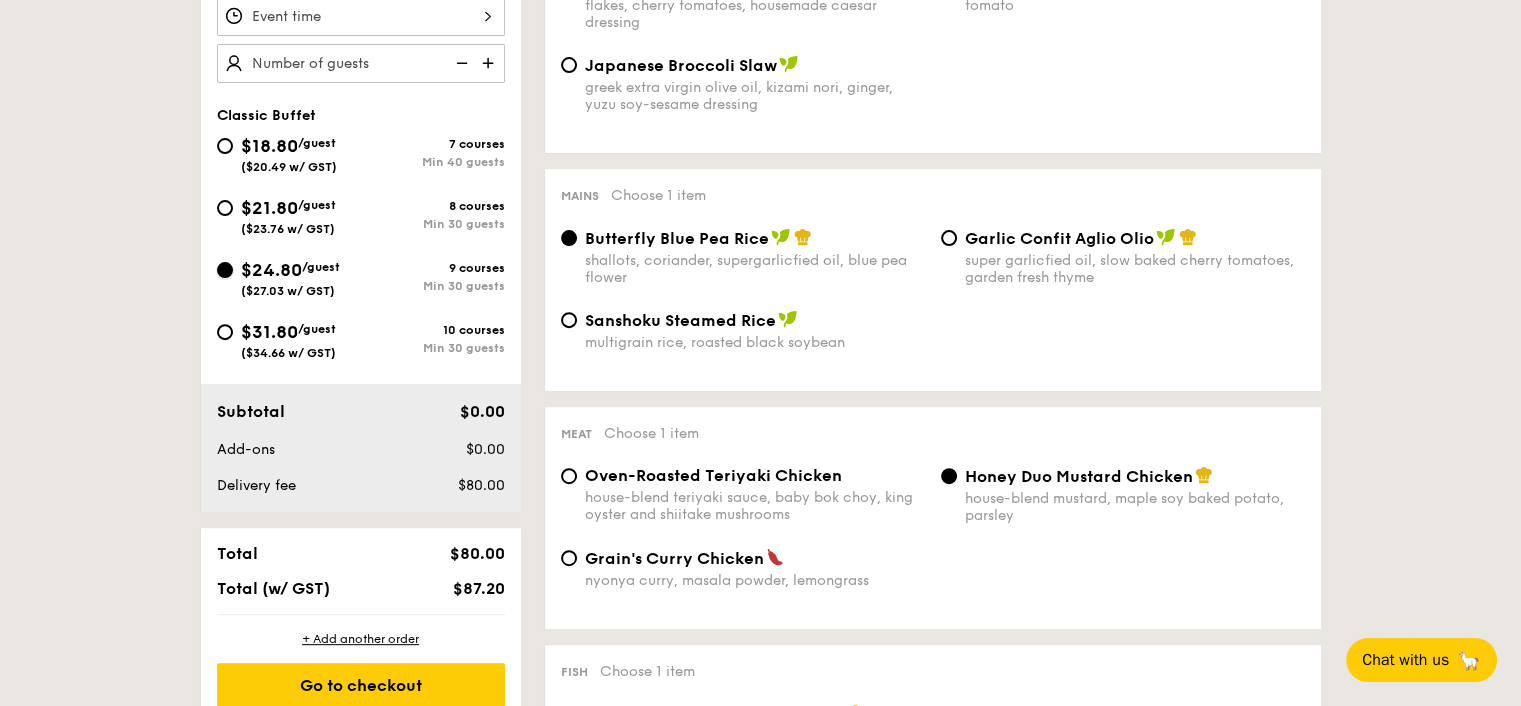radio on "true" 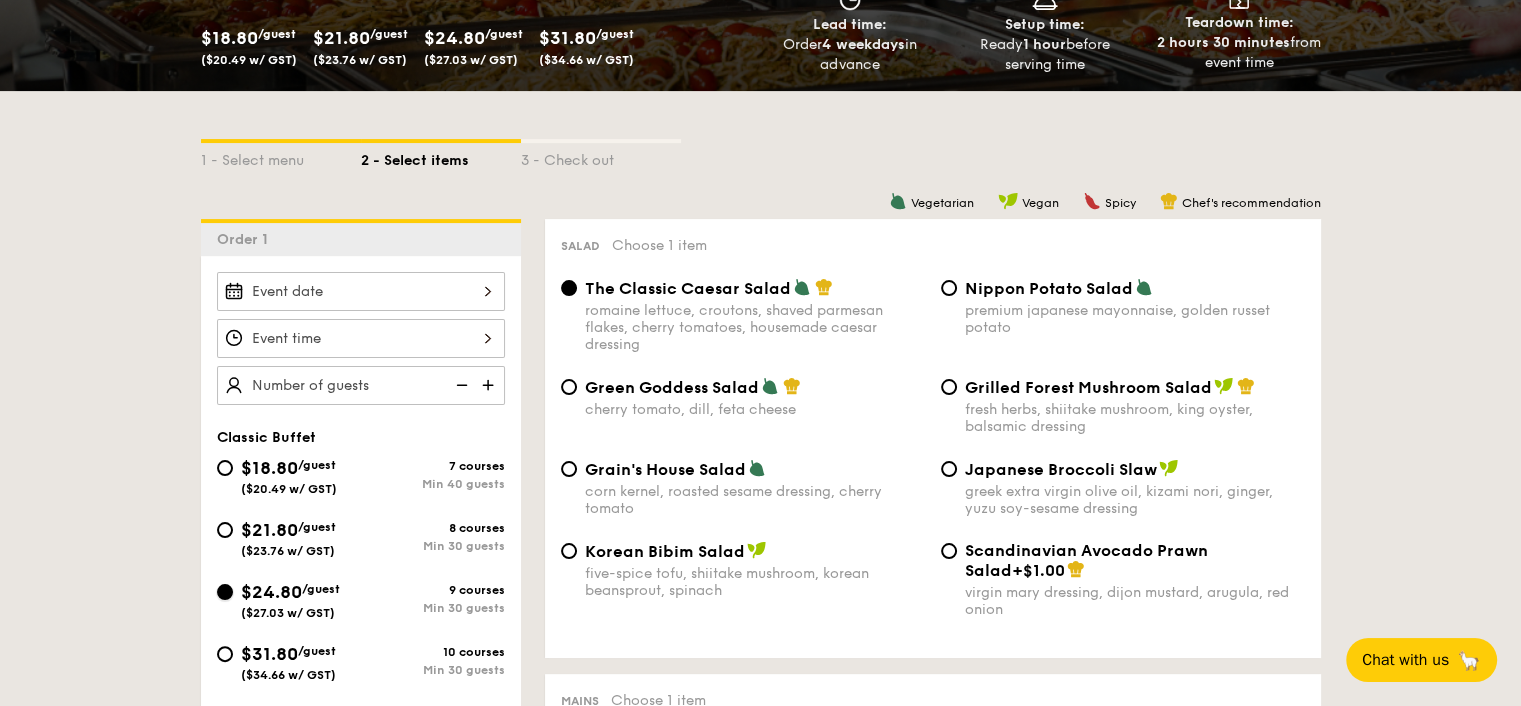 scroll, scrollTop: 333, scrollLeft: 0, axis: vertical 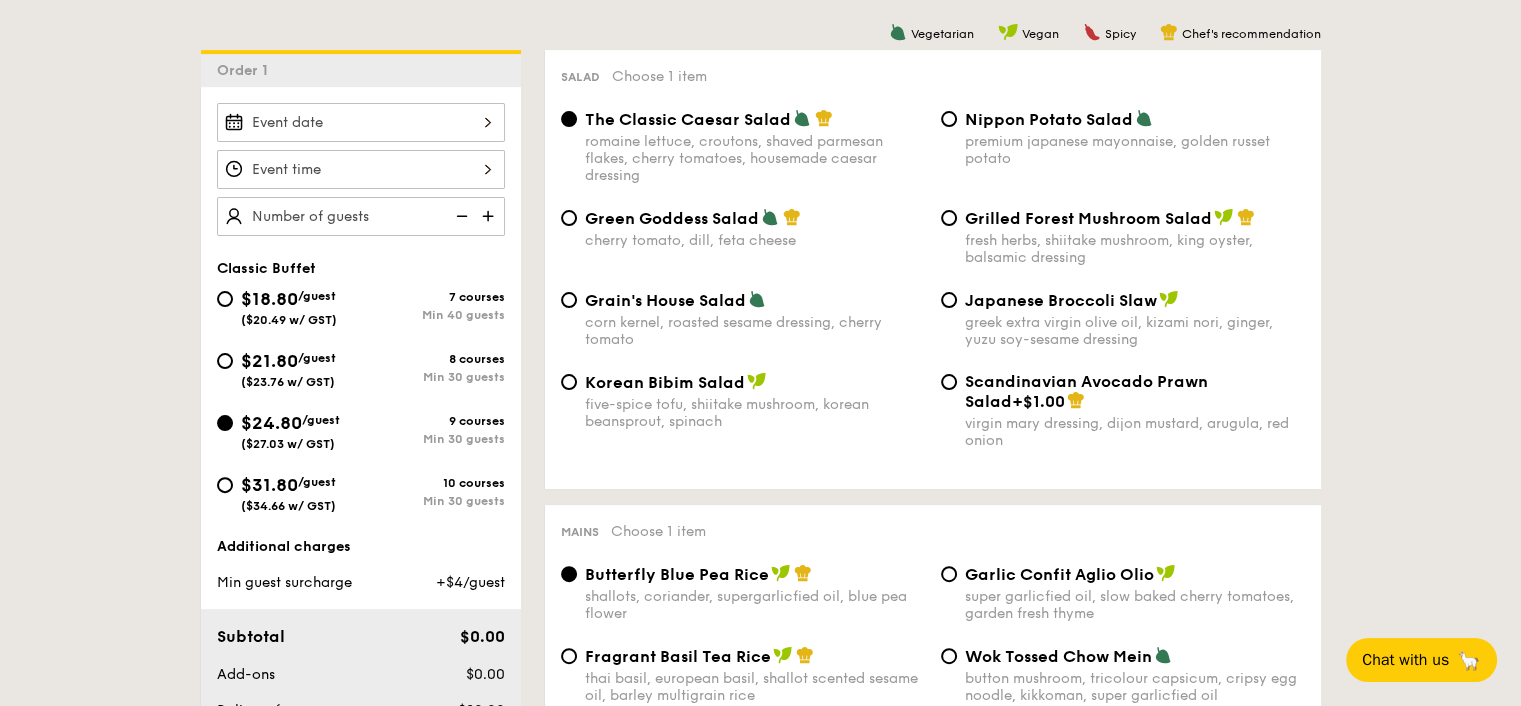 click on "$21.80
/guest
($23.76 w/ GST)" at bounding box center (289, 368) 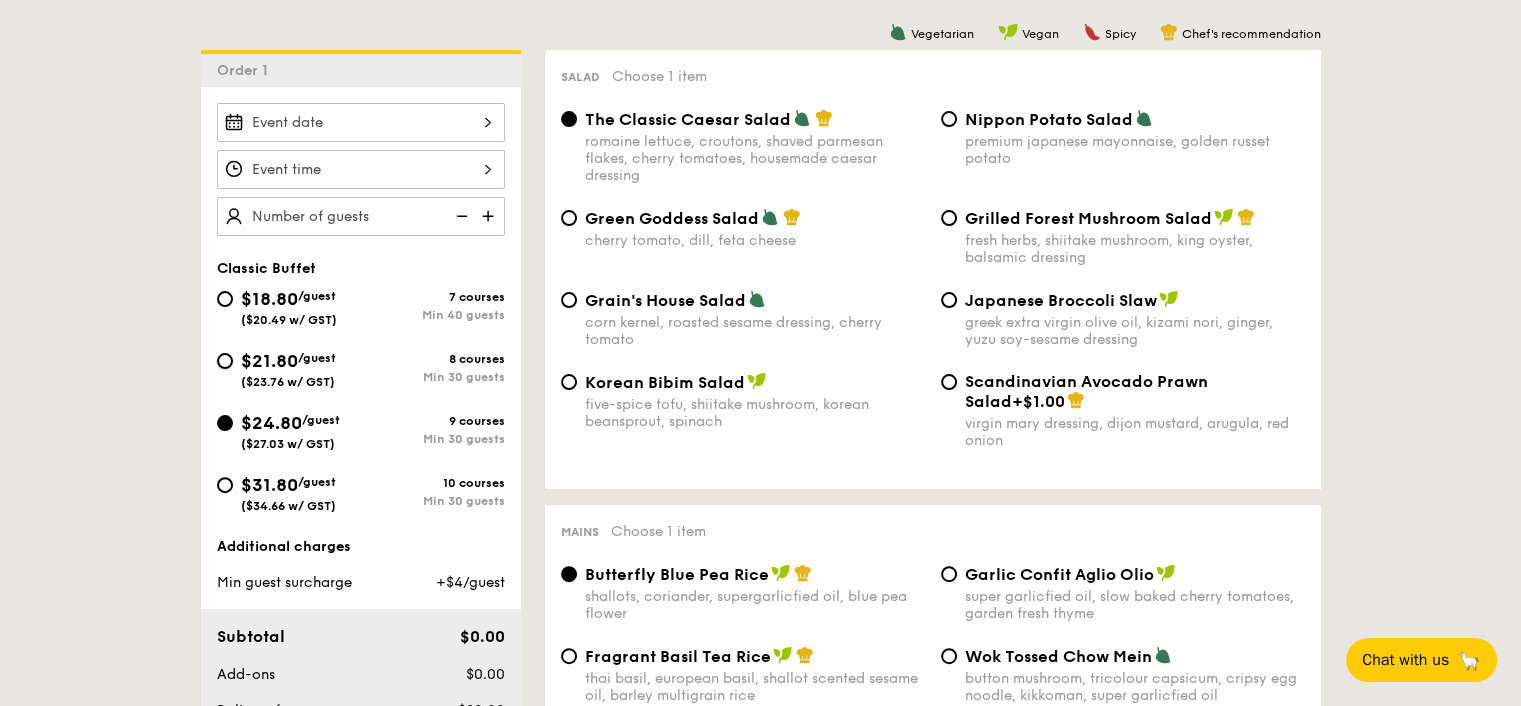 click on "$21.80
/guest
($23.76 w/ GST)
8 courses
Min 30 guests" at bounding box center (225, 361) 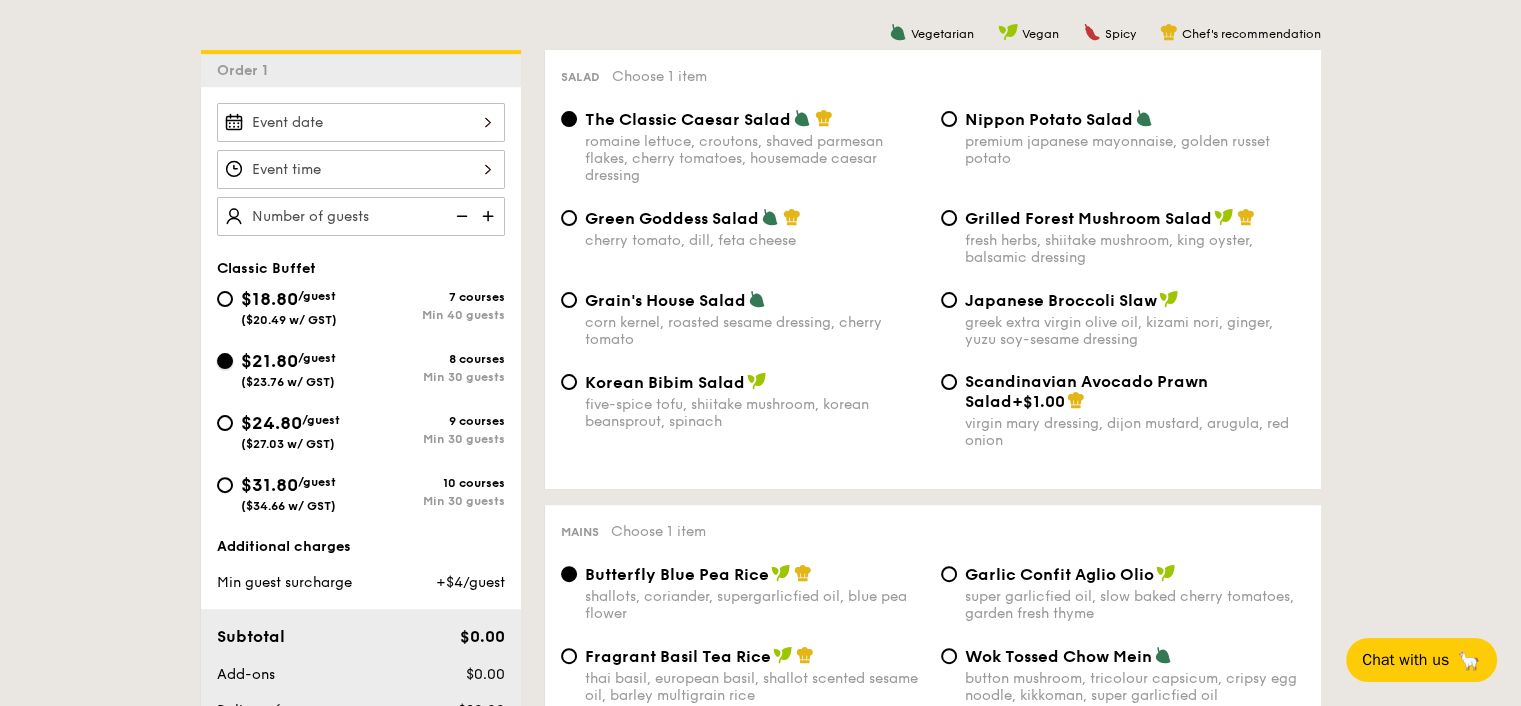 radio on "true" 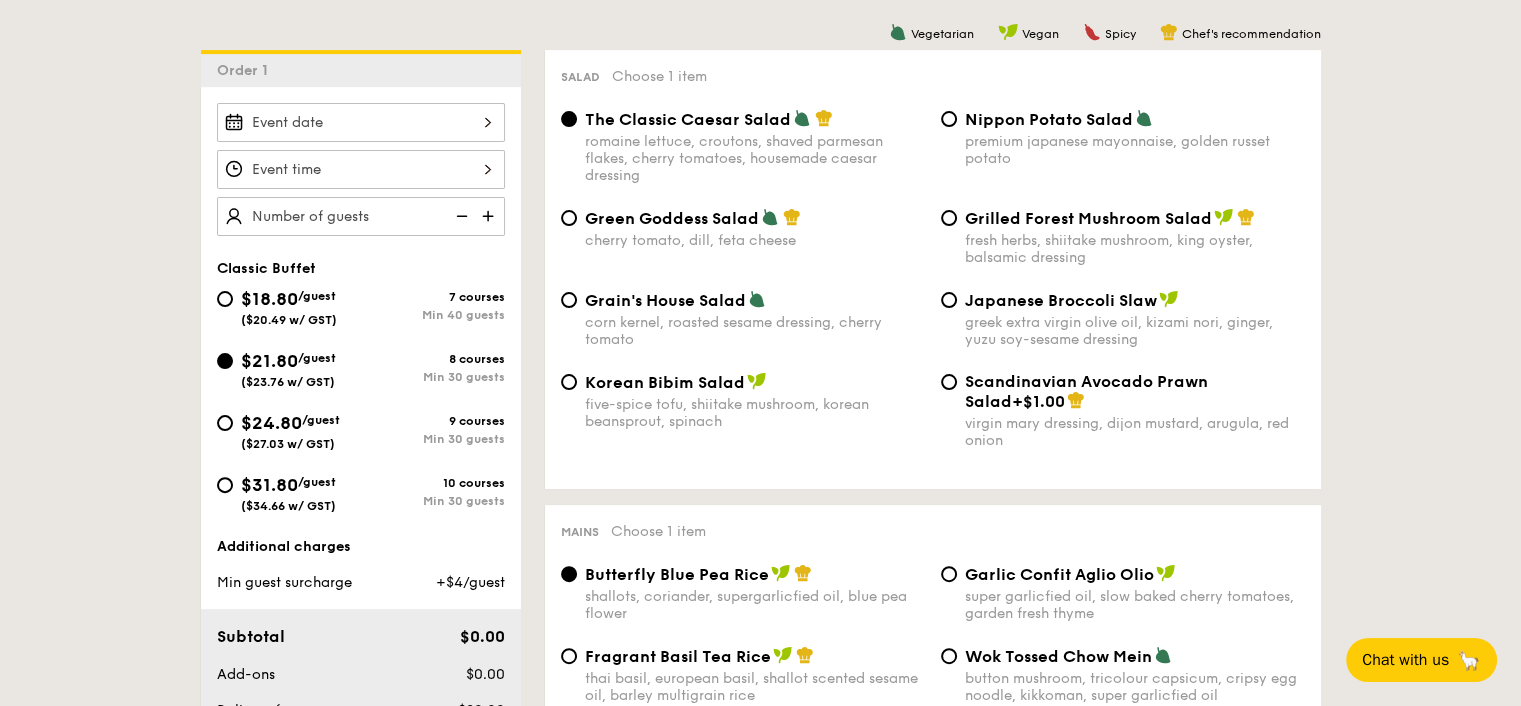 click on "$24.80" at bounding box center (271, 423) 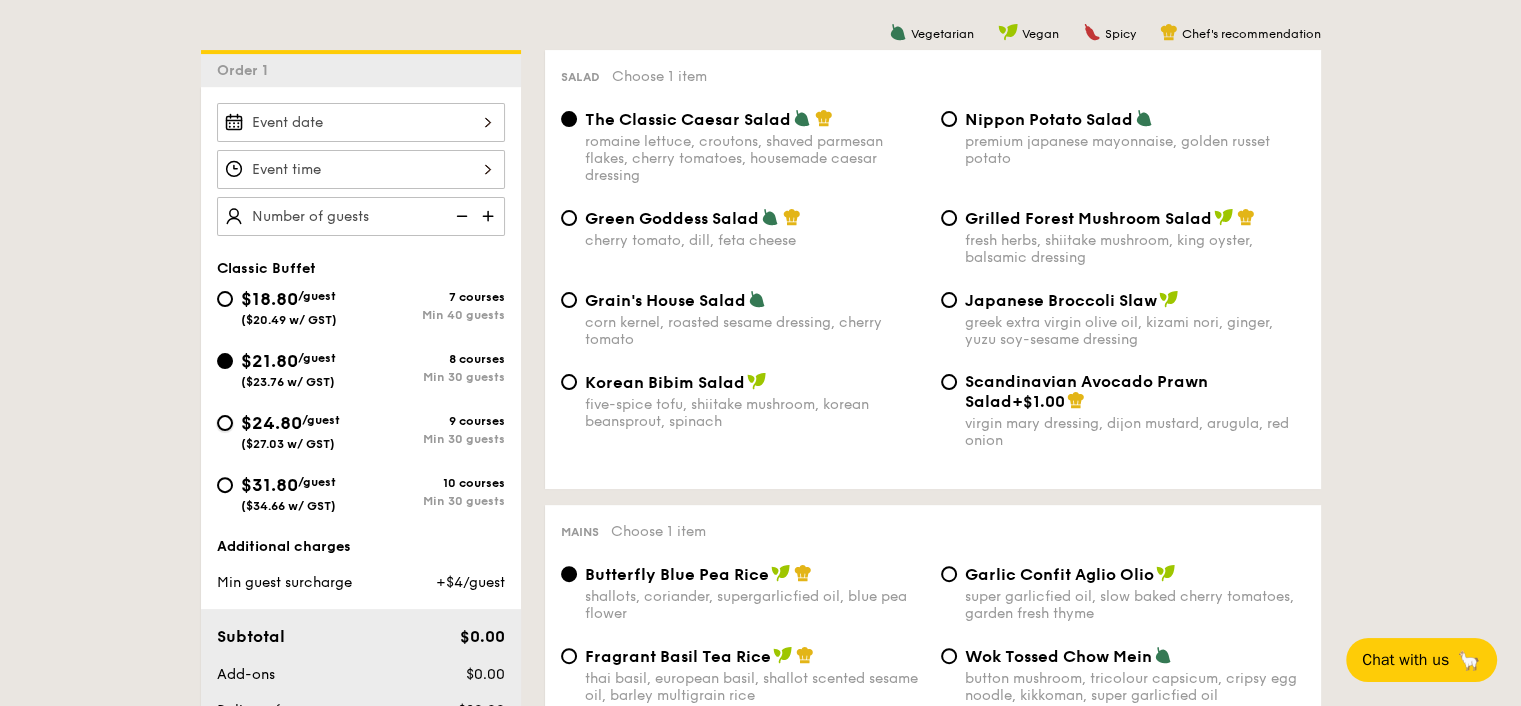 click on "$24.80
/guest
($27.03 w/ GST)
9 courses
Min 30 guests" at bounding box center [225, 423] 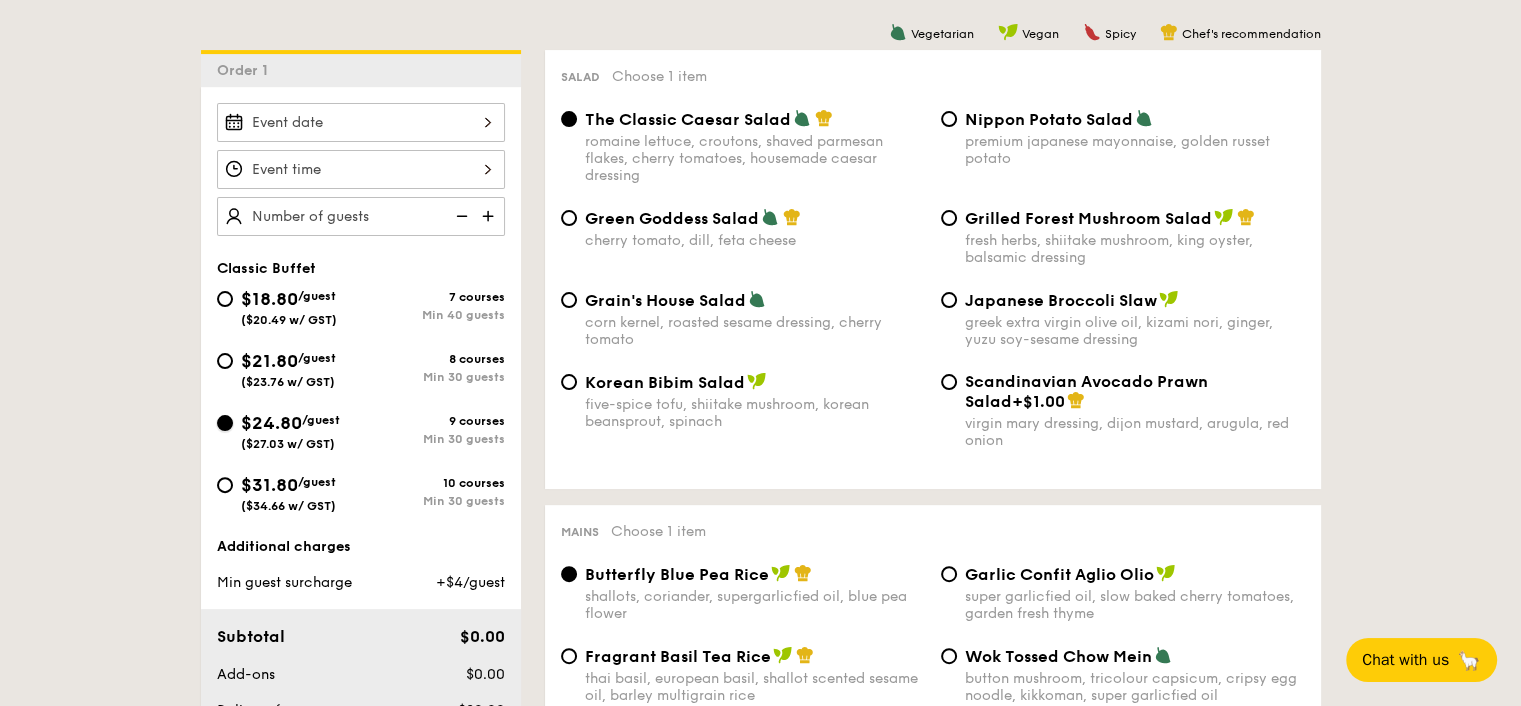 radio on "true" 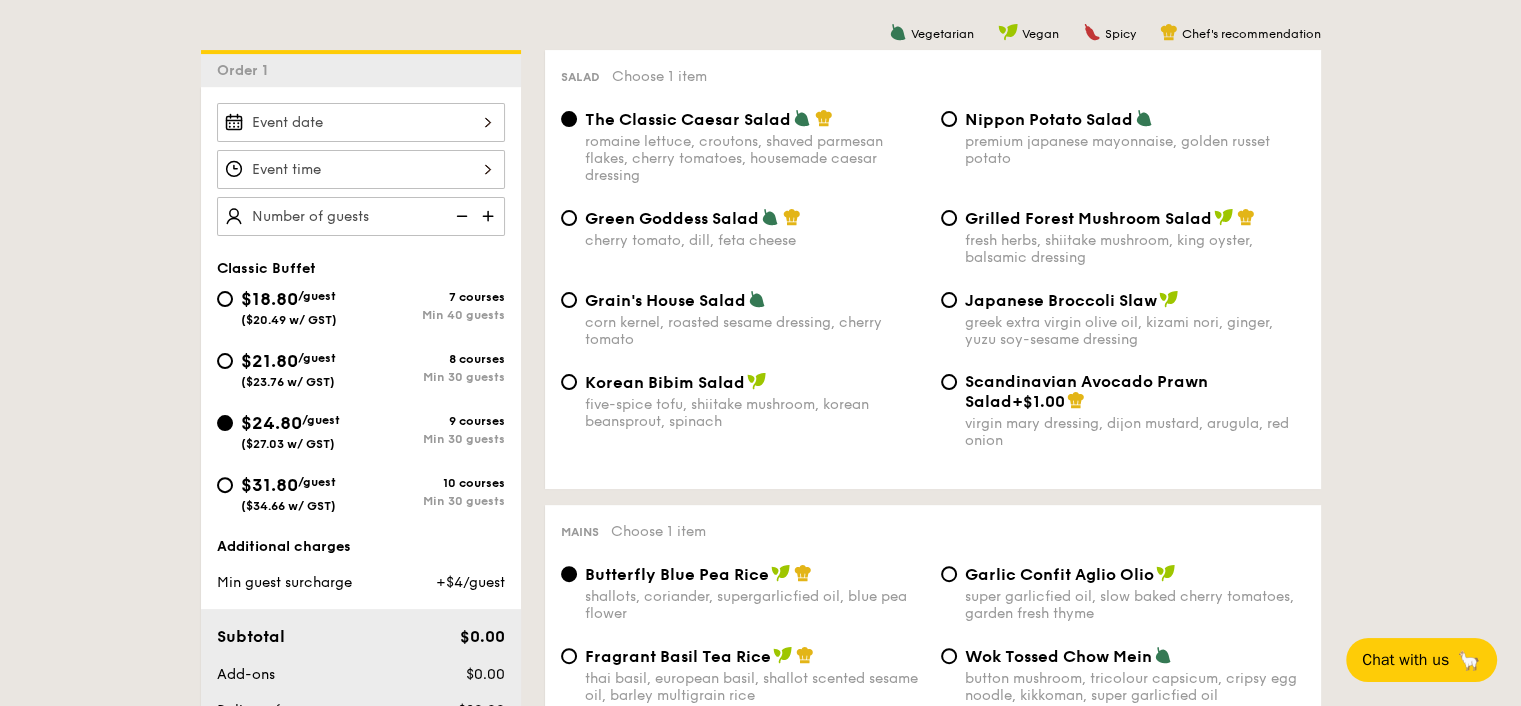 click on "$21.80
/guest
($23.76 w/ GST)" at bounding box center [288, 368] 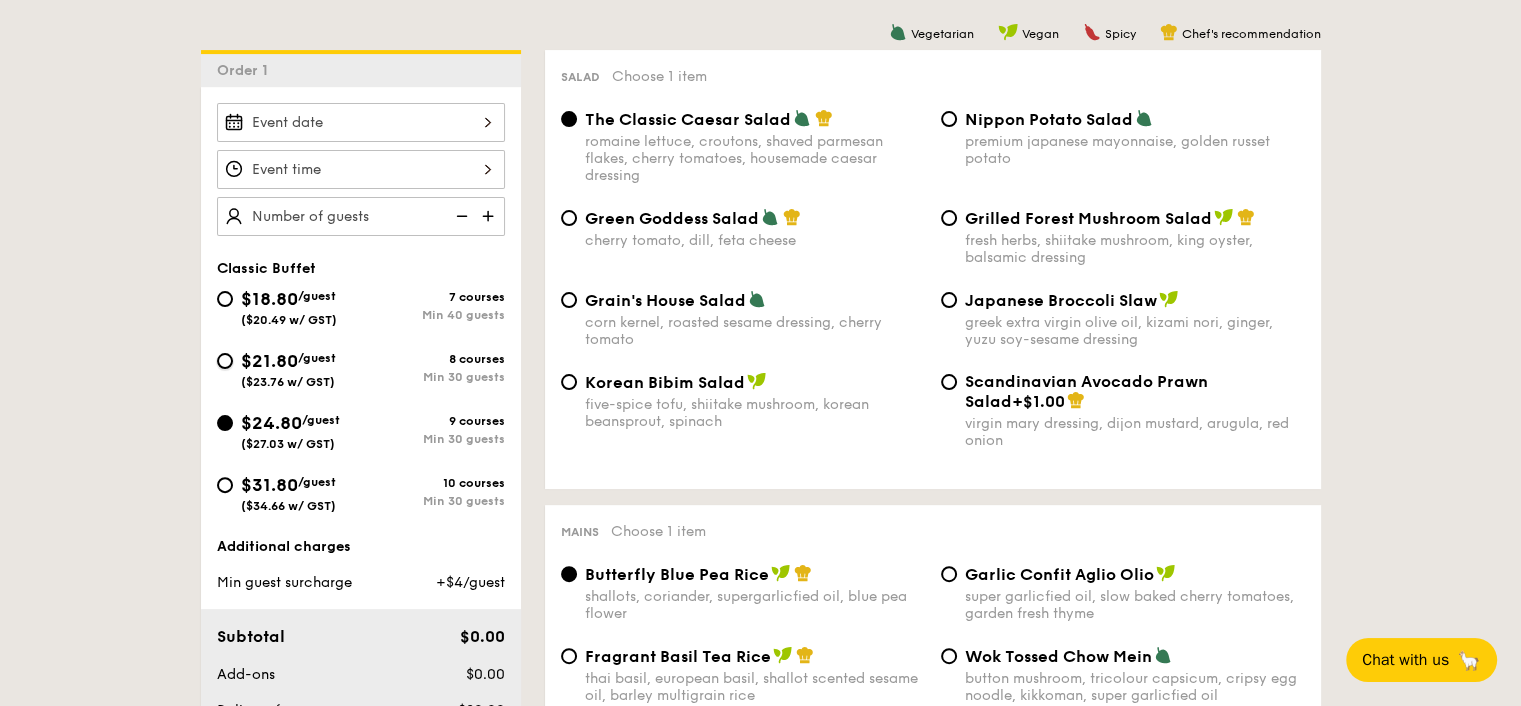 click on "$21.80
/guest
($23.76 w/ GST)
8 courses
Min 30 guests" at bounding box center [225, 361] 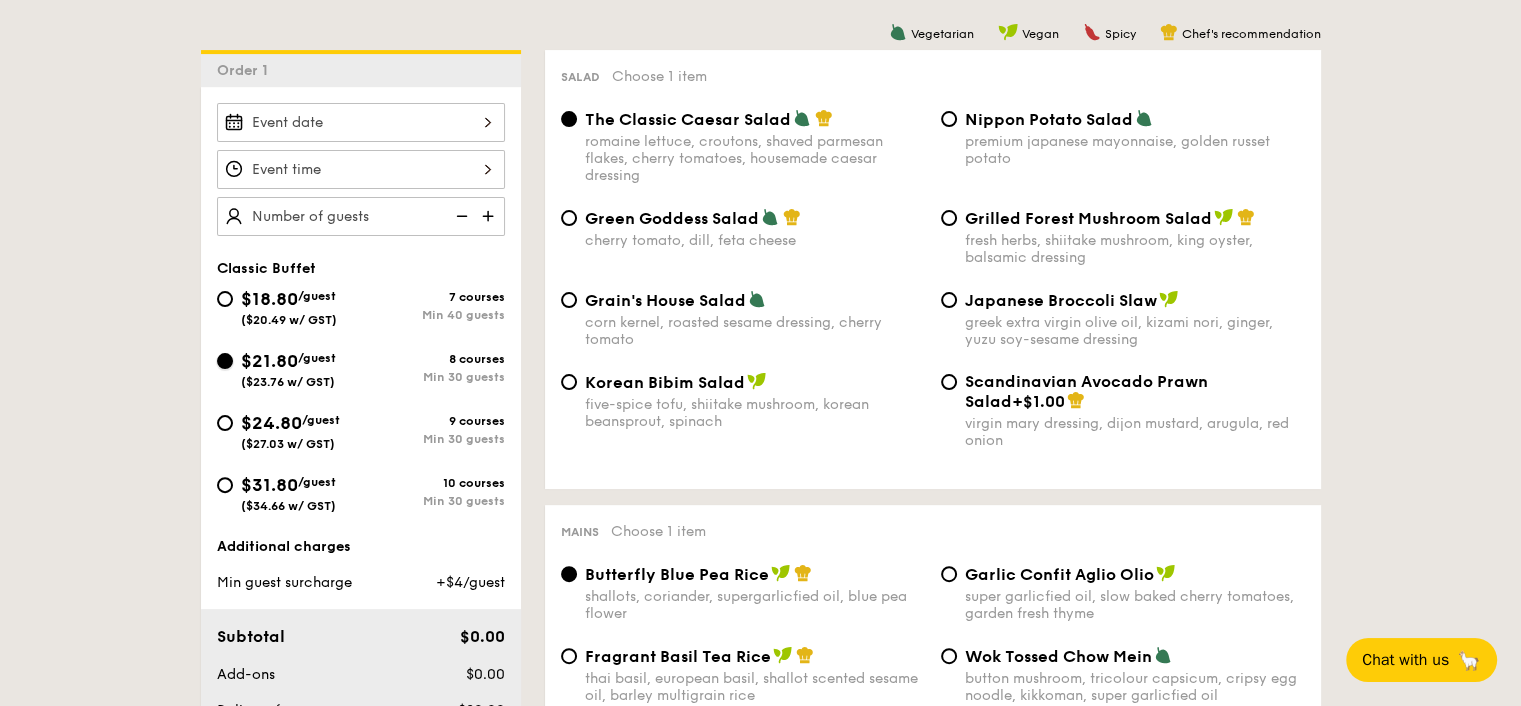 radio on "true" 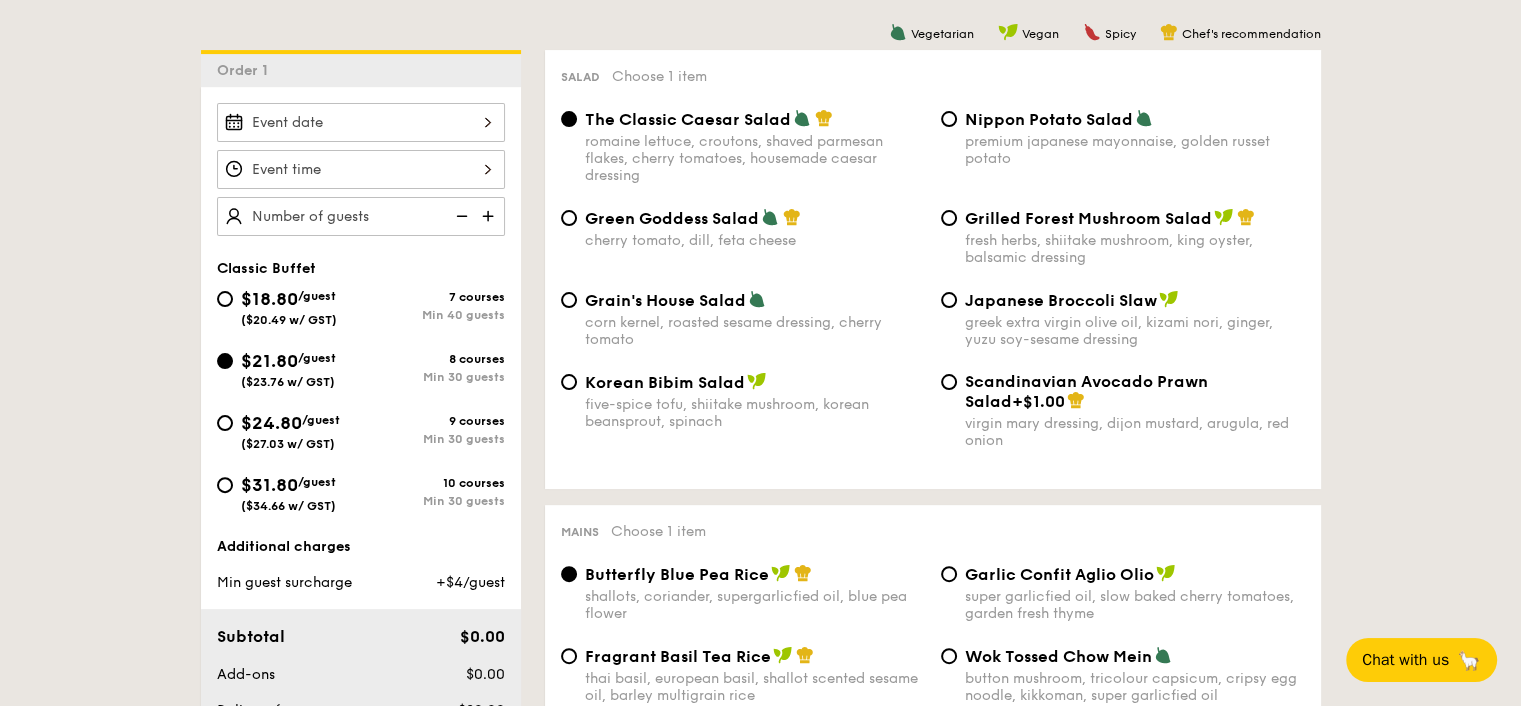 click on "$24.80" at bounding box center (271, 423) 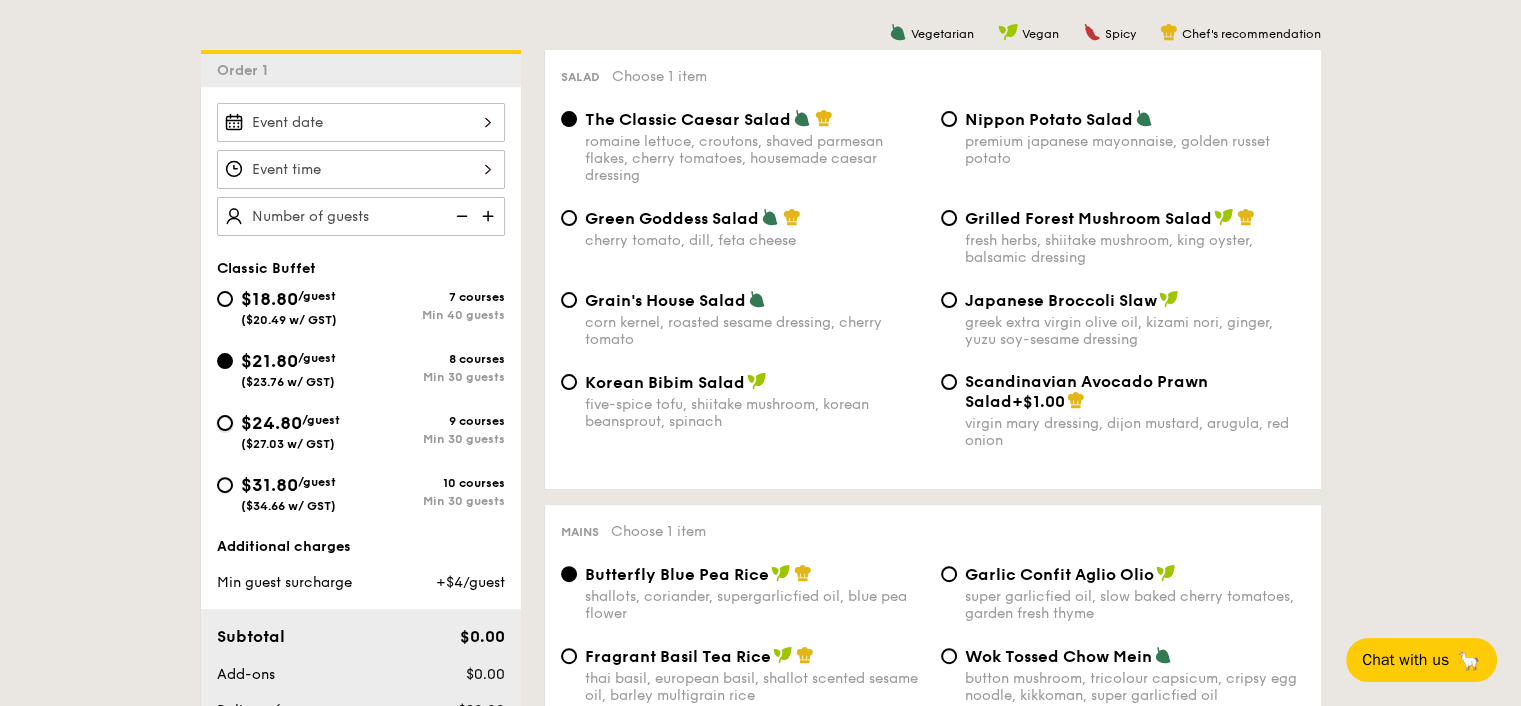 click on "$24.80
/guest
($27.03 w/ GST)
9 courses
Min 30 guests" at bounding box center (225, 423) 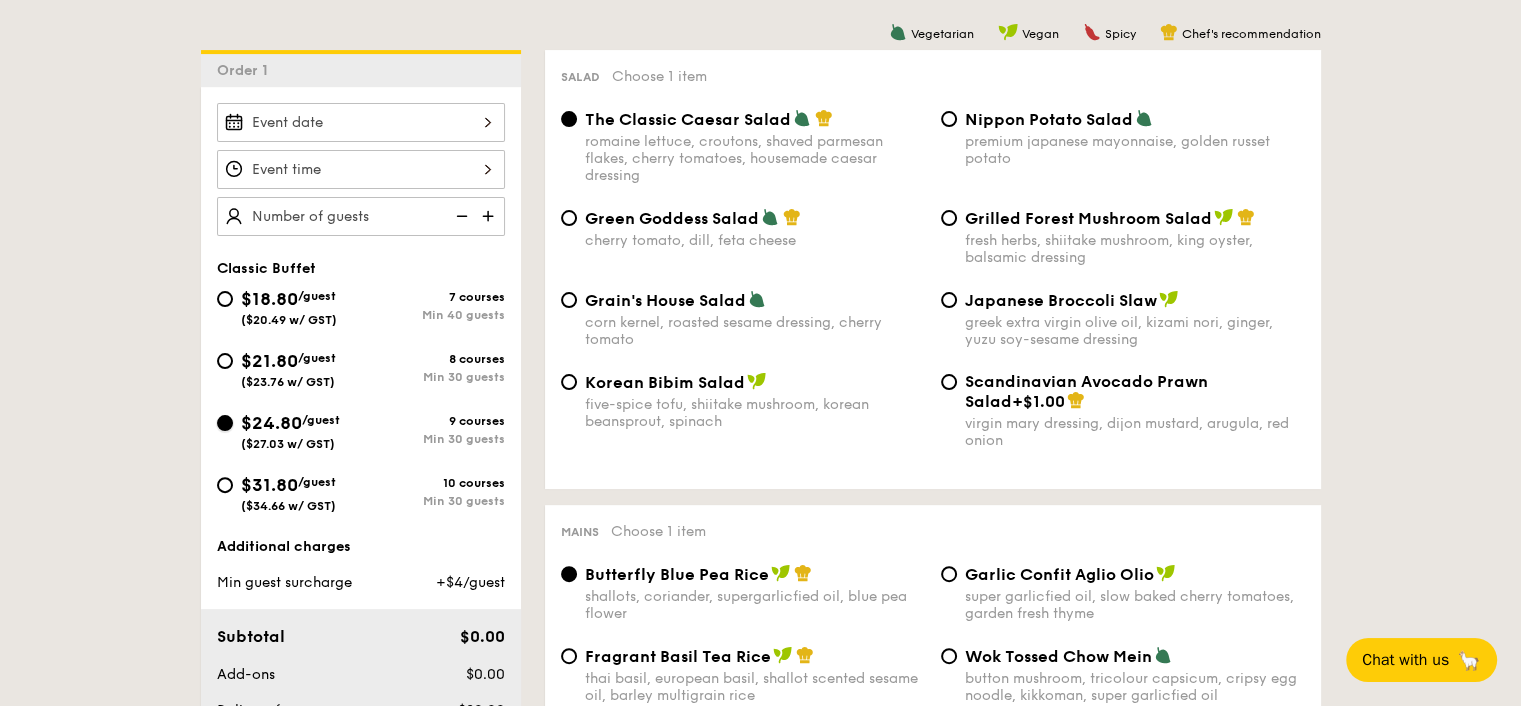 radio on "true" 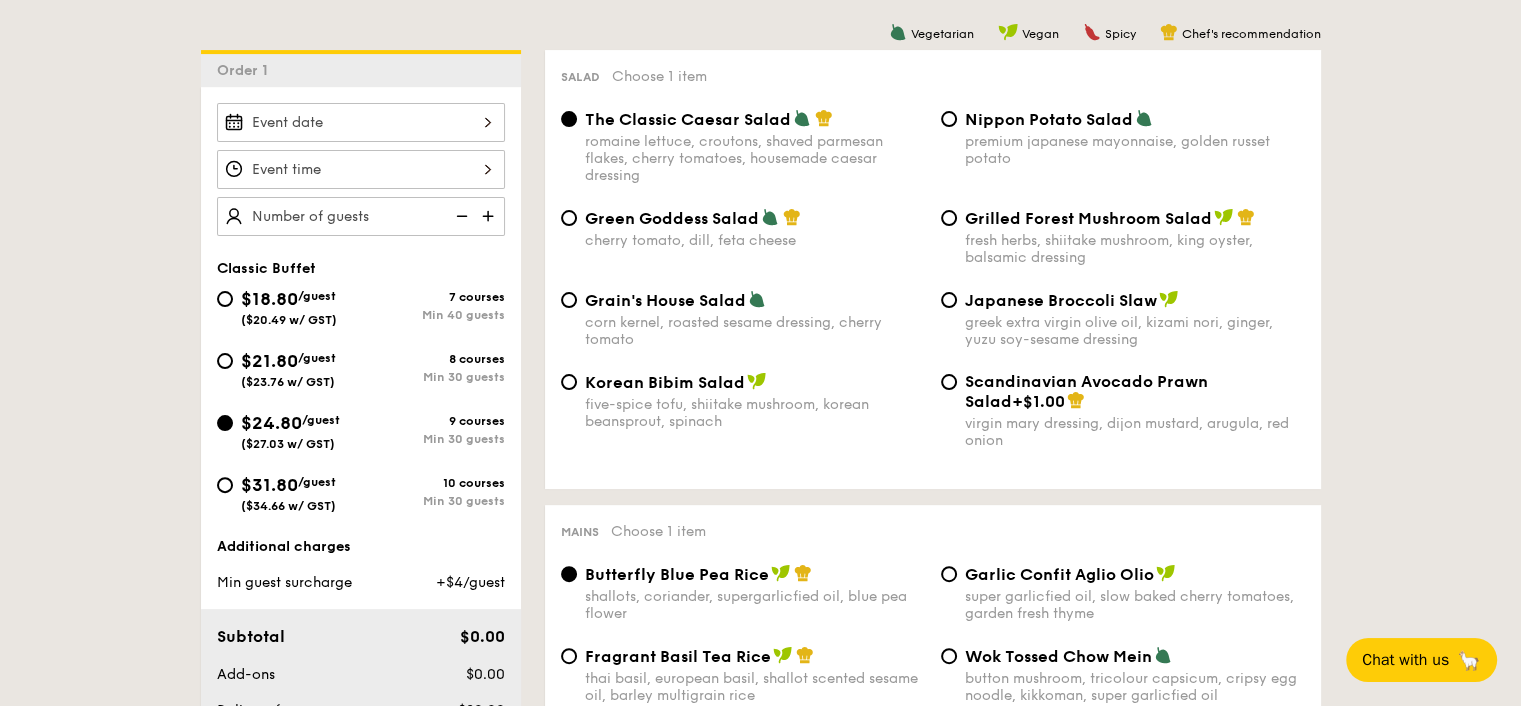 click on "$21.80" at bounding box center (269, 361) 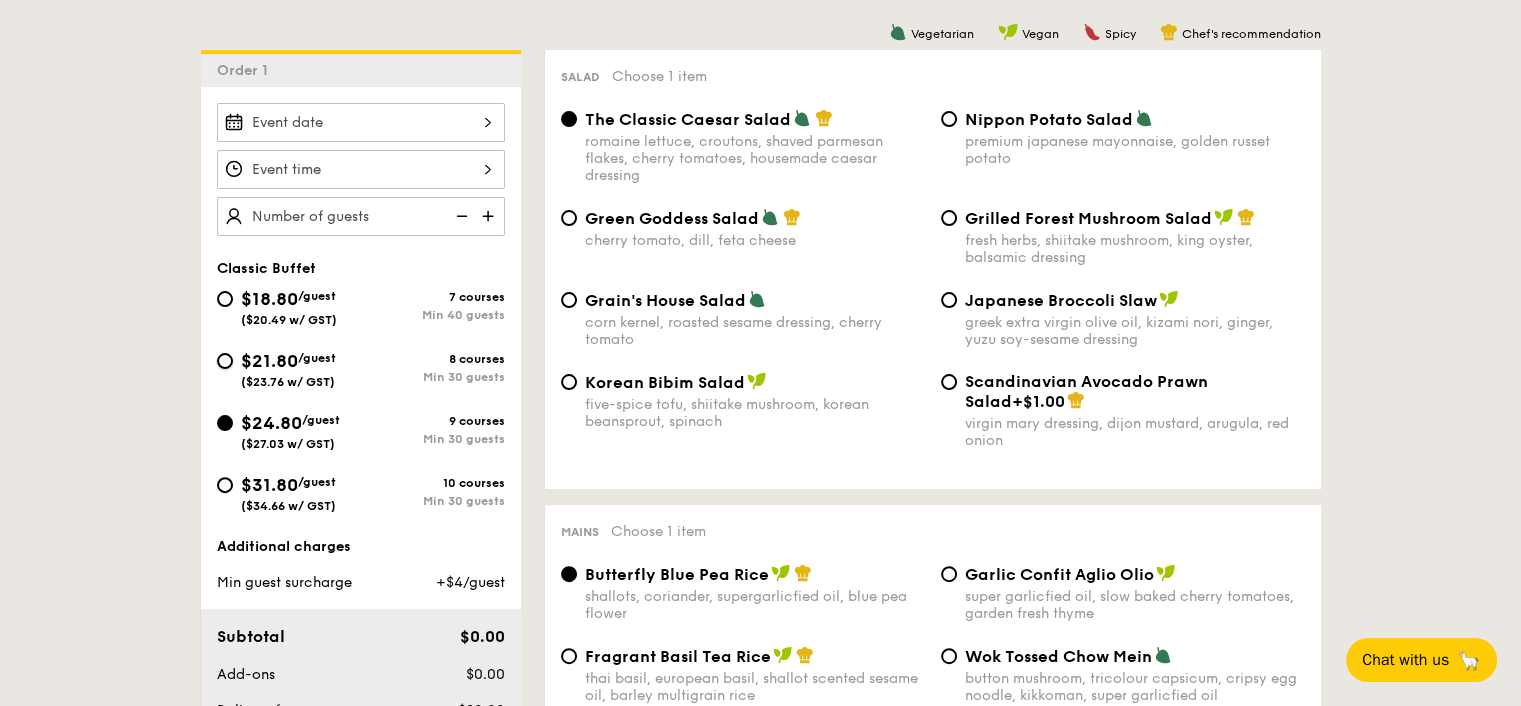 click on "$21.80
/guest
($23.76 w/ GST)
8 courses
Min 30 guests" at bounding box center [225, 361] 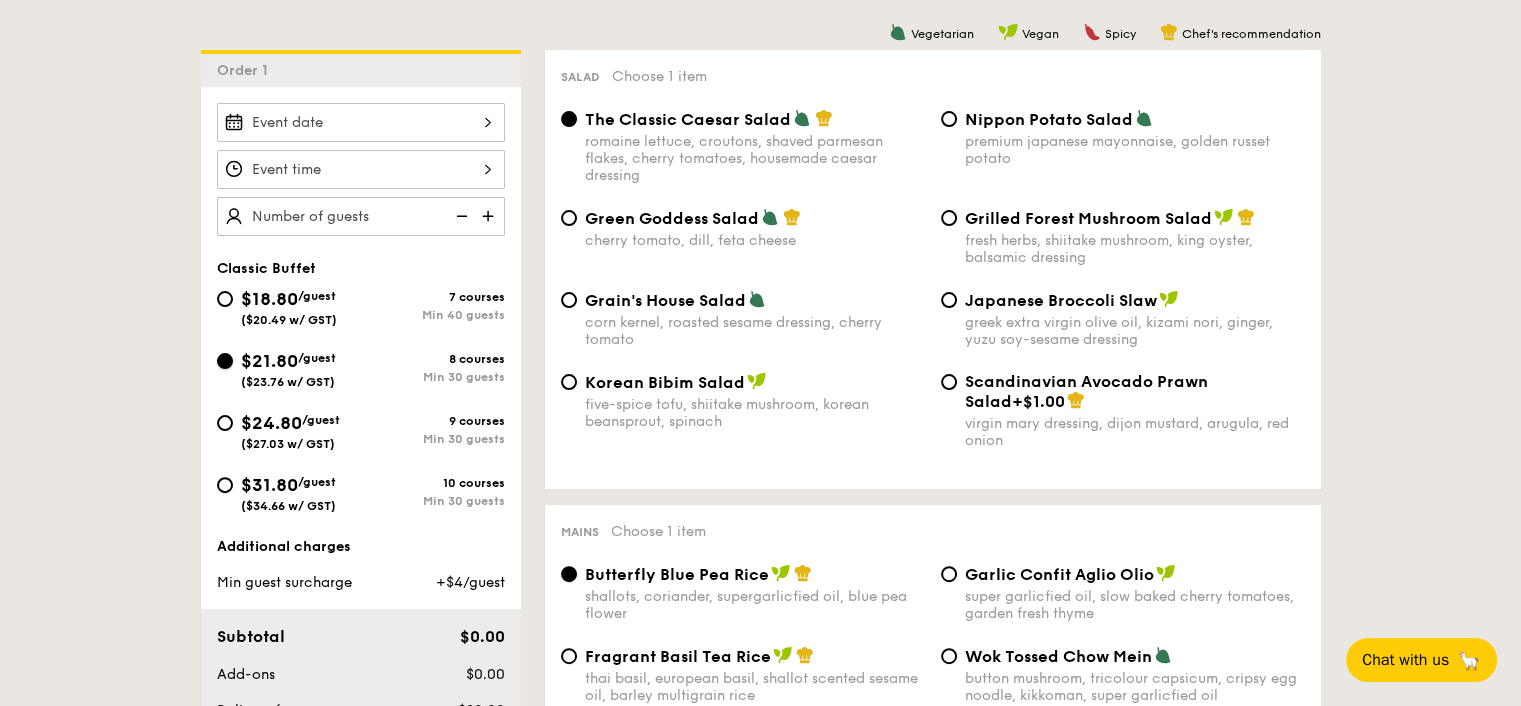 radio on "true" 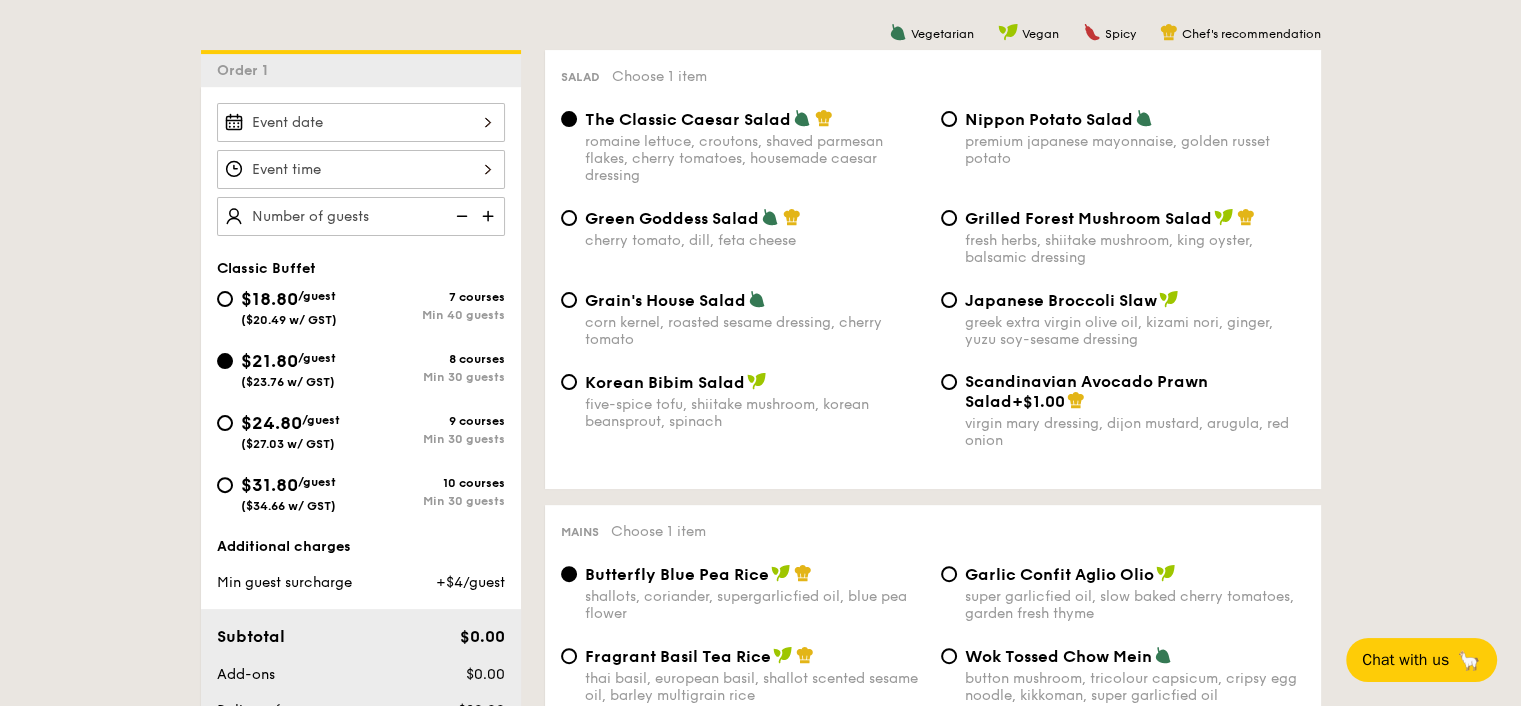 click on "$24.80" at bounding box center [271, 423] 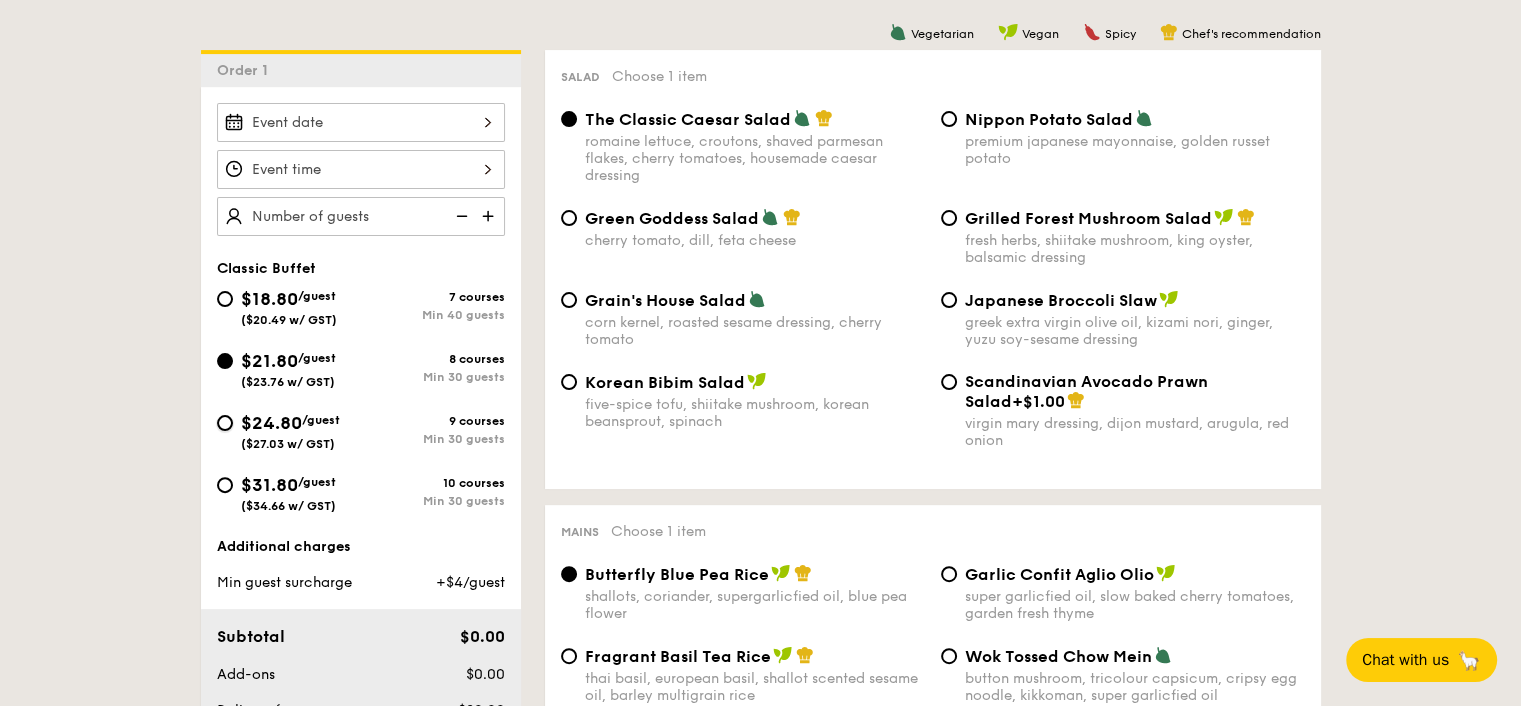 click on "$24.80
/guest
($27.03 w/ GST)
9 courses
Min 30 guests" at bounding box center (225, 423) 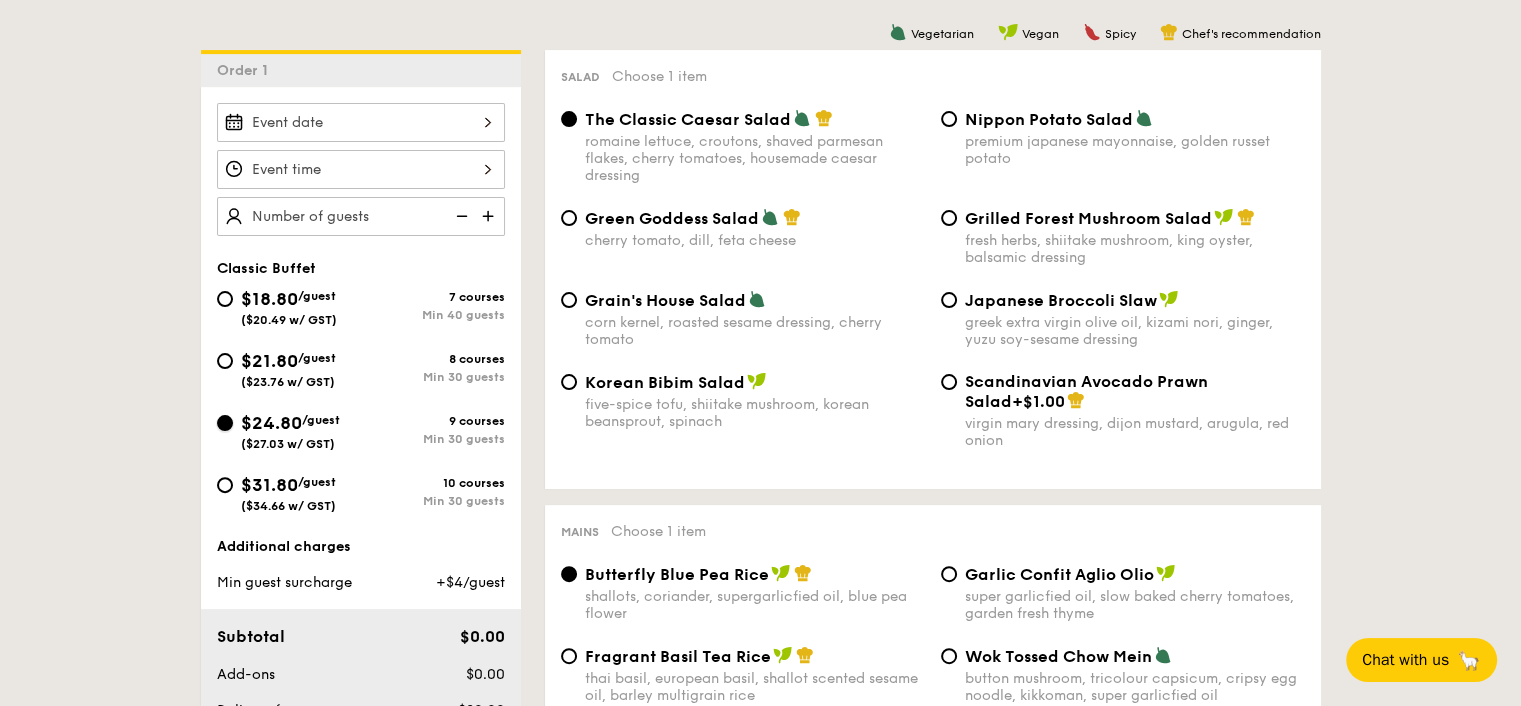radio on "true" 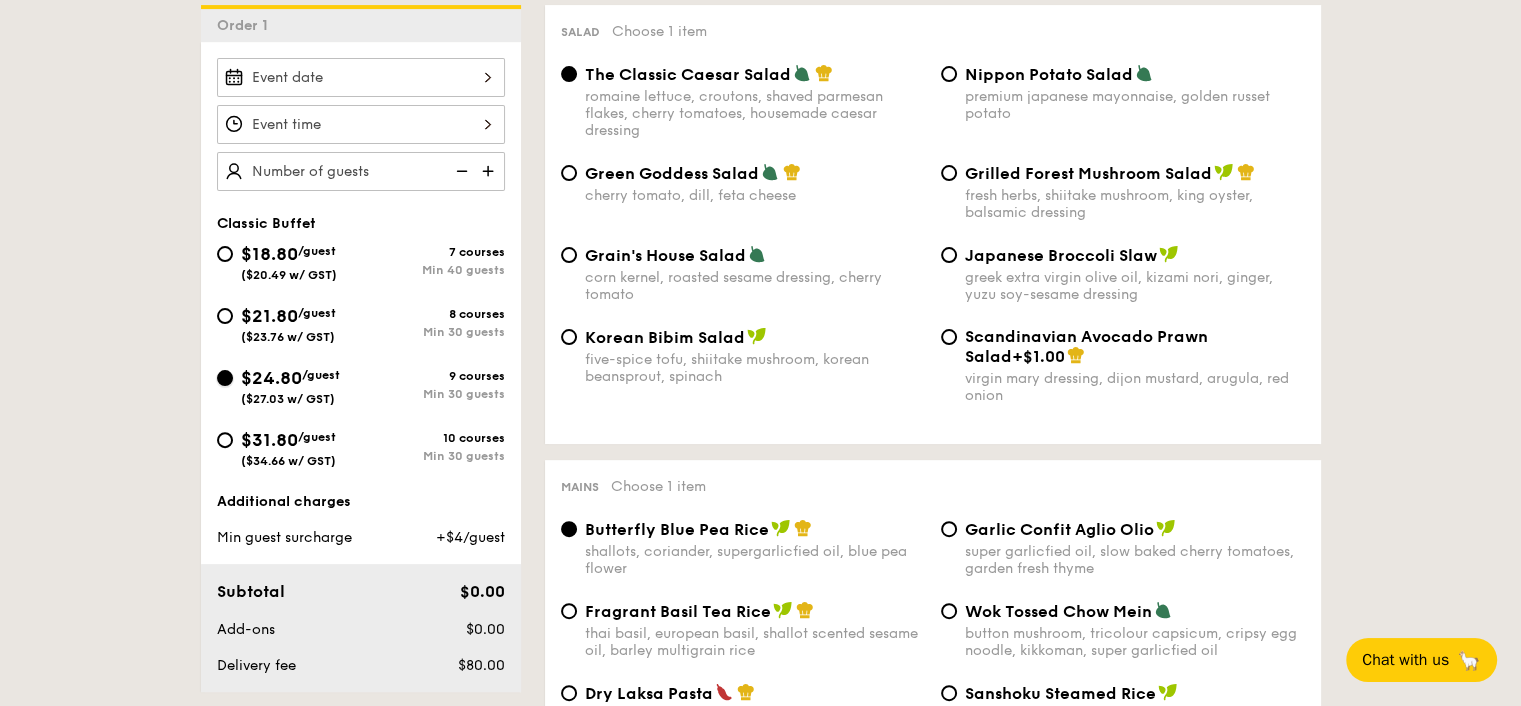scroll, scrollTop: 488, scrollLeft: 0, axis: vertical 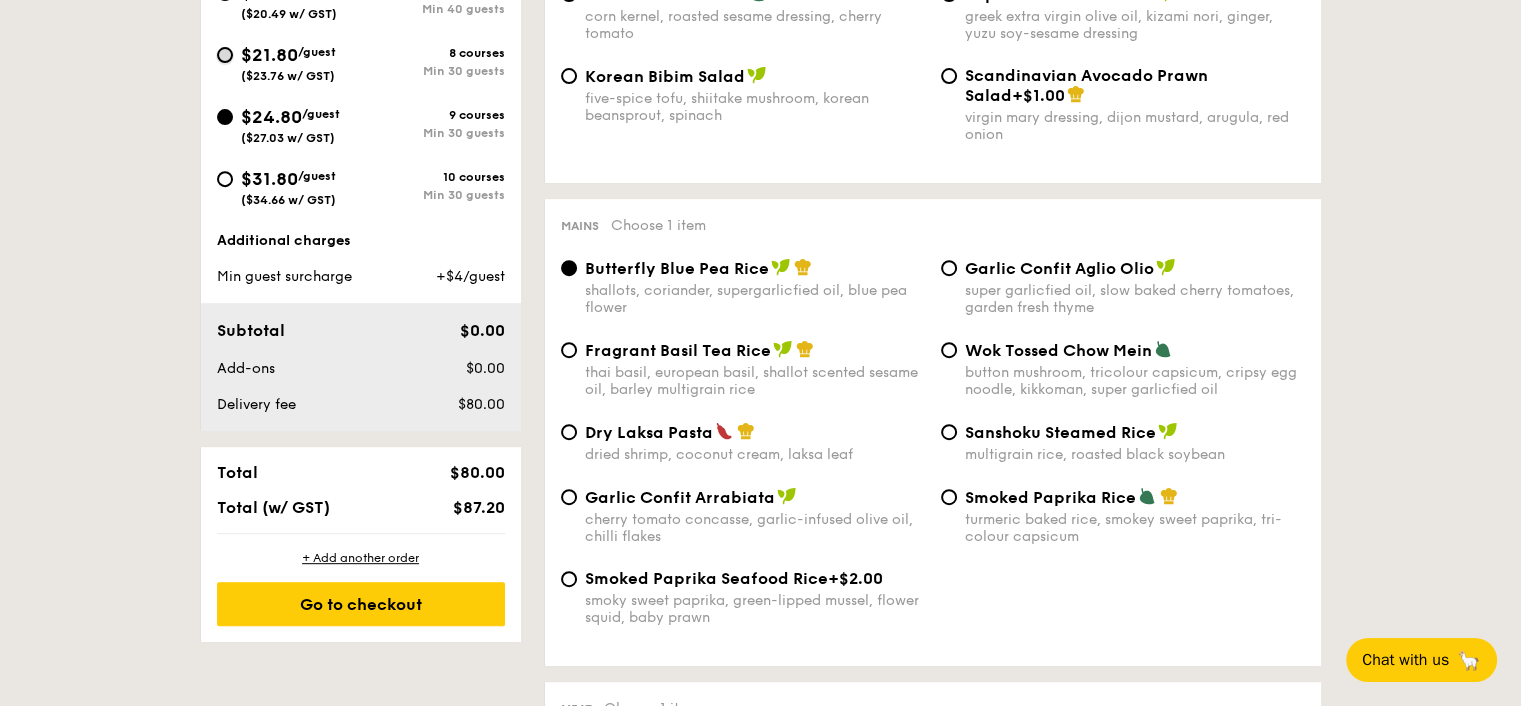 click on "$21.80
/guest
($23.76 w/ GST)
8 courses
Min 30 guests" at bounding box center [225, 55] 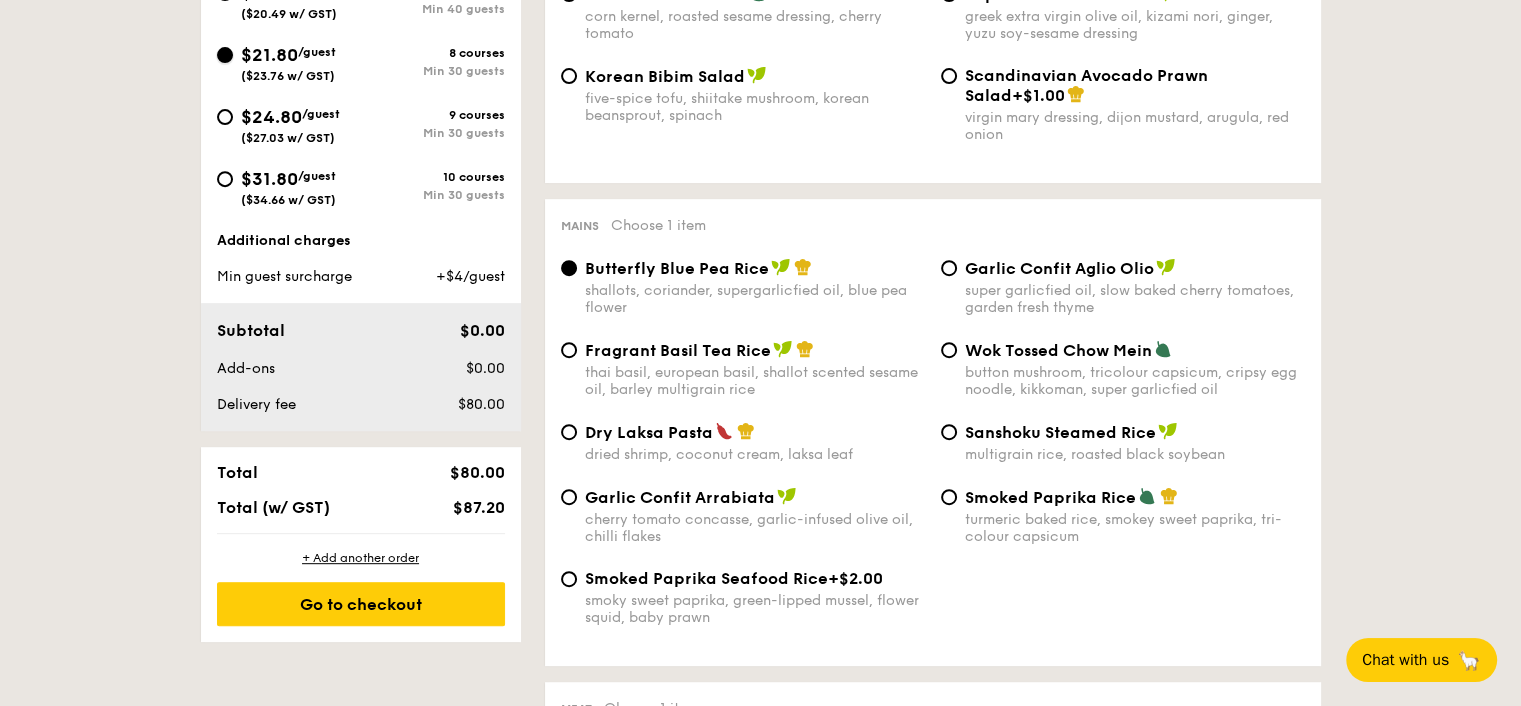 radio on "true" 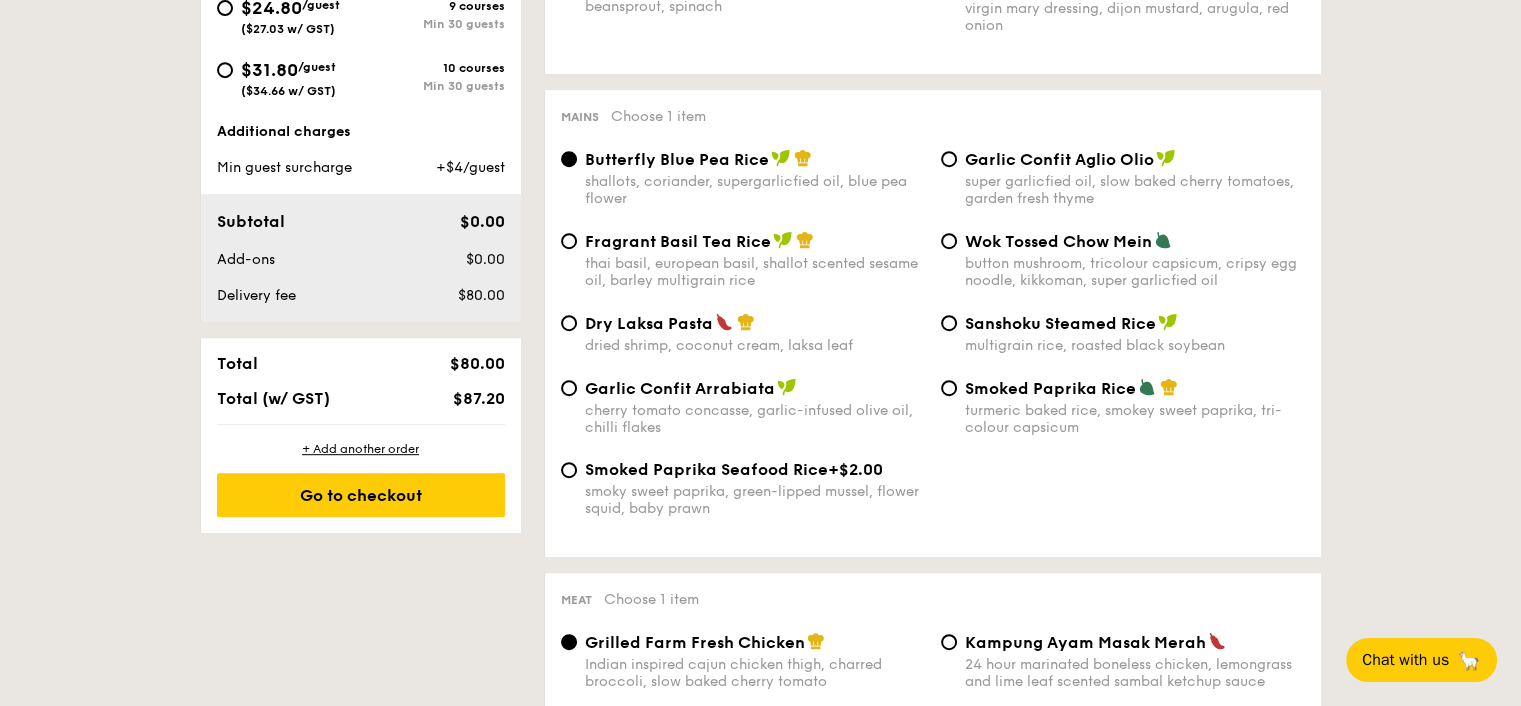 scroll, scrollTop: 869, scrollLeft: 0, axis: vertical 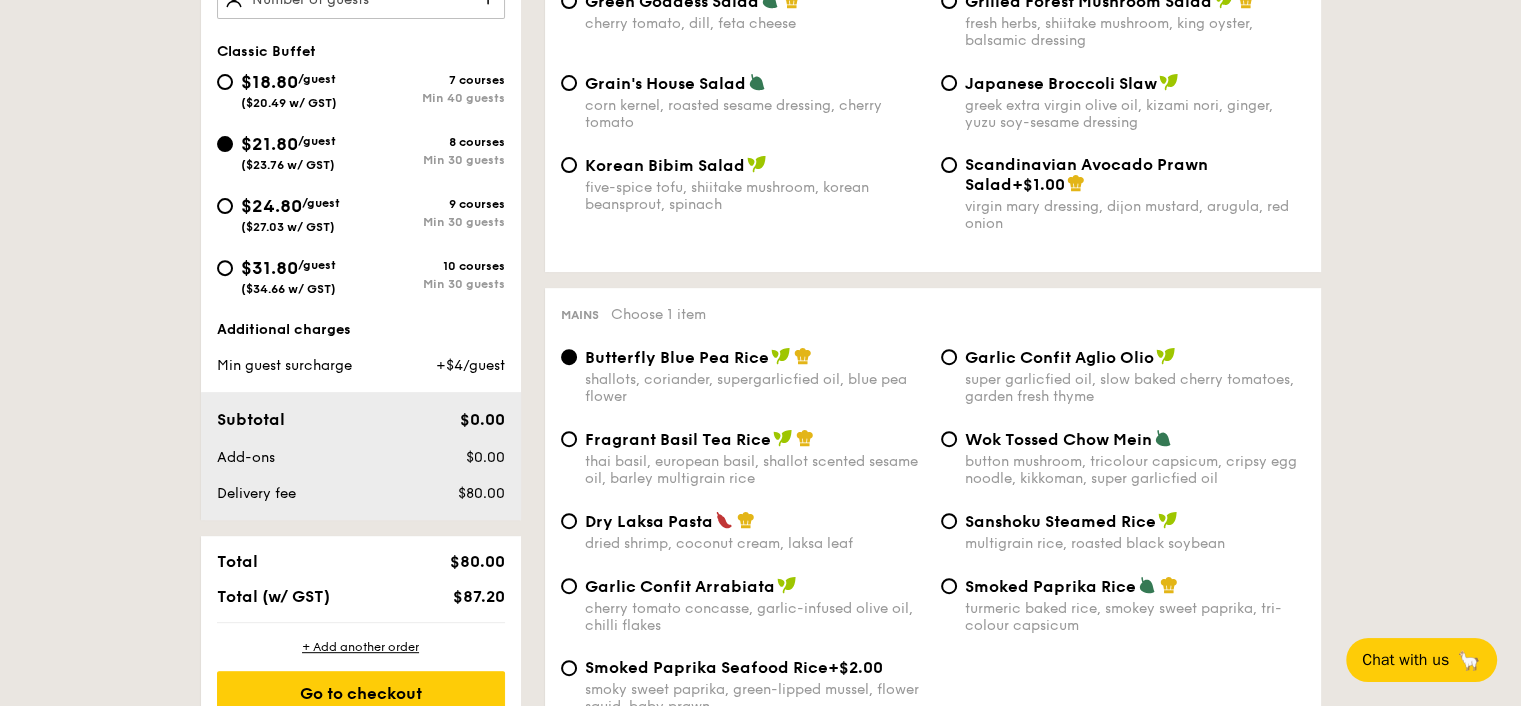 click on "$24.80" at bounding box center (271, 206) 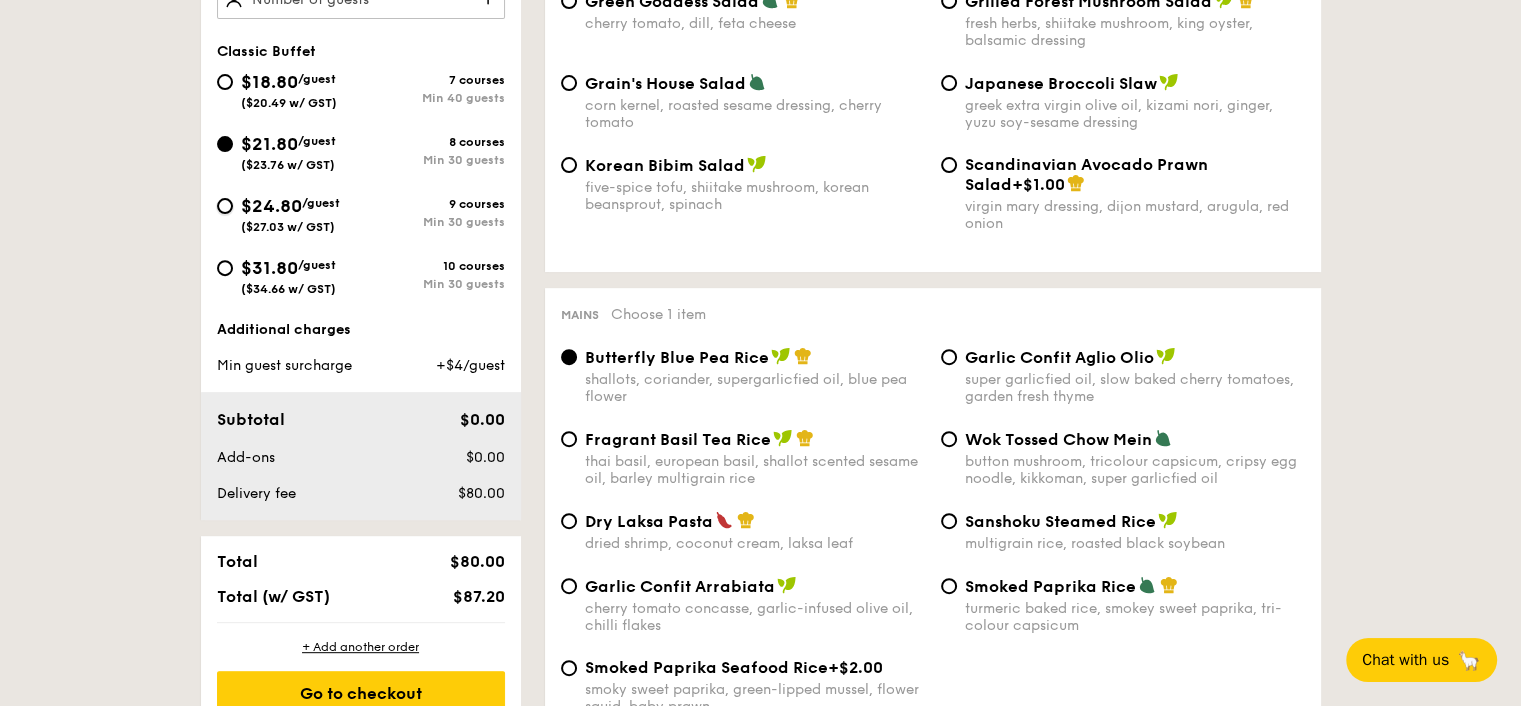 click on "$24.80
/guest
($27.03 w/ GST)
9 courses
Min 30 guests" at bounding box center (225, 206) 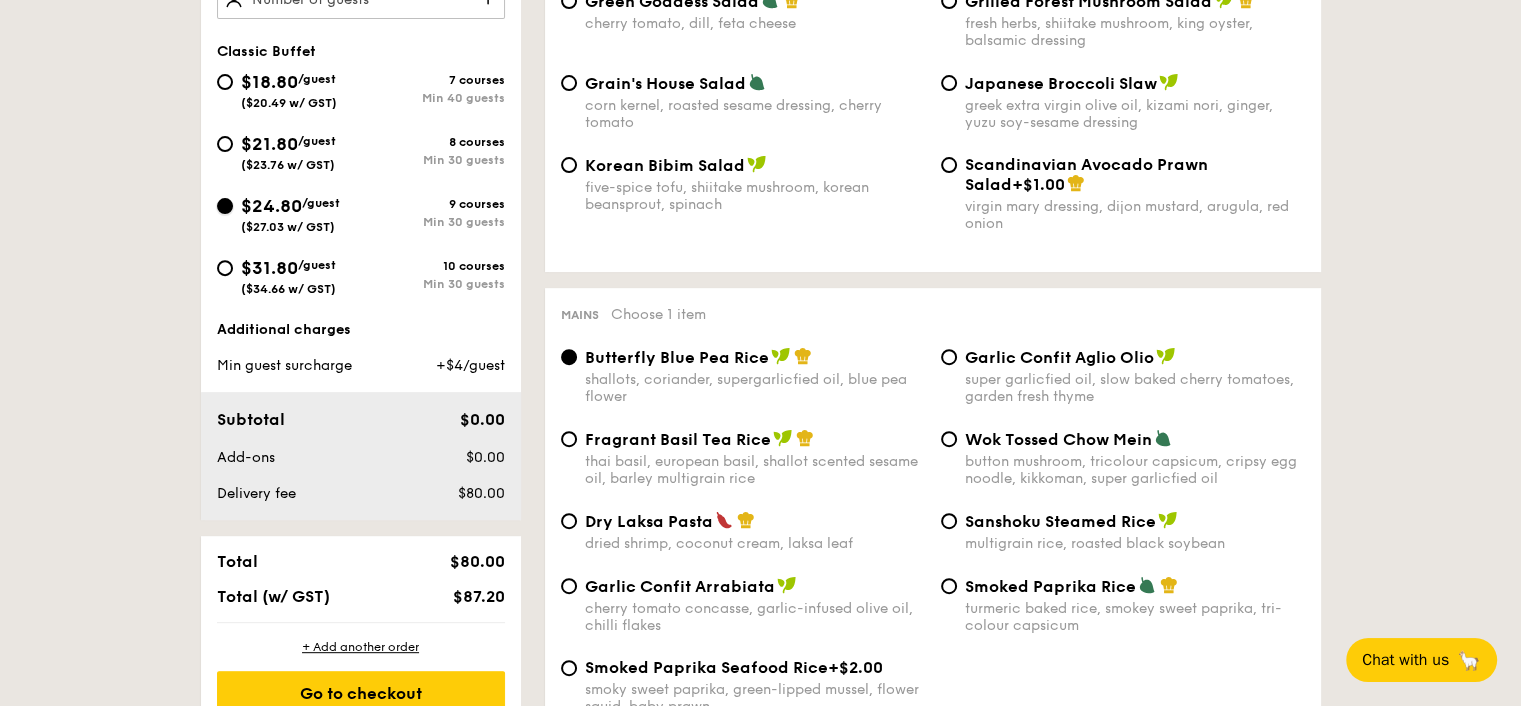 radio on "true" 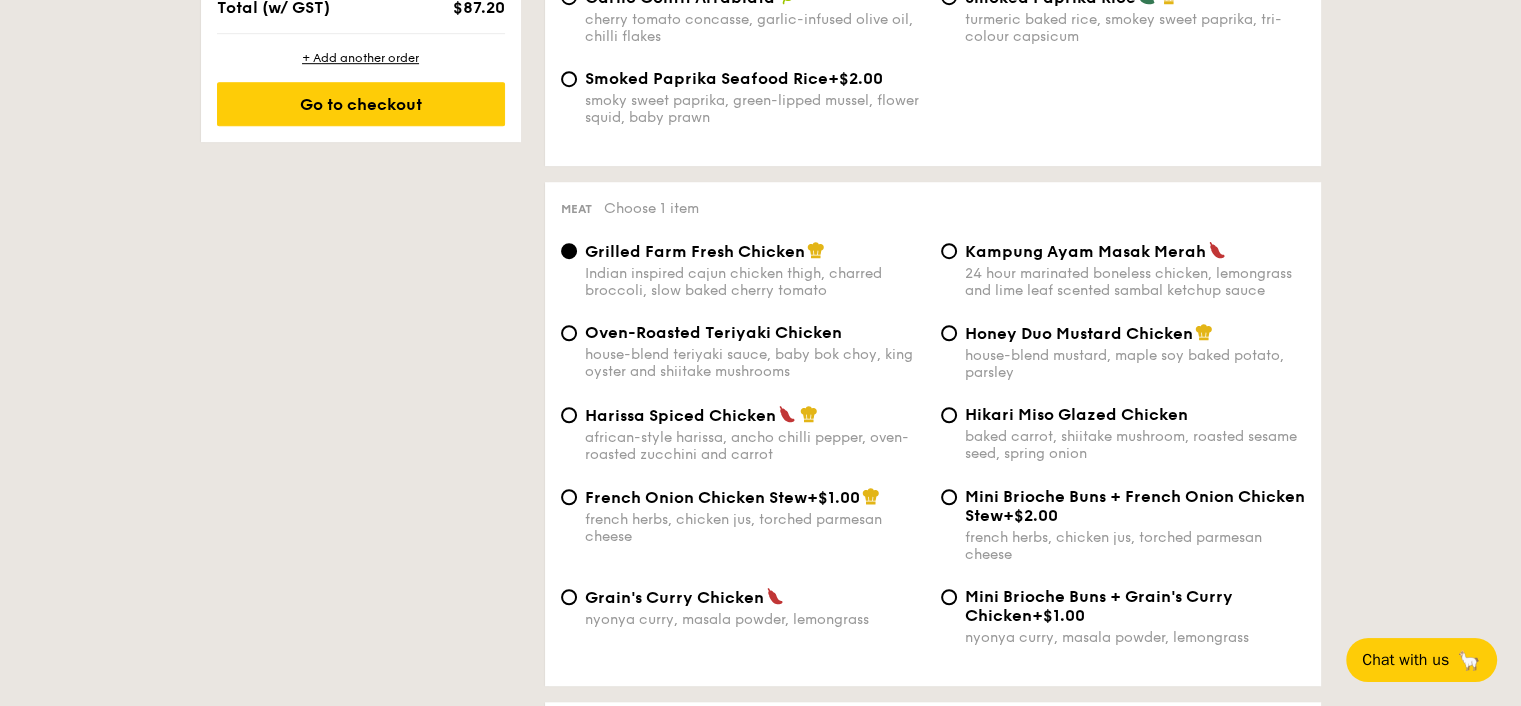 scroll, scrollTop: 1397, scrollLeft: 0, axis: vertical 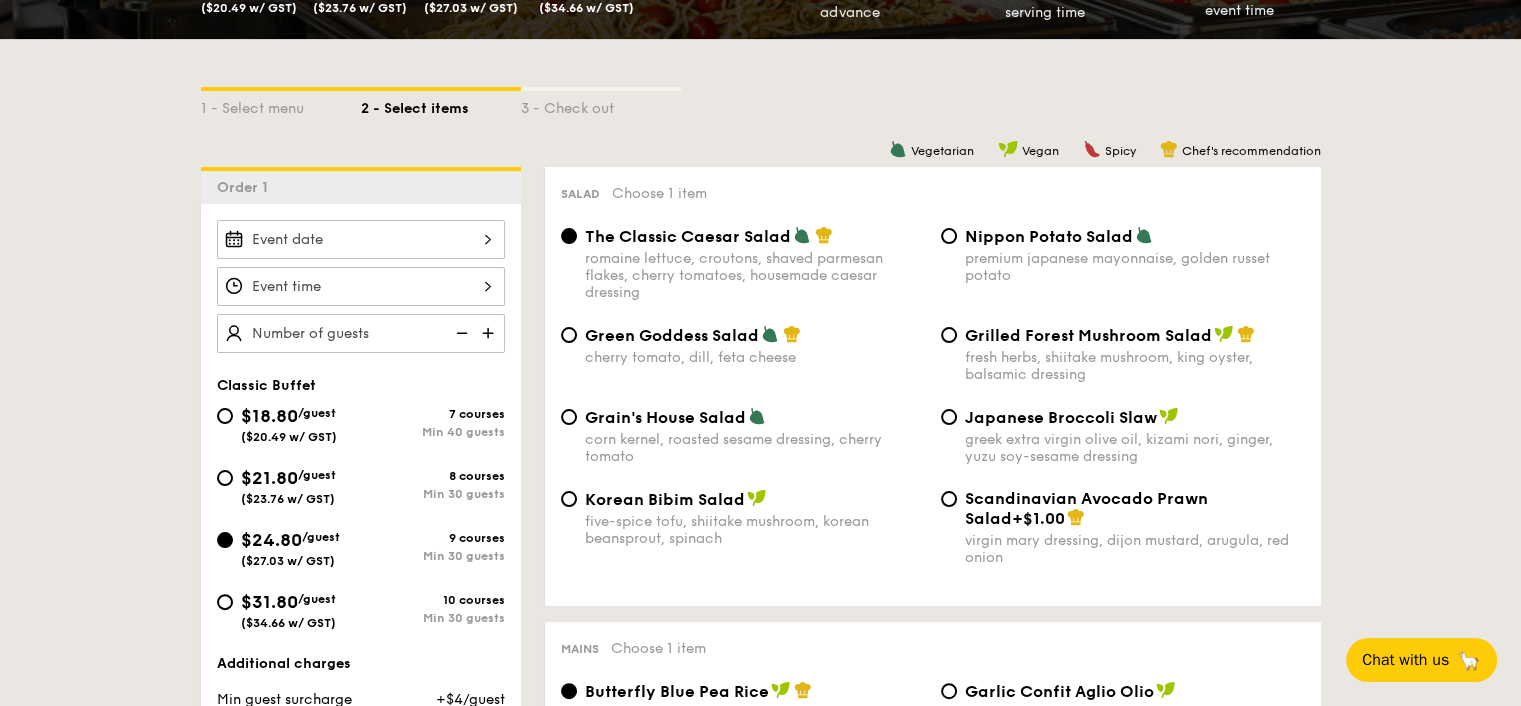 click on "9 courses" at bounding box center [433, 538] 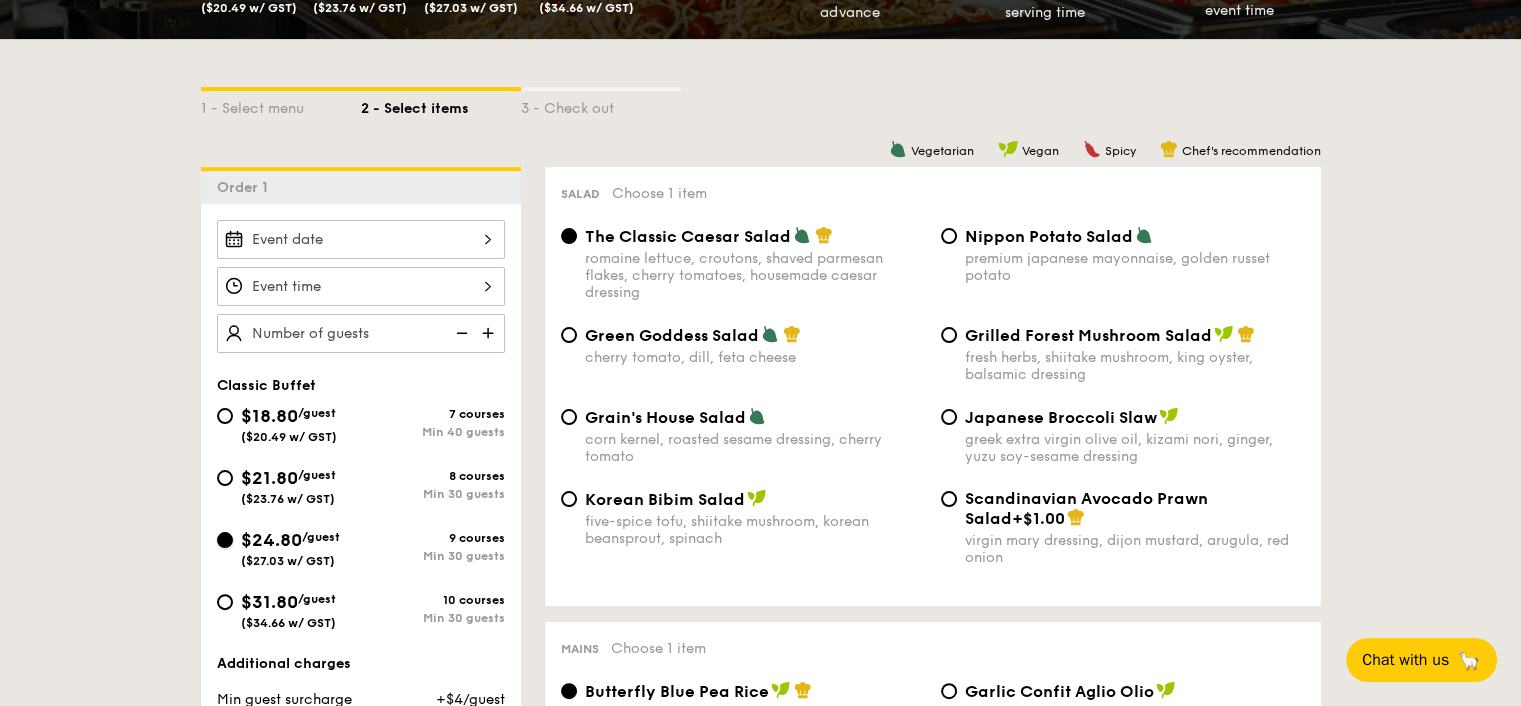 click on "$24.80
/guest
($27.03 w/ GST)
9 courses
Min 30 guests" at bounding box center (225, 540) 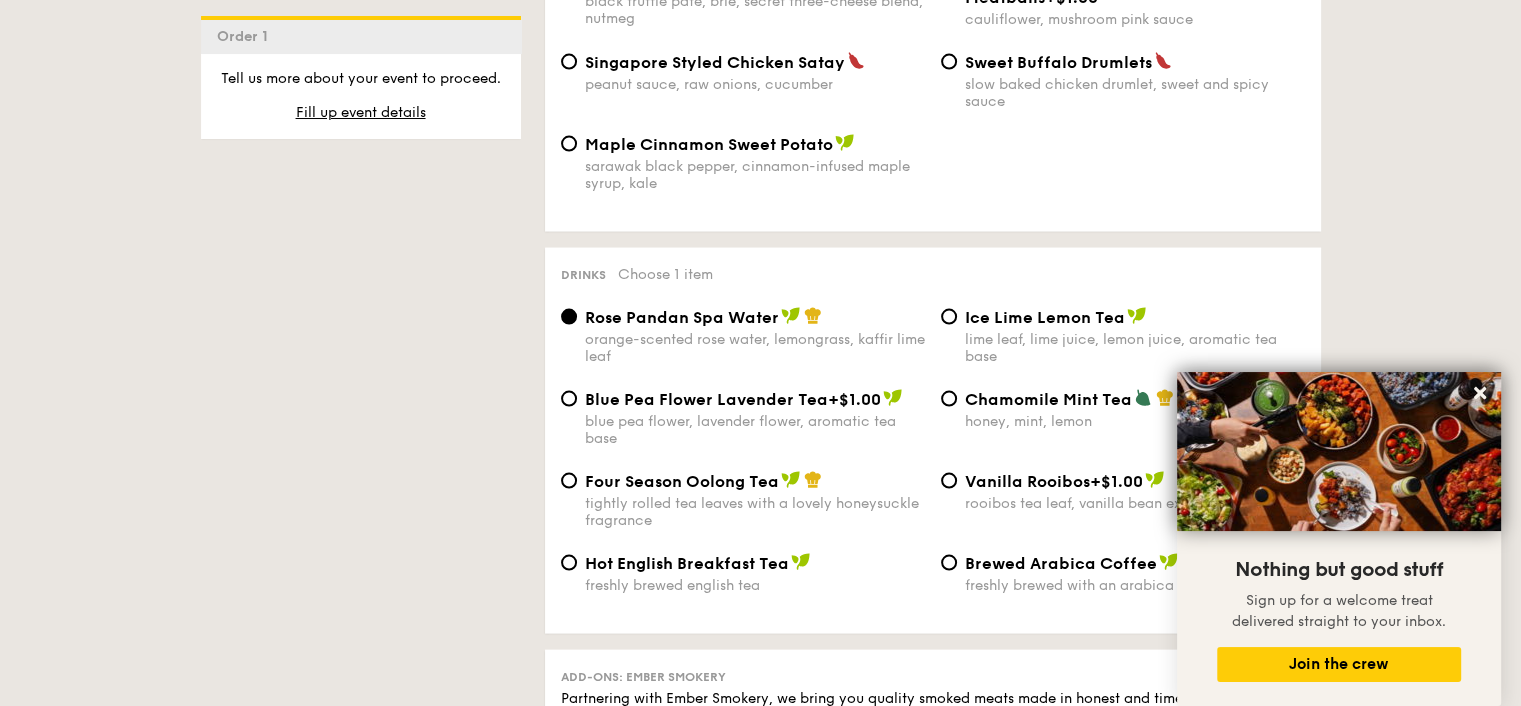 scroll, scrollTop: 3731, scrollLeft: 0, axis: vertical 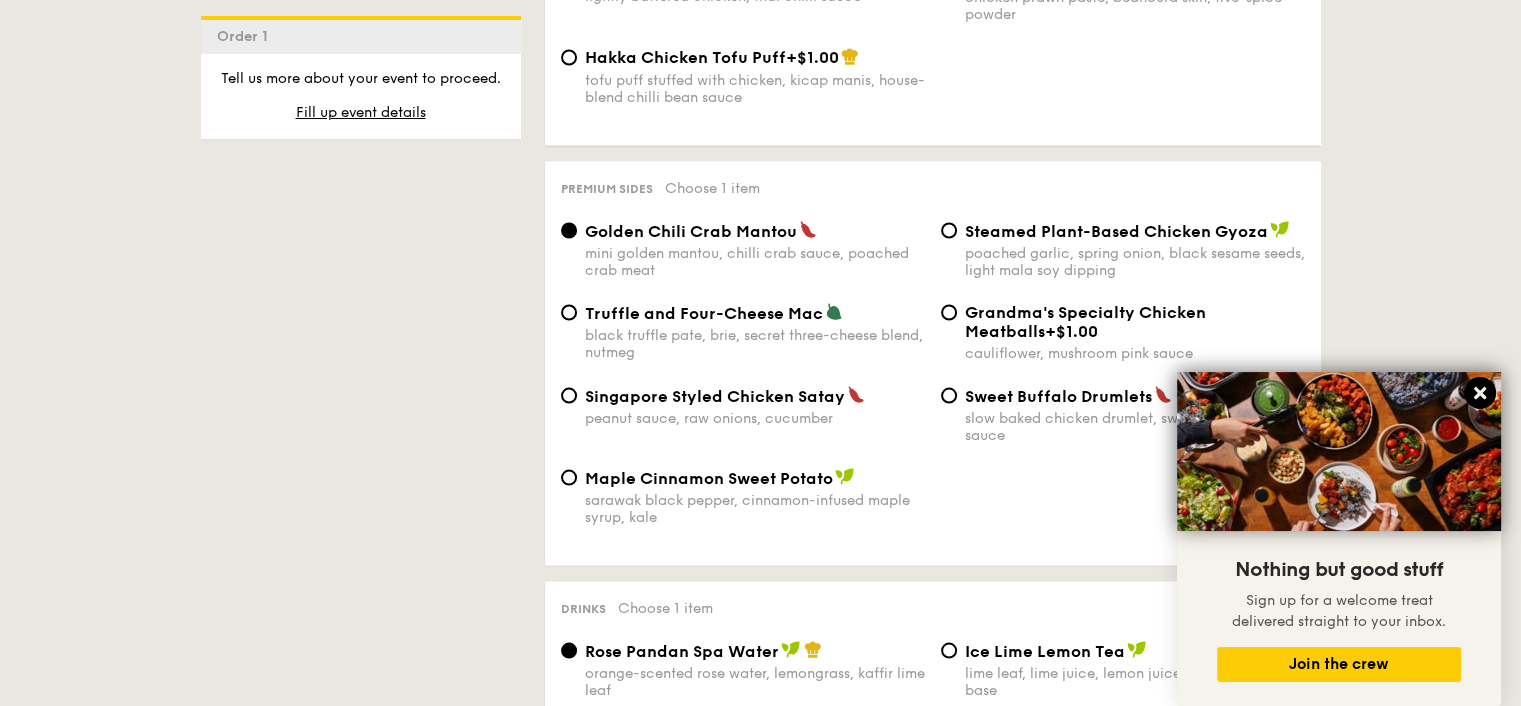 click 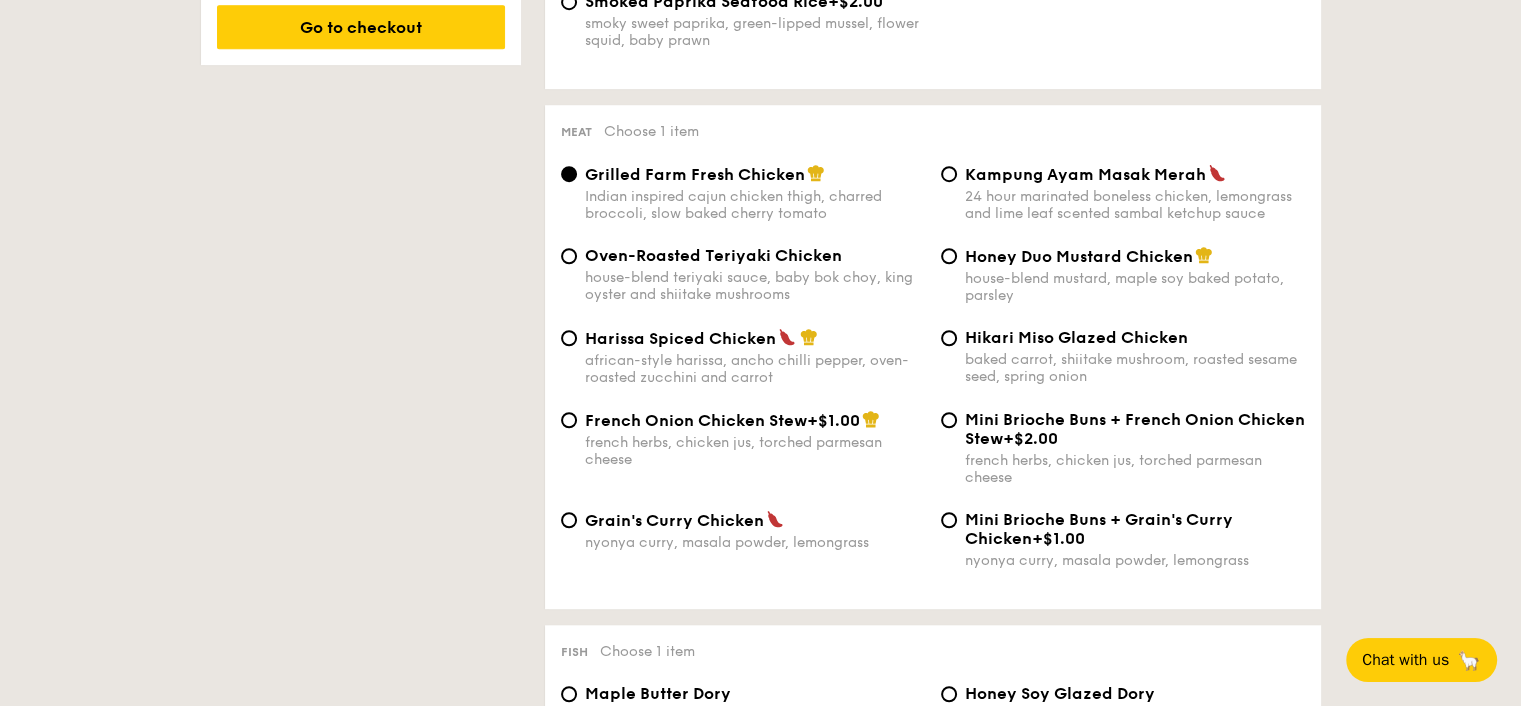 scroll, scrollTop: 397, scrollLeft: 0, axis: vertical 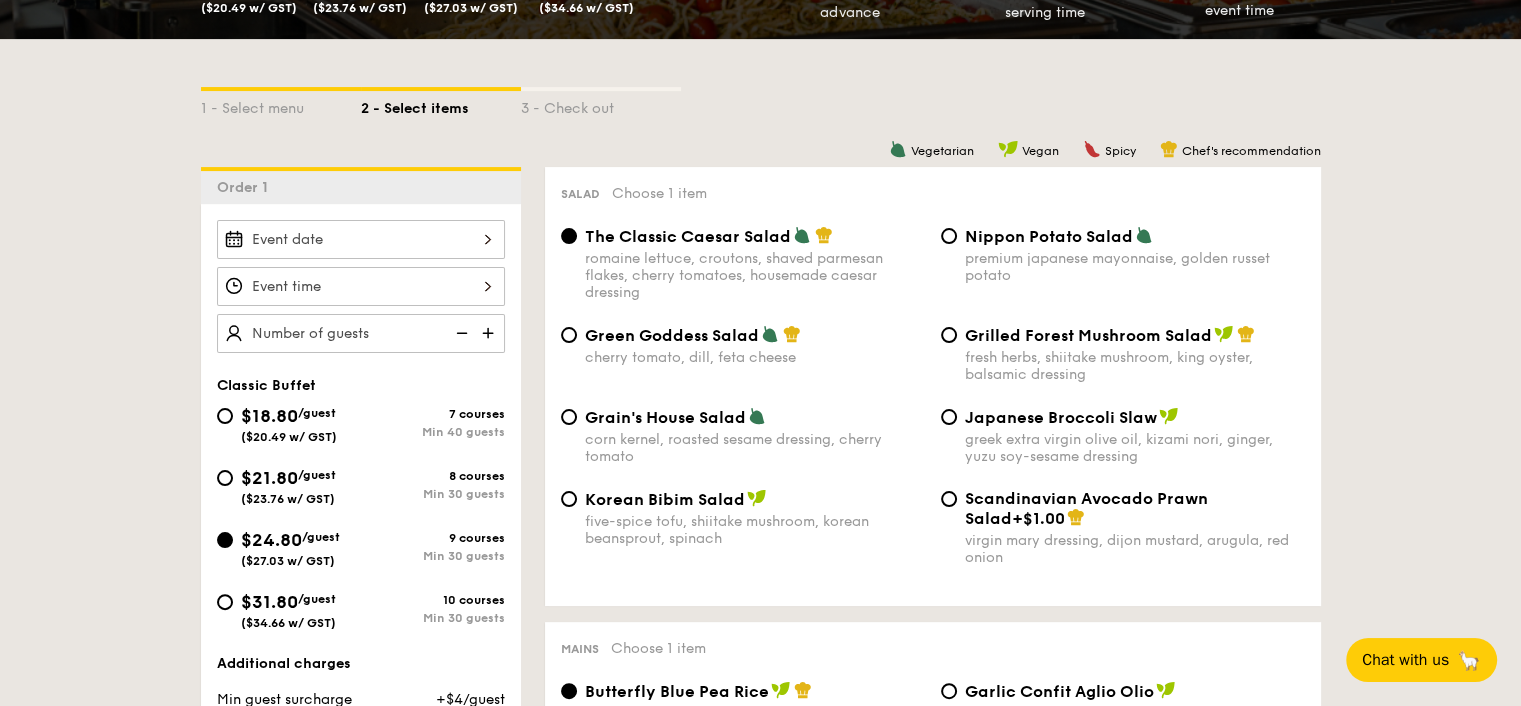 drag, startPoint x: 292, startPoint y: 489, endPoint x: 801, endPoint y: 463, distance: 509.6636 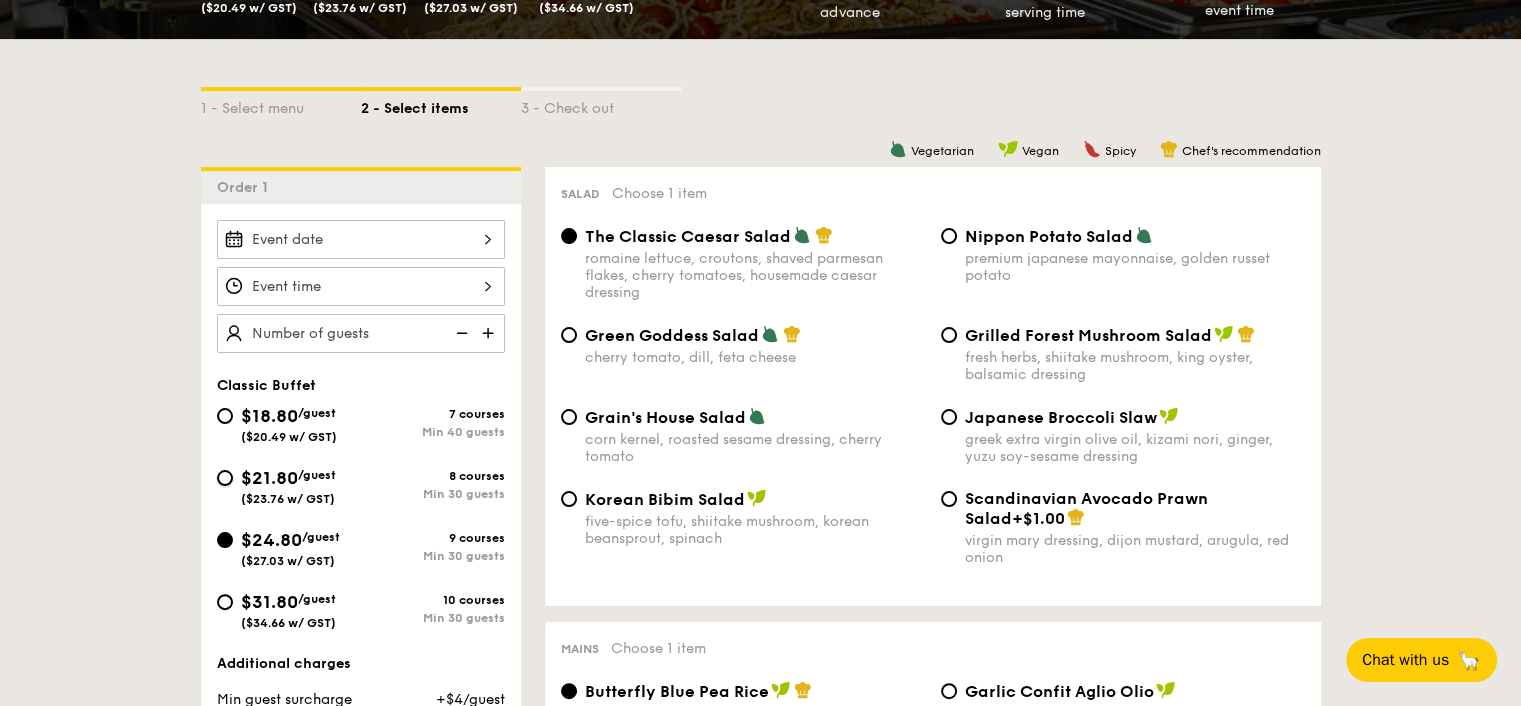 click on "$21.80
/guest
($23.76 w/ GST)
8 courses
Min 30 guests" at bounding box center [225, 478] 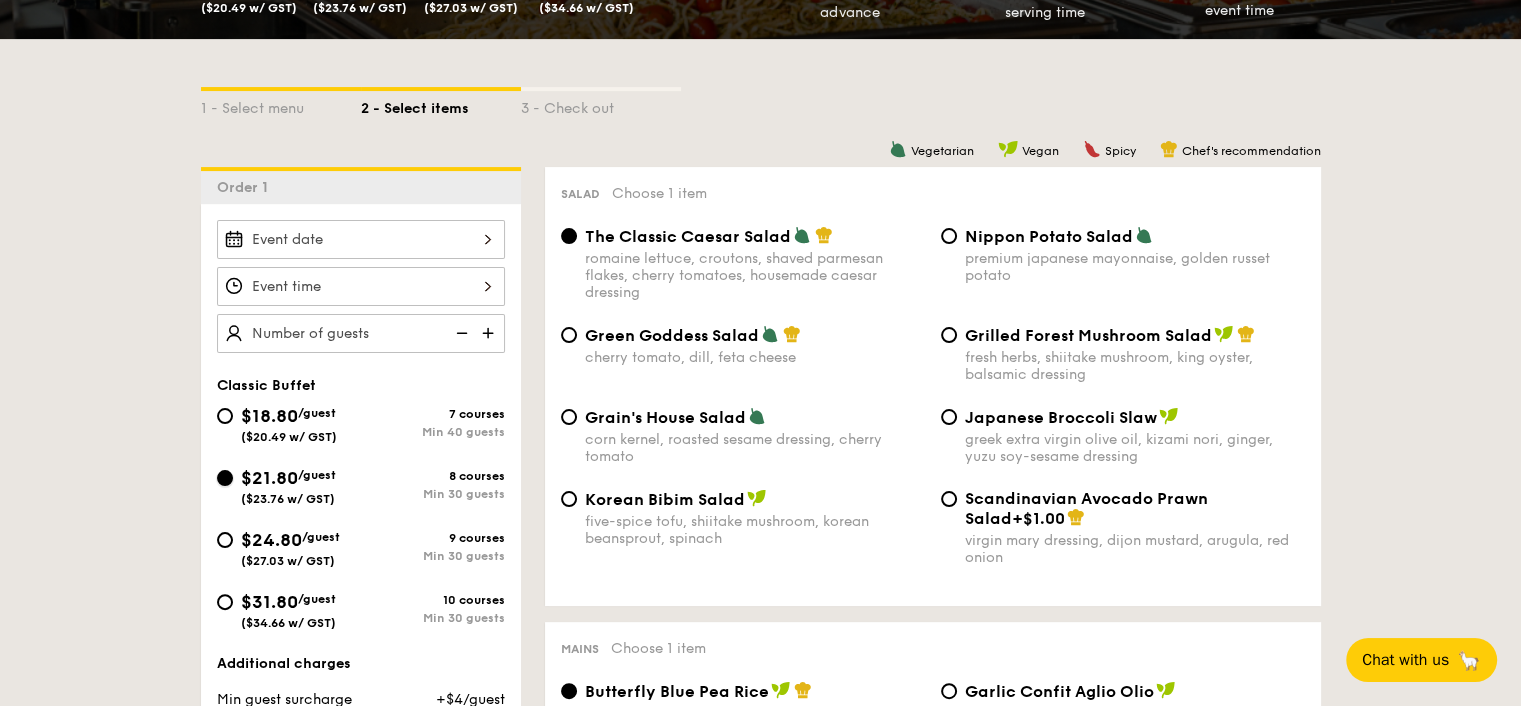 radio on "true" 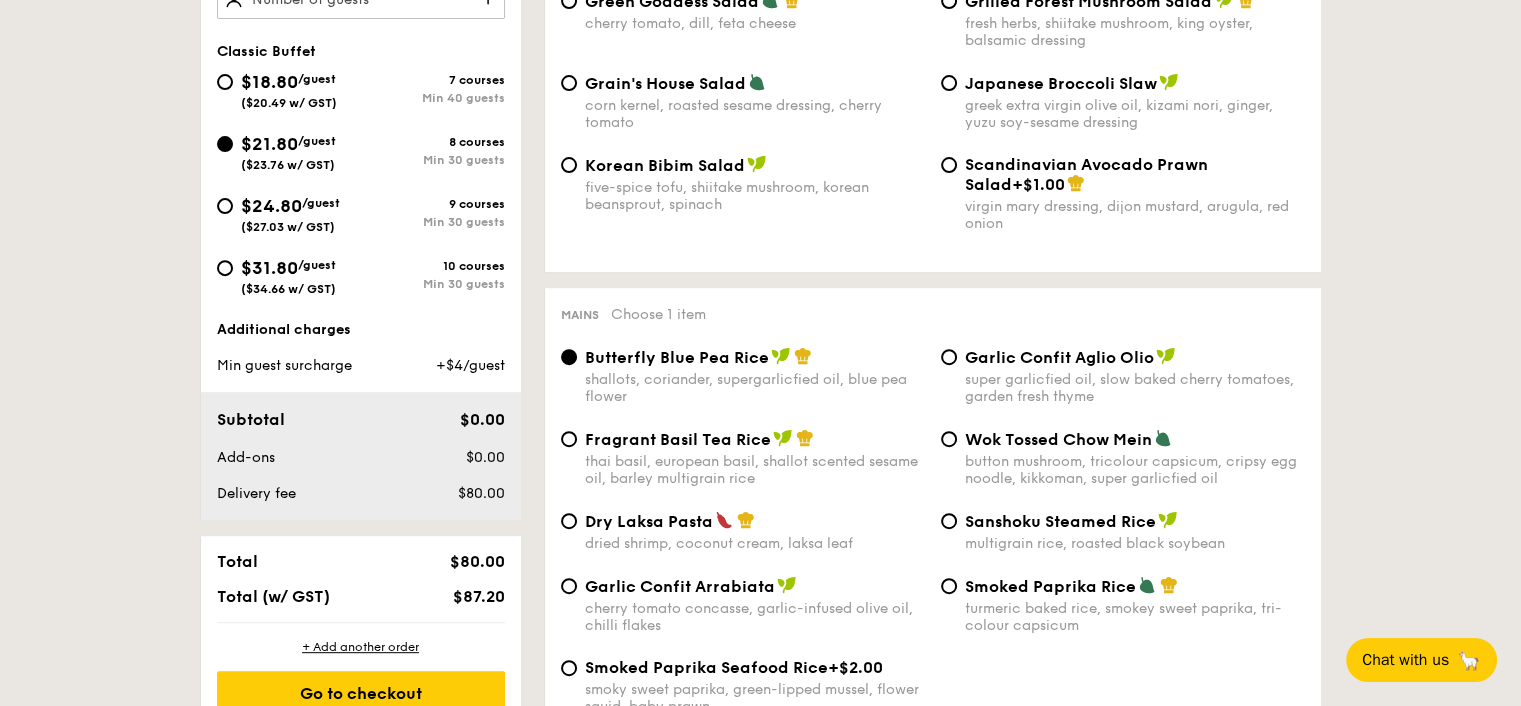 scroll, scrollTop: 397, scrollLeft: 0, axis: vertical 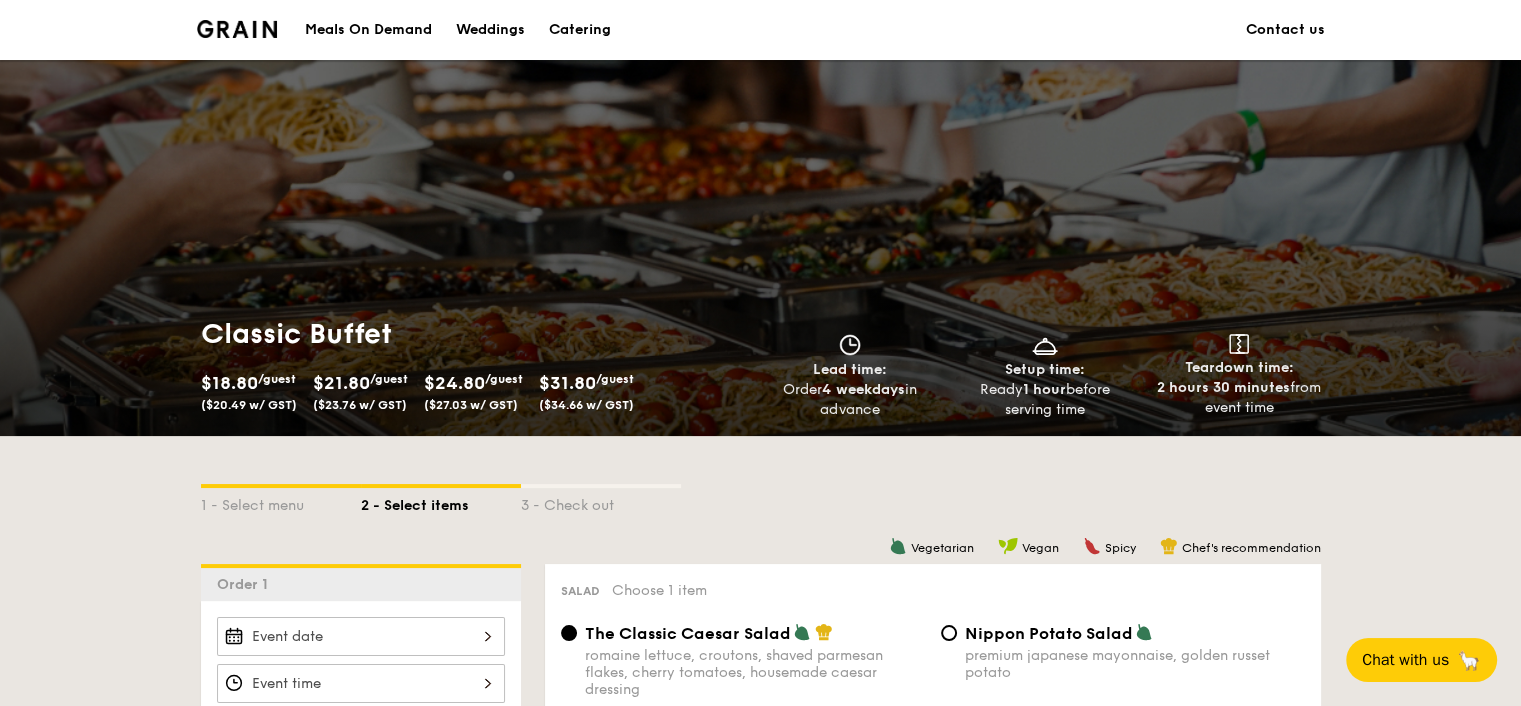 click on "Catering" at bounding box center [580, 30] 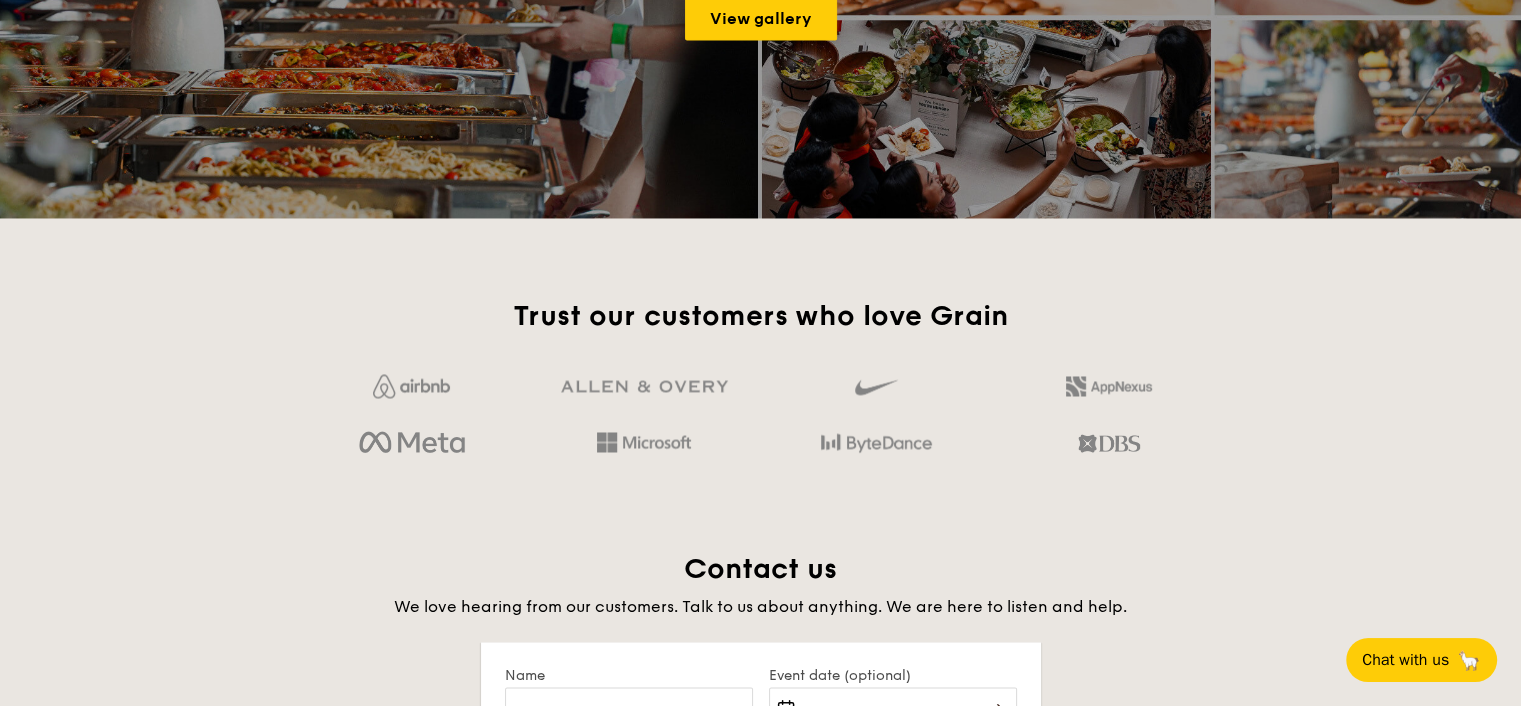 scroll, scrollTop: 3000, scrollLeft: 0, axis: vertical 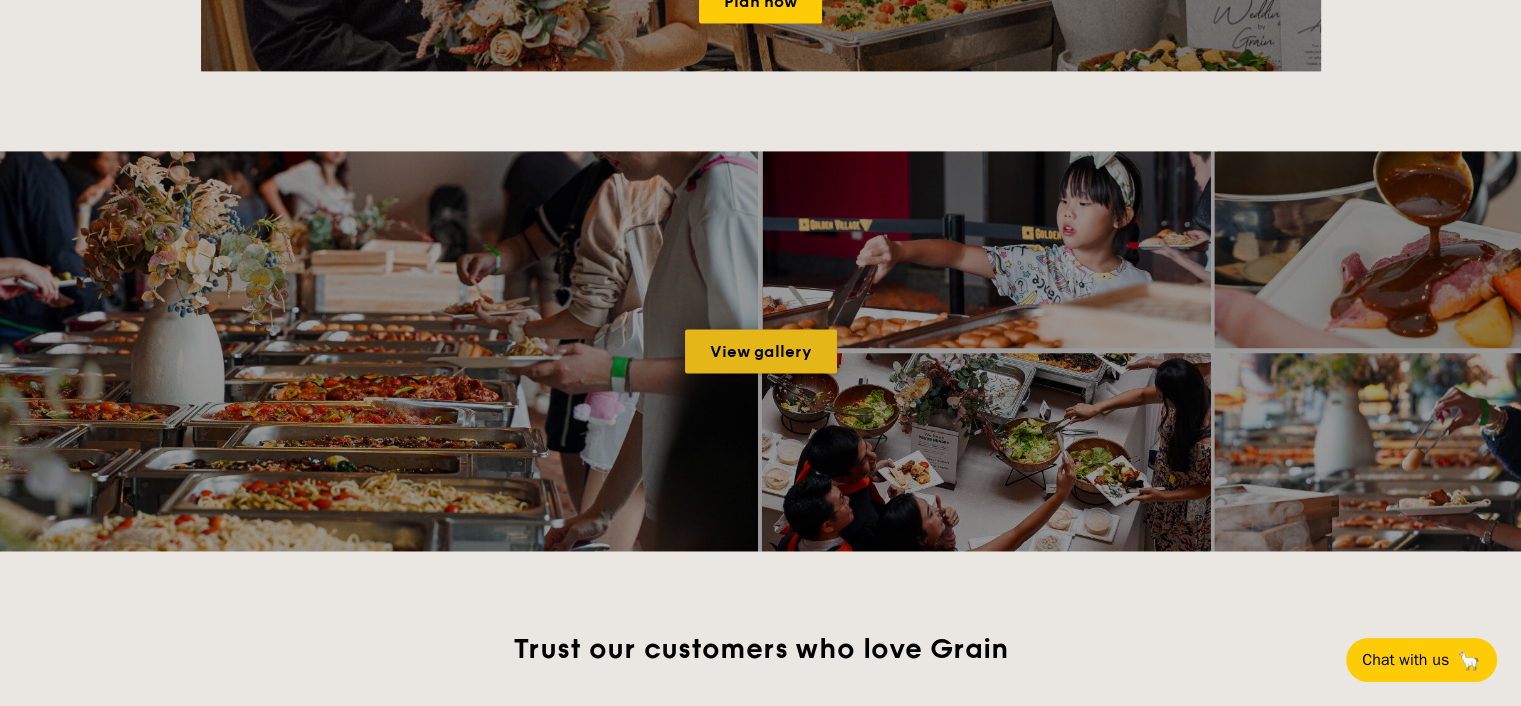 click on "View gallery" at bounding box center [761, 351] 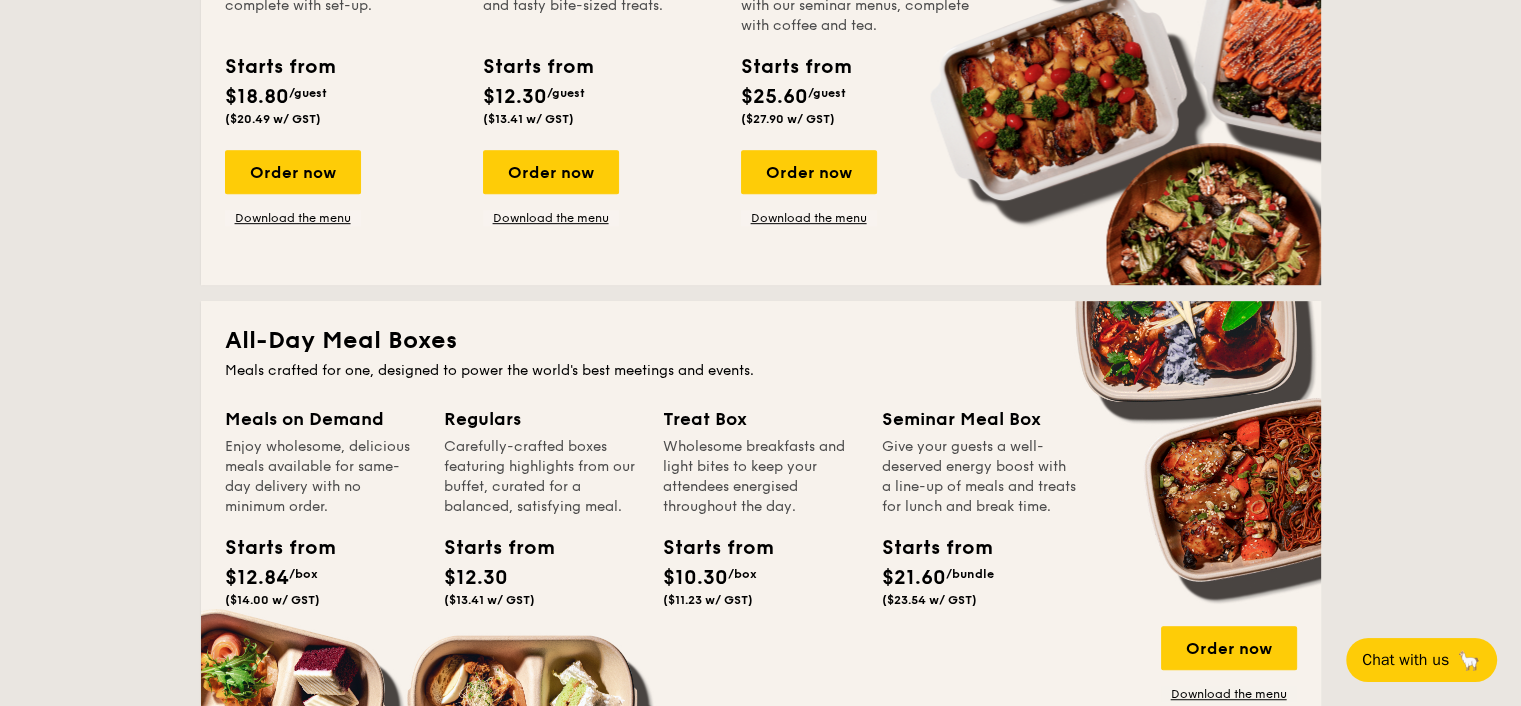 scroll, scrollTop: 666, scrollLeft: 0, axis: vertical 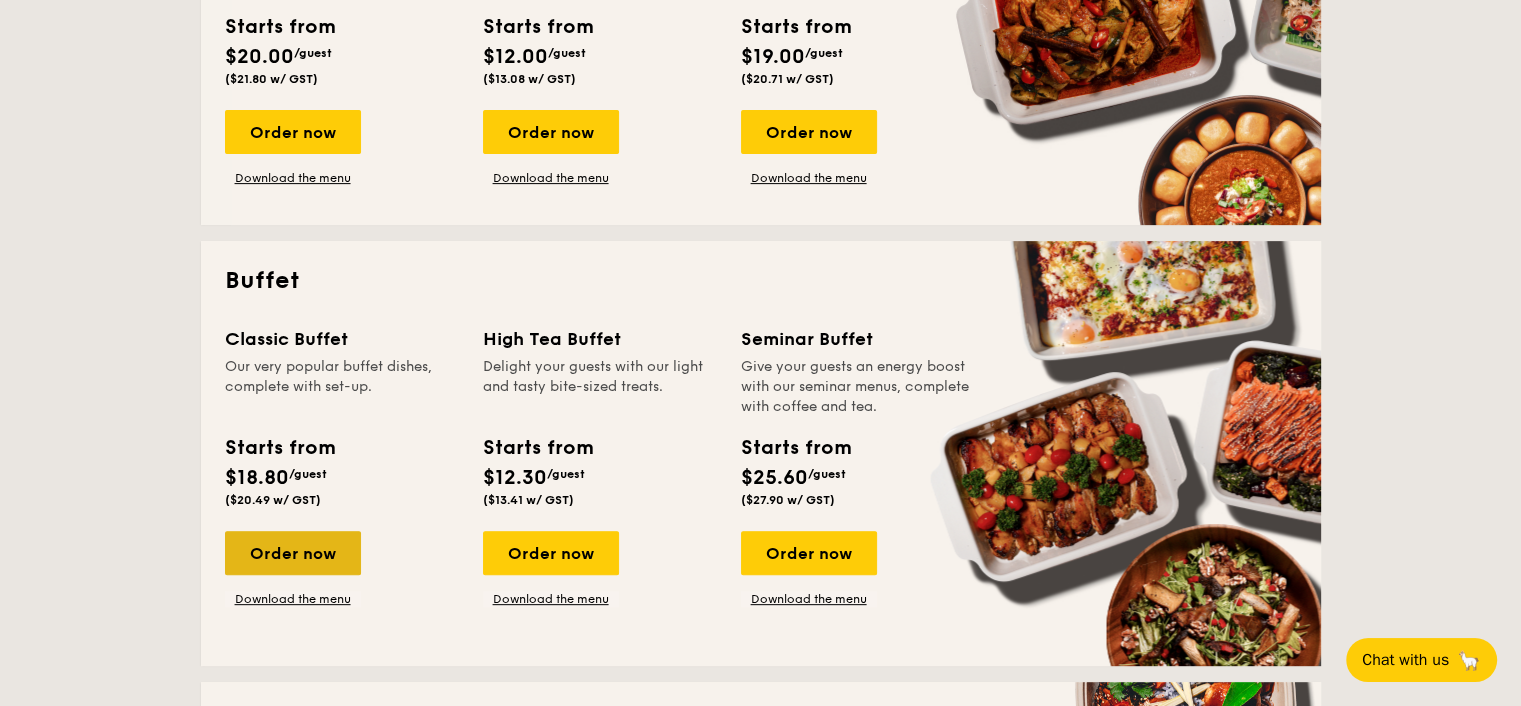 click on "Order now" at bounding box center (293, 553) 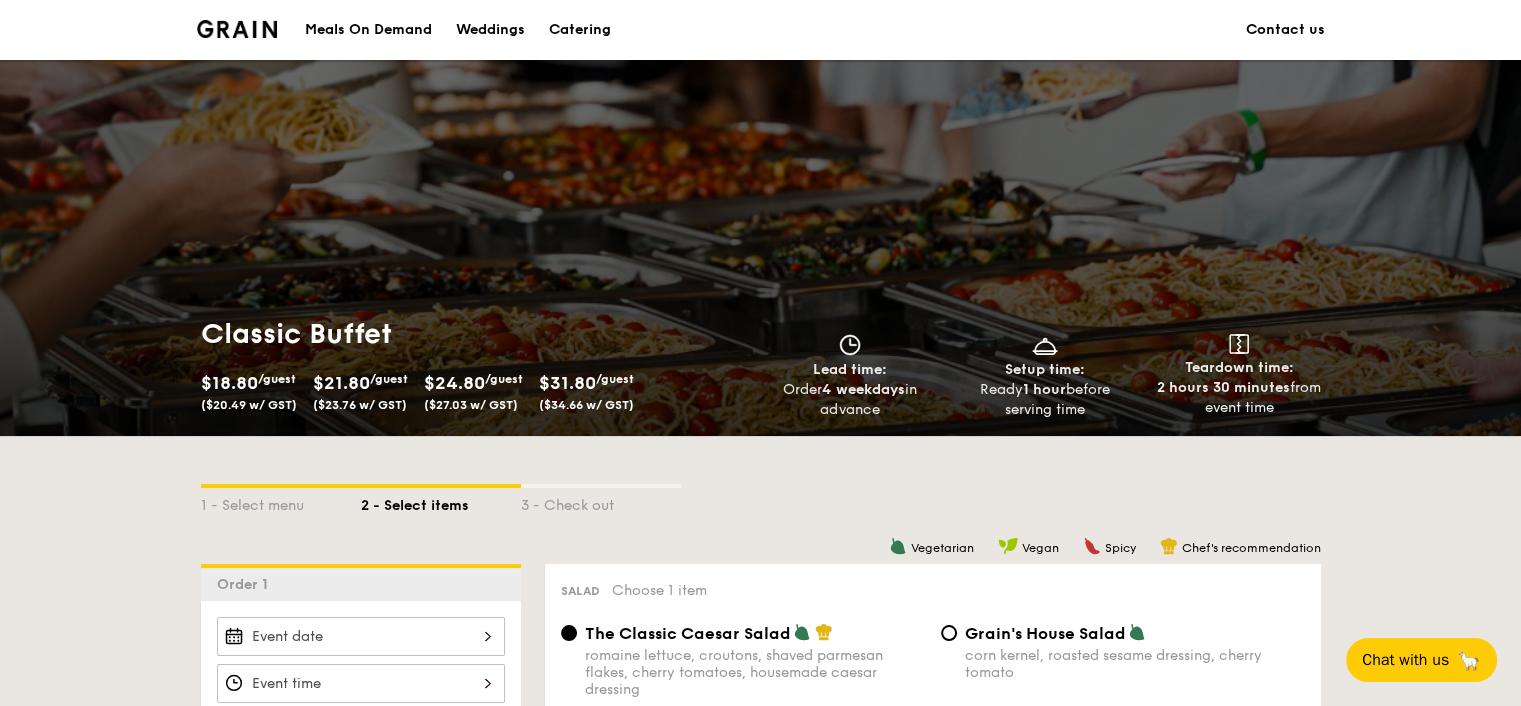 scroll, scrollTop: 333, scrollLeft: 0, axis: vertical 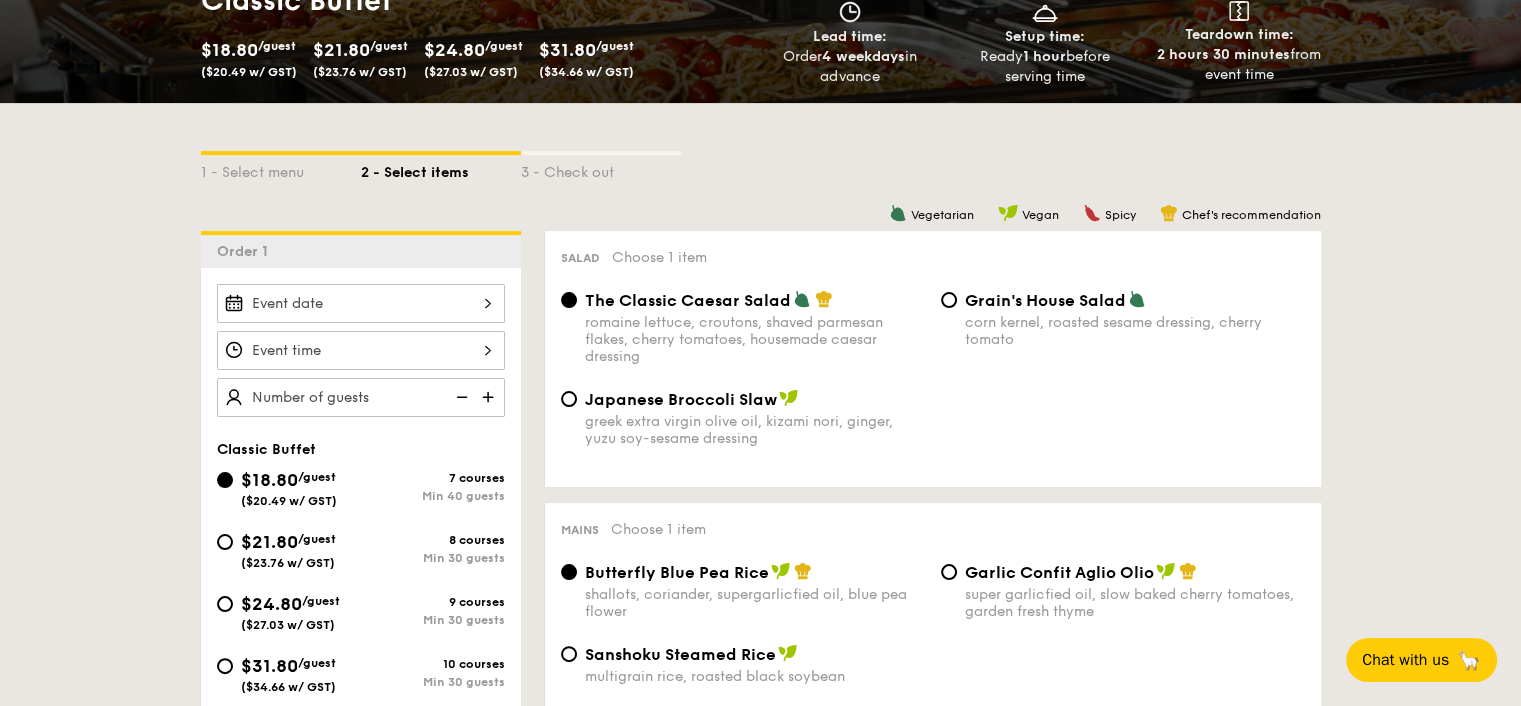click on "8 courses" at bounding box center (433, 540) 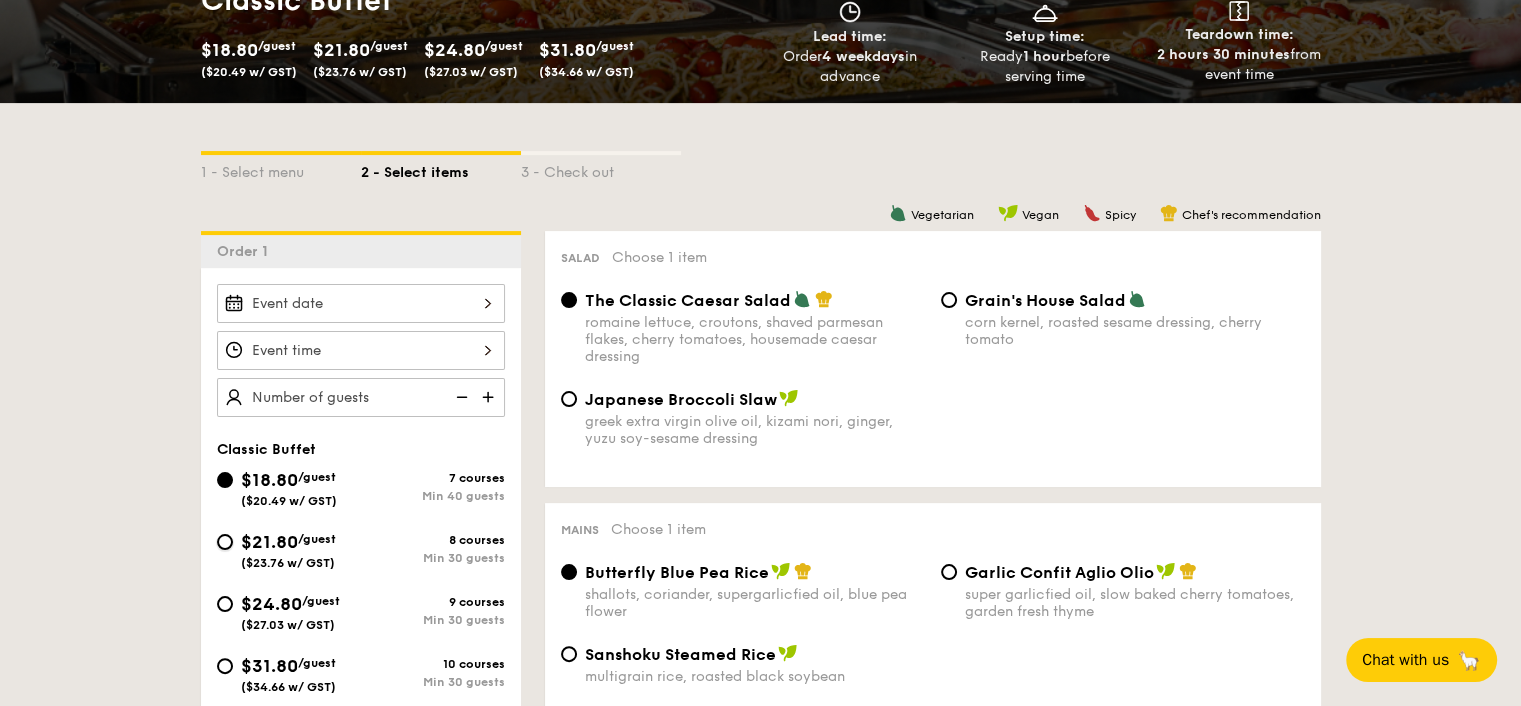 click on "$21.80
/guest
($23.76 w/ GST)
8 courses
Min 30 guests" at bounding box center (225, 542) 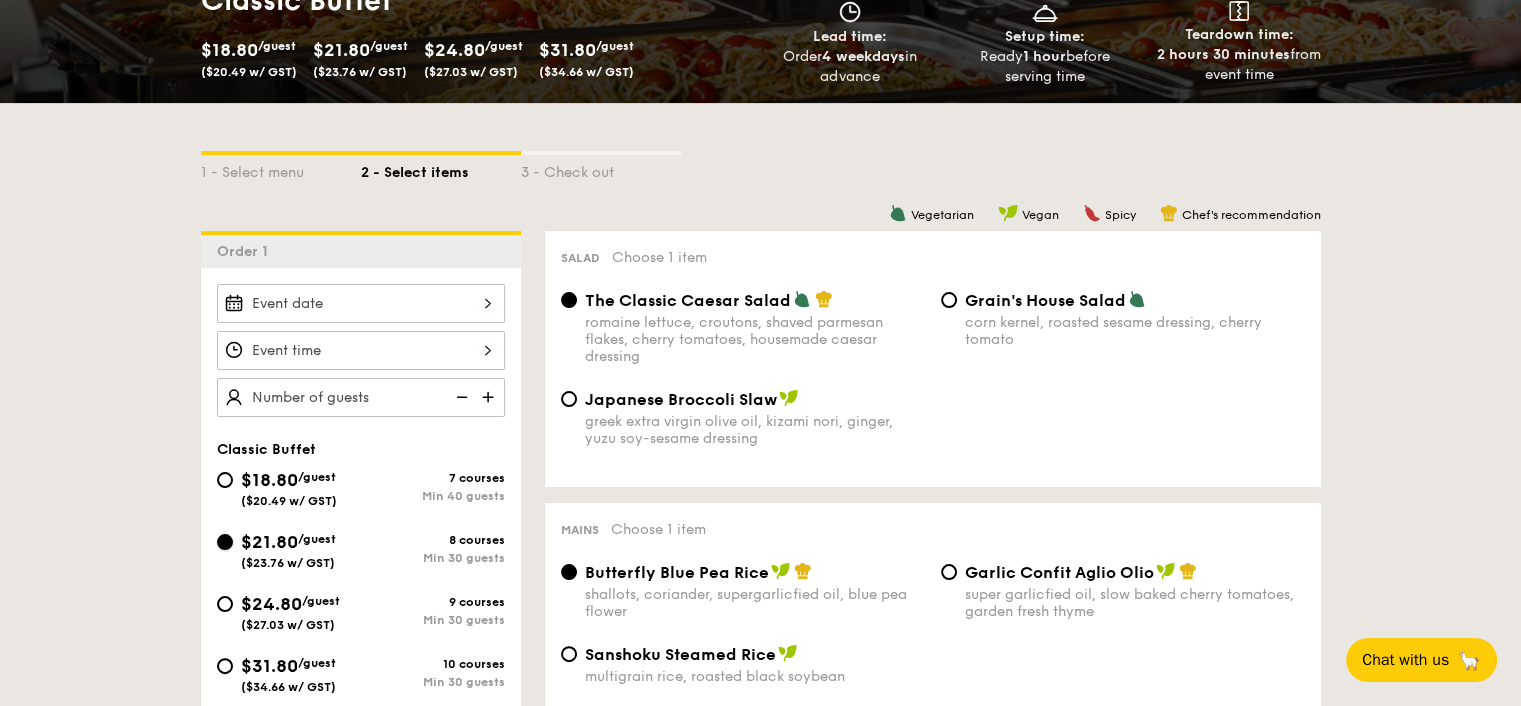 radio on "true" 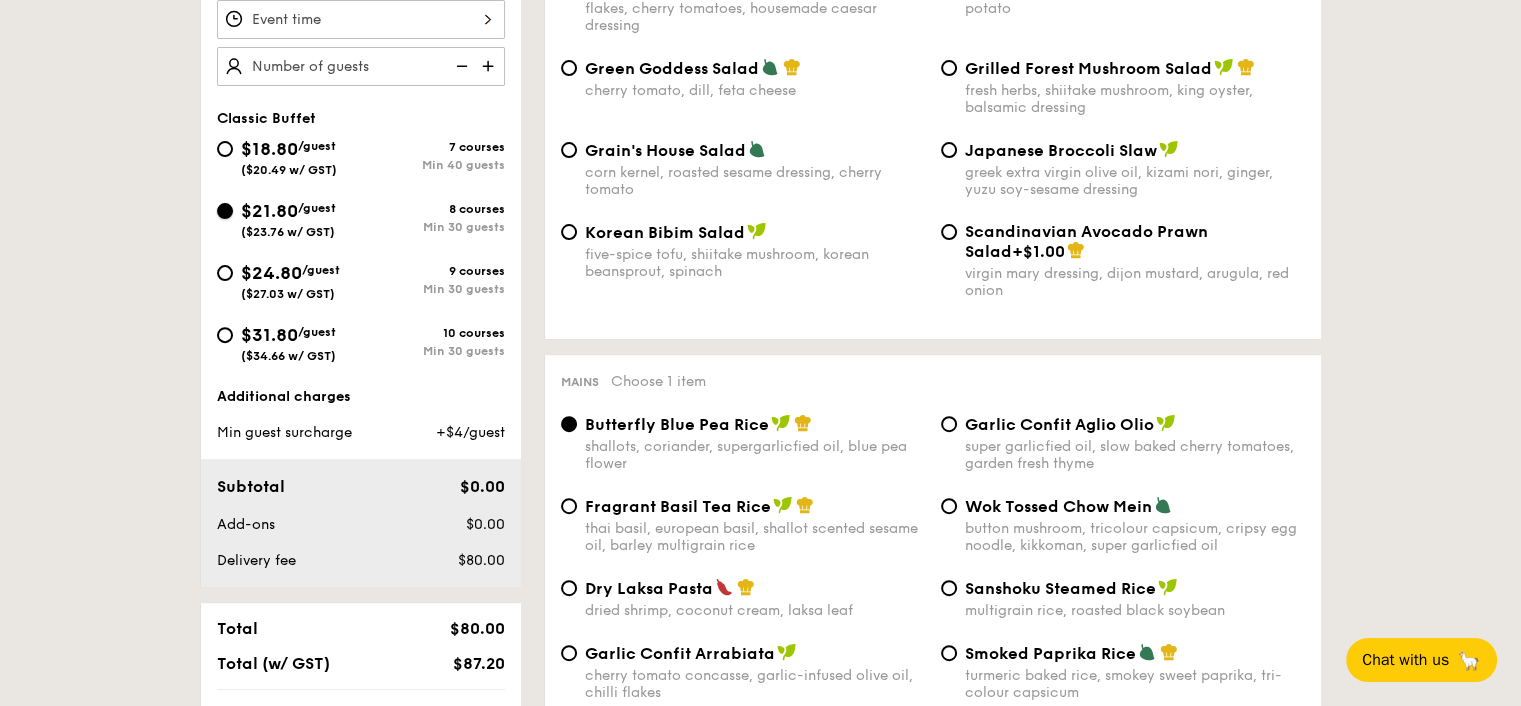 scroll, scrollTop: 667, scrollLeft: 0, axis: vertical 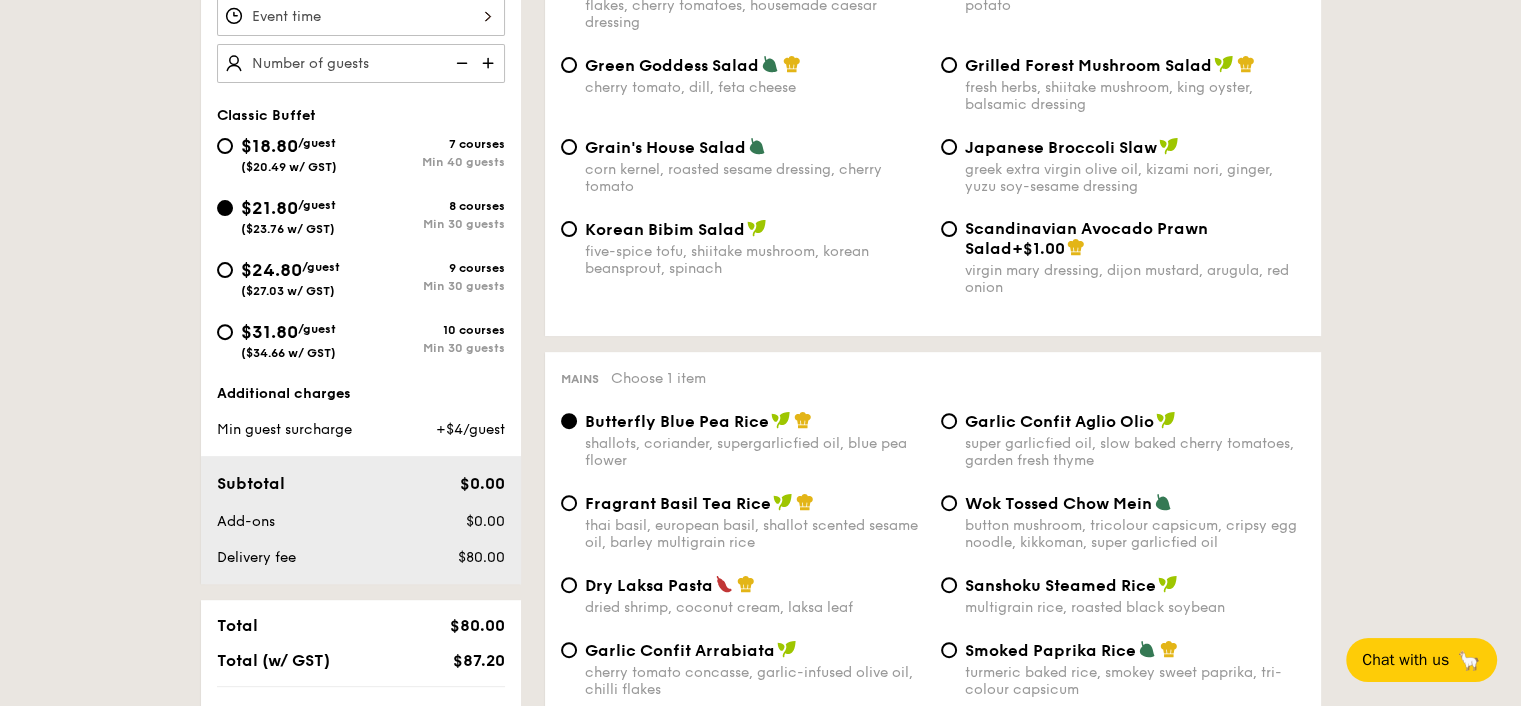 click on "$24.80
/guest
($27.03 w/ GST)" at bounding box center (290, 277) 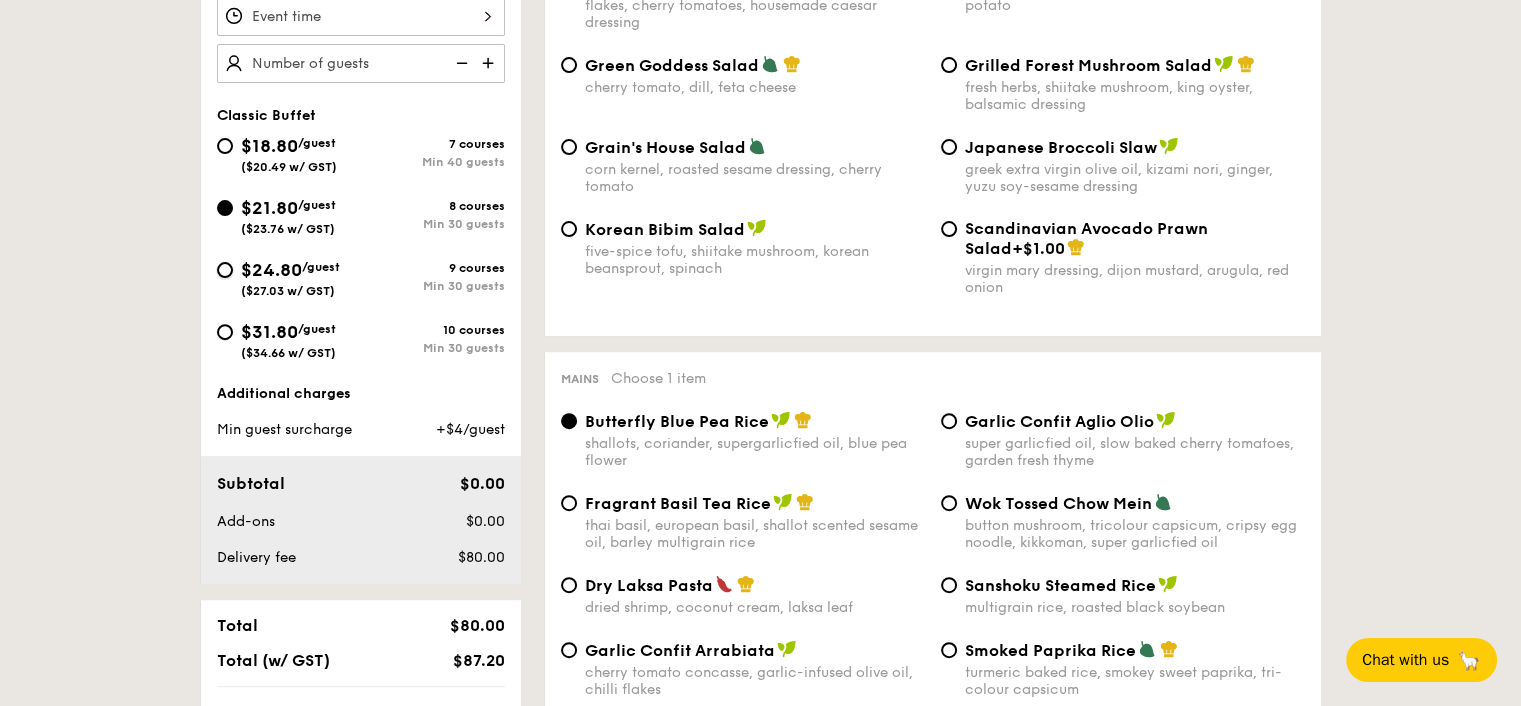 click on "$24.80
/guest
($27.03 w/ GST)
9 courses
Min 30 guests" at bounding box center [225, 270] 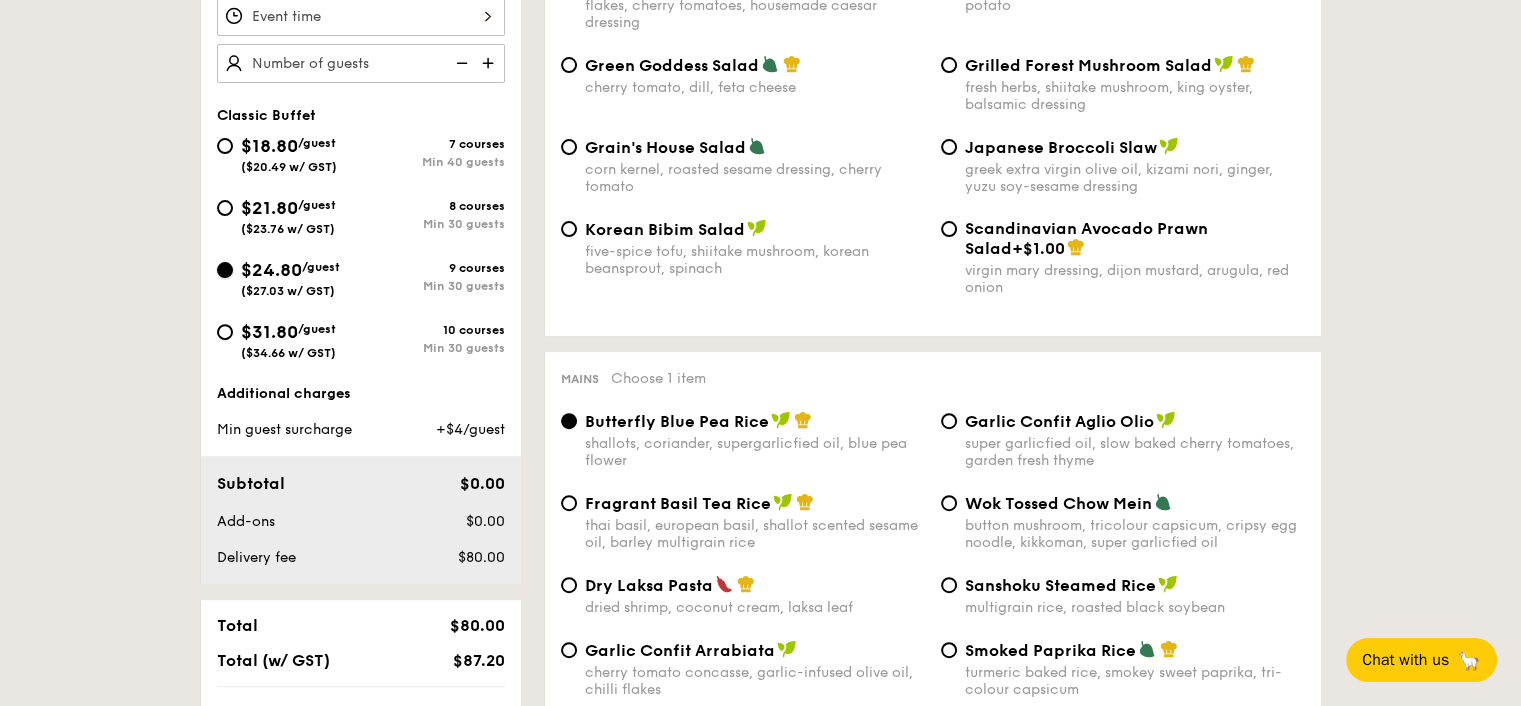 radio on "true" 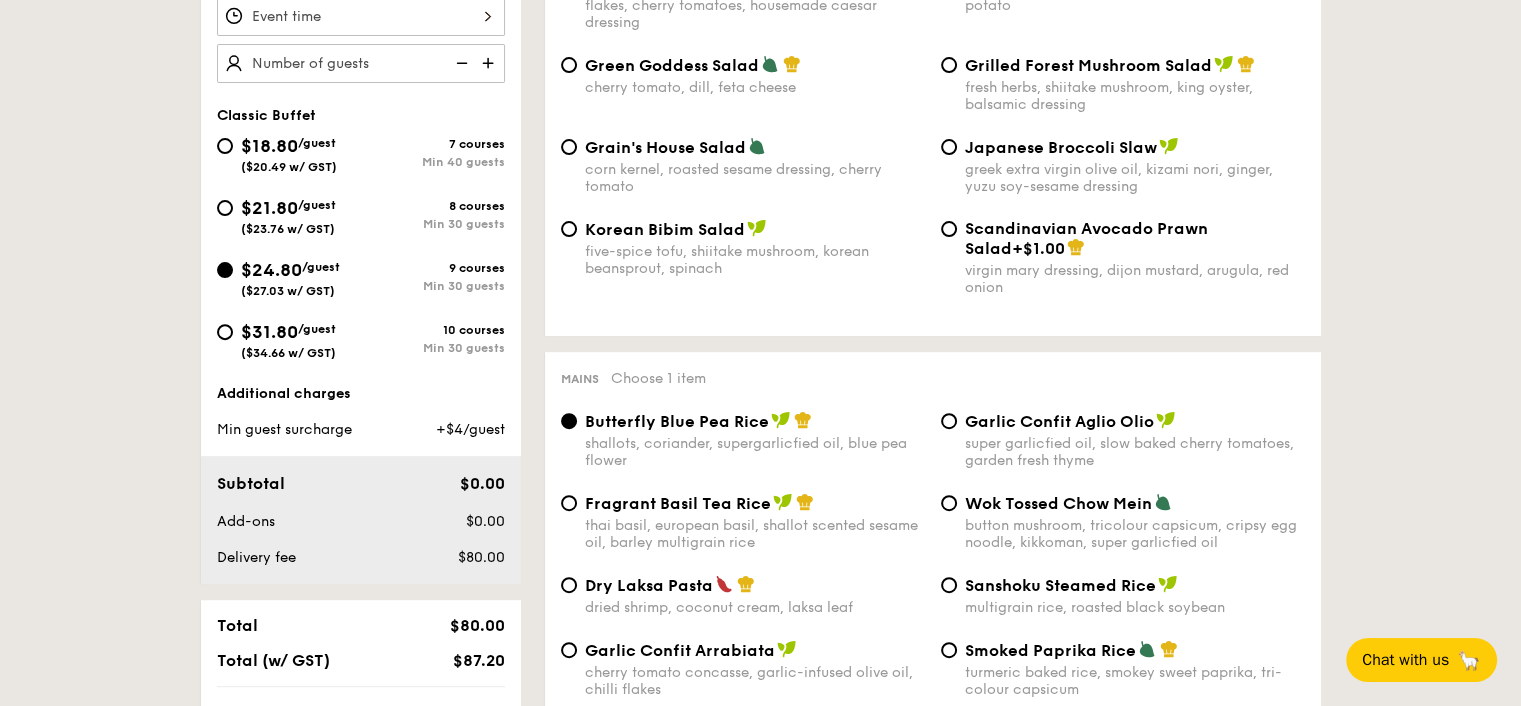 click on "Vegetarian Vegan Spicy Chef's recommendation
Salad
Choose 1 item
The Classic Caesar Salad romaine lettuce, croutons, shaved parmesan flakes, cherry tomatoes, housemade caesar dressing Nippon Potato Salad premium japanese mayonnaise, golden russet potato Green Goddess Salad cherry tomato, dill, feta cheese Grilled Forest Mushroom Salad fresh herbs, shiitake mushroom, king oyster, balsamic dressing Grain's House Salad corn kernel, roasted sesame dressing, cherry tomato Japanese Broccoli Slaw greek extra virgin olive oil, kizami nori, ginger, yuzu soy-sesame dressing Korean Bibim Salad five-spice tofu, shiitake mushroom, korean beansprout, spinach Scandinavian Avocado Prawn Salad
+$1.00
virgin mary dressing, dijon mustard, arugula, red onion
Mains
Choose 1 item
Butterfly Blue Pea Rice shallots, coriander, supergarlicfied oil, blue pea flower Garlic Confit Aglio Olio super garlicfied oil, slow baked cherry tomatoes, garden fresh thyme" at bounding box center (921, 2271) 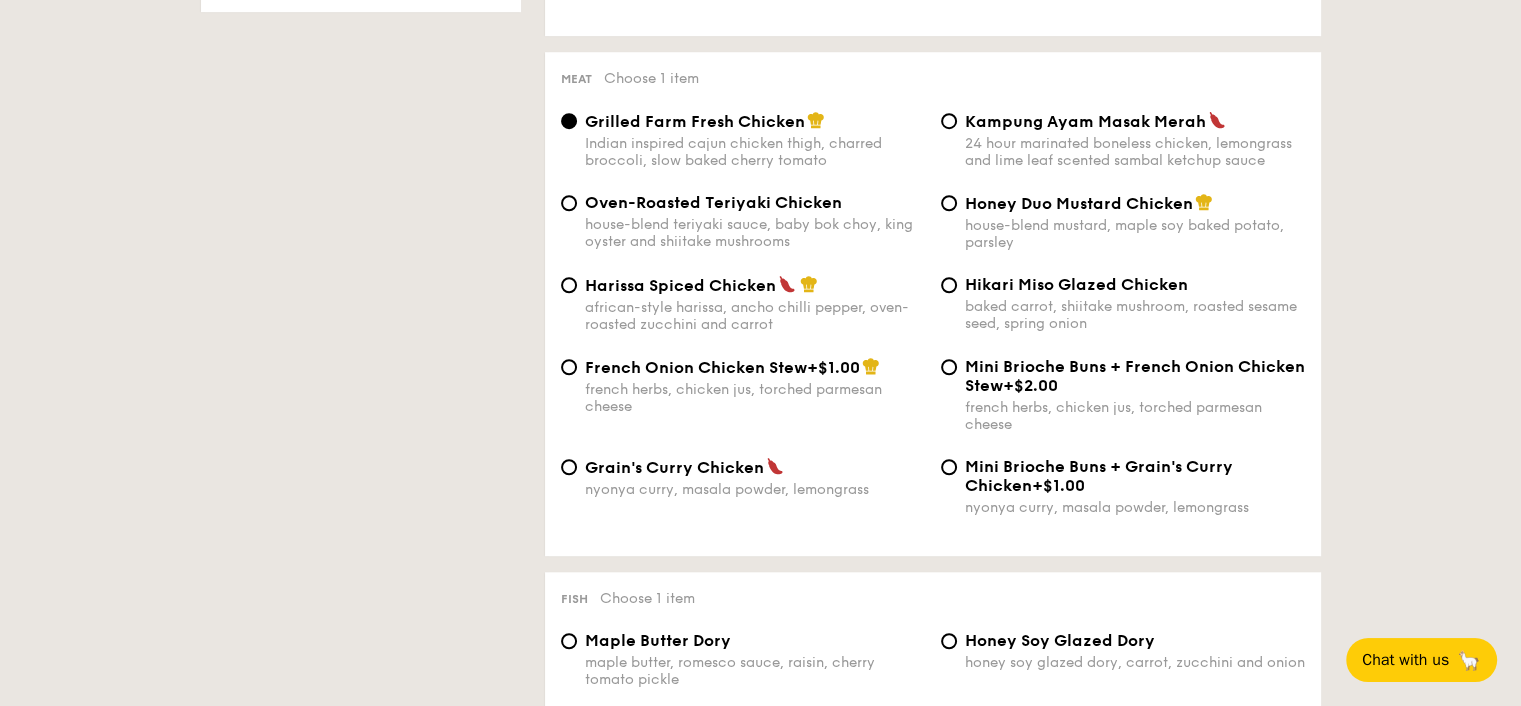 scroll, scrollTop: 1457, scrollLeft: 0, axis: vertical 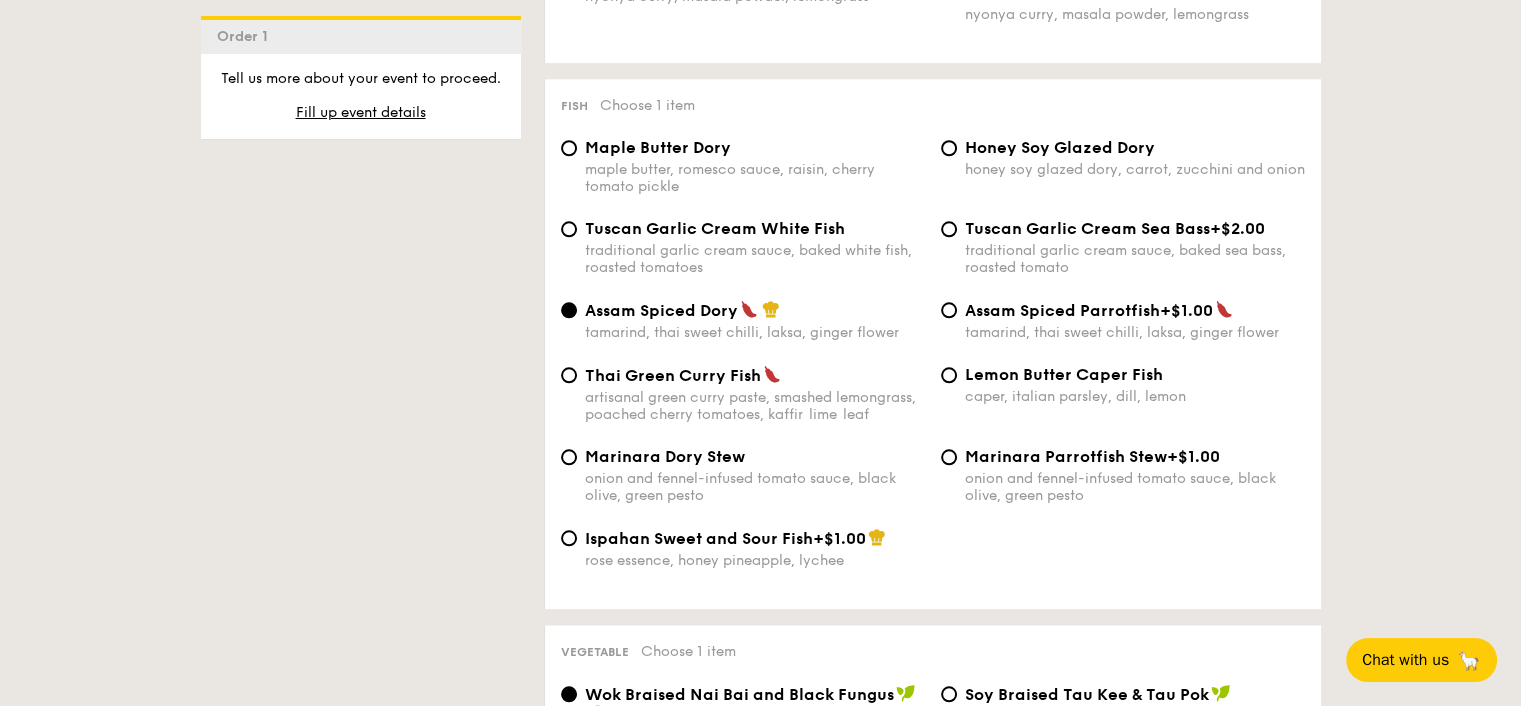 click on "Assam Spiced Dory" at bounding box center (661, 310) 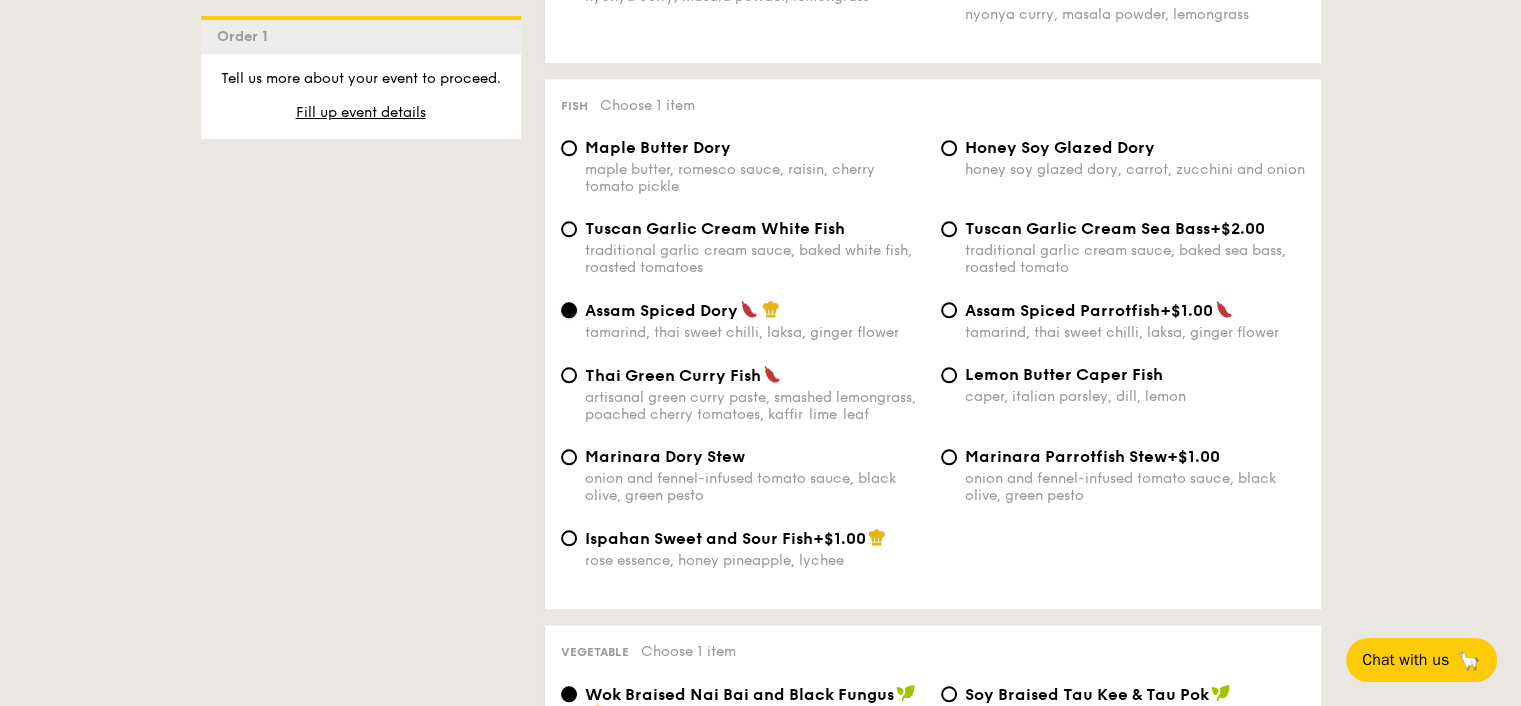 click on "Assam Spiced Dory tamarind, thai sweet chilli, laksa, ginger flower" at bounding box center [569, 310] 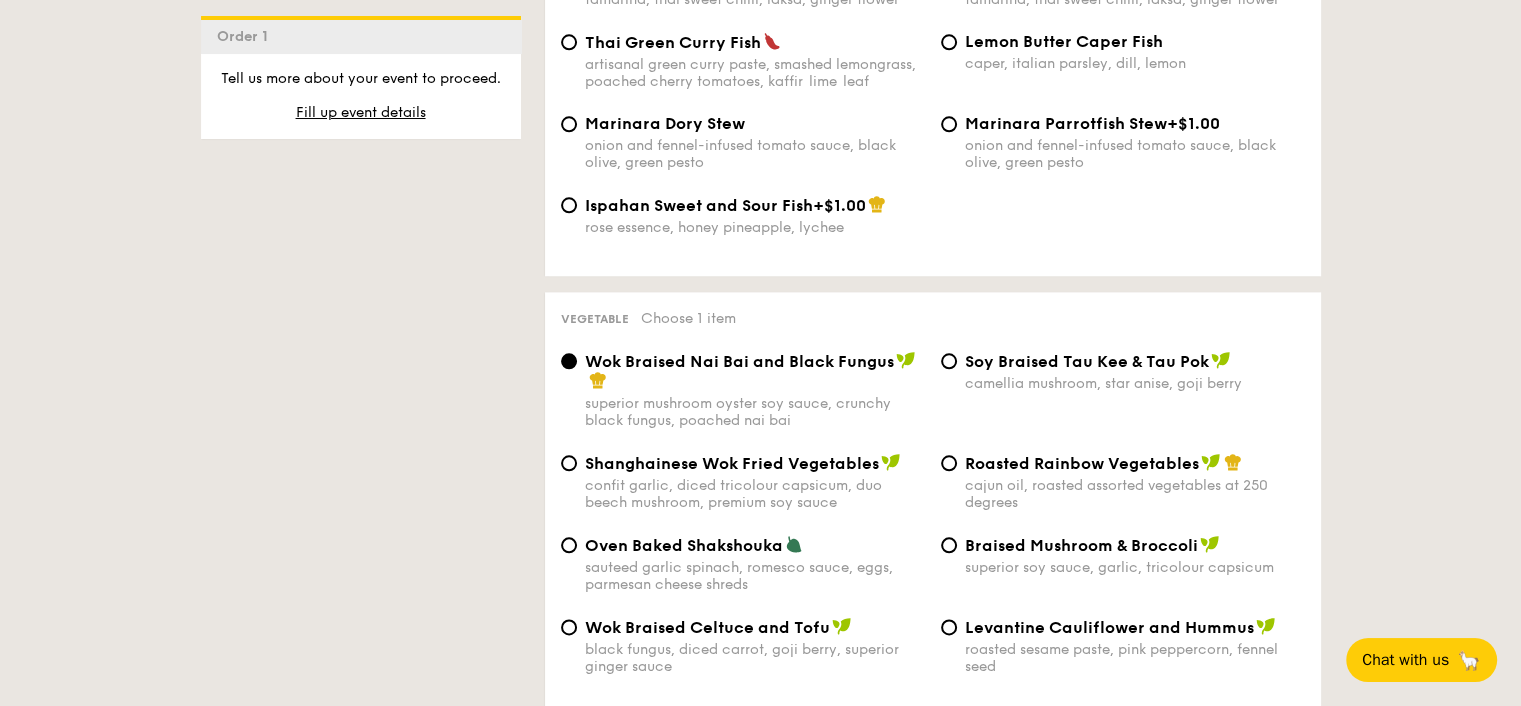 scroll, scrollTop: 2609, scrollLeft: 0, axis: vertical 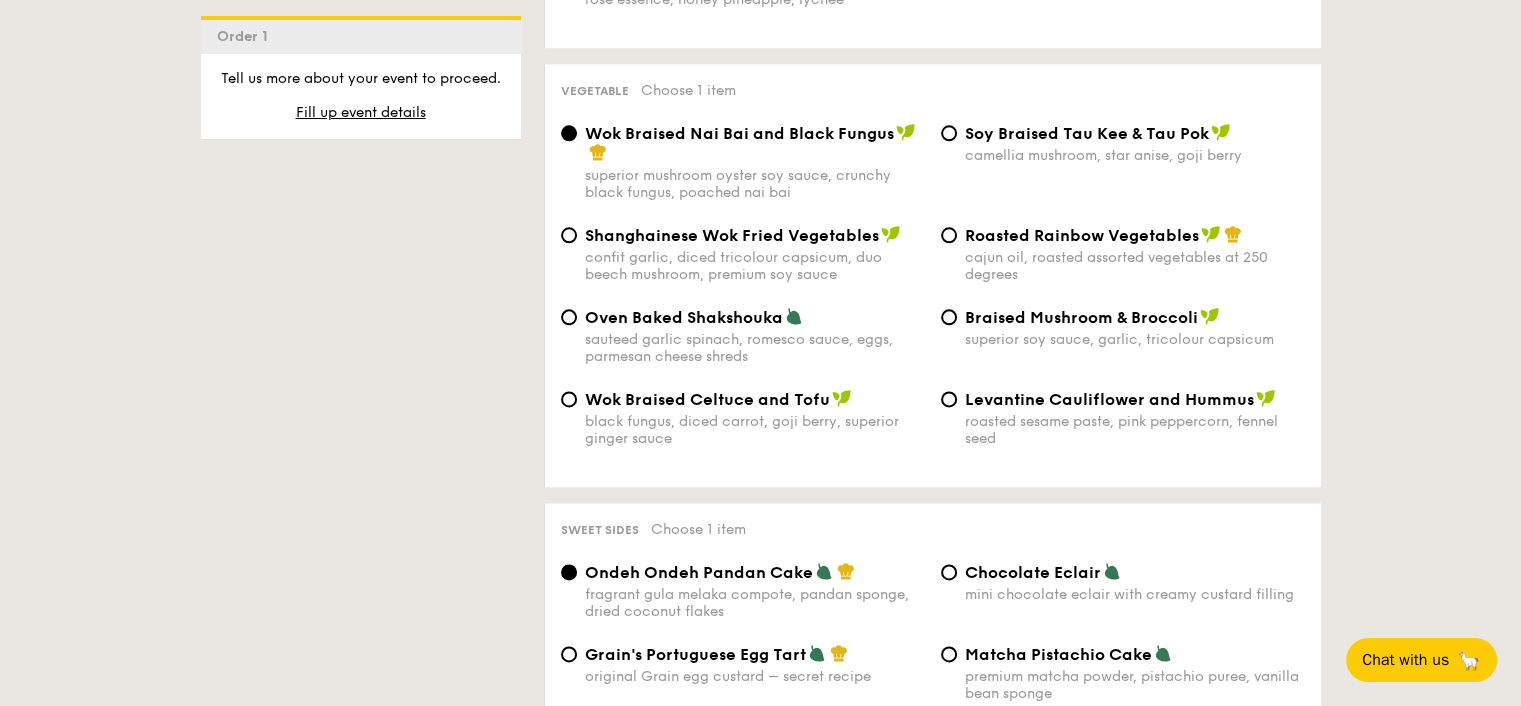 click on "1 - Select menu
2 - Select items
3 - Check out
Order 1
Classic Buffet
$18.80
/guest
($20.49 w/ GST)
7 courses
Min 40 guests
$21.80
/guest
($23.76 w/ GST)
8 courses
Min 30 guests
$24.80
/guest
($27.03 w/ GST)
9 courses
Min 30 guests
$31.80
/guest
($34.66 w/ GST)
10 courses
Min 30 guests
Additional charges
Min guest surcharge
+$4/guest
Subtotal
$0.00
Add-ons
$0.00
Delivery fee
$80.00
Total
$80.00
Total (w/ GST)
$87.20
Order 1
Vegetarian" at bounding box center [761, 370] 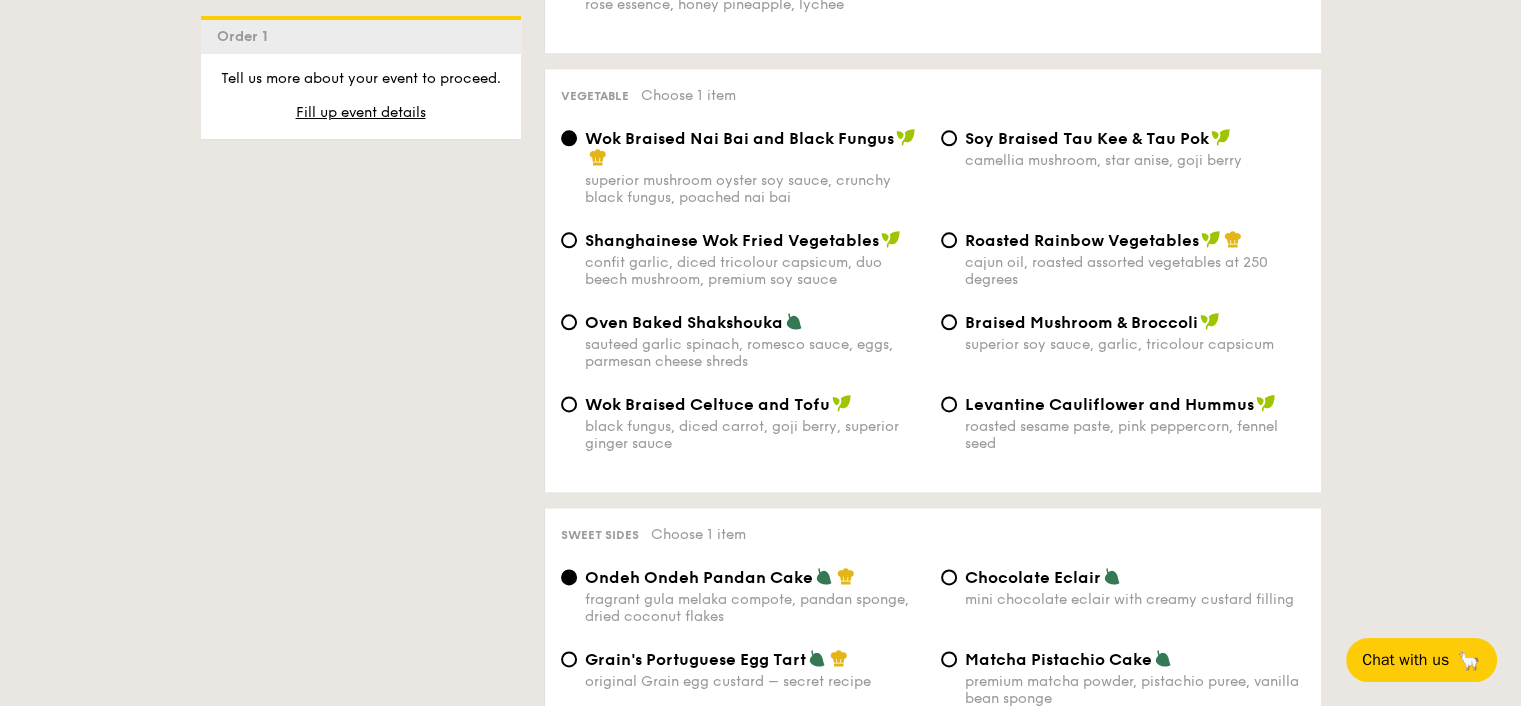 scroll, scrollTop: 2504, scrollLeft: 0, axis: vertical 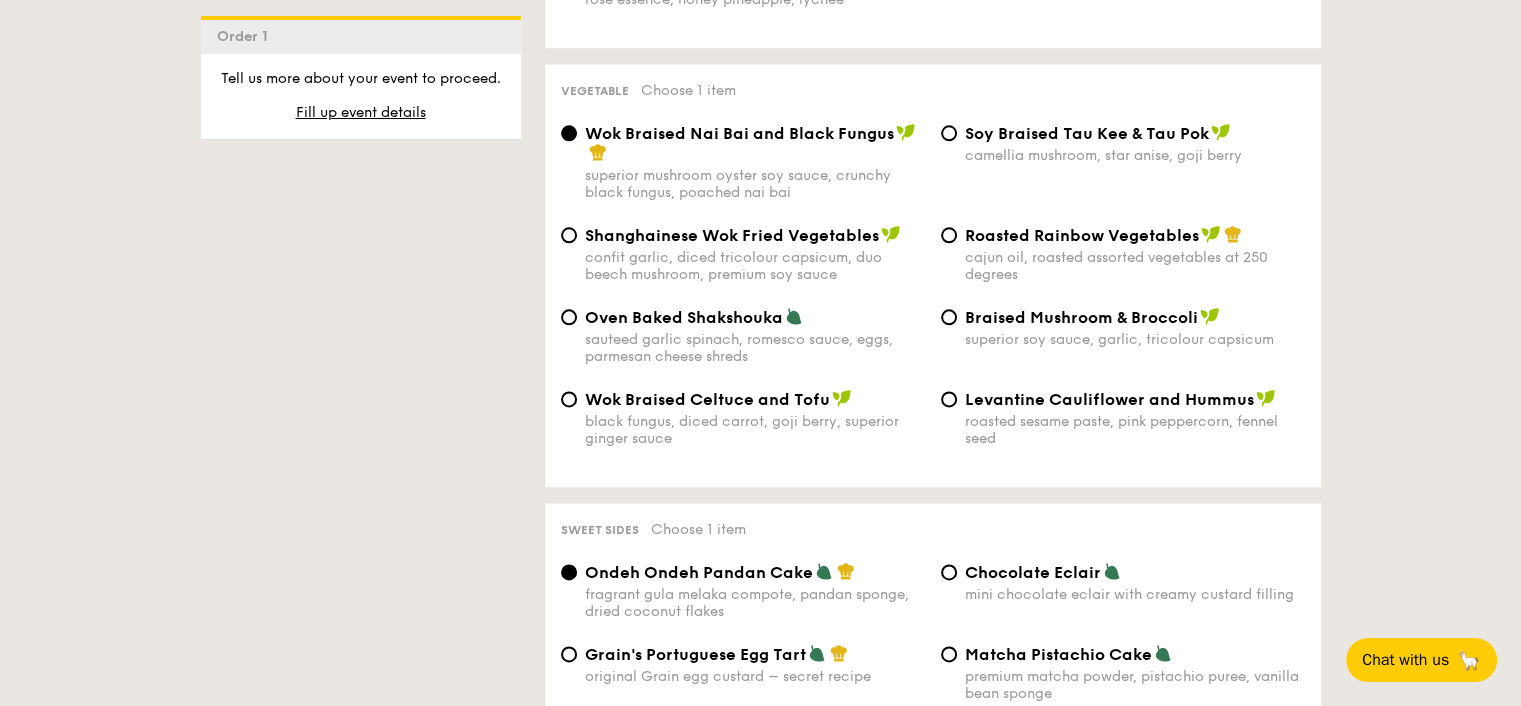 click on "Roasted Rainbow Vegetables" at bounding box center [1082, 235] 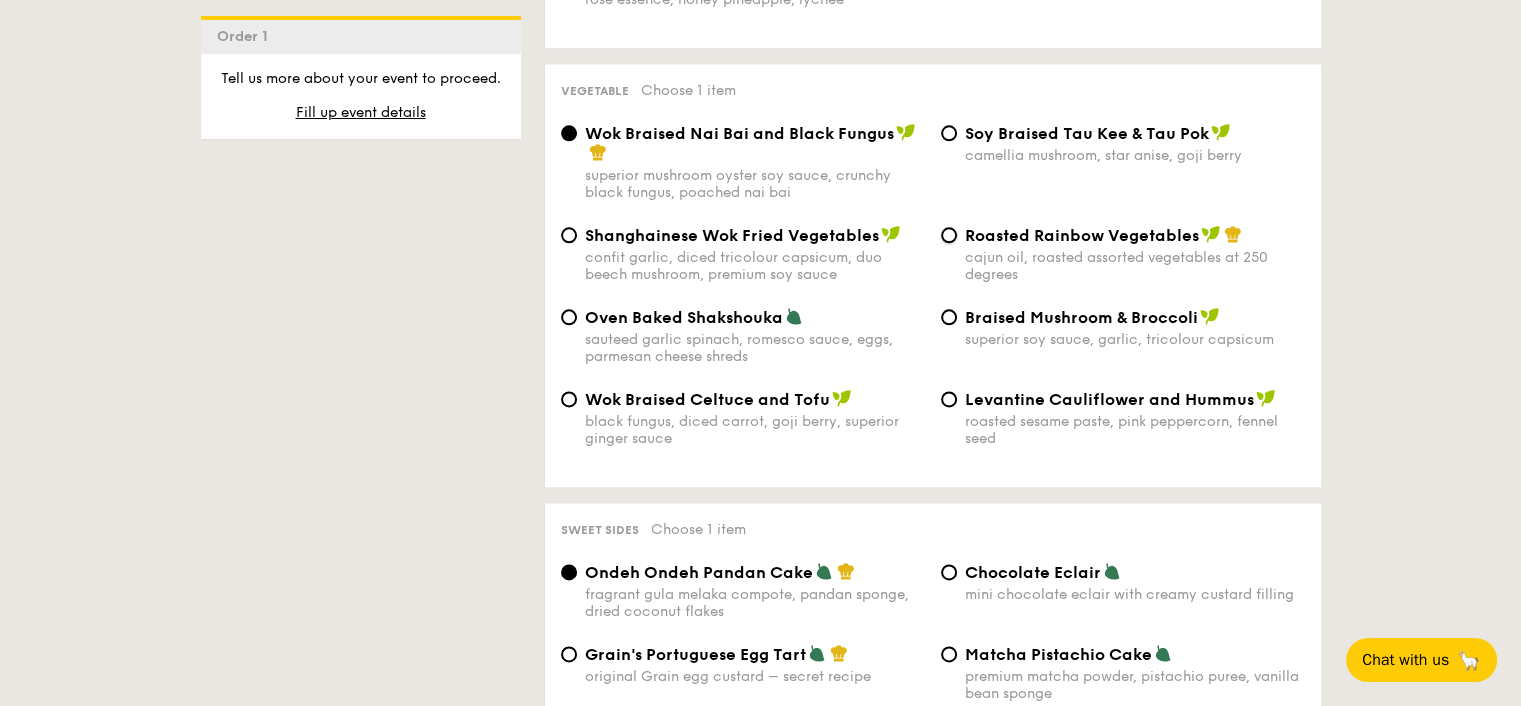 click on "Roasted Rainbow Vegetables cajun oil, roasted assorted vegetables at 250 degrees" at bounding box center [949, 235] 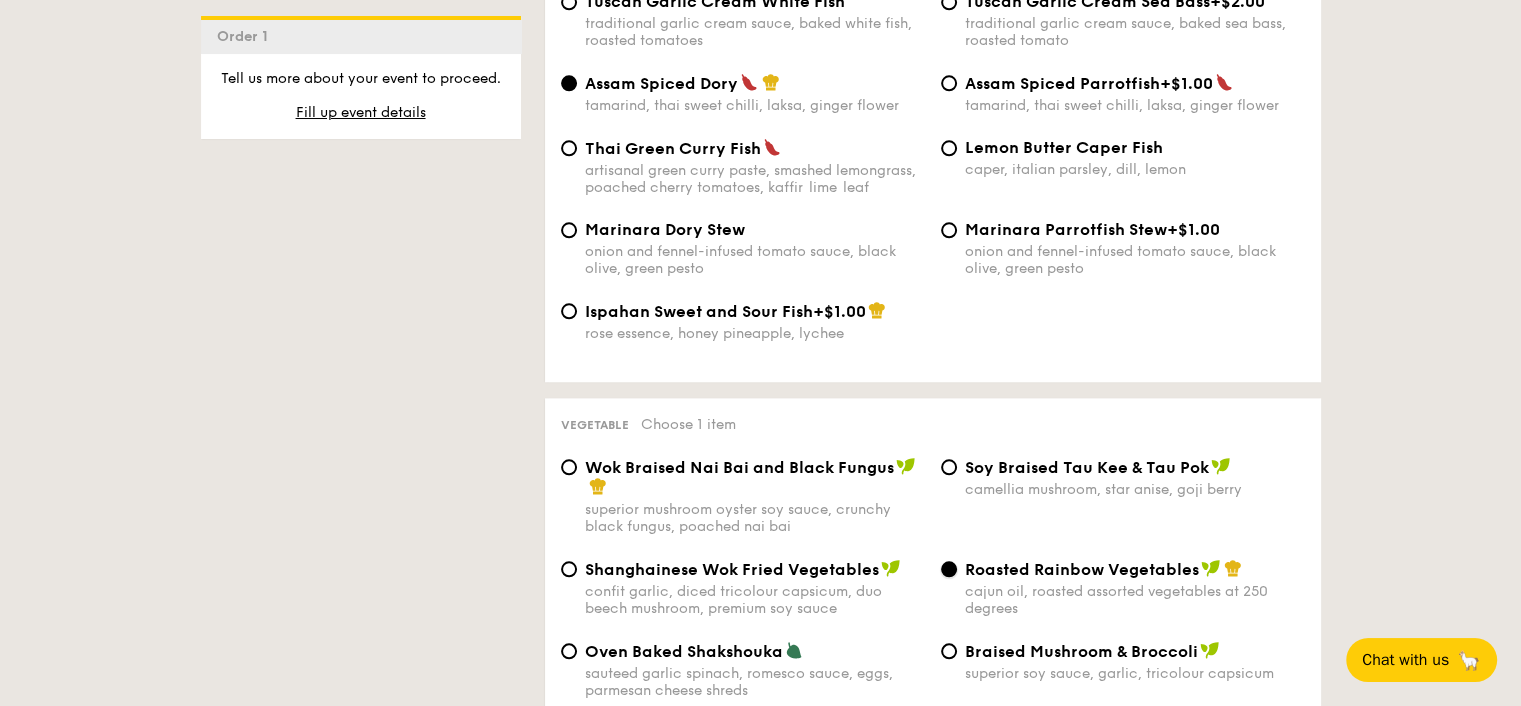 scroll, scrollTop: 2504, scrollLeft: 0, axis: vertical 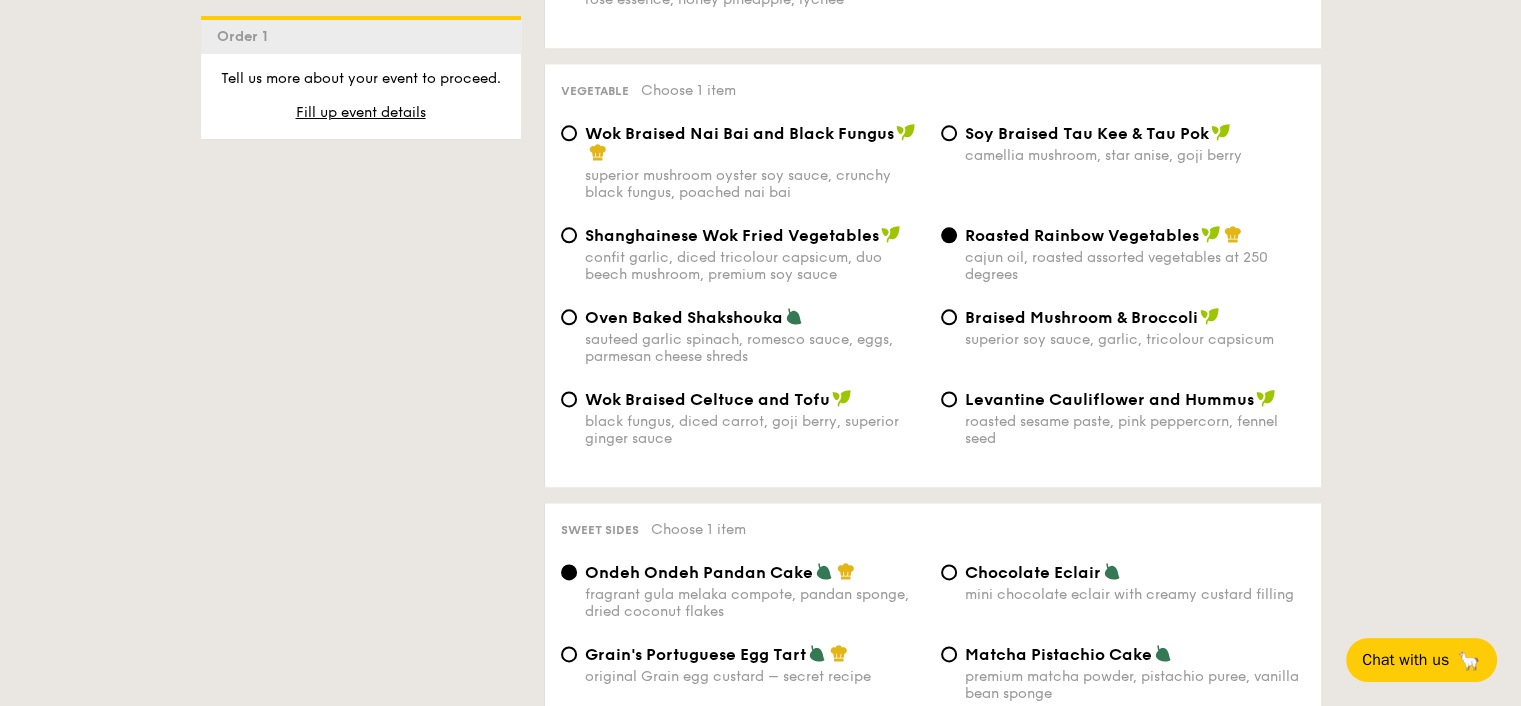 click on "Braised Mushroom & Broccoli" at bounding box center [1081, 317] 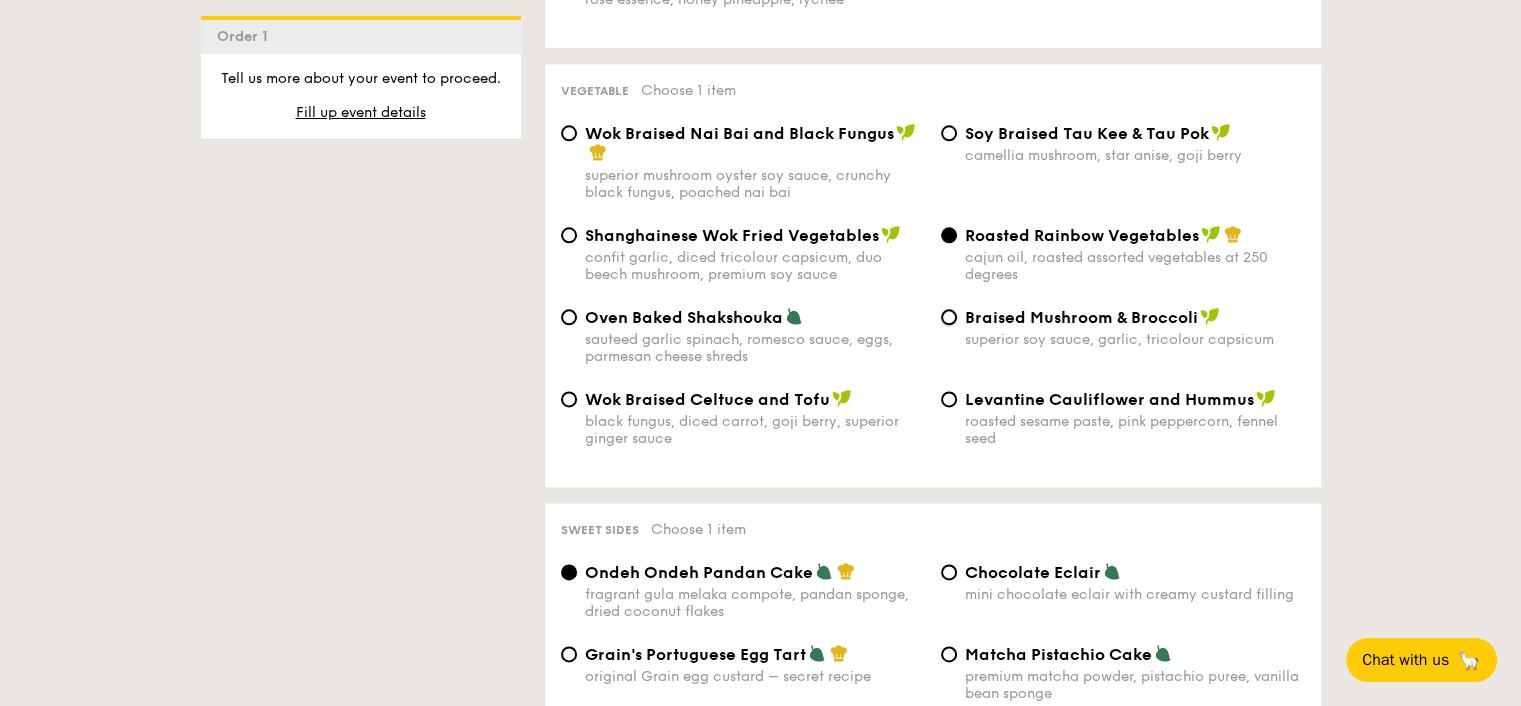 click on "Braised Mushroom & Broccoli superior soy sauce, garlic, tricolour capsicum" at bounding box center [949, 317] 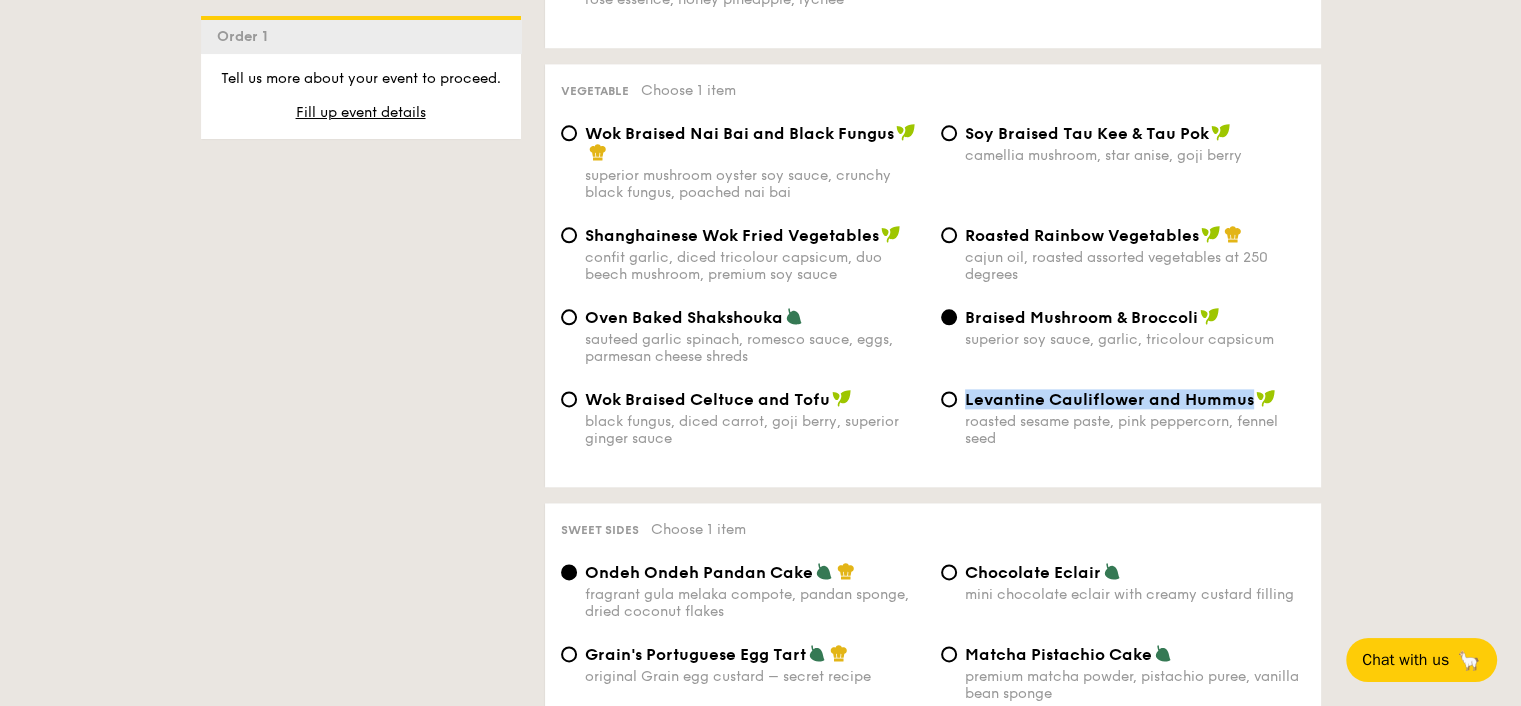 drag, startPoint x: 1250, startPoint y: 431, endPoint x: 970, endPoint y: 422, distance: 280.1446 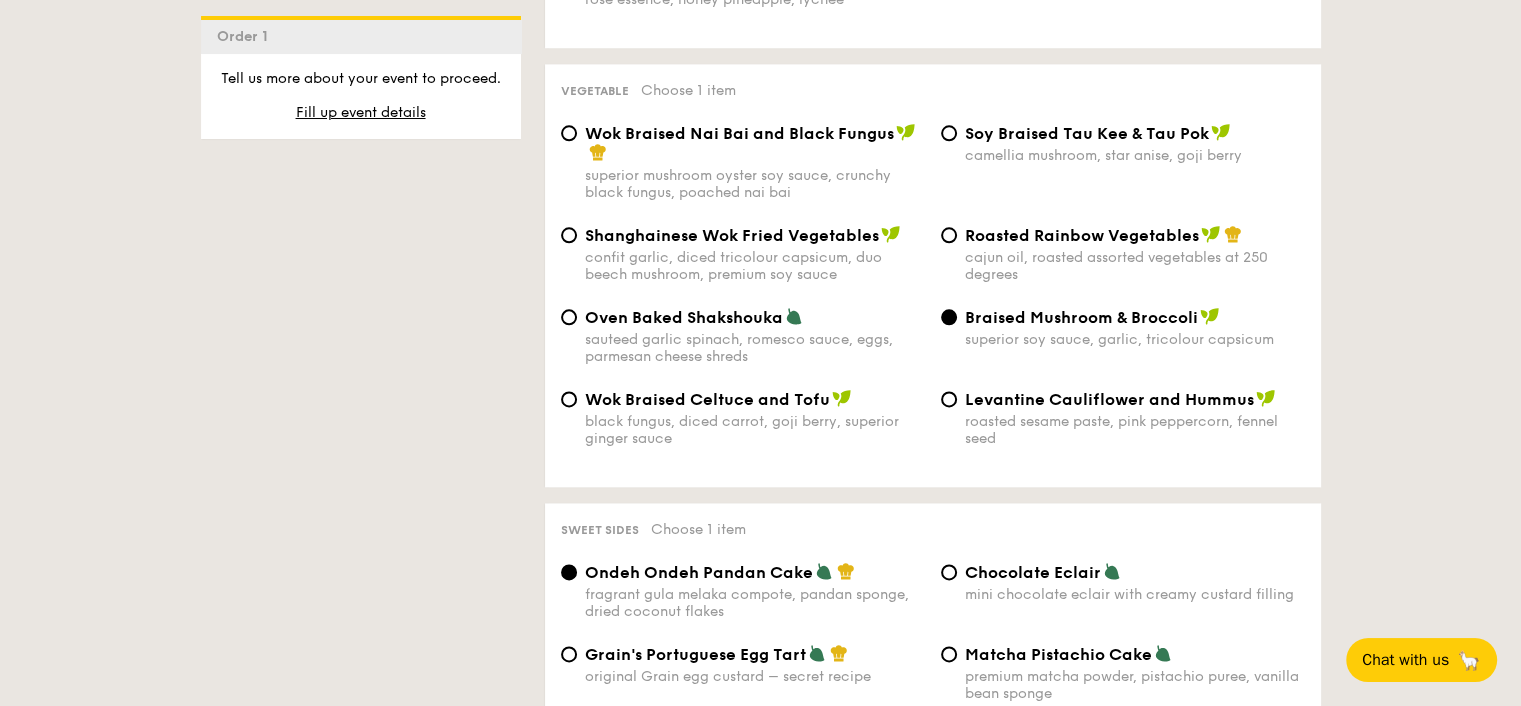 click on "Levantine Cauliflower and Hummus roasted sesame paste, pink peppercorn, fennel seed" at bounding box center [1123, 418] 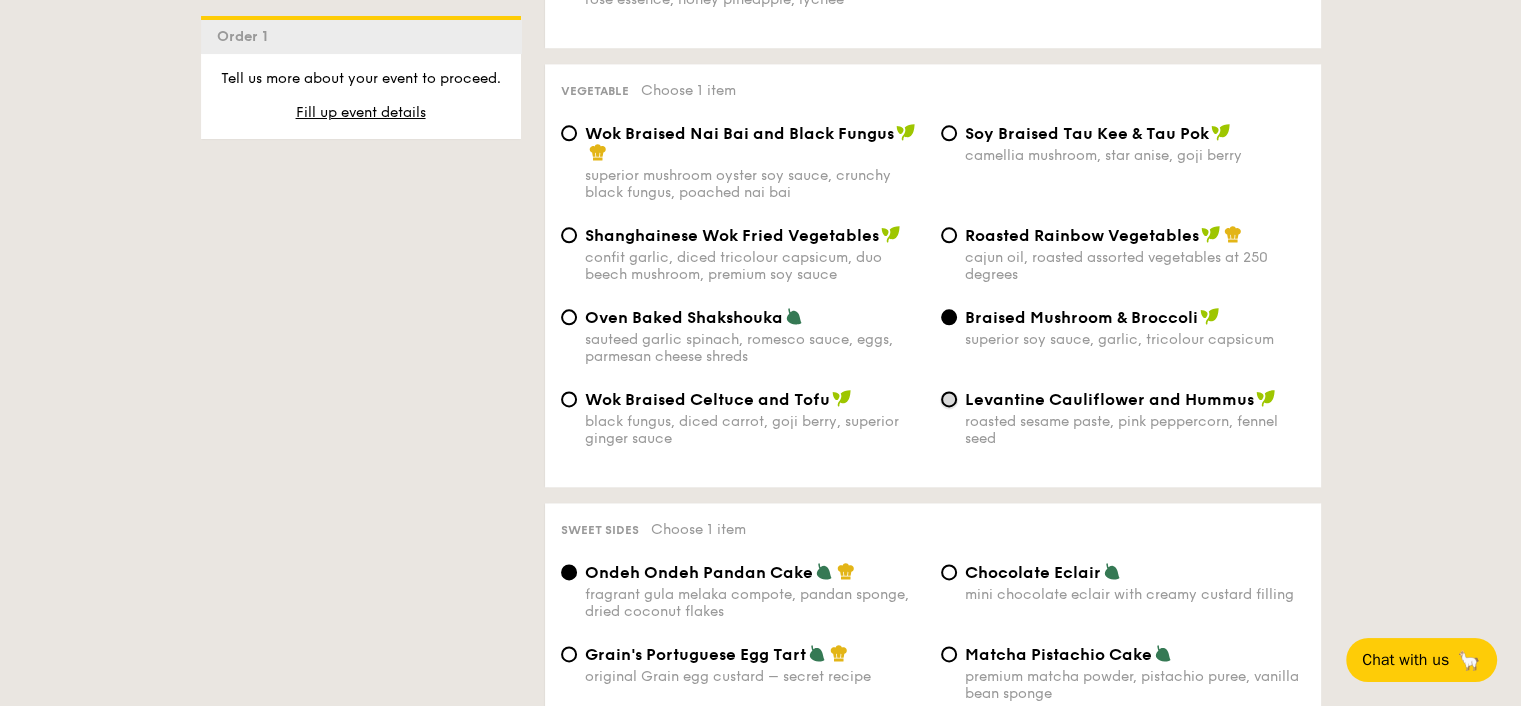 click on "Levantine Cauliflower and Hummus roasted sesame paste, pink peppercorn, fennel seed" at bounding box center [949, 399] 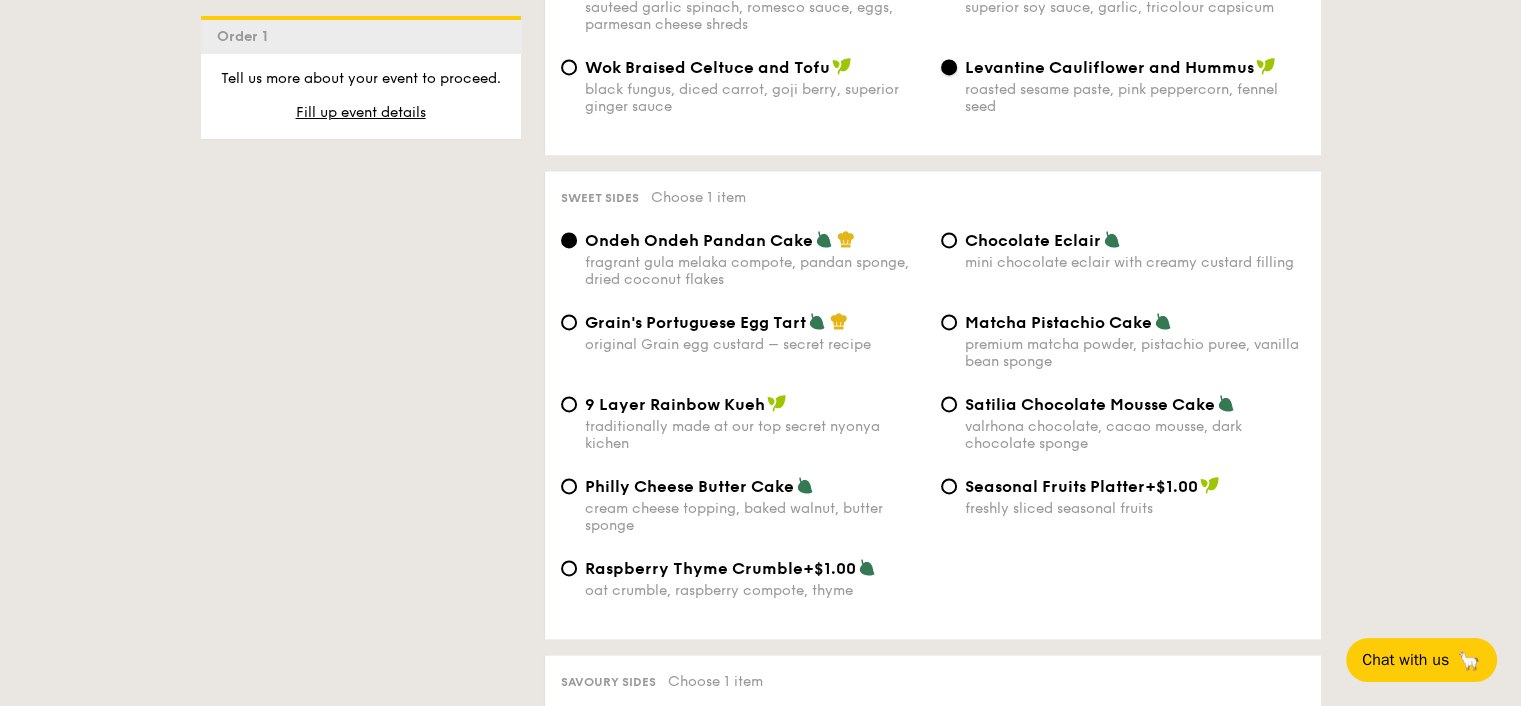 scroll, scrollTop: 2504, scrollLeft: 0, axis: vertical 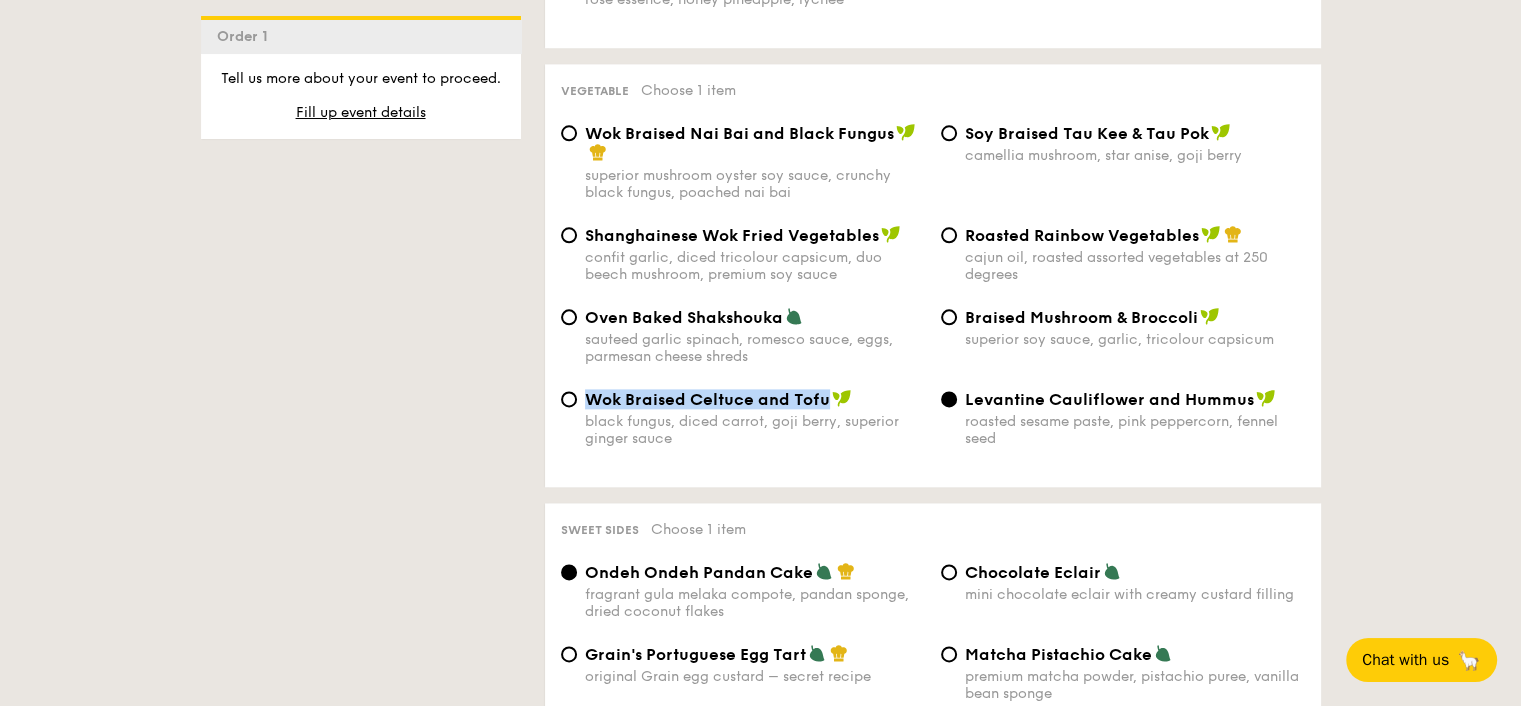drag, startPoint x: 580, startPoint y: 425, endPoint x: 824, endPoint y: 428, distance: 244.01845 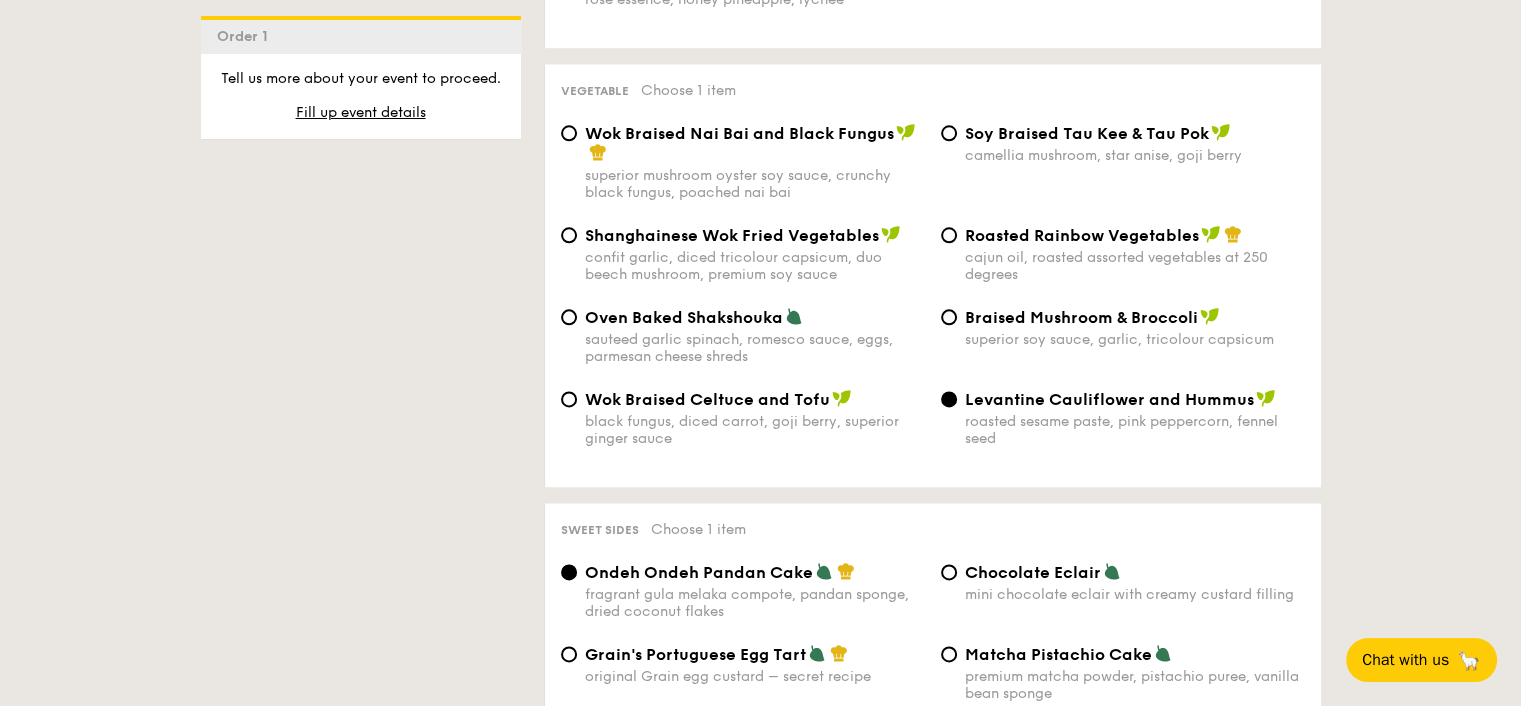 click on "Vegetable
Choose 1 item
Wok Braised Nai Bai and Black Fungus  superior mushroom oyster soy sauce, crunchy black fungus, poached nai bai ⁠Soy Braised Tau Kee & Tau Pok camellia mushroom, star anise, goji berry Shanghainese Wok Fried Vegetables confit garlic, diced tricolour capsicum, duo beech mushroom, premium soy sauce Roasted Rainbow Vegetables cajun oil, roasted assorted vegetables at 250 degrees Oven Baked Shakshouka sauteed garlic spinach, romesco sauce, eggs, parmesan cheese shreds Braised Mushroom & Broccoli superior soy sauce, garlic, tricolour capsicum Wok Braised Celtuce and Tofu black fungus, diced carrot, goji berry, superior ginger sauce Levantine Cauliflower and Hummus roasted sesame paste, pink peppercorn, fennel seed" at bounding box center (933, 275) 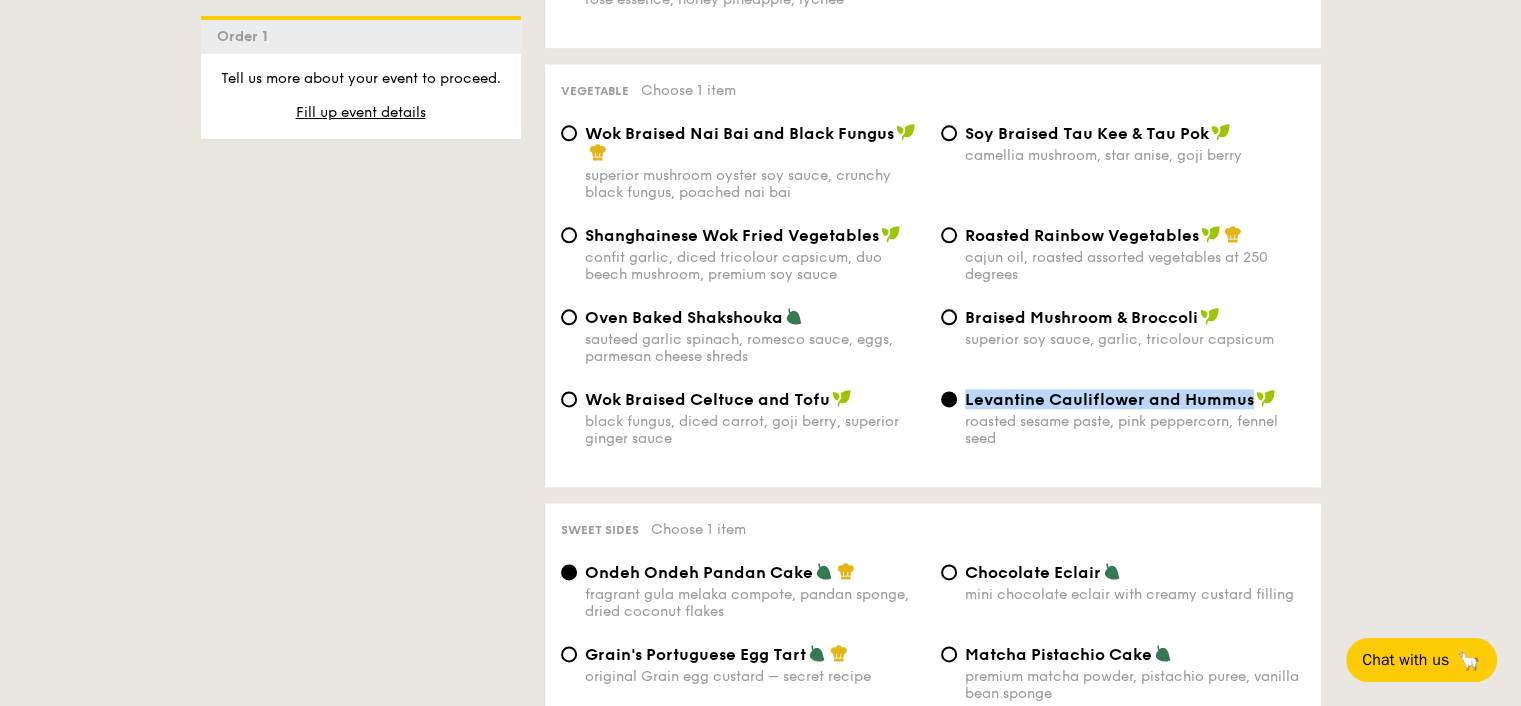 drag, startPoint x: 965, startPoint y: 429, endPoint x: 1245, endPoint y: 426, distance: 280.01608 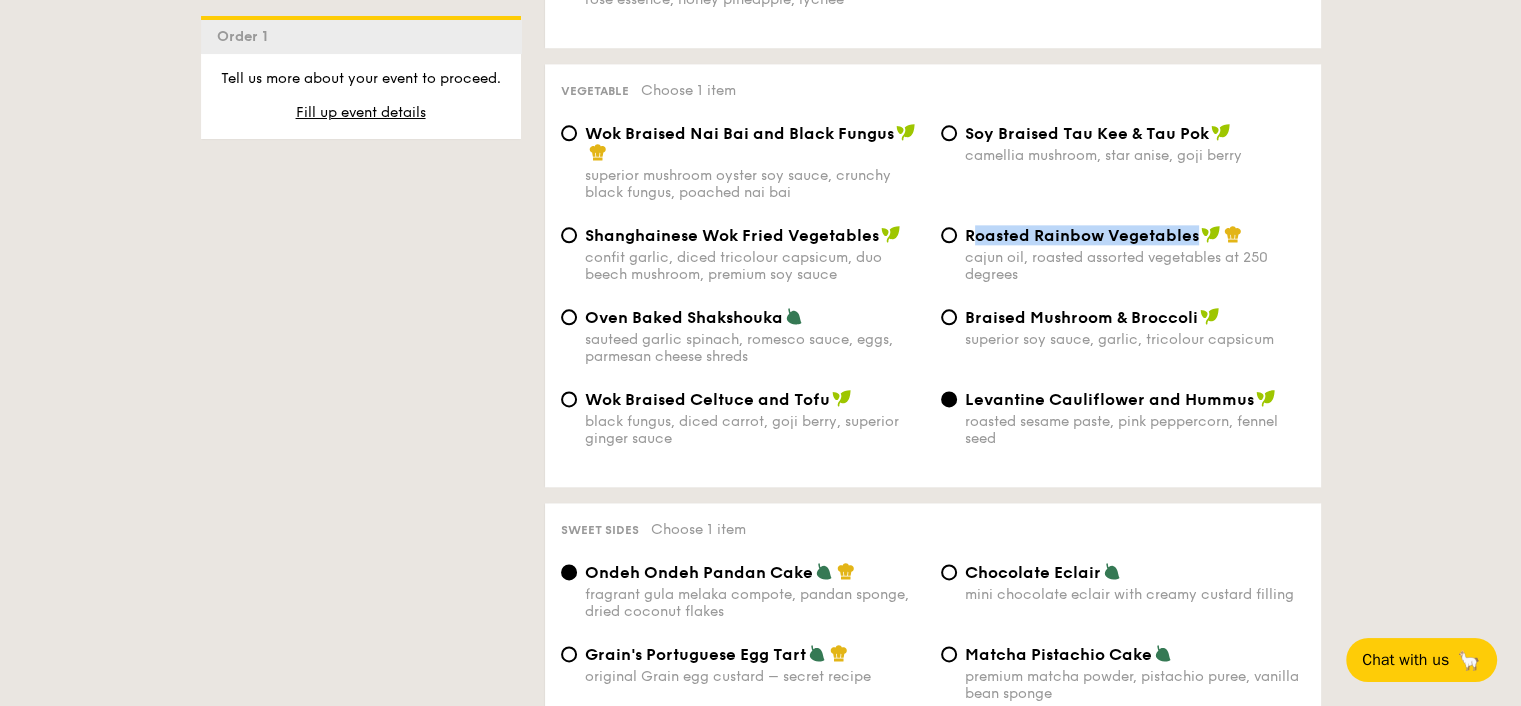 drag, startPoint x: 970, startPoint y: 258, endPoint x: 1194, endPoint y: 257, distance: 224.00223 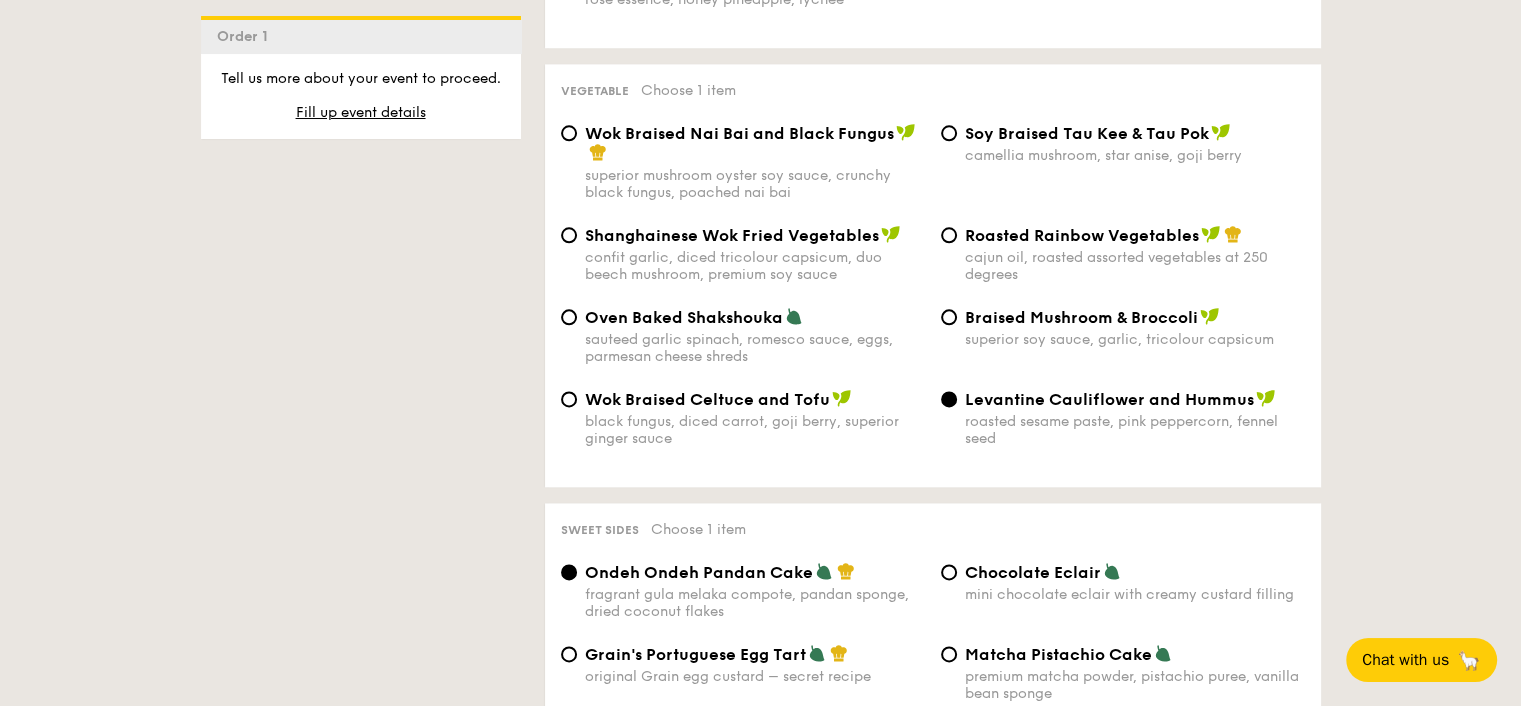 click on "1 - Select menu
2 - Select items
3 - Check out
Order 1
Classic Buffet
$18.80
/guest
($20.49 w/ GST)
7 courses
Min 40 guests
$21.80
/guest
($23.76 w/ GST)
8 courses
Min 30 guests
$24.80
/guest
($27.03 w/ GST)
9 courses
Min 30 guests
$31.80
/guest
($34.66 w/ GST)
10 courses
Min 30 guests
Additional charges
Min guest surcharge
+$4/guest
Subtotal
$0.00
Add-ons
$0.00
Delivery fee
$80.00
Total
$80.00
Total (w/ GST)
$87.20
Order 1
Vegetarian" at bounding box center [760, 370] 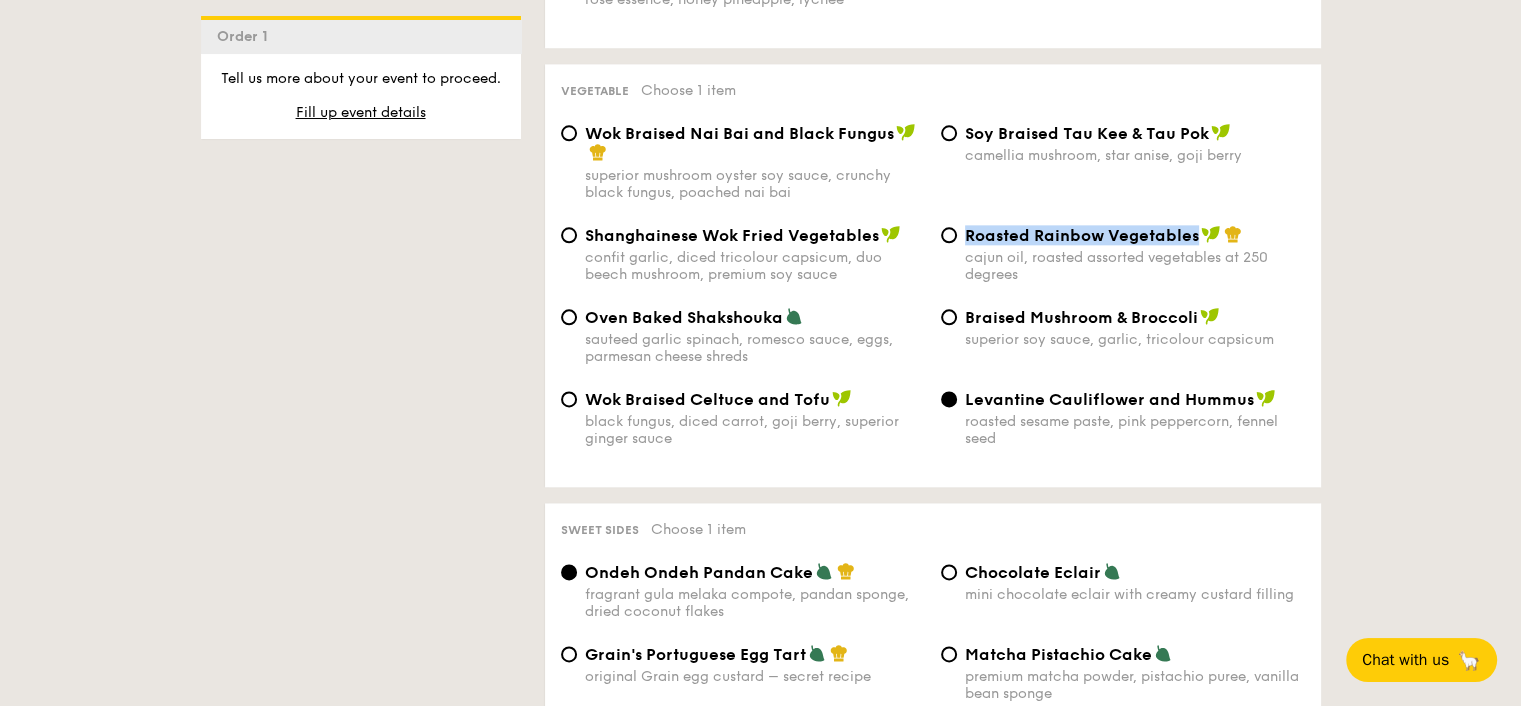 drag, startPoint x: 1196, startPoint y: 263, endPoint x: 968, endPoint y: 263, distance: 228 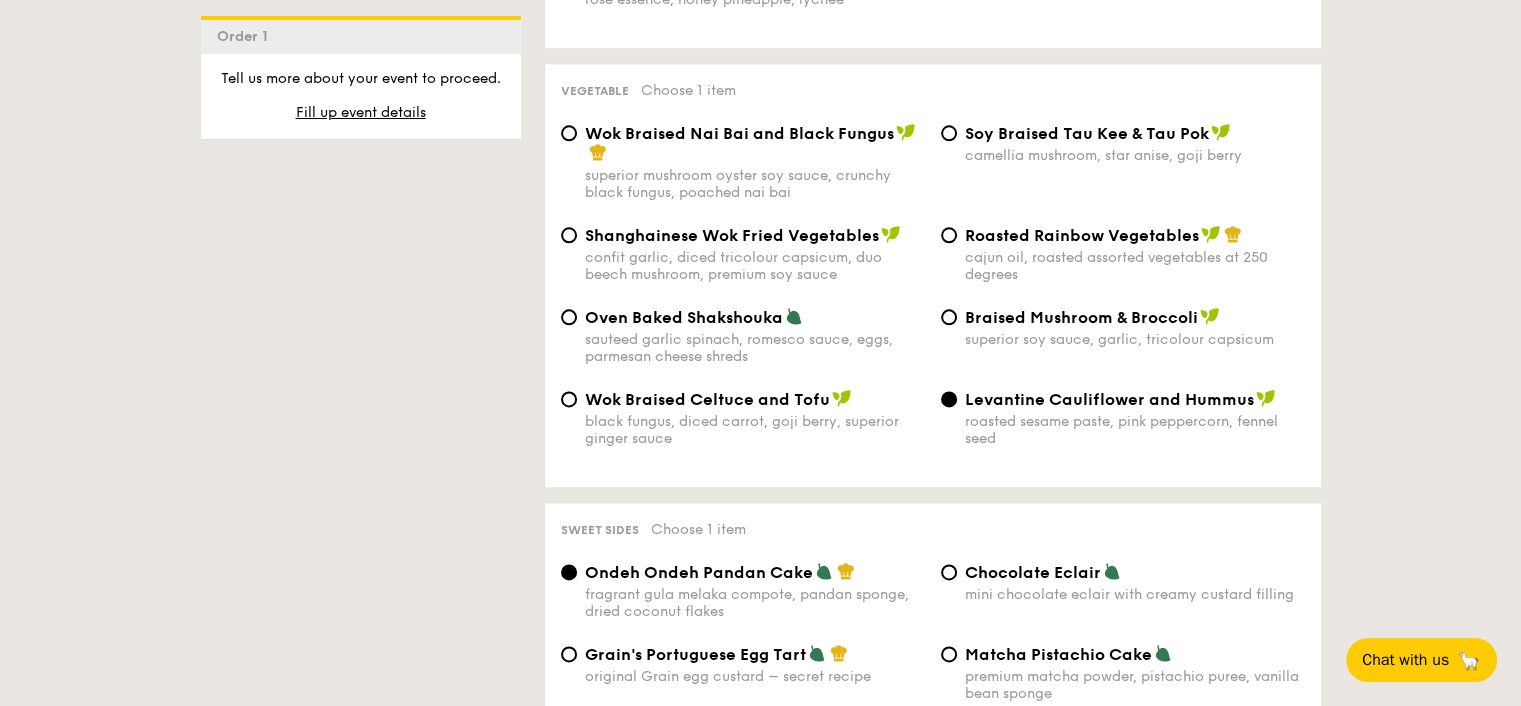 click on "1 - Select menu
2 - Select items
3 - Check out
Order 1
Classic Buffet
$18.80
/guest
($20.49 w/ GST)
7 courses
Min 40 guests
$21.80
/guest
($23.76 w/ GST)
8 courses
Min 30 guests
$24.80
/guest
($27.03 w/ GST)
9 courses
Min 30 guests
$31.80
/guest
($34.66 w/ GST)
10 courses
Min 30 guests
Additional charges
Min guest surcharge
+$4/guest
Subtotal
$0.00
Add-ons
$0.00
Delivery fee
$80.00
Total
$80.00
Total (w/ GST)
$87.20
Order 1
Vegetarian" at bounding box center (760, 370) 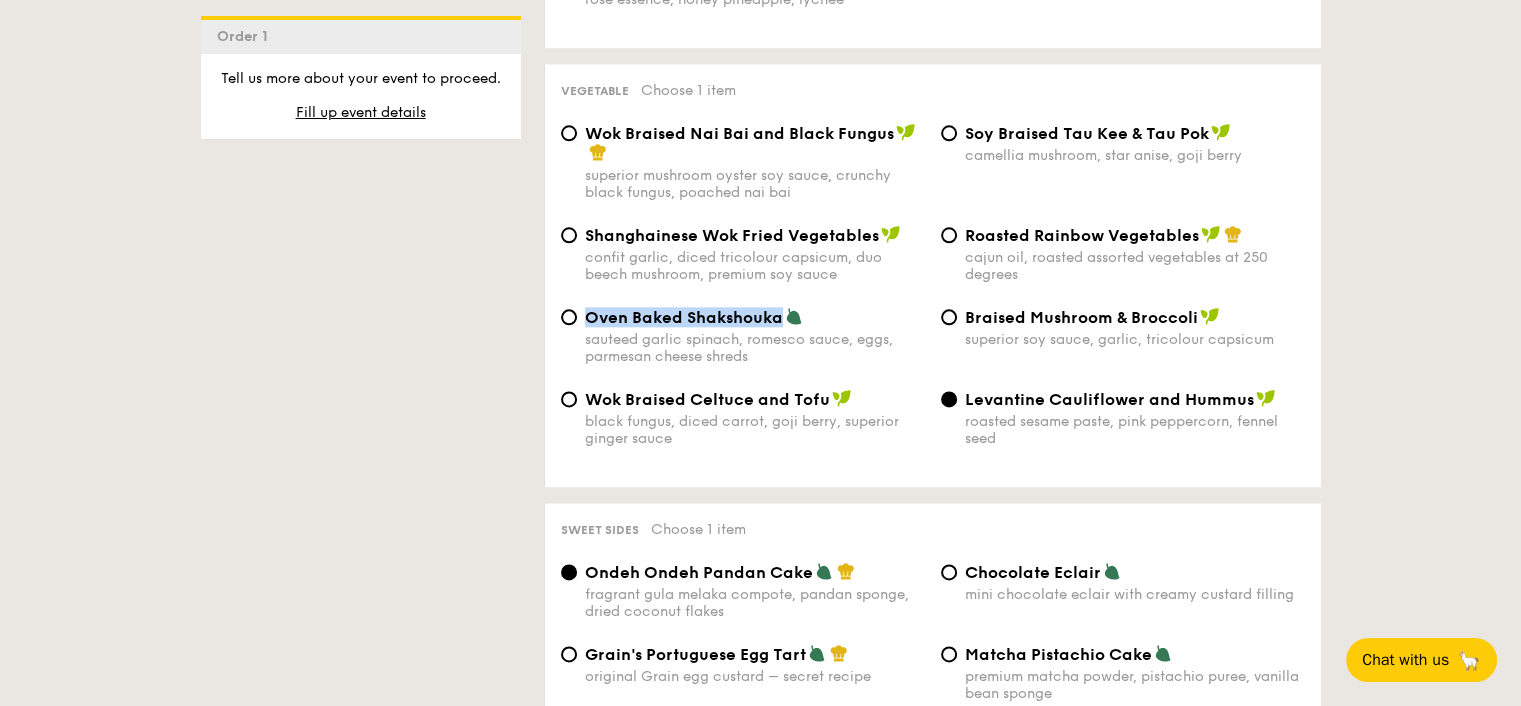 drag, startPoint x: 588, startPoint y: 344, endPoint x: 780, endPoint y: 344, distance: 192 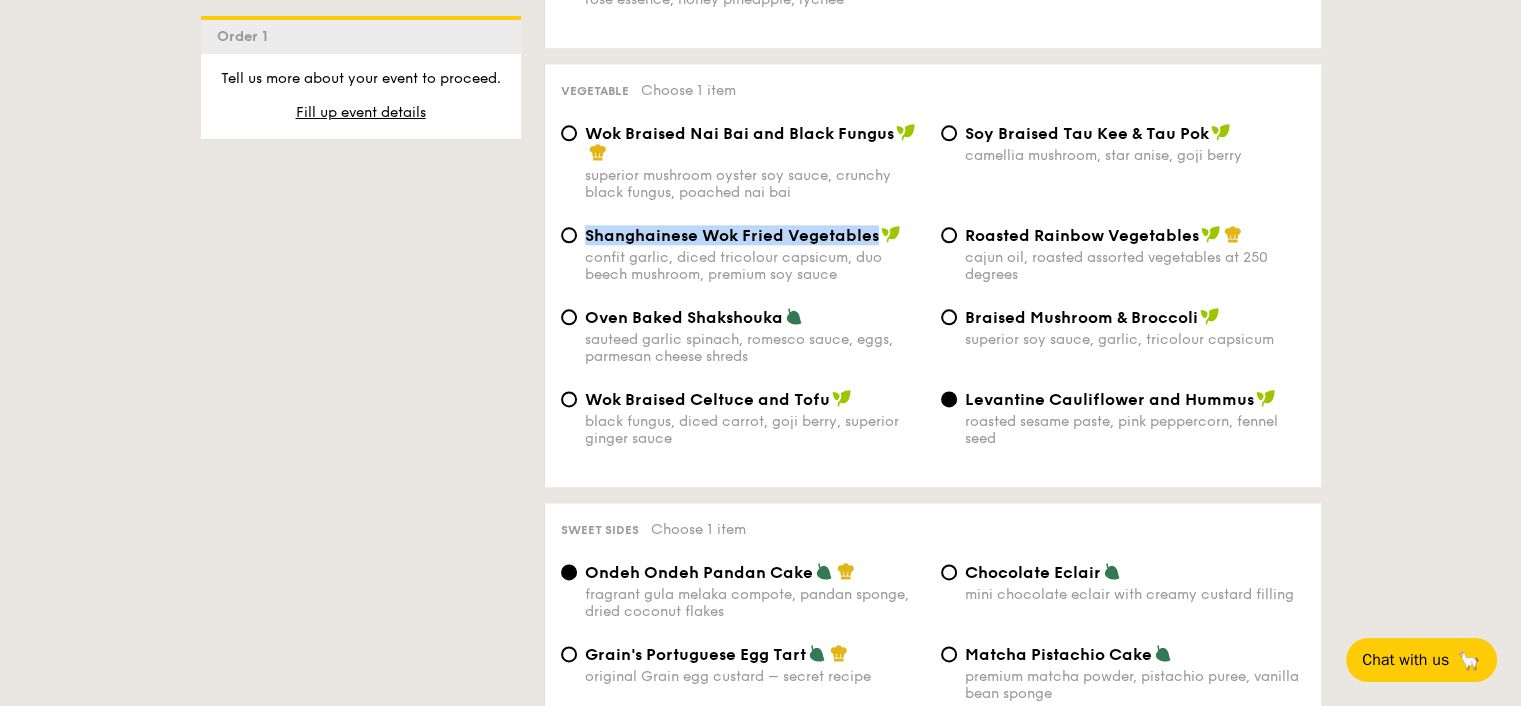 drag, startPoint x: 875, startPoint y: 259, endPoint x: 583, endPoint y: 253, distance: 292.06165 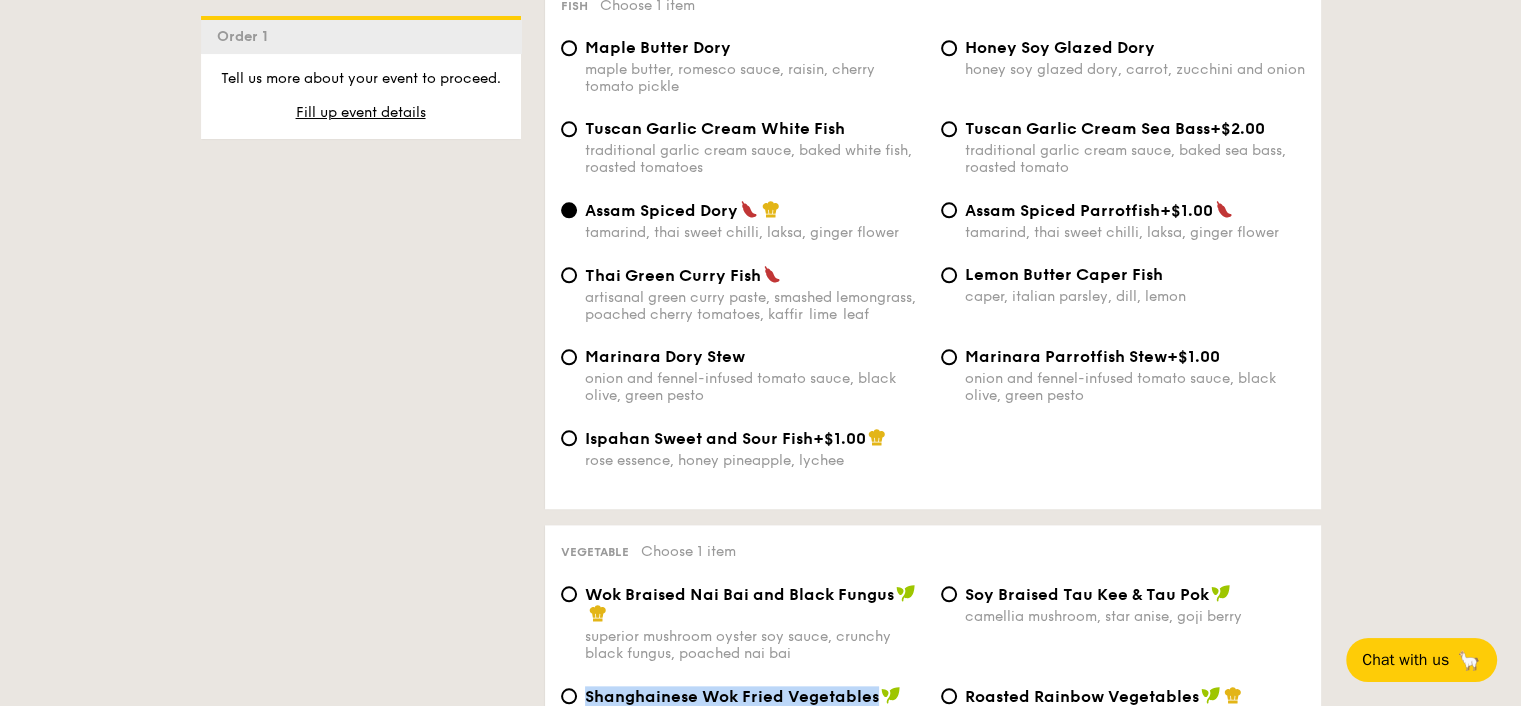 scroll, scrollTop: 2028, scrollLeft: 0, axis: vertical 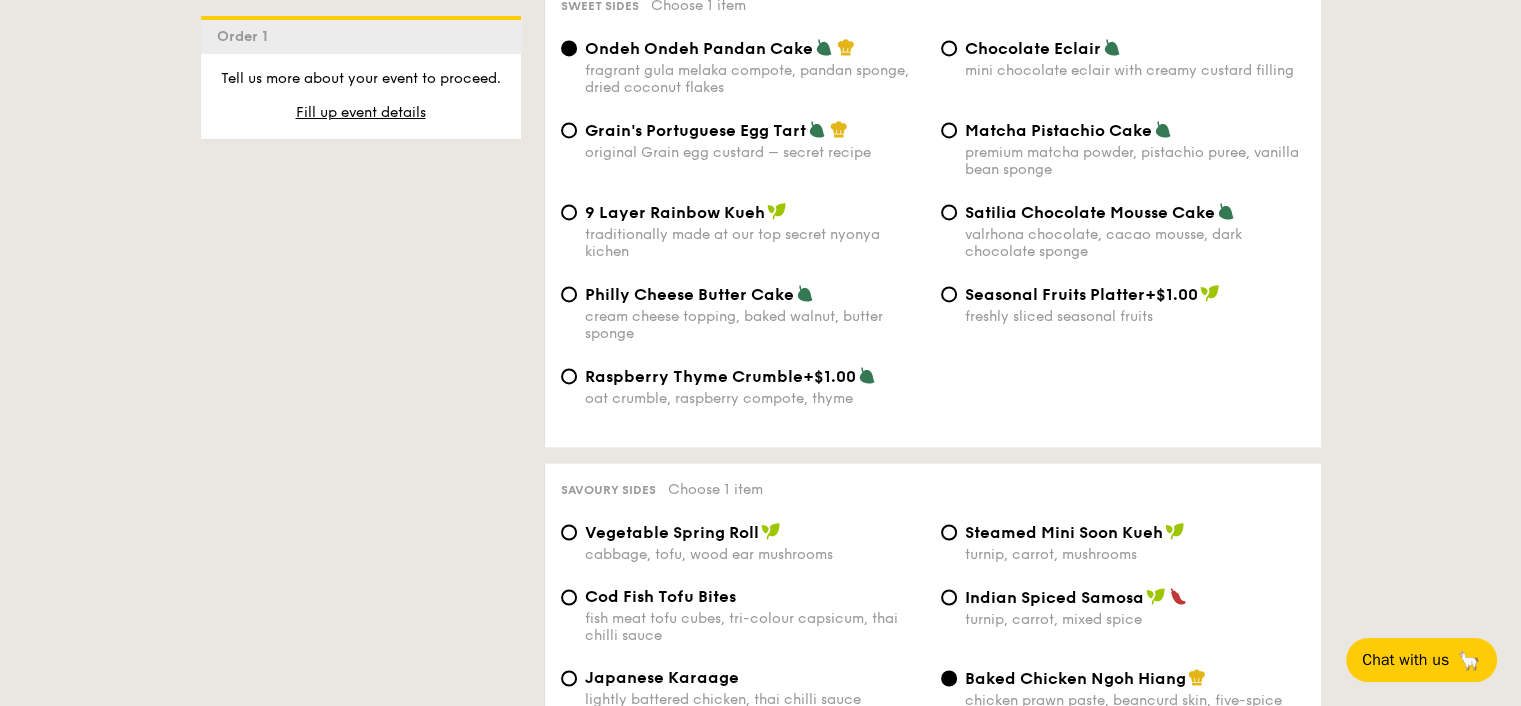 click on "1 - Select menu
2 - Select items
3 - Check out
Order 1
Classic Buffet
$18.80
/guest
($20.49 w/ GST)
7 courses
Min 40 guests
$21.80
/guest
($23.76 w/ GST)
8 courses
Min 30 guests
$24.80
/guest
($27.03 w/ GST)
9 courses
Min 30 guests
$31.80
/guest
($34.66 w/ GST)
10 courses
Min 30 guests
Additional charges
Min guest surcharge
+$4/guest
Subtotal
$0.00
Add-ons
$0.00
Delivery fee
$80.00
Total
$80.00
Total (w/ GST)
$87.20
Order 1
Vegetarian" at bounding box center (761, -154) 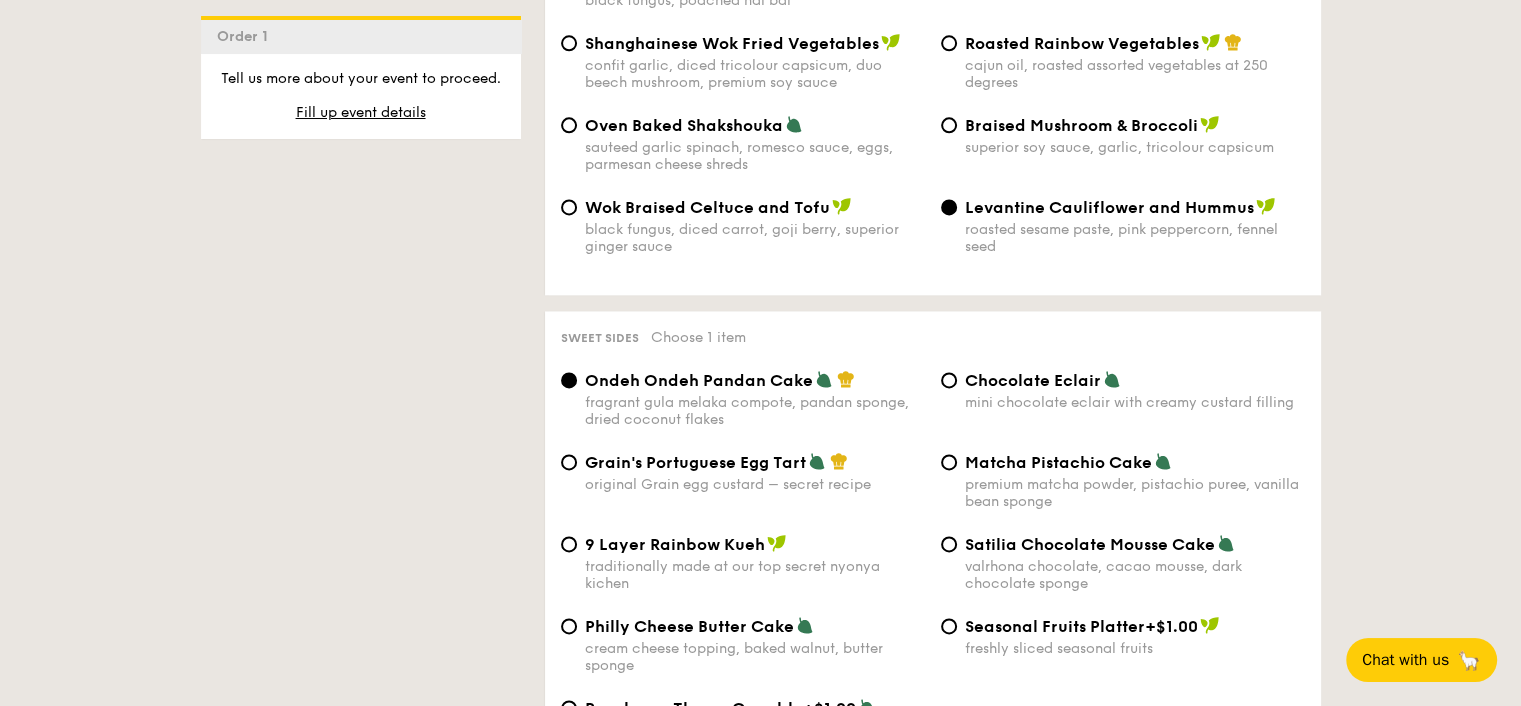 scroll, scrollTop: 2362, scrollLeft: 0, axis: vertical 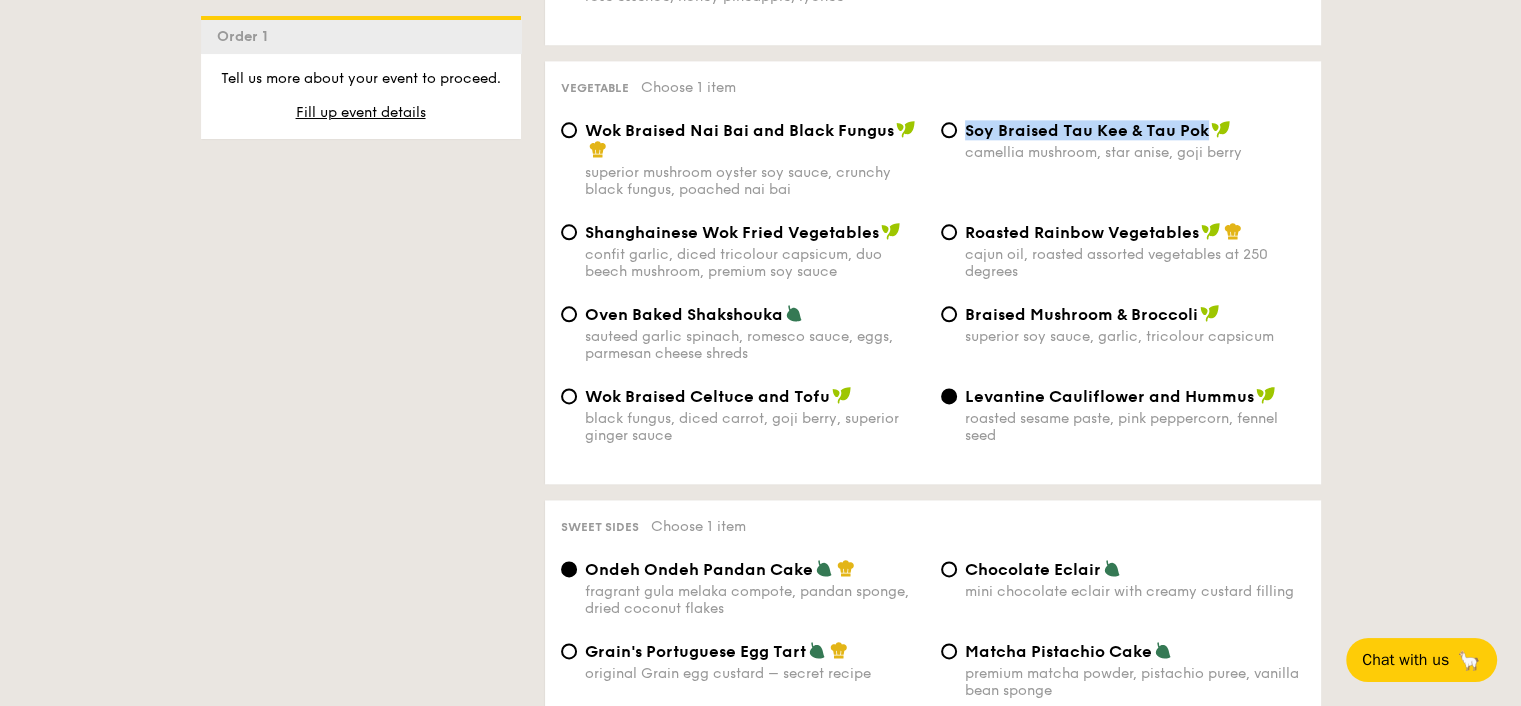 drag, startPoint x: 968, startPoint y: 155, endPoint x: 1208, endPoint y: 159, distance: 240.03333 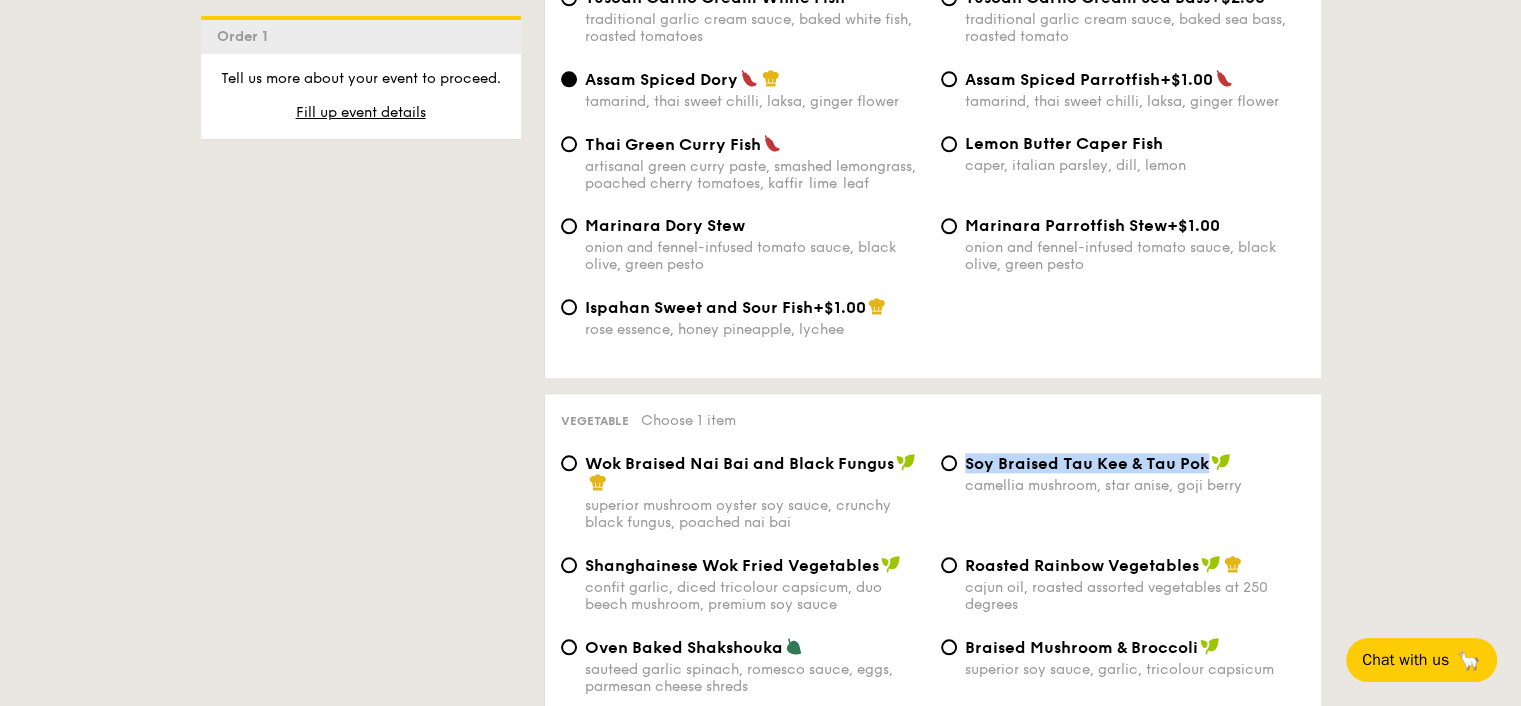scroll, scrollTop: 1840, scrollLeft: 0, axis: vertical 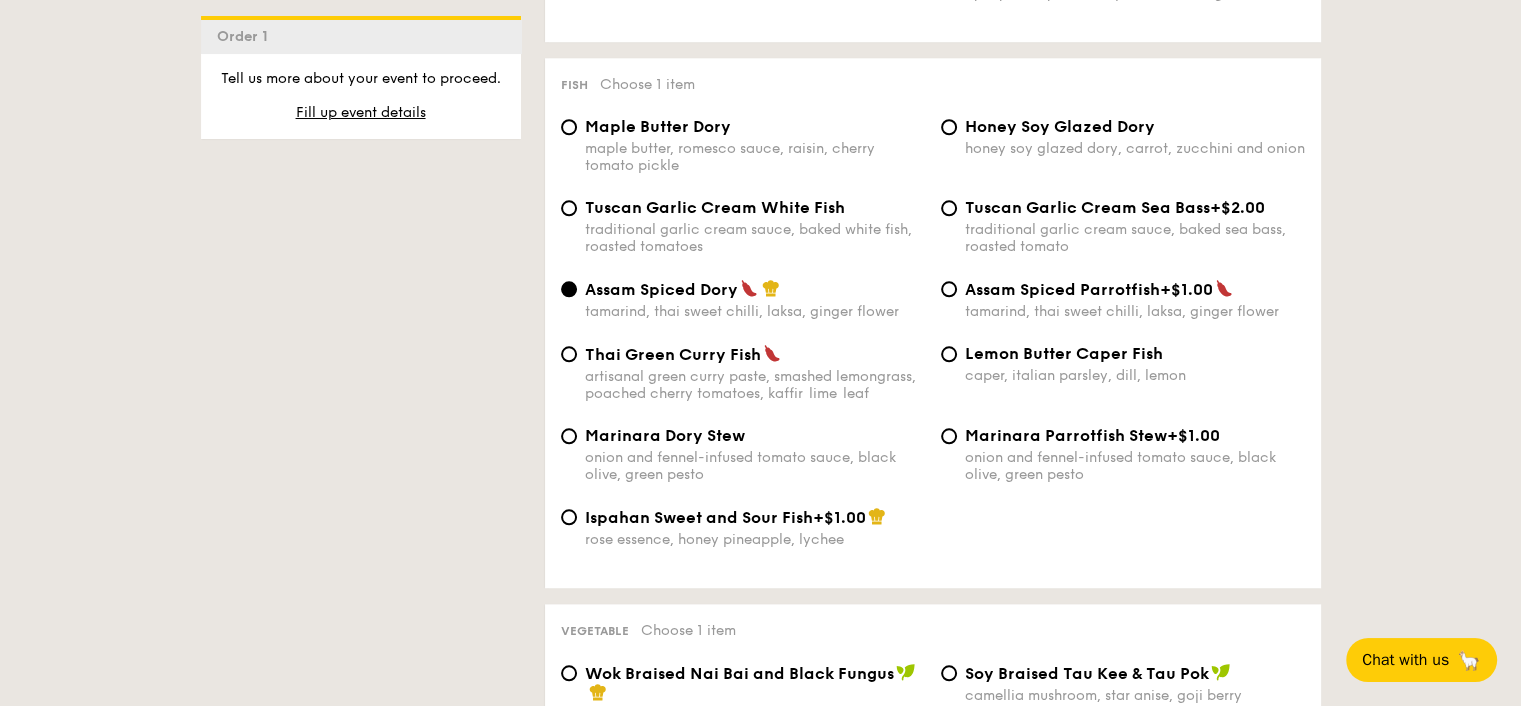 click on "Tuscan Garlic Cream White Fish" at bounding box center (715, 207) 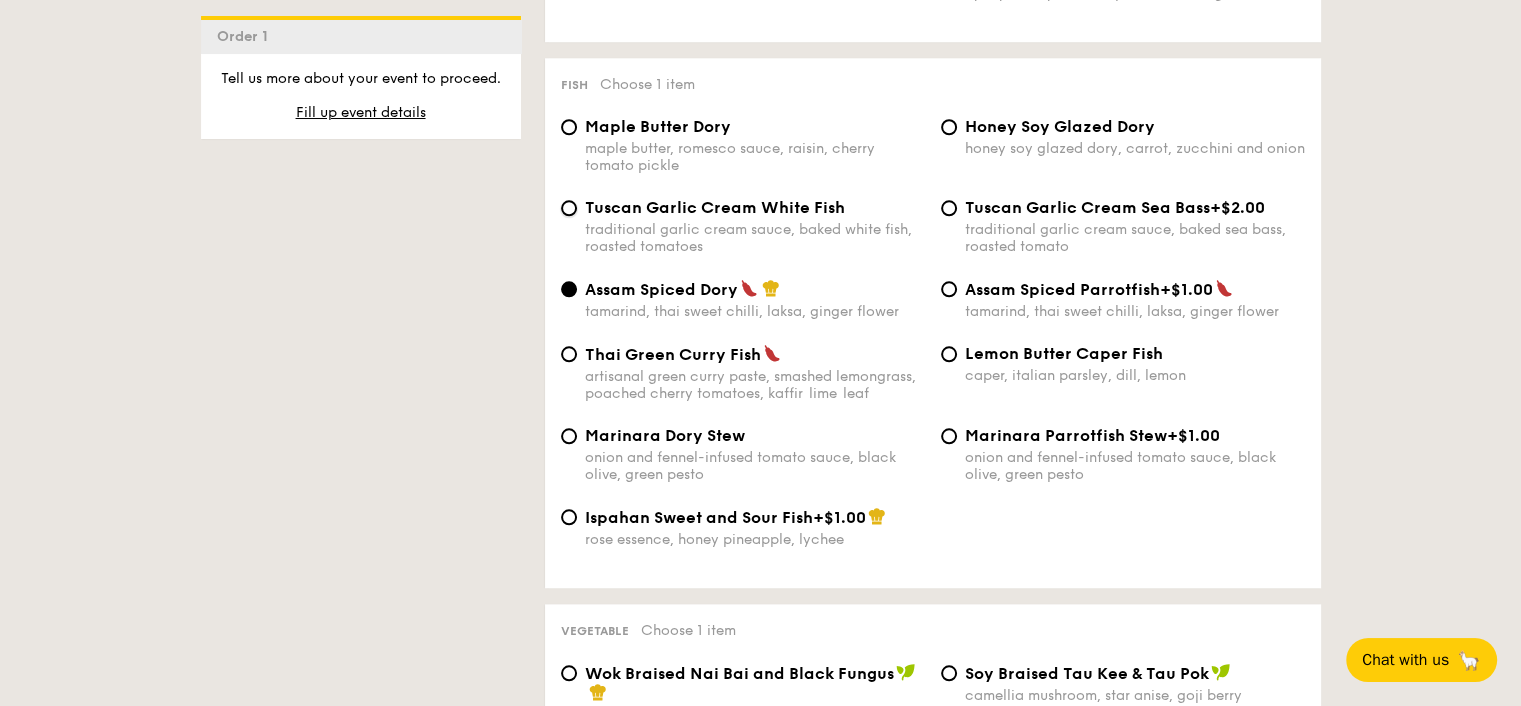 click on "Tuscan Garlic Cream White Fish traditional garlic cream sauce, baked white fish, roasted tomatoes" at bounding box center (569, 208) 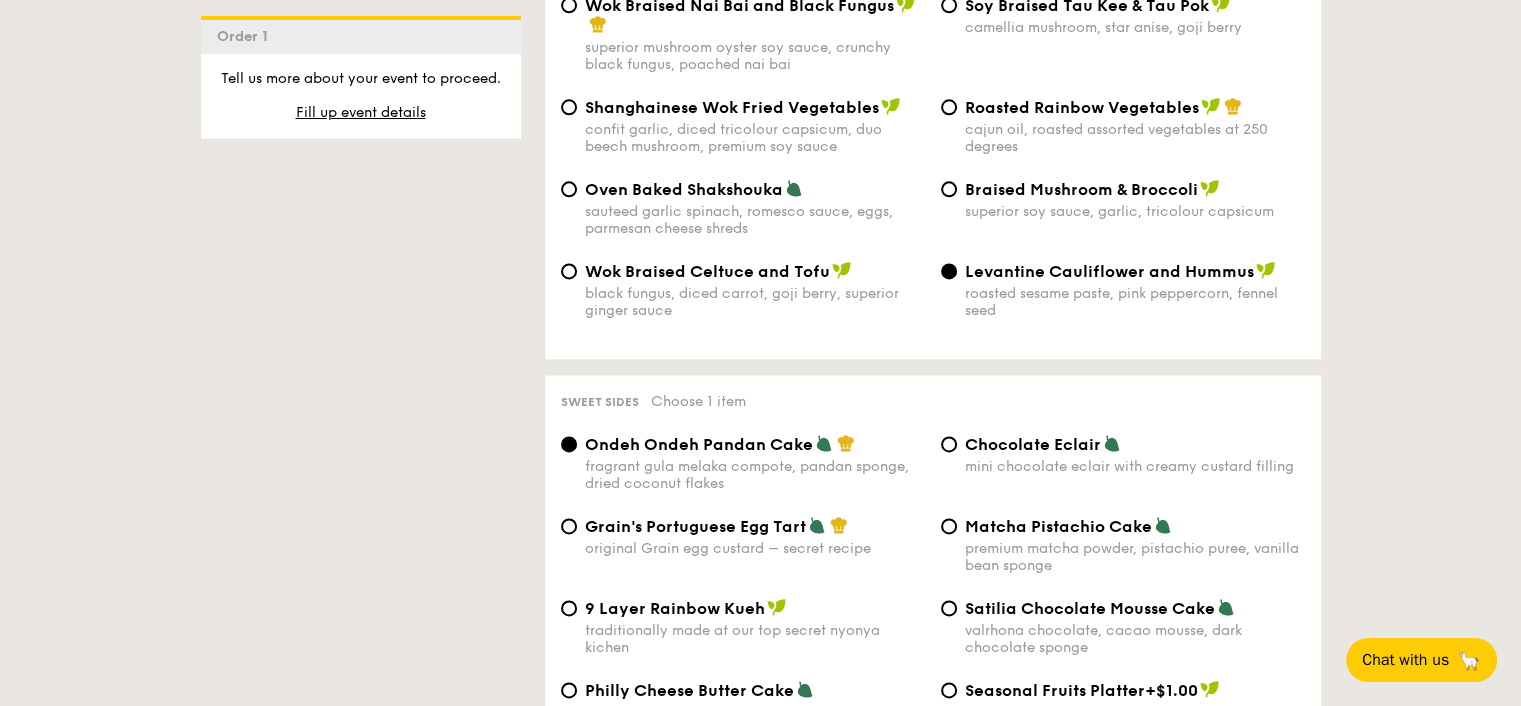 scroll, scrollTop: 2568, scrollLeft: 0, axis: vertical 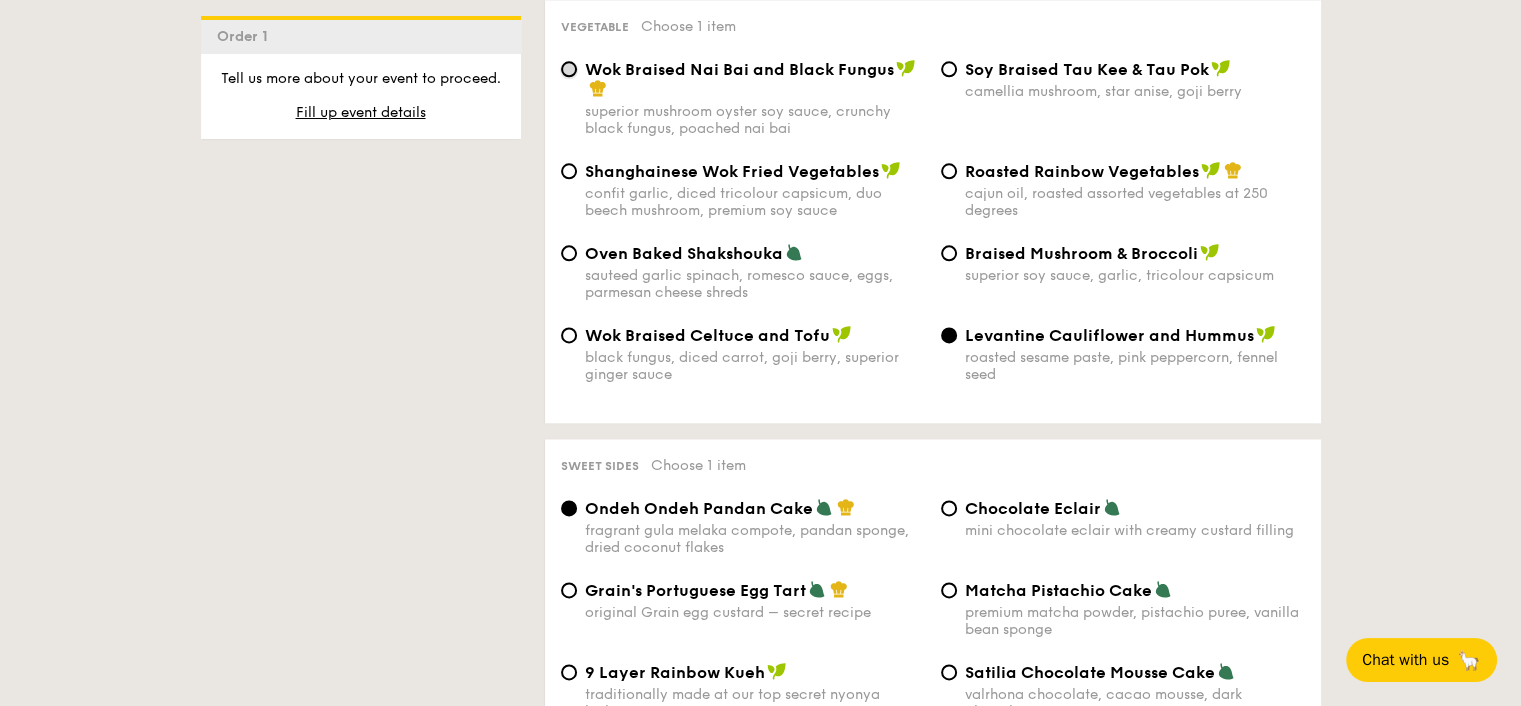 click on "Wok Braised Nai Bai and Black Fungus  superior mushroom oyster soy sauce, crunchy black fungus, poached nai bai" at bounding box center (569, 69) 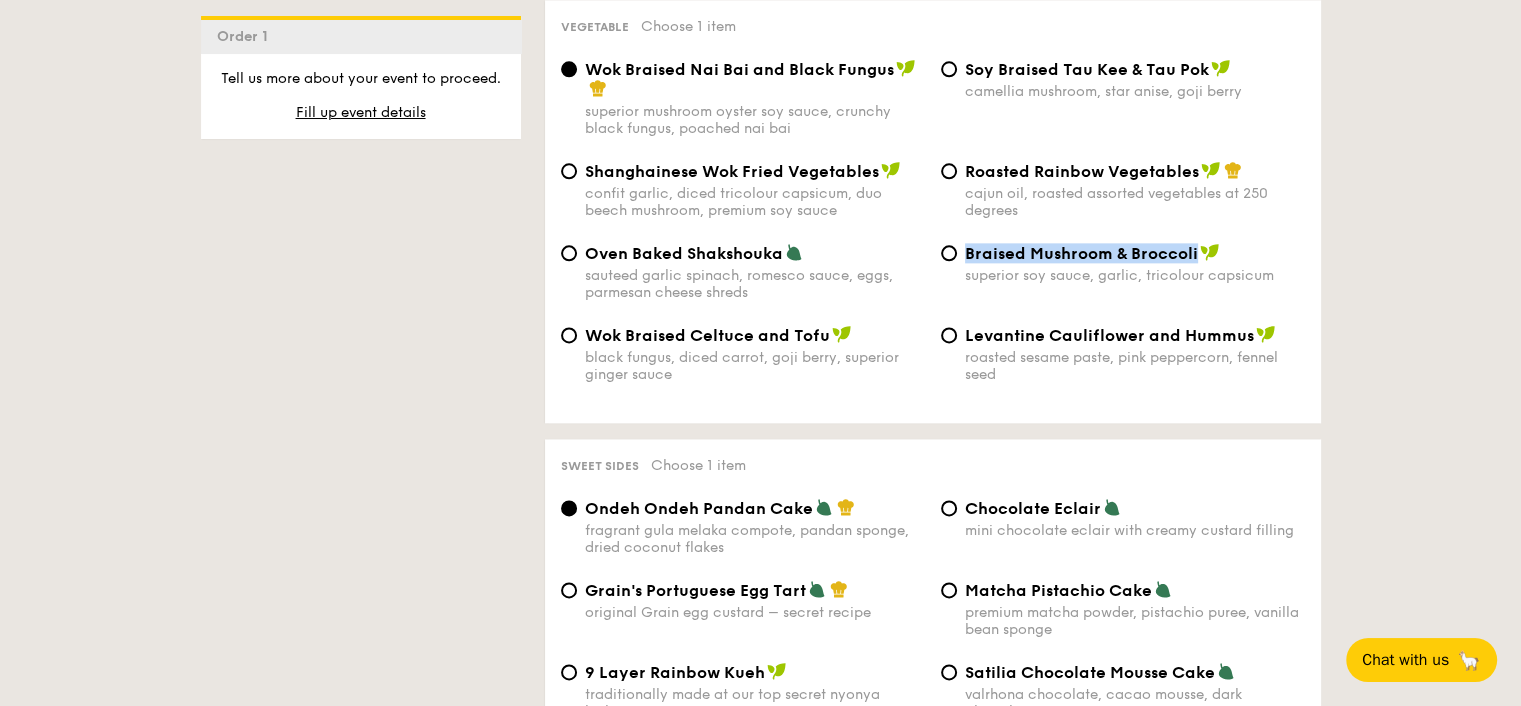 drag, startPoint x: 967, startPoint y: 281, endPoint x: 1194, endPoint y: 279, distance: 227.0088 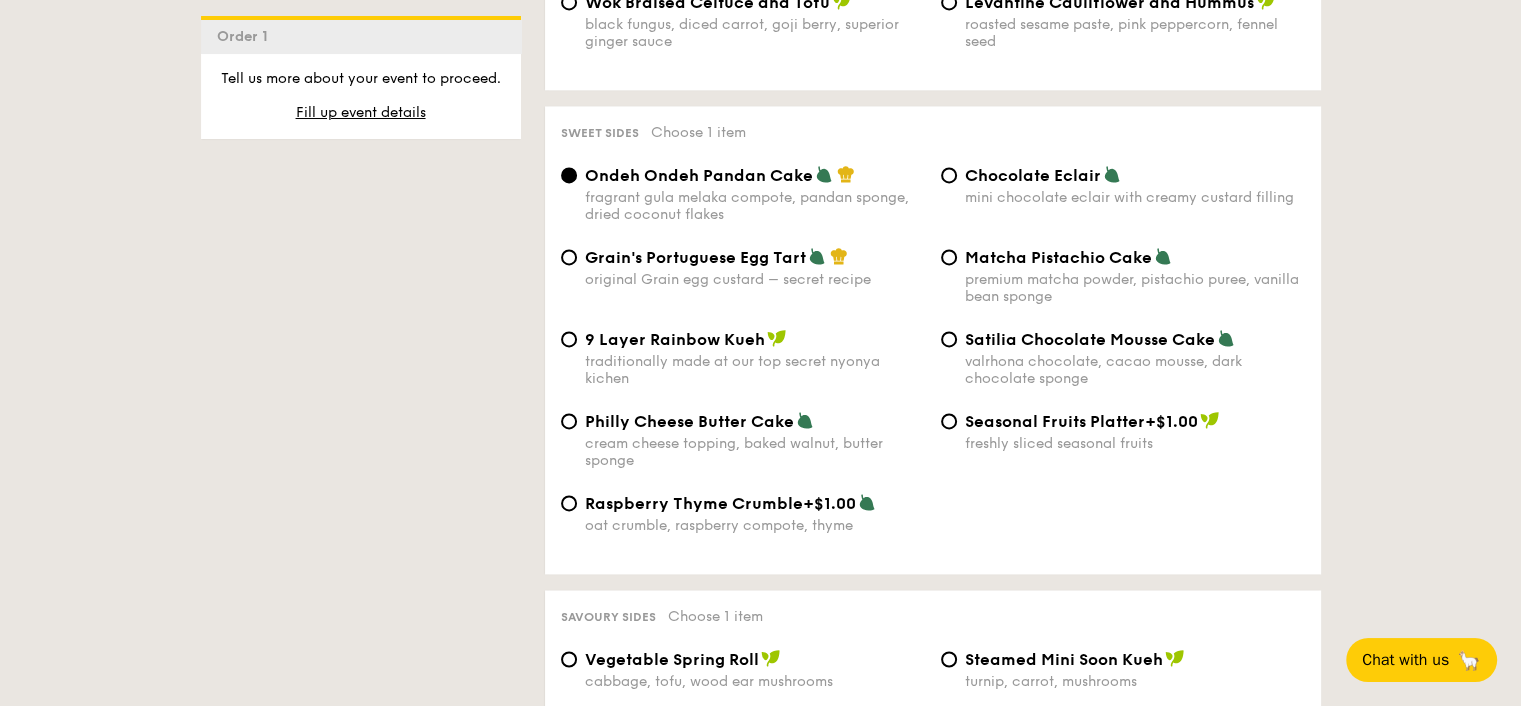 scroll, scrollTop: 2568, scrollLeft: 0, axis: vertical 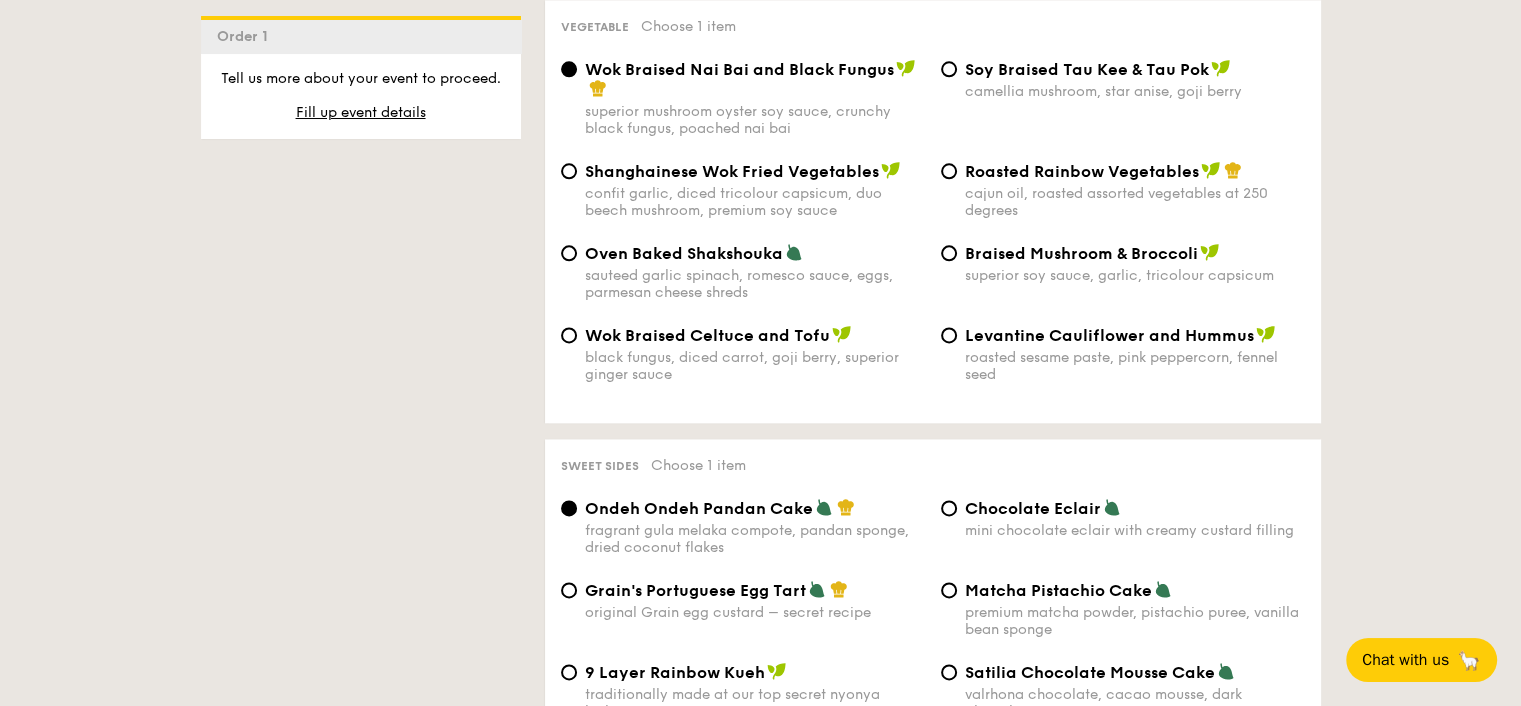 click on "Vegetarian Vegan Spicy Chef's recommendation
Salad
Choose 1 item
The Classic Caesar Salad romaine lettuce, croutons, shaved parmesan flakes, cherry tomatoes, housemade caesar dressing Nippon Potato Salad premium japanese mayonnaise, golden russet potato Green Goddess Salad cherry tomato, dill, feta cheese Grilled Forest Mushroom Salad fresh herbs, shiitake mushroom, king oyster, balsamic dressing Grain's House Salad corn kernel, roasted sesame dressing, cherry tomato Japanese Broccoli Slaw greek extra virgin olive oil, kizami nori, ginger, yuzu soy-sesame dressing Korean Bibim Salad five-spice tofu, shiitake mushroom, korean beansprout, spinach Scandinavian Avocado Prawn Salad
+$1.00
virgin mary dressing, dijon mustard, arugula, red onion
Mains
Choose 1 item
Butterfly Blue Pea Rice shallots, coriander, supergarlicfied oil, blue pea flower Garlic Confit Aglio Olio super garlicfied oil, slow baked cherry tomatoes, garden fresh thyme" at bounding box center [921, 370] 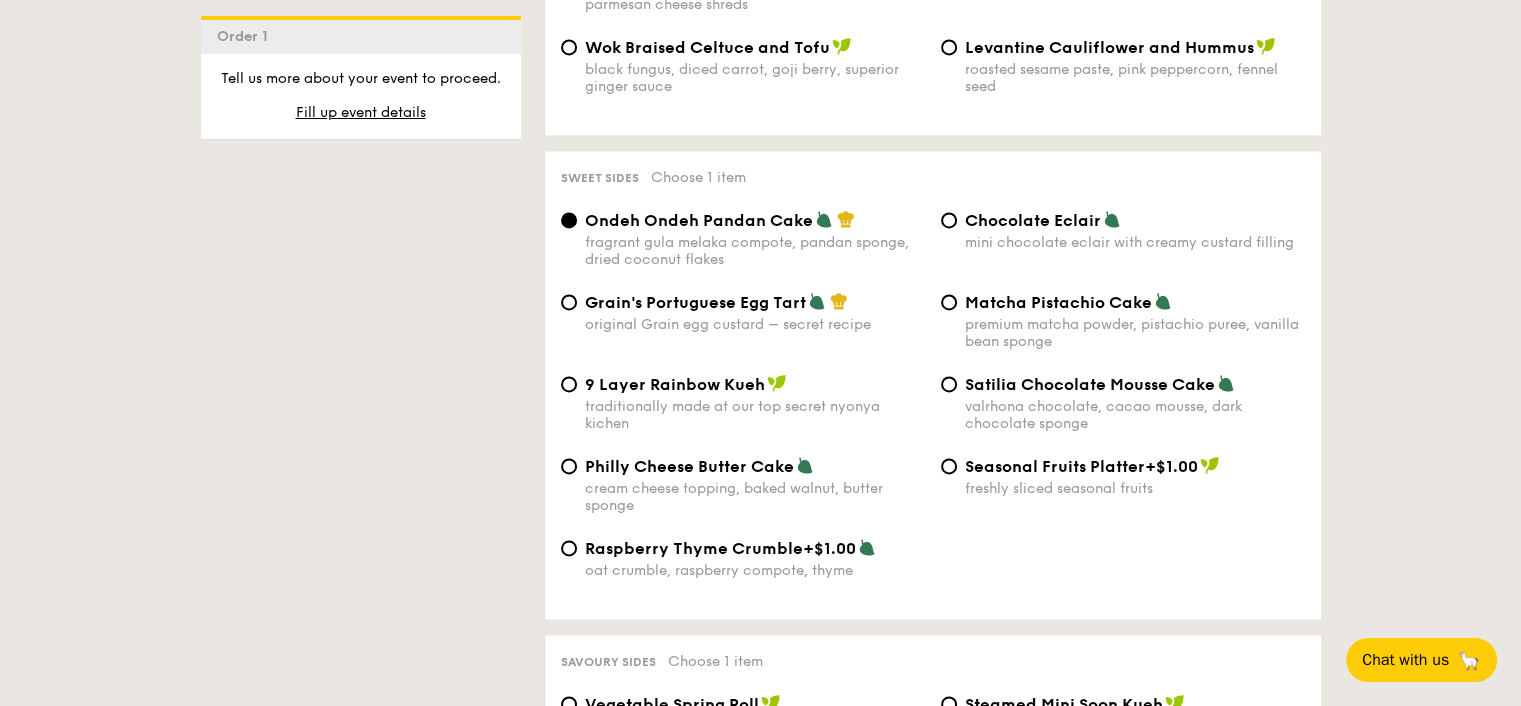 scroll, scrollTop: 2892, scrollLeft: 0, axis: vertical 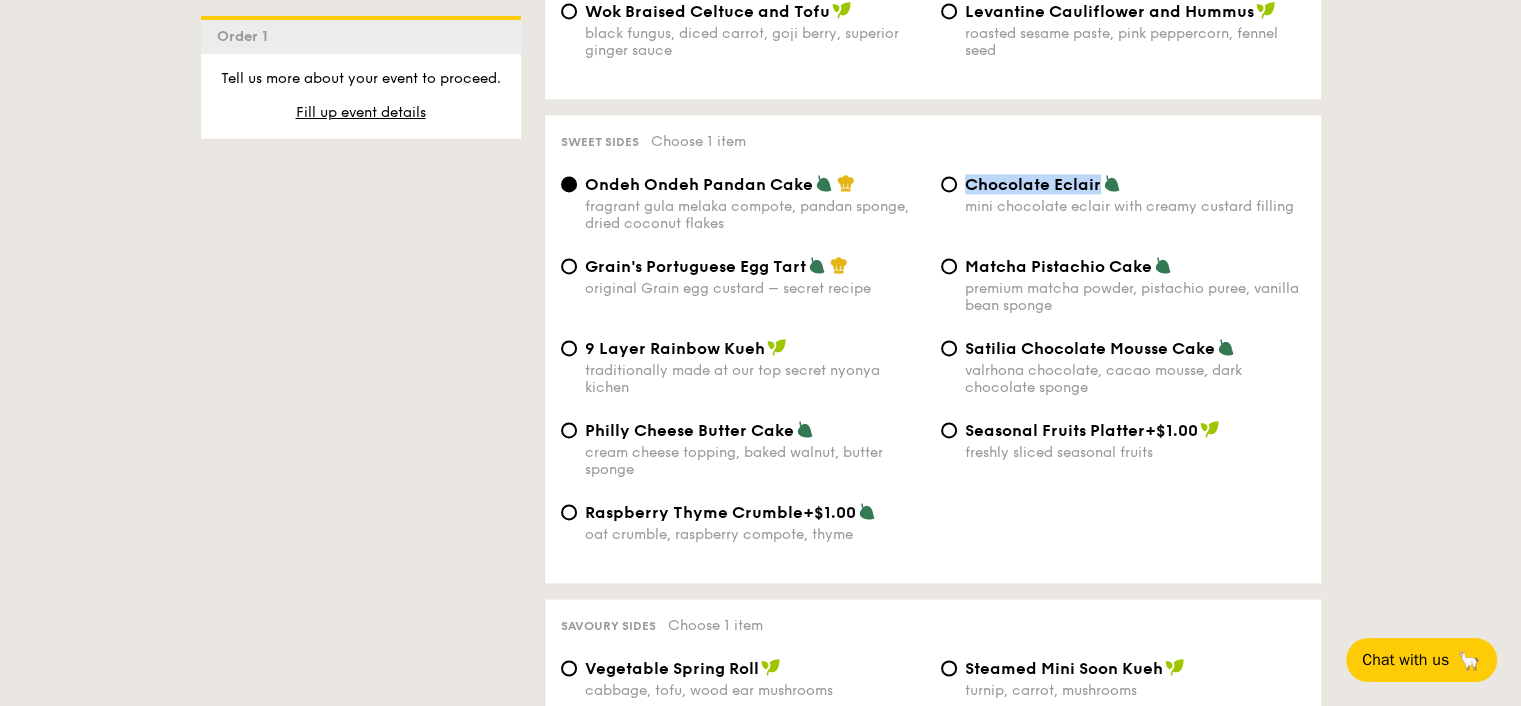 drag, startPoint x: 964, startPoint y: 215, endPoint x: 1097, endPoint y: 215, distance: 133 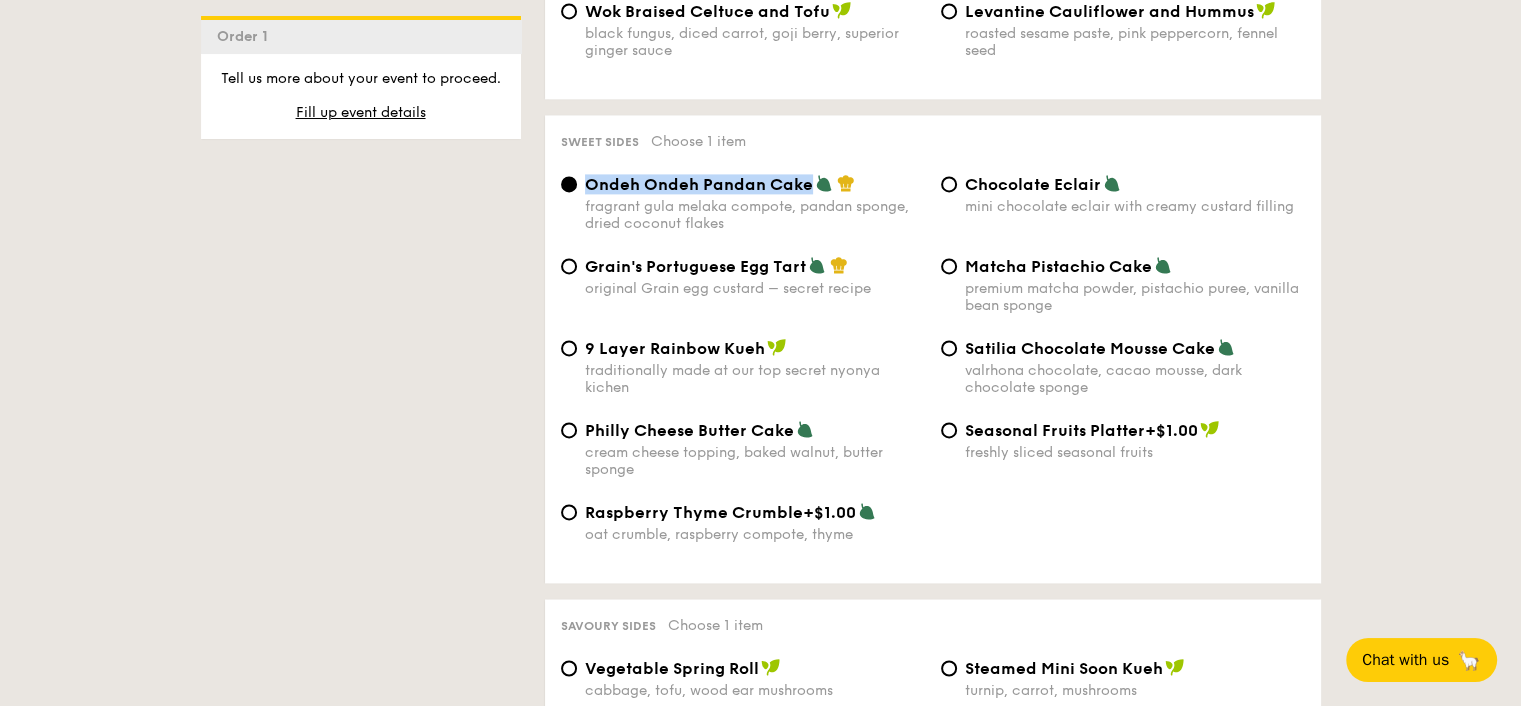 drag, startPoint x: 577, startPoint y: 208, endPoint x: 804, endPoint y: 214, distance: 227.07928 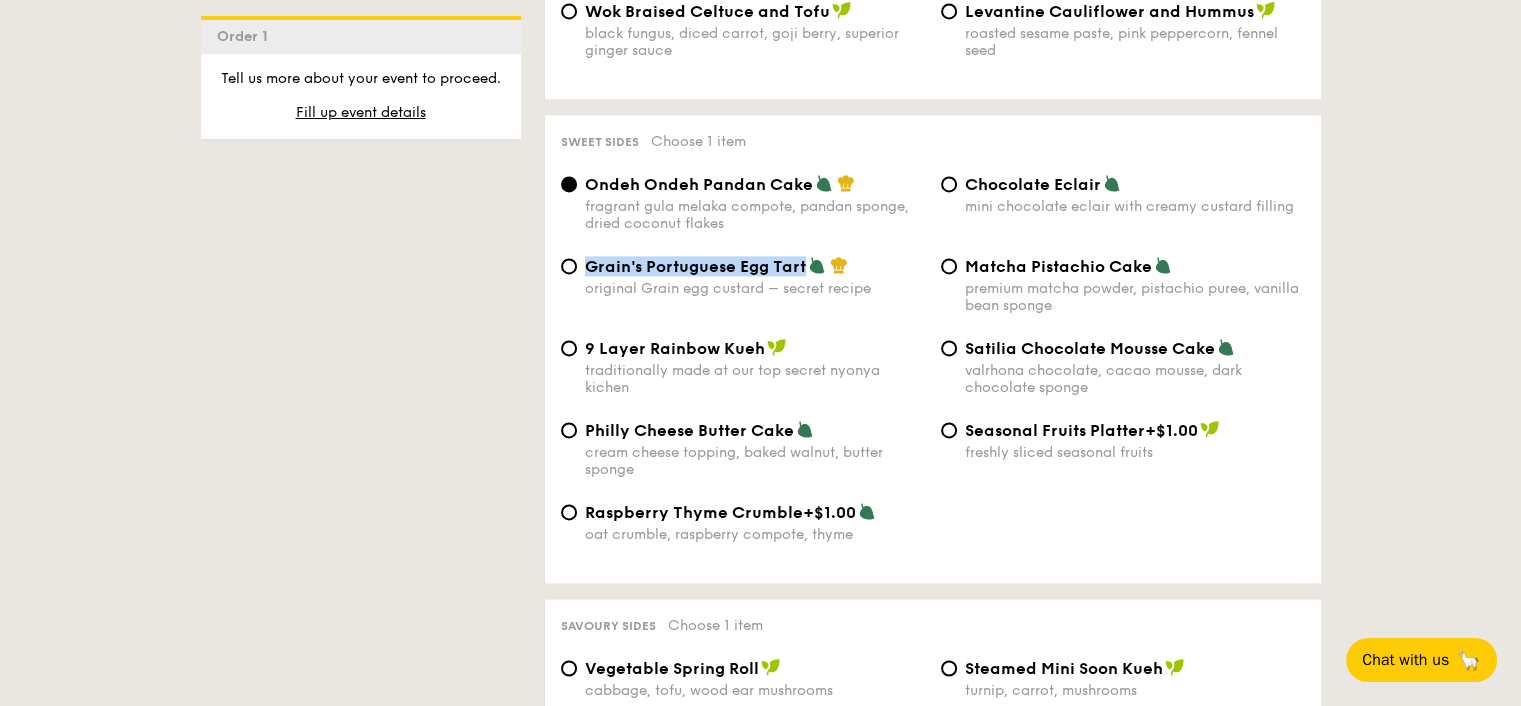 drag, startPoint x: 584, startPoint y: 295, endPoint x: 801, endPoint y: 299, distance: 217.03687 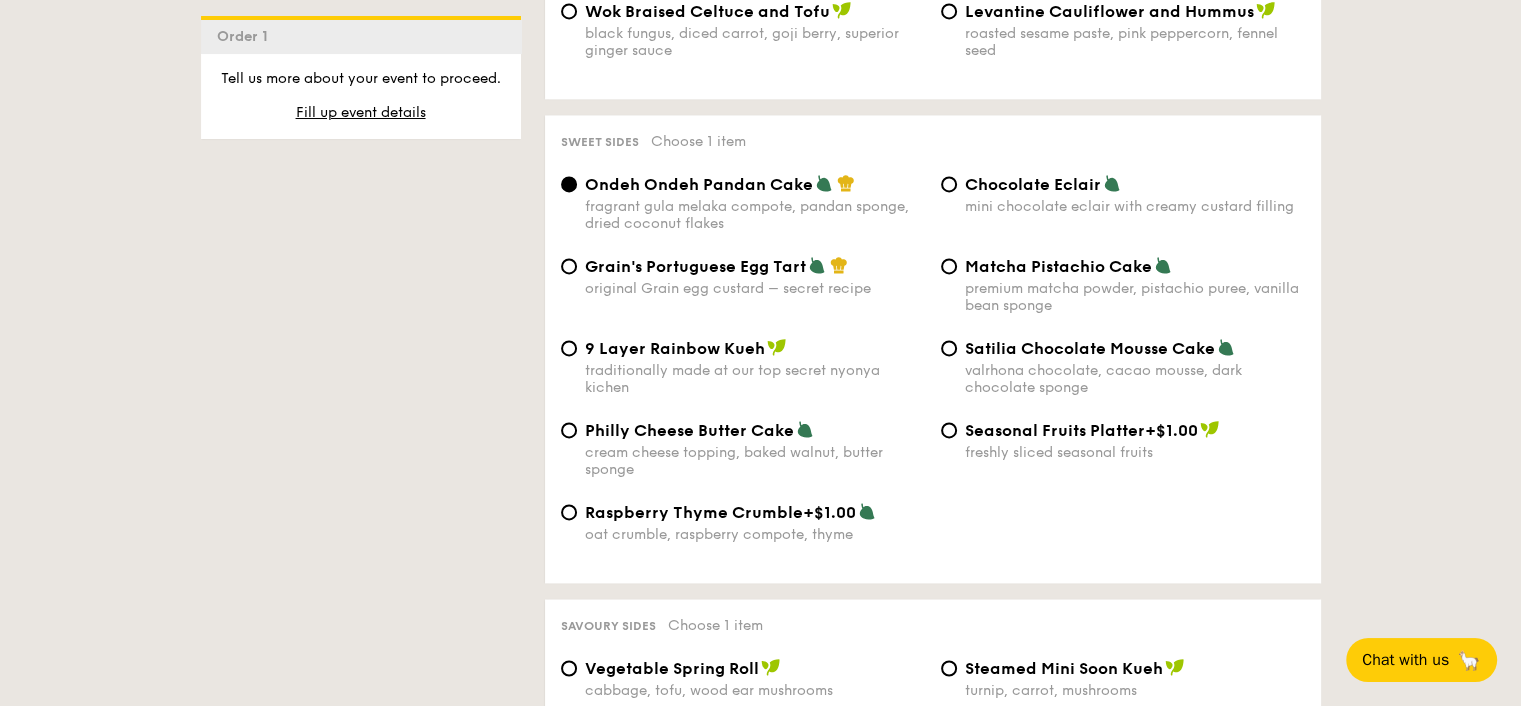 click on "1 - Select menu
2 - Select items
3 - Check out
Order 1
Classic Buffet
$18.80
/guest
($20.49 w/ GST)
7 courses
Min 40 guests
$21.80
/guest
($23.76 w/ GST)
8 courses
Min 30 guests
$24.80
/guest
($27.03 w/ GST)
9 courses
Min 30 guests
$31.80
/guest
($34.66 w/ GST)
10 courses
Min 30 guests
Additional charges
Min guest surcharge
+$4/guest
Subtotal
$0.00
Add-ons
$0.00
Delivery fee
$80.00
Total
$80.00
Total (w/ GST)
$87.20
Order 1
Vegetarian" at bounding box center (760, -18) 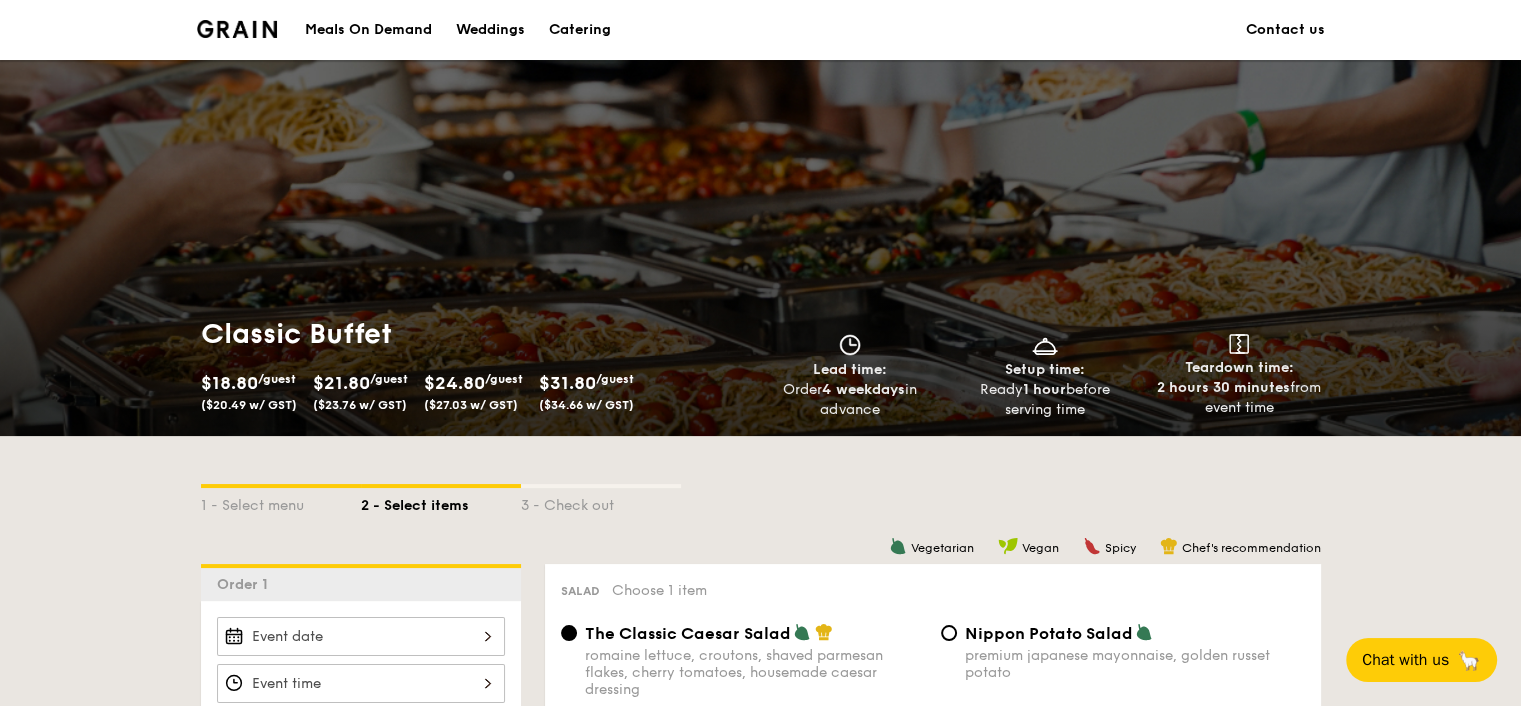 scroll, scrollTop: 333, scrollLeft: 0, axis: vertical 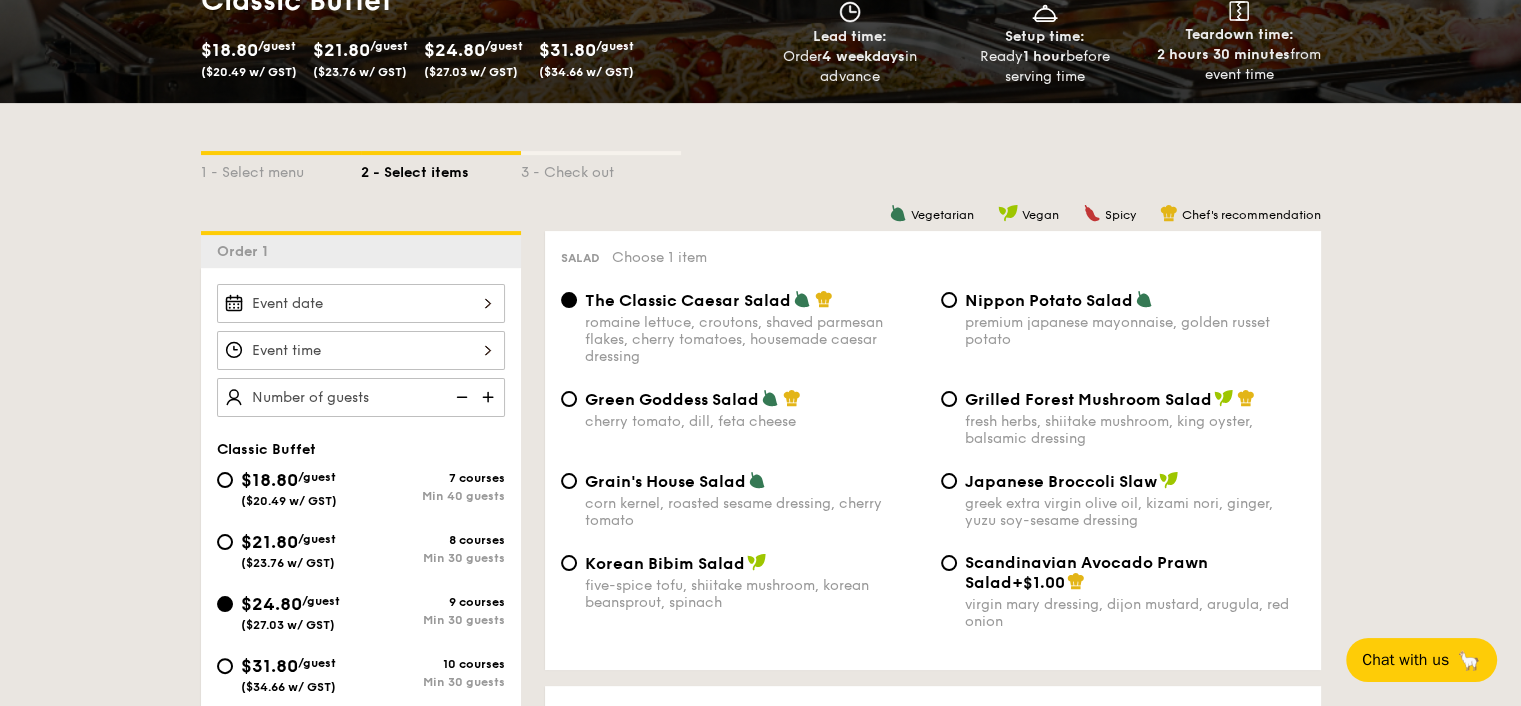 click on "/guest" at bounding box center [317, 539] 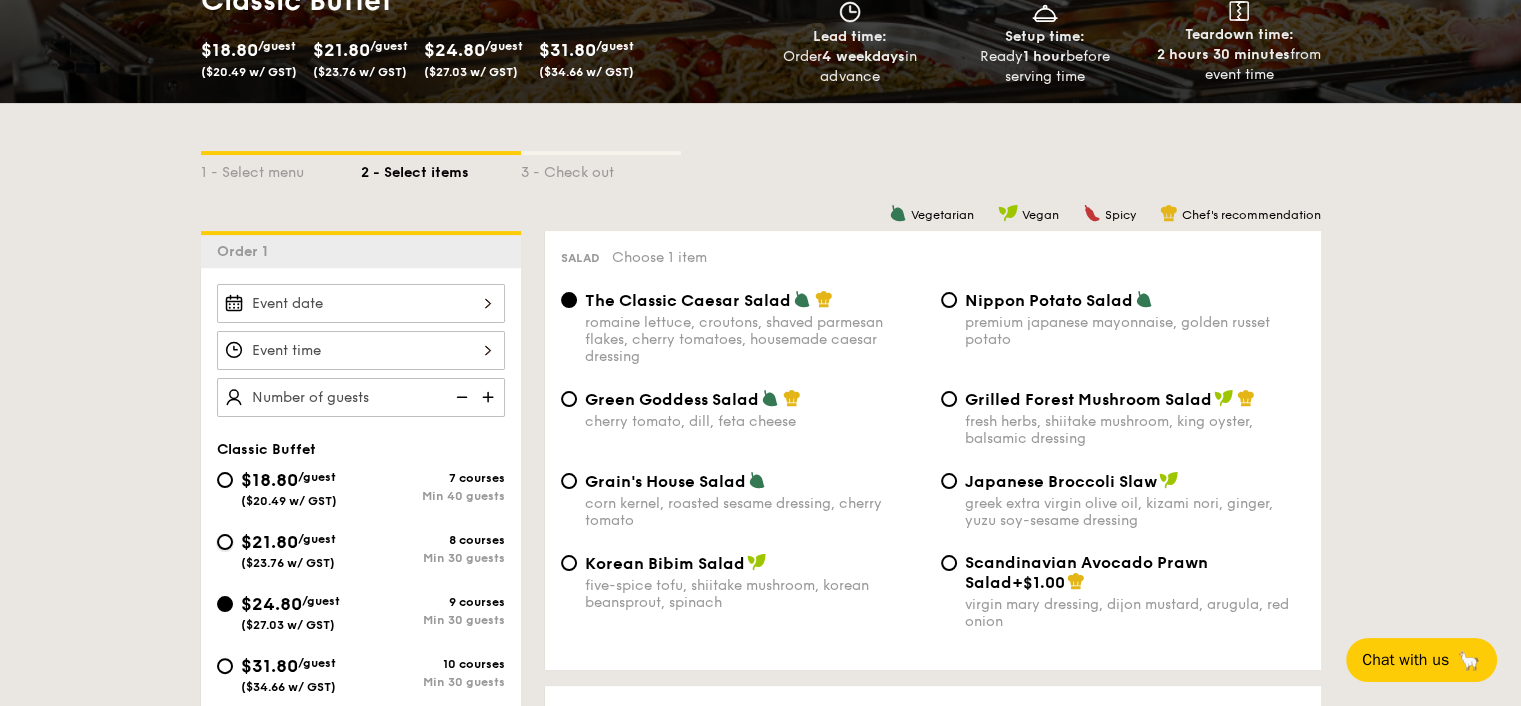 click on "$21.80
/guest
($23.76 w/ GST)
8 courses
Min 30 guests" at bounding box center [225, 542] 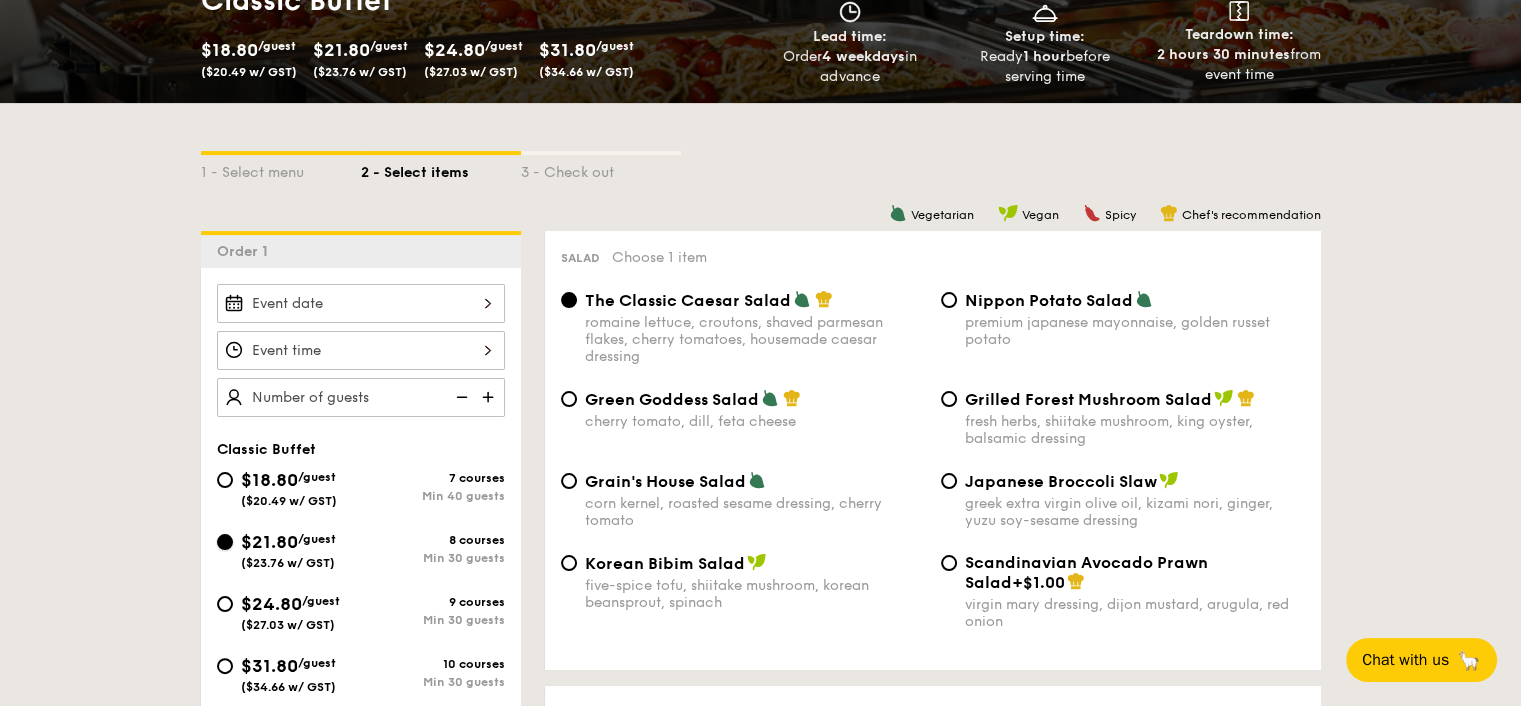 radio on "true" 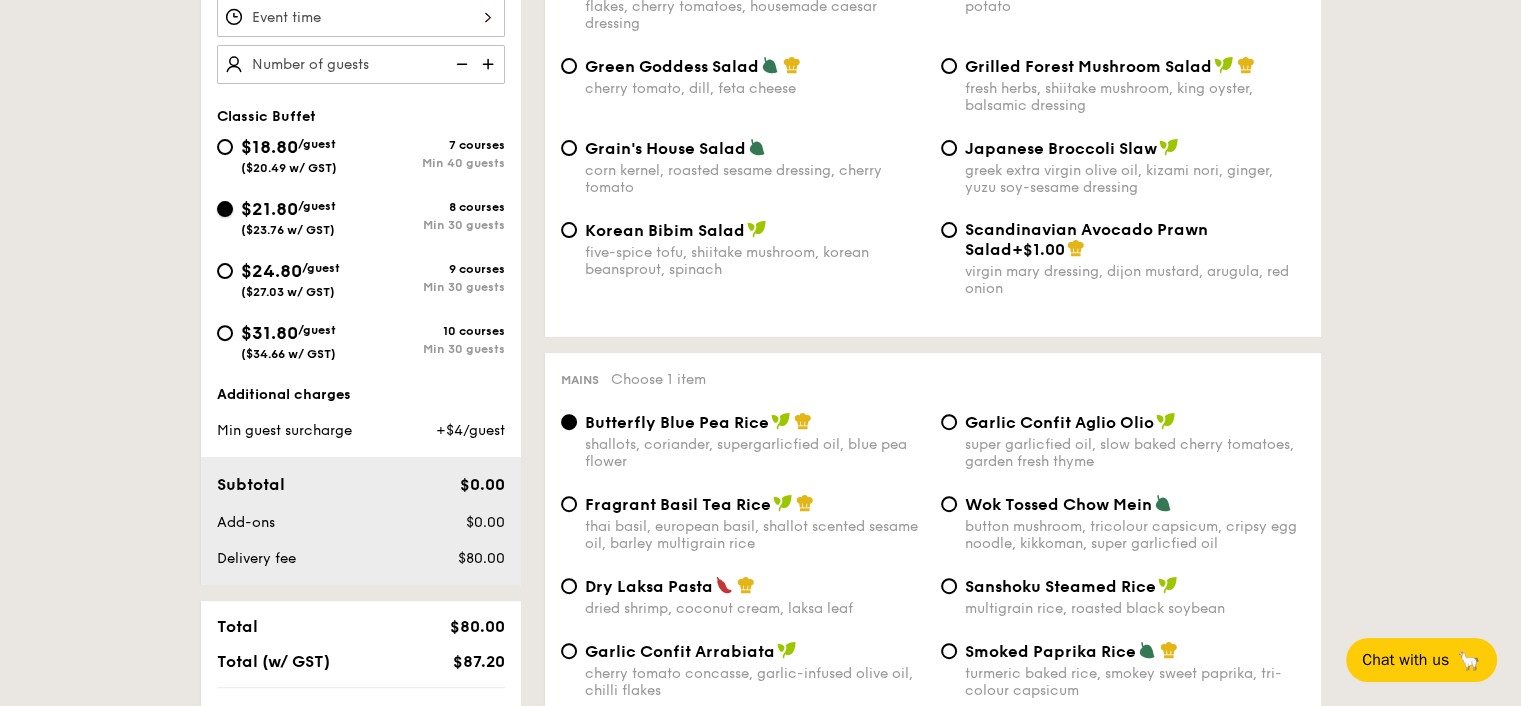 scroll, scrollTop: 333, scrollLeft: 0, axis: vertical 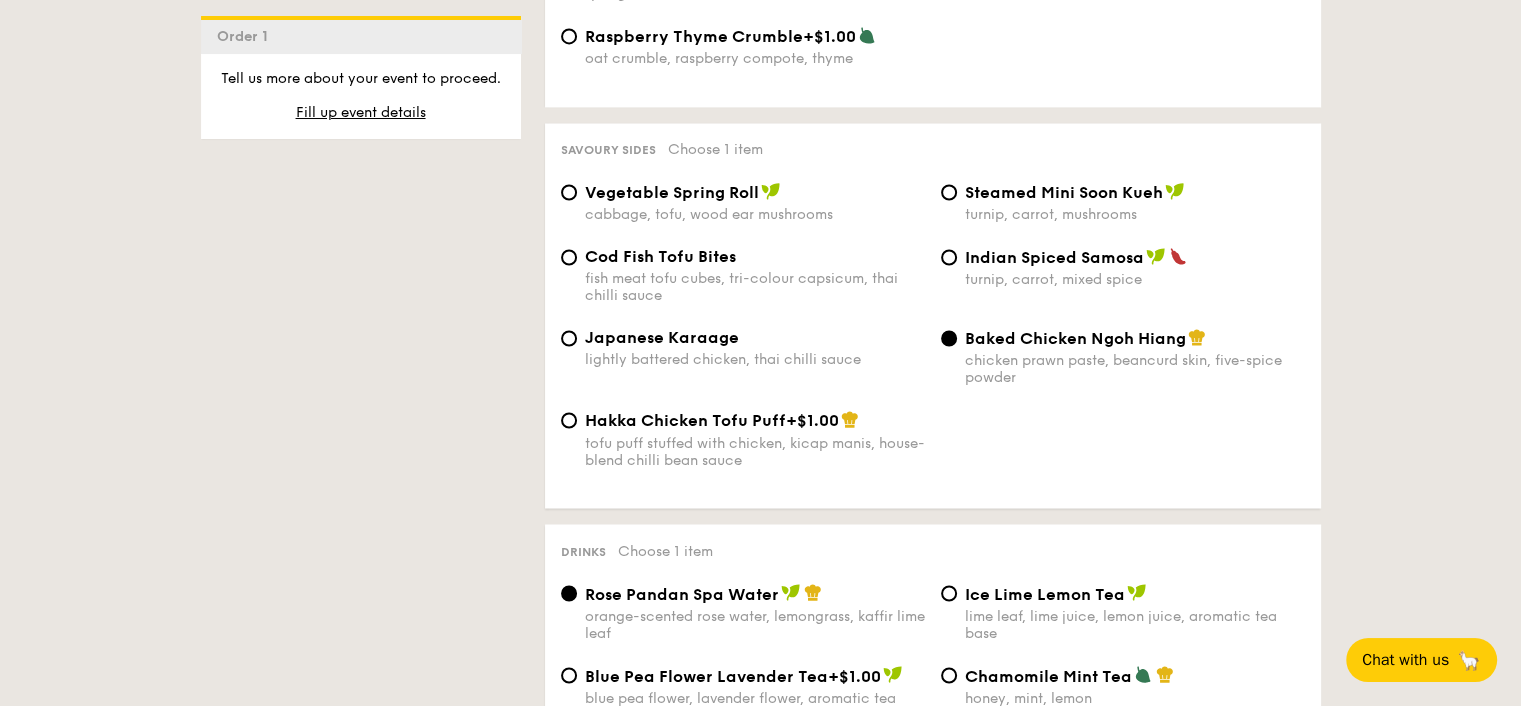 click on "Savoury sides
Choose 1 item
Vegetable Spring Roll cabbage, tofu, wood ear mushrooms Steamed Mini Soon Kueh turnip, carrot, mushrooms Cod Fish Tofu Bites fish meat tofu cubes, tri-colour capsicum, thai chilli sauce Indian Spiced Samosa turnip, carrot, mixed spice Japanese Karaage lightly battered chicken, thai chilli sauce Baked Chicken Ngoh Hiang chicken prawn paste, beancurd skin, five-spice powder Hakka Chicken Tofu Puff
+$1.00
tofu puff stuffed with chicken, kicap manis, house-blend chilli bean sauce" at bounding box center [933, 315] 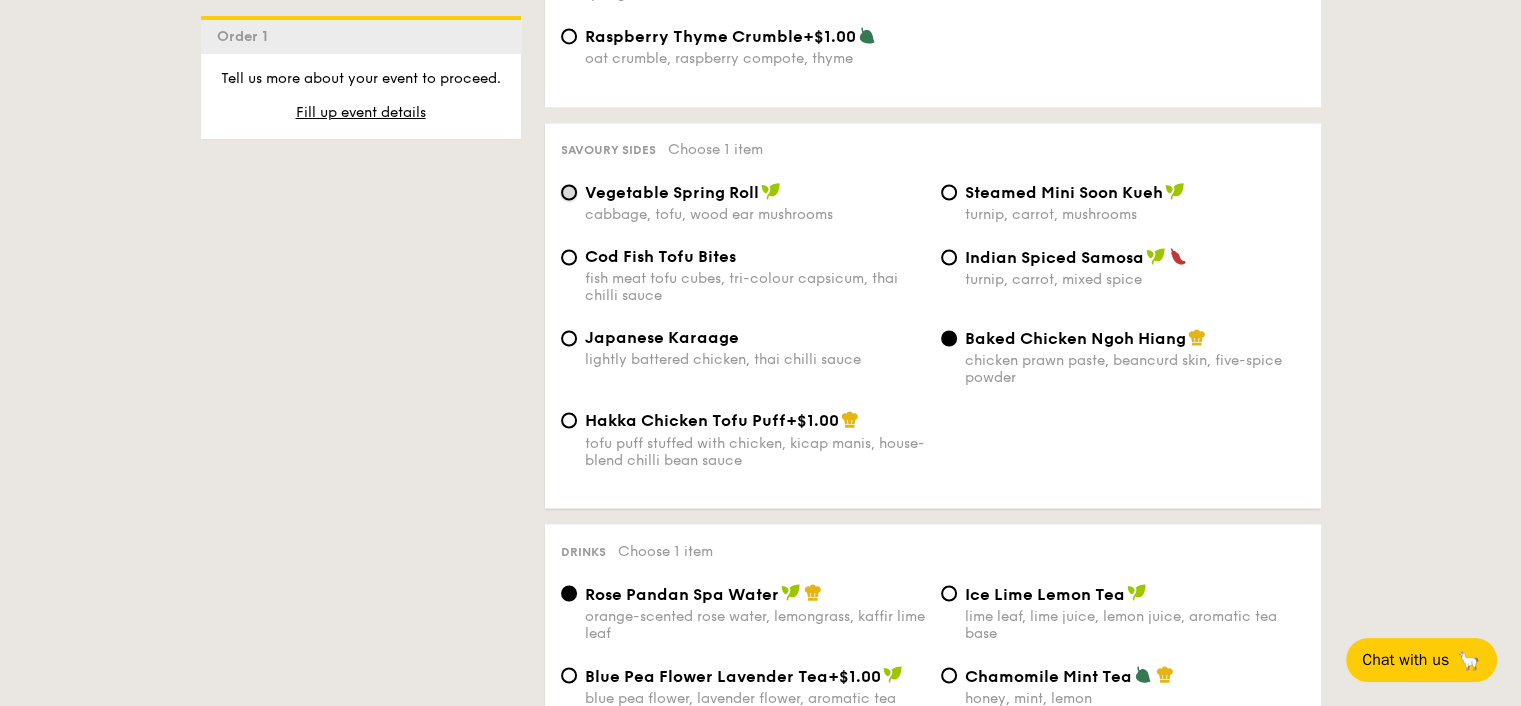 click on "Vegetable Spring Roll cabbage, tofu, wood ear mushrooms" at bounding box center (569, 192) 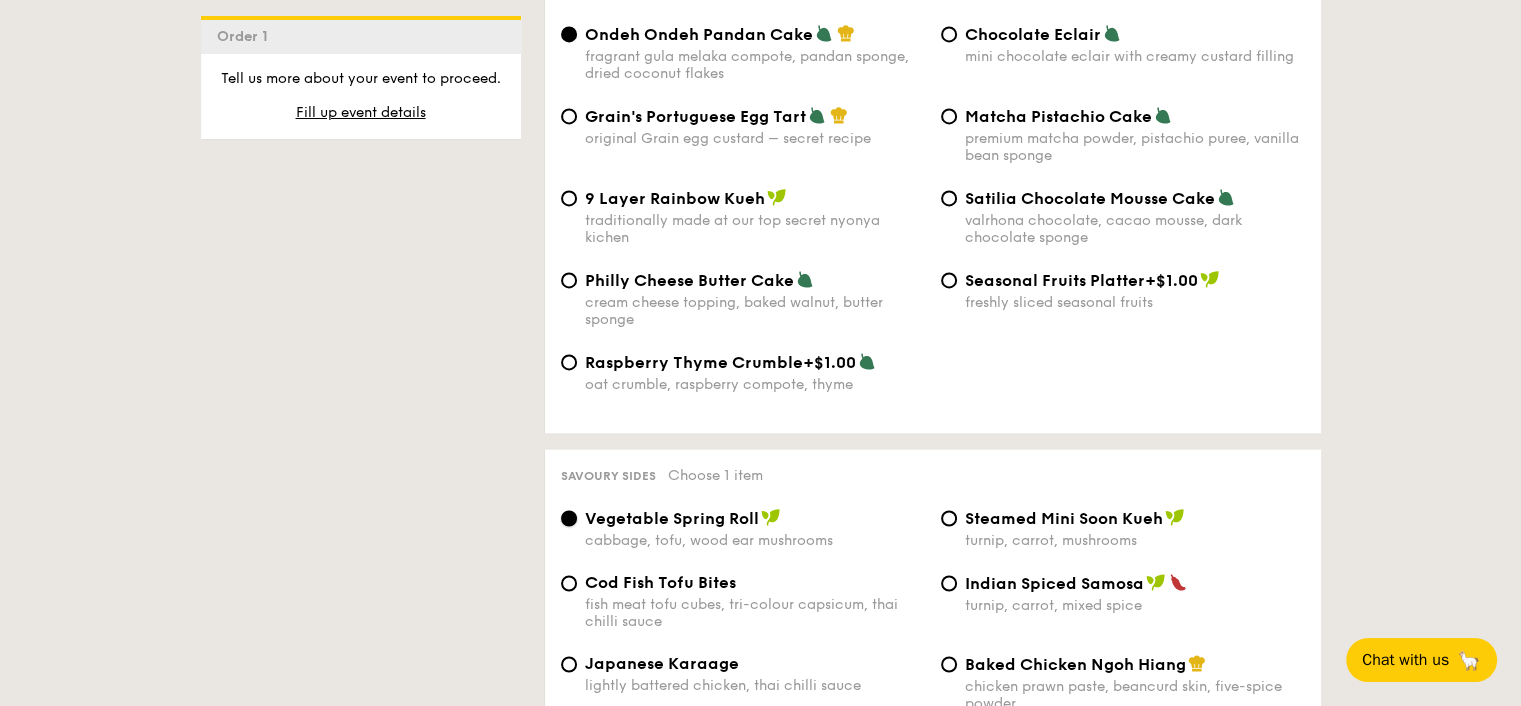 scroll, scrollTop: 3029, scrollLeft: 0, axis: vertical 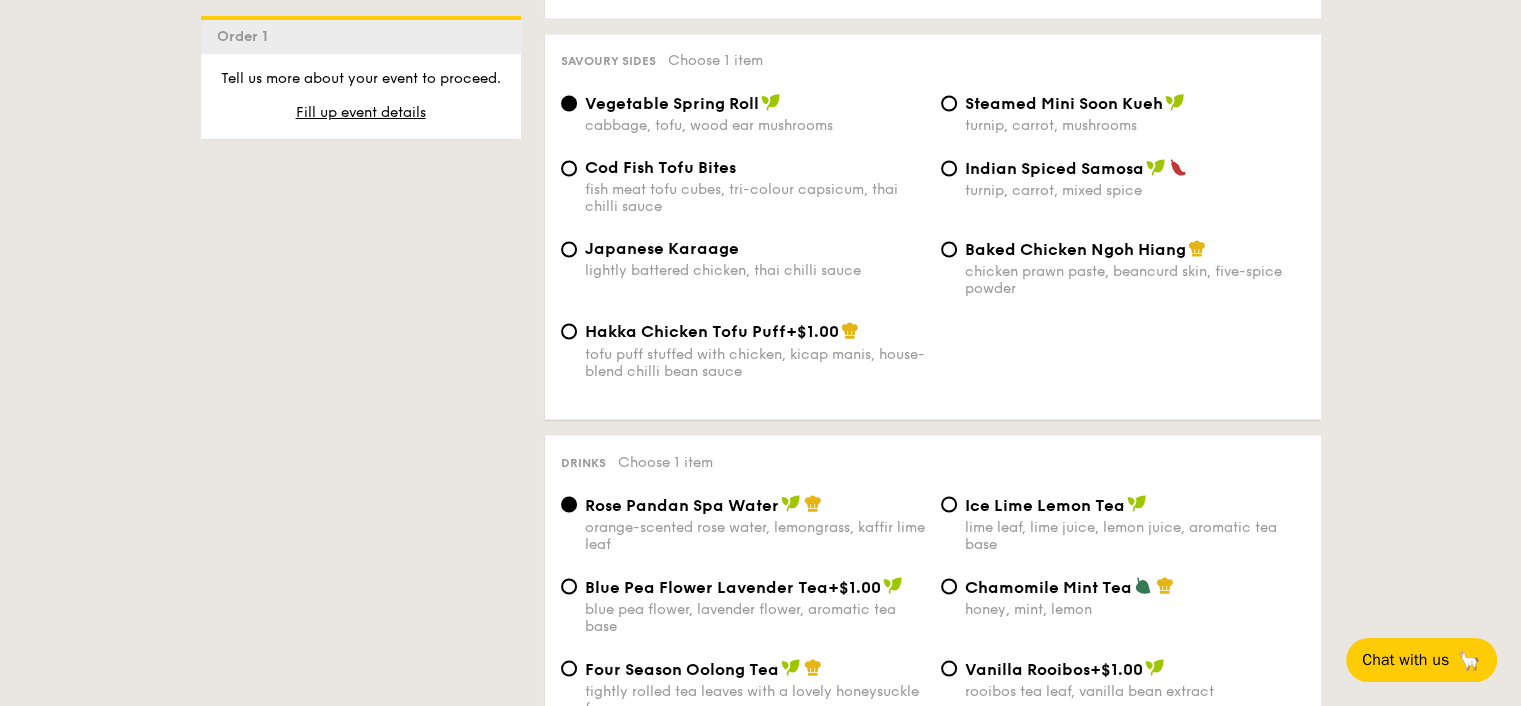 click on "Baked Chicken Ngoh Hiang" at bounding box center [1075, 249] 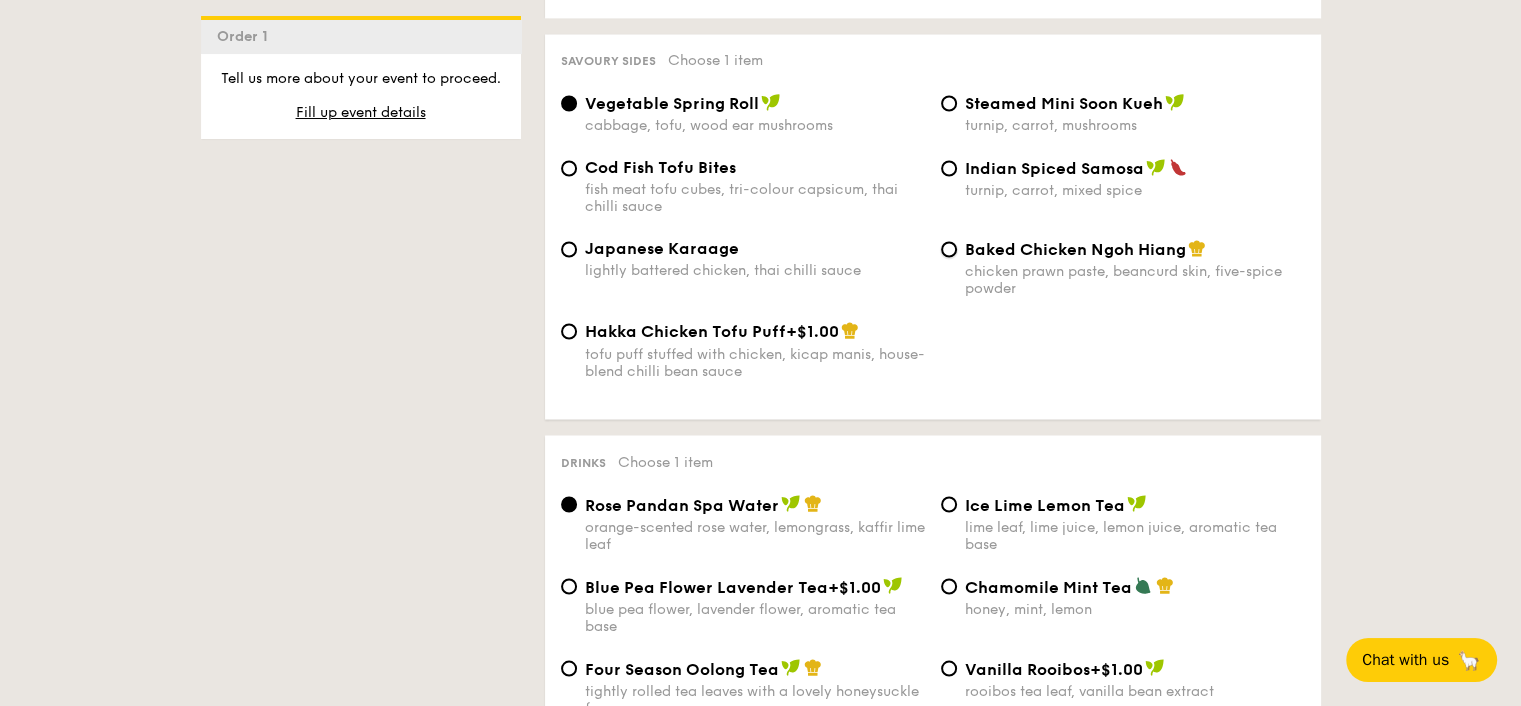 click on "Baked Chicken Ngoh Hiang chicken prawn paste, beancurd skin, five-spice powder" at bounding box center (949, 249) 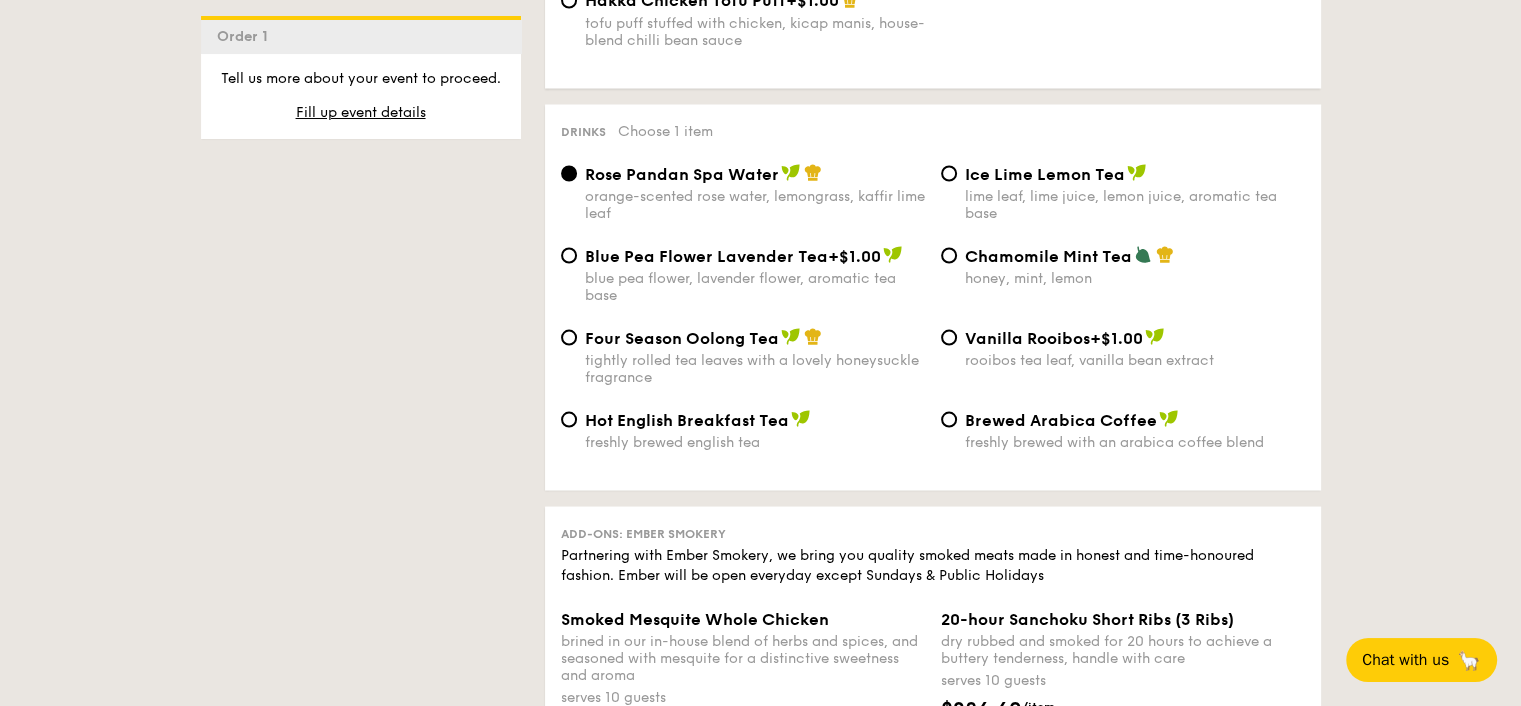 scroll, scrollTop: 3791, scrollLeft: 0, axis: vertical 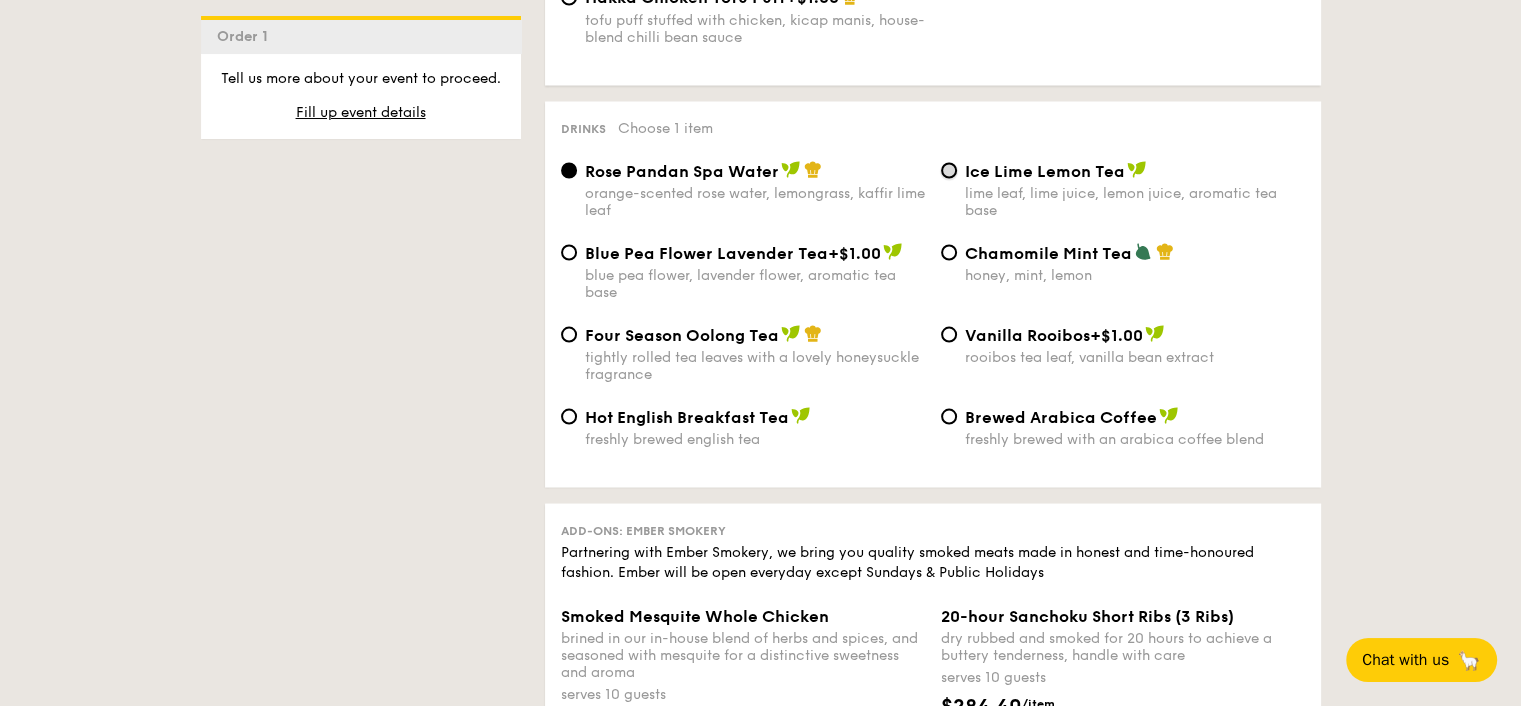 click on "Ice Lime Lemon Tea lime leaf, lime juice, lemon juice, aromatic tea base" at bounding box center (949, 170) 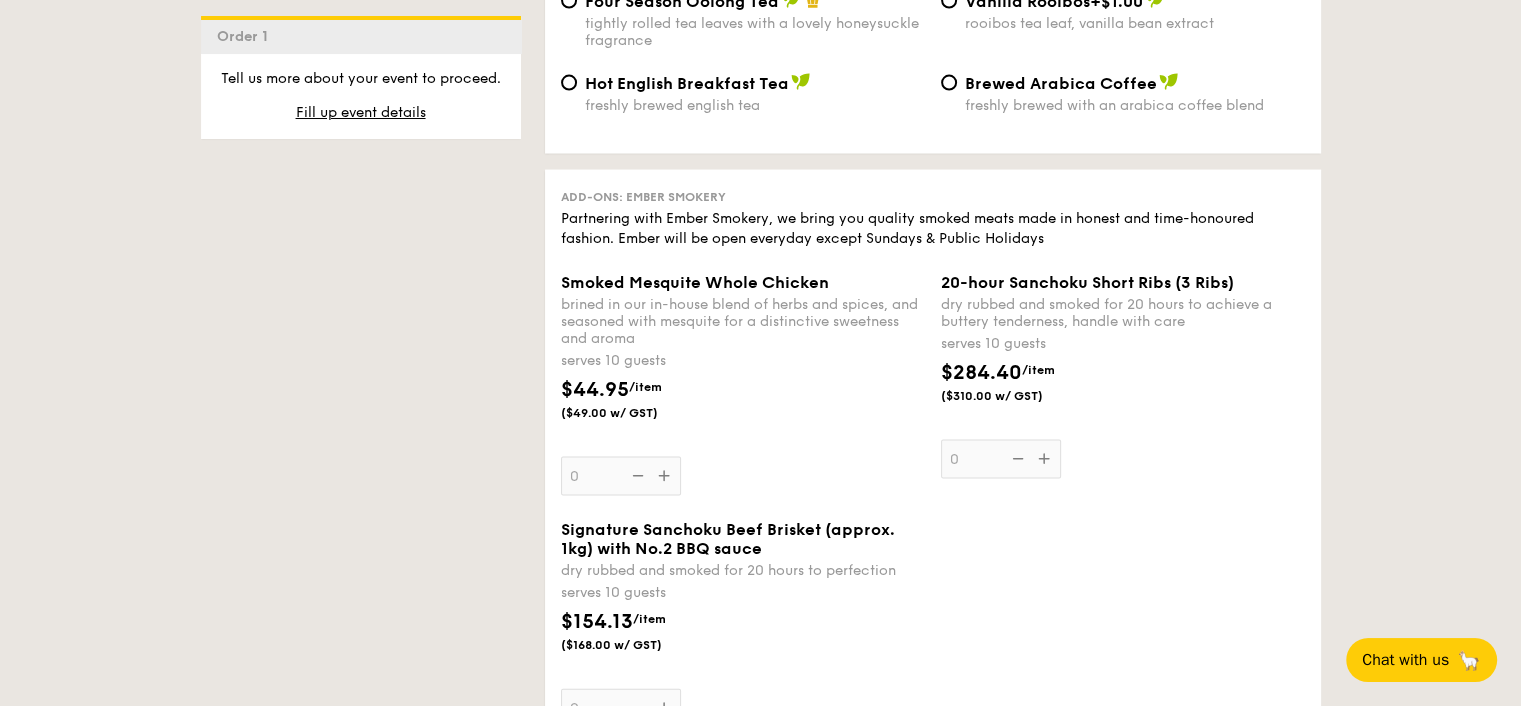 scroll, scrollTop: 3791, scrollLeft: 0, axis: vertical 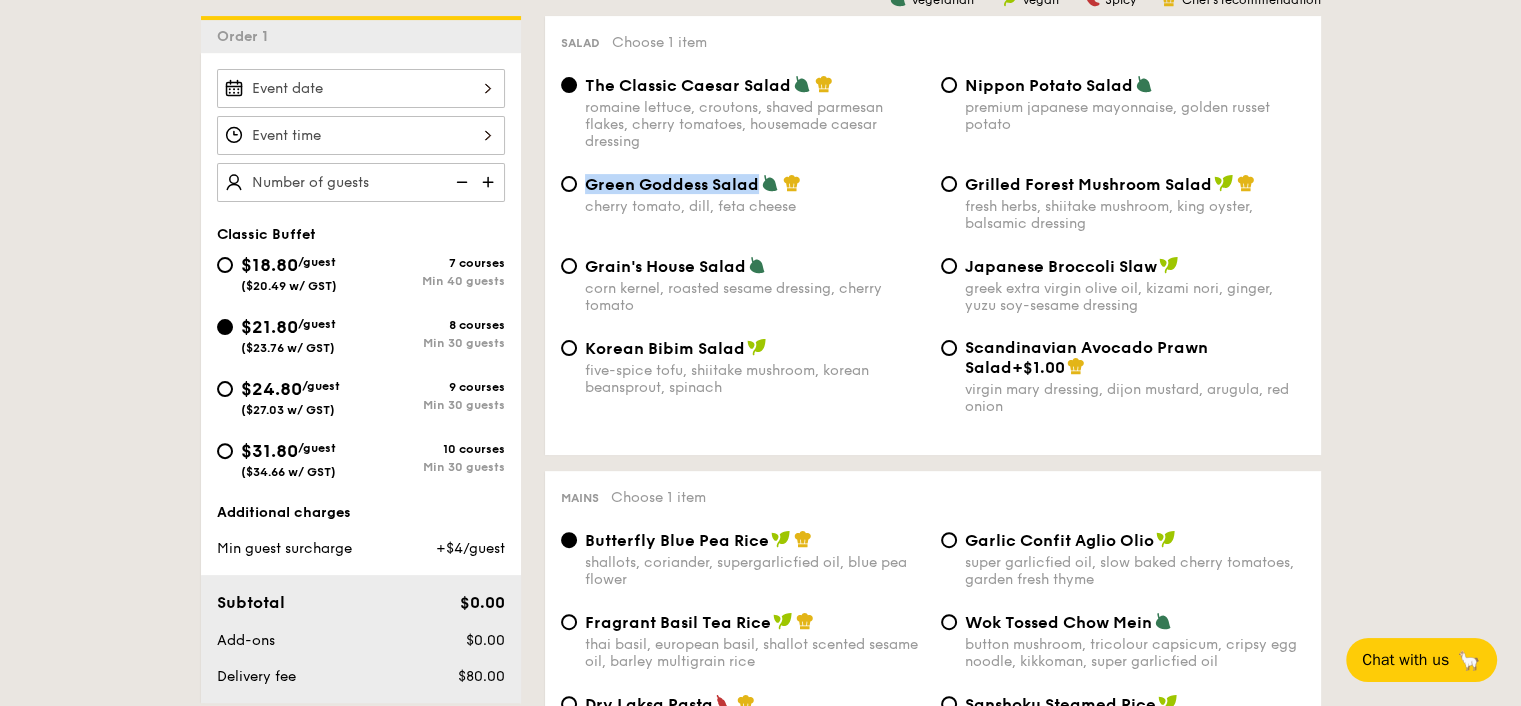 drag, startPoint x: 755, startPoint y: 186, endPoint x: 595, endPoint y: 180, distance: 160.11246 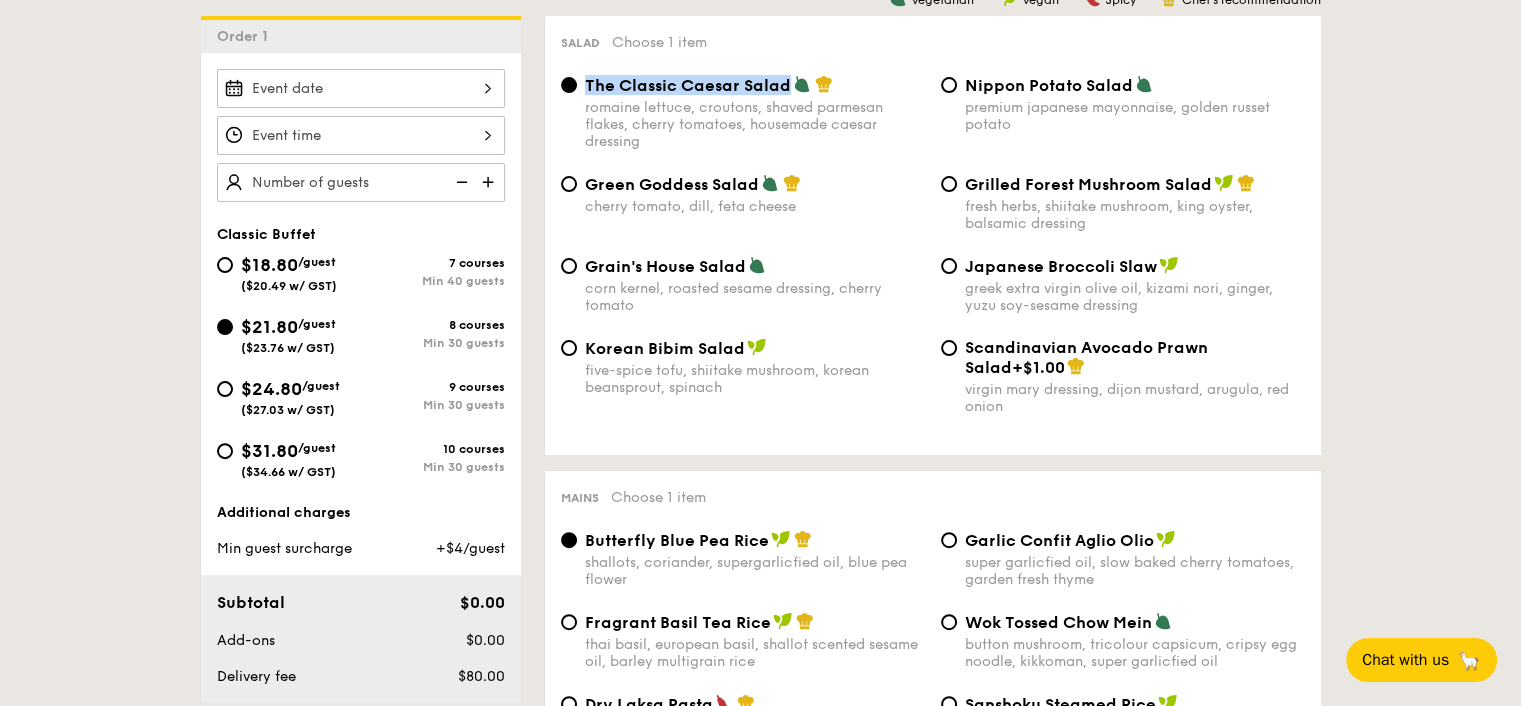 drag, startPoint x: 788, startPoint y: 87, endPoint x: 588, endPoint y: 94, distance: 200.12247 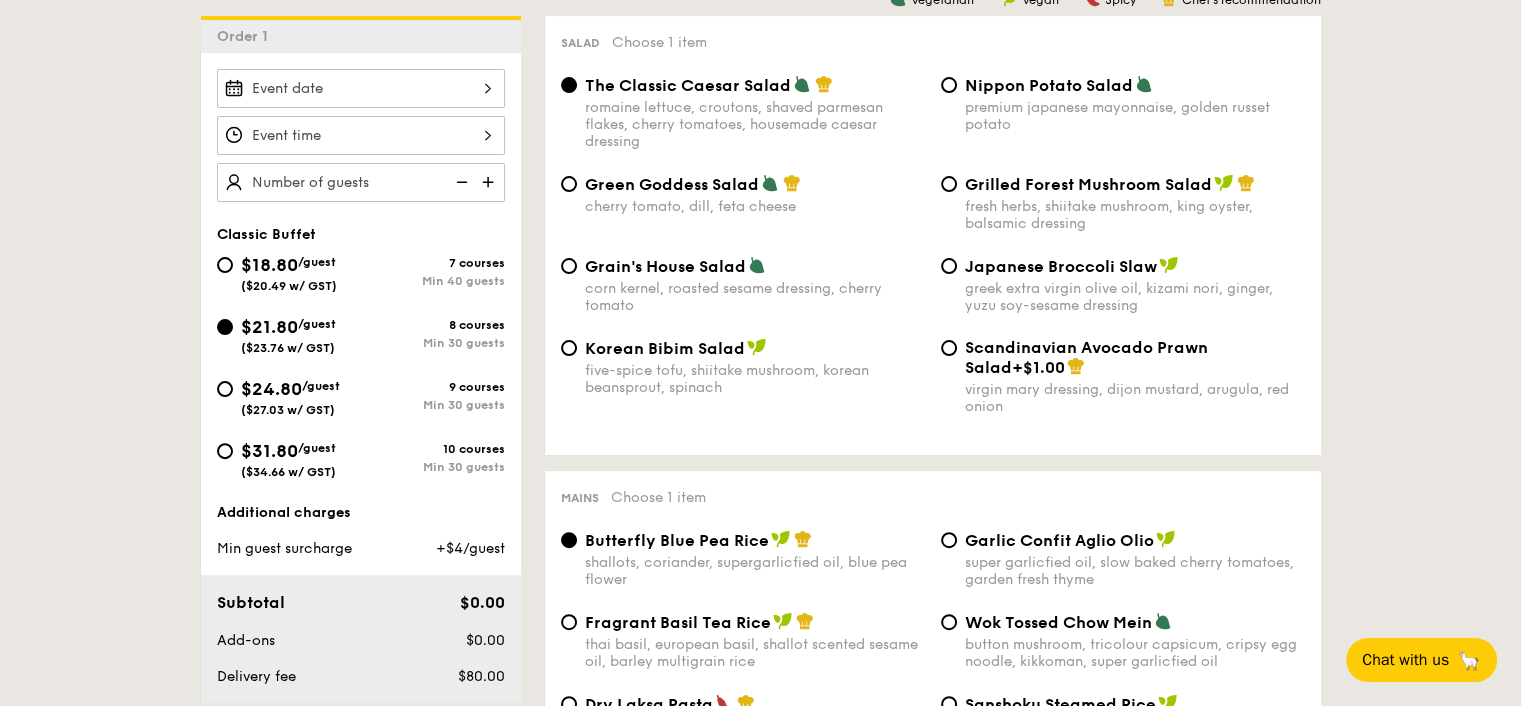 click on "The Classic Caesar Salad romaine lettuce, croutons, shaved parmesan flakes, cherry tomatoes, housemade caesar dressing Nippon Potato Salad premium japanese mayonnaise, golden russet potato" at bounding box center [933, 124] 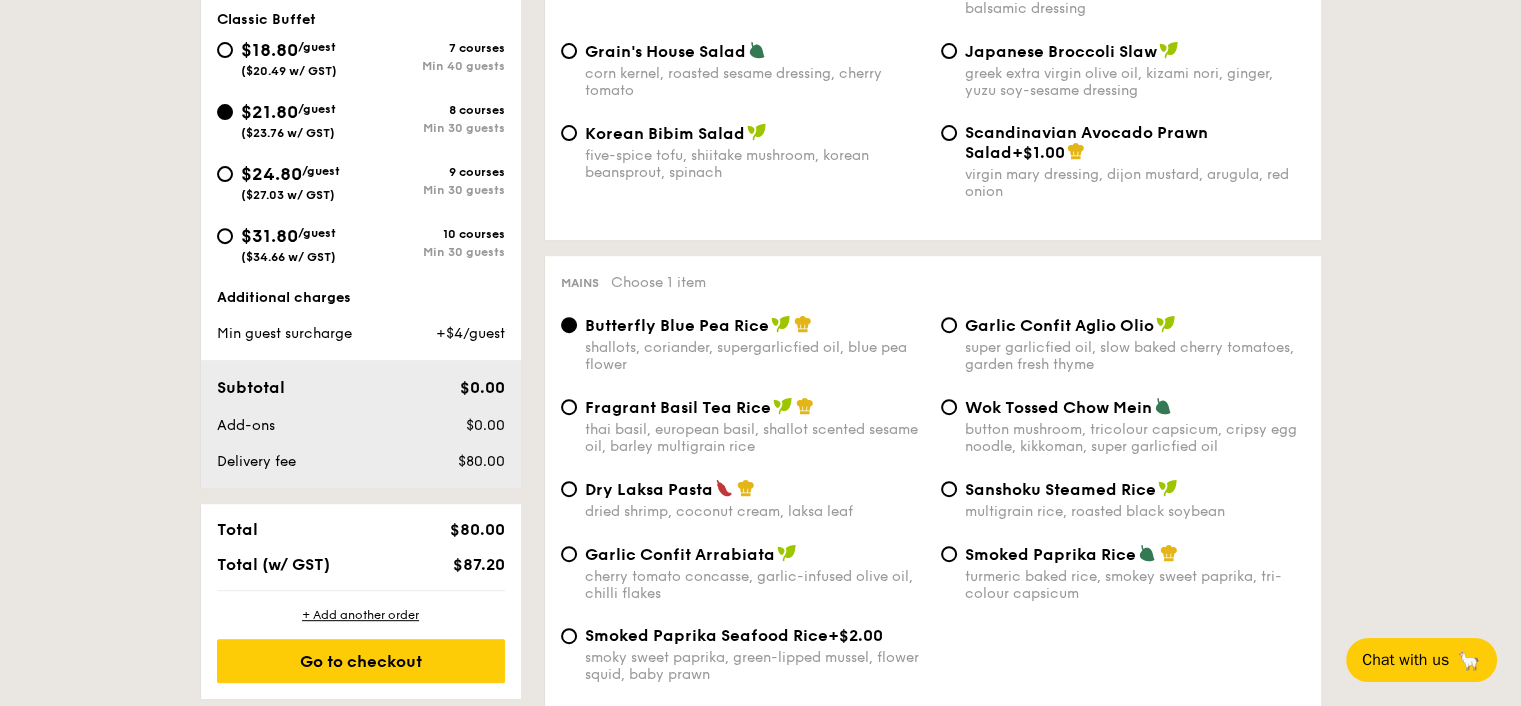 scroll, scrollTop: 716, scrollLeft: 0, axis: vertical 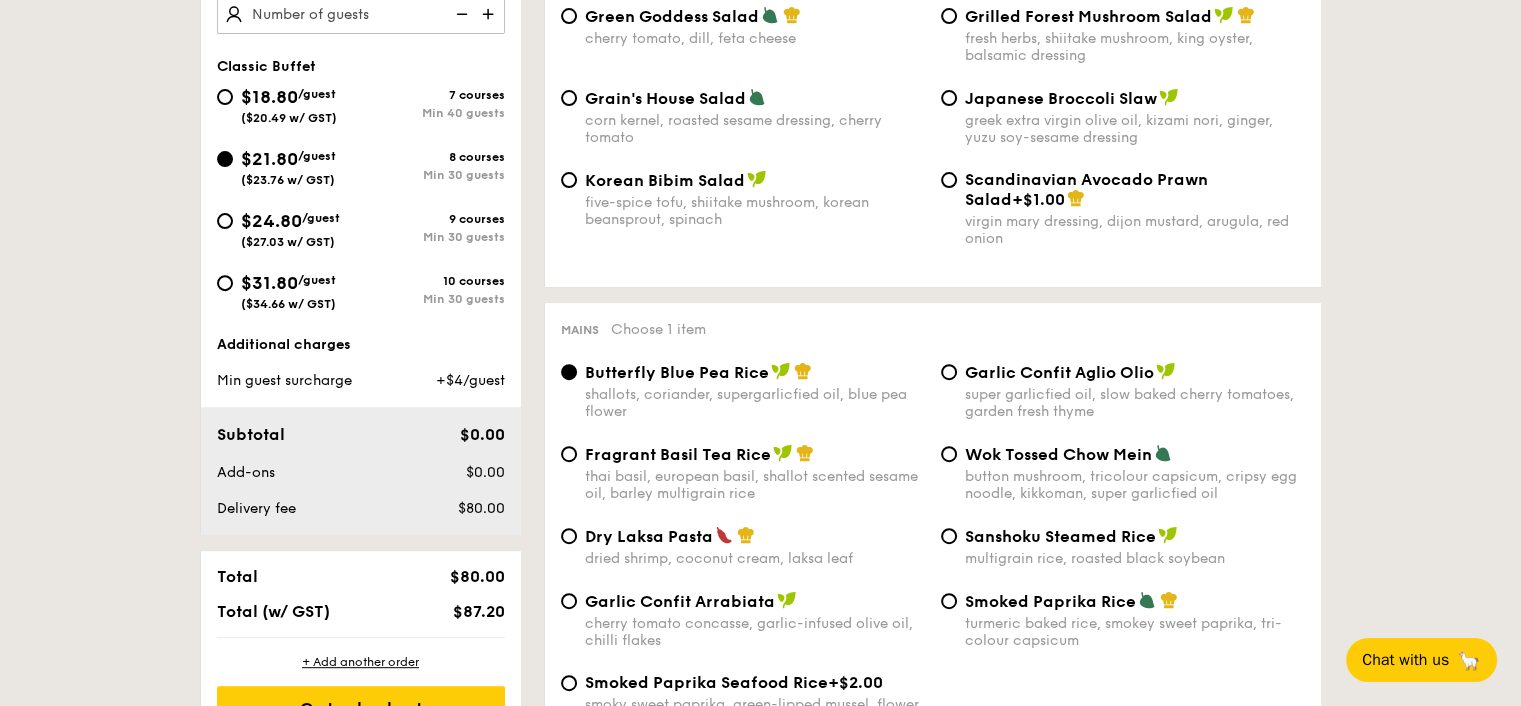 click on "$24.80
/guest
($27.03 w/ GST)" at bounding box center (290, 228) 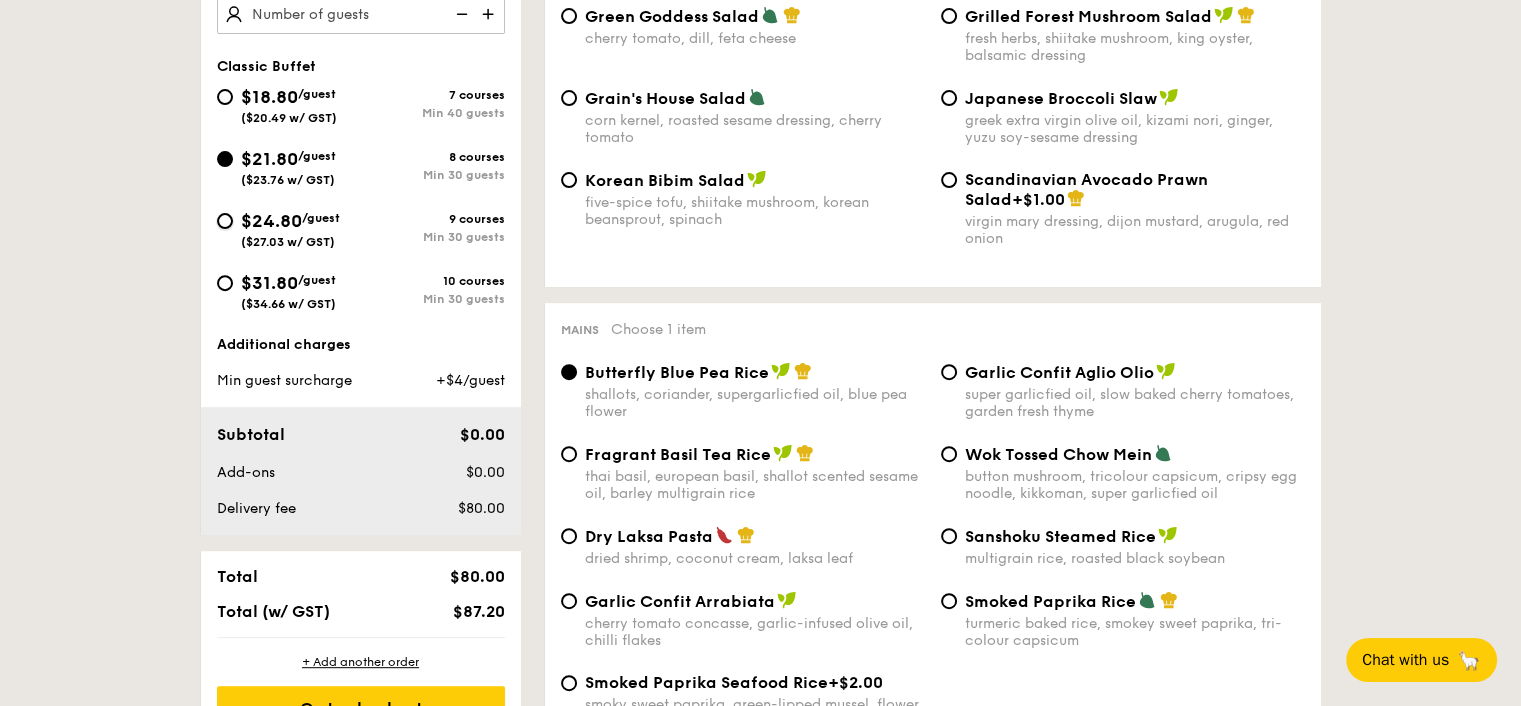 click on "$24.80
/guest
($27.03 w/ GST)
9 courses
Min 30 guests" at bounding box center (225, 221) 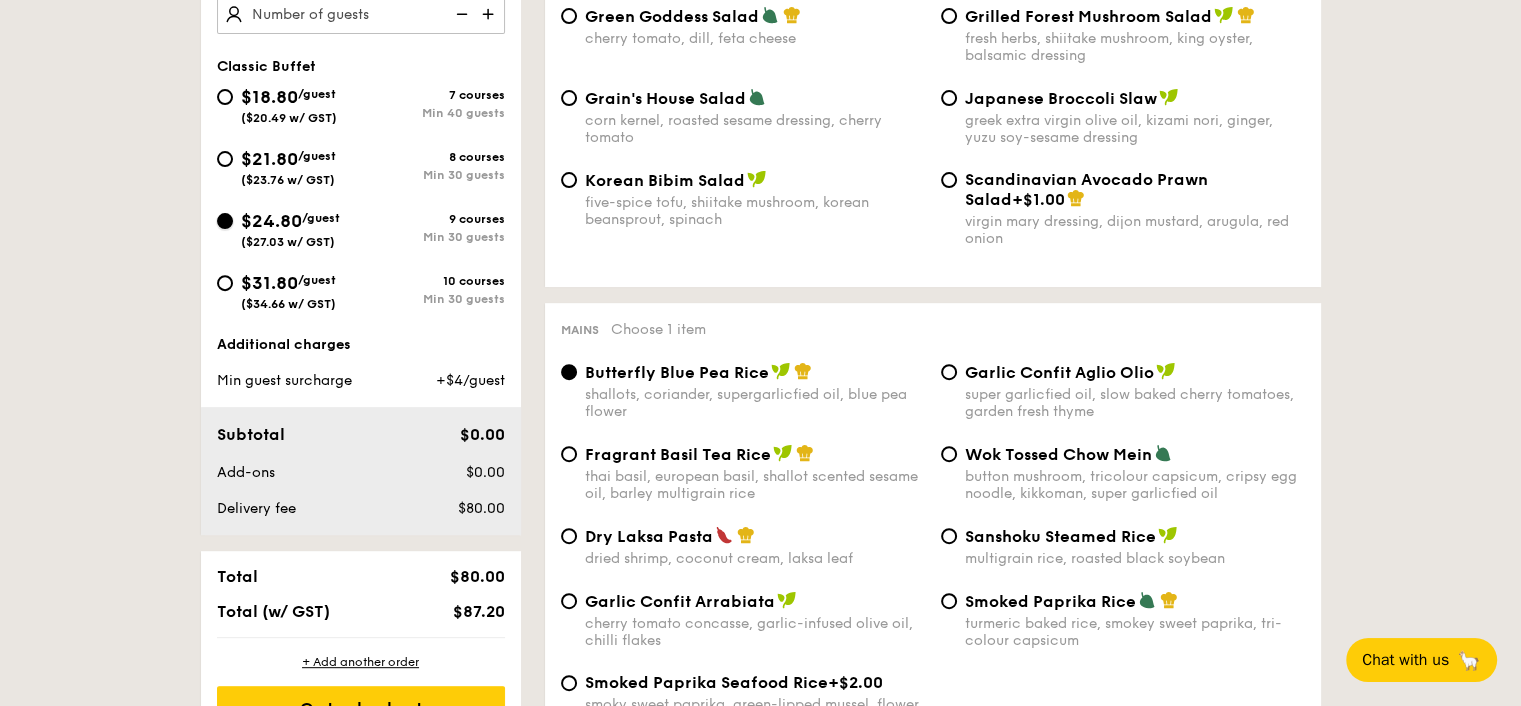radio on "true" 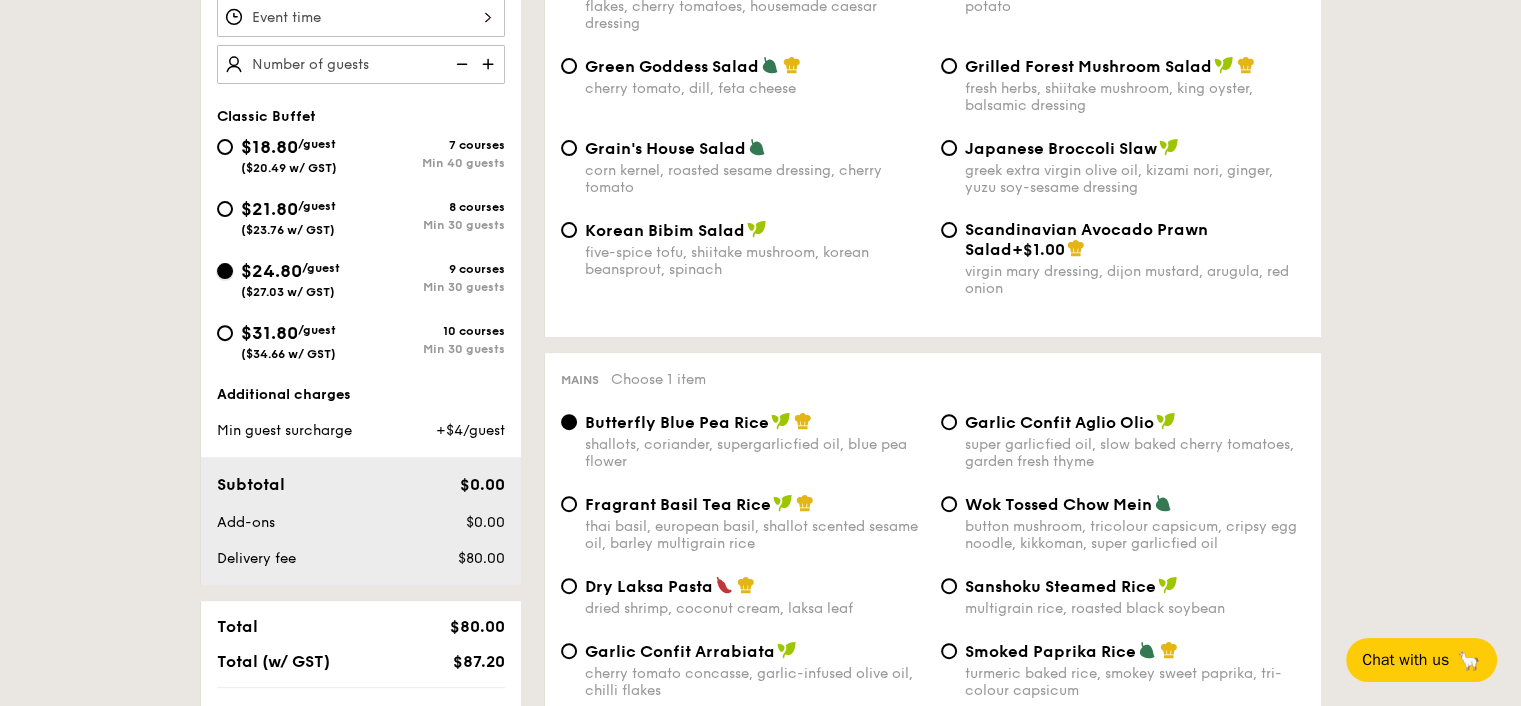 scroll, scrollTop: 333, scrollLeft: 0, axis: vertical 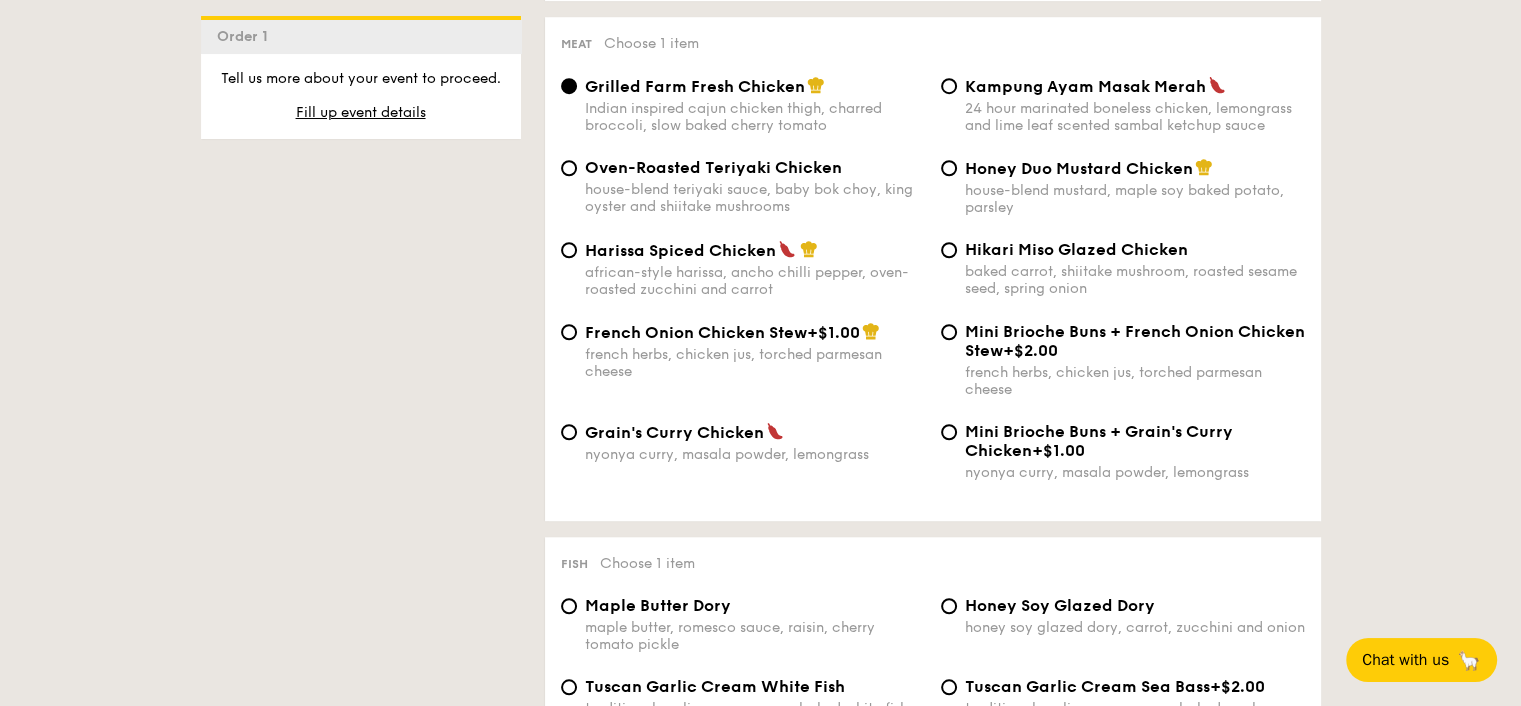 click on "Grain's Curry Chicken" at bounding box center [674, 432] 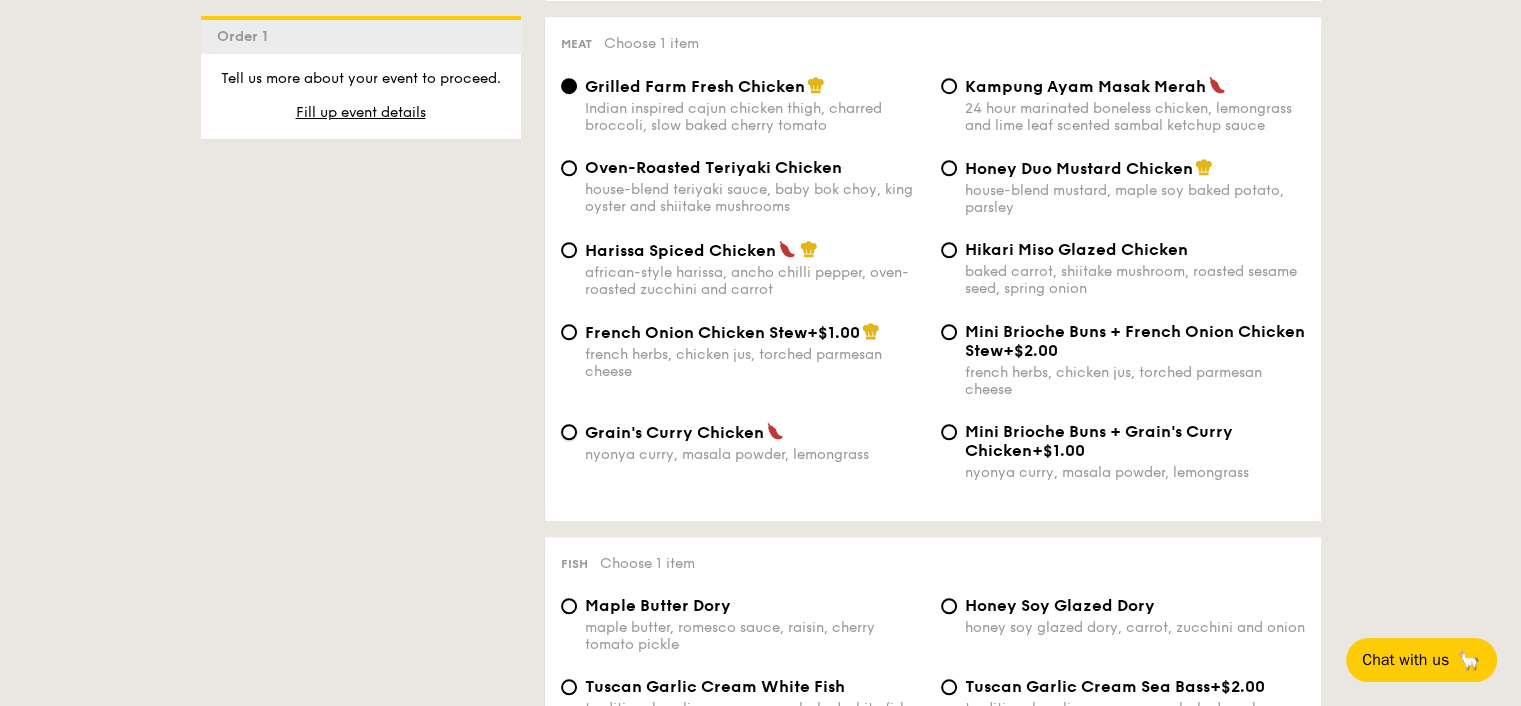 click on "Grain's Curry Chicken nyonya curry, masala powder, lemongrass" at bounding box center [569, 432] 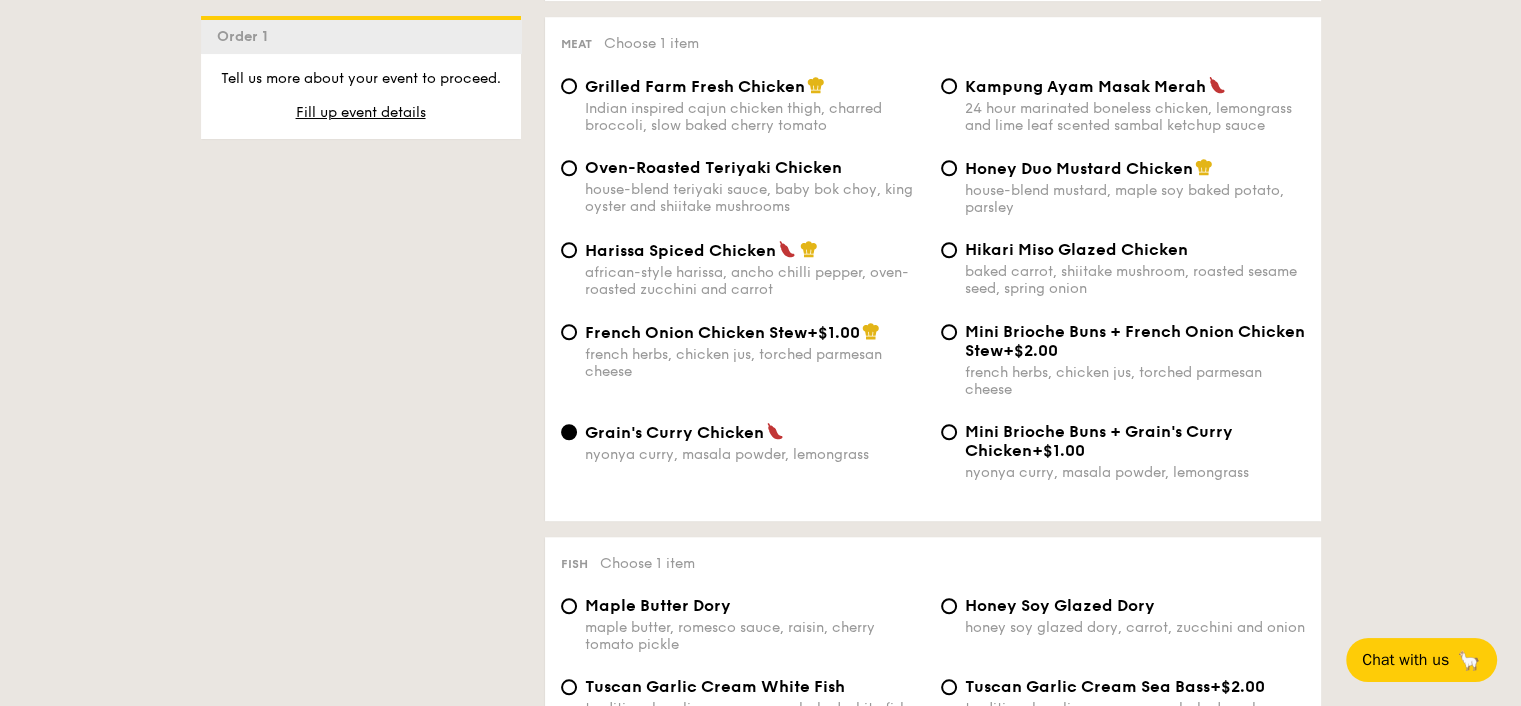 click on "Grilled Farm Fresh Chicken" at bounding box center (695, 86) 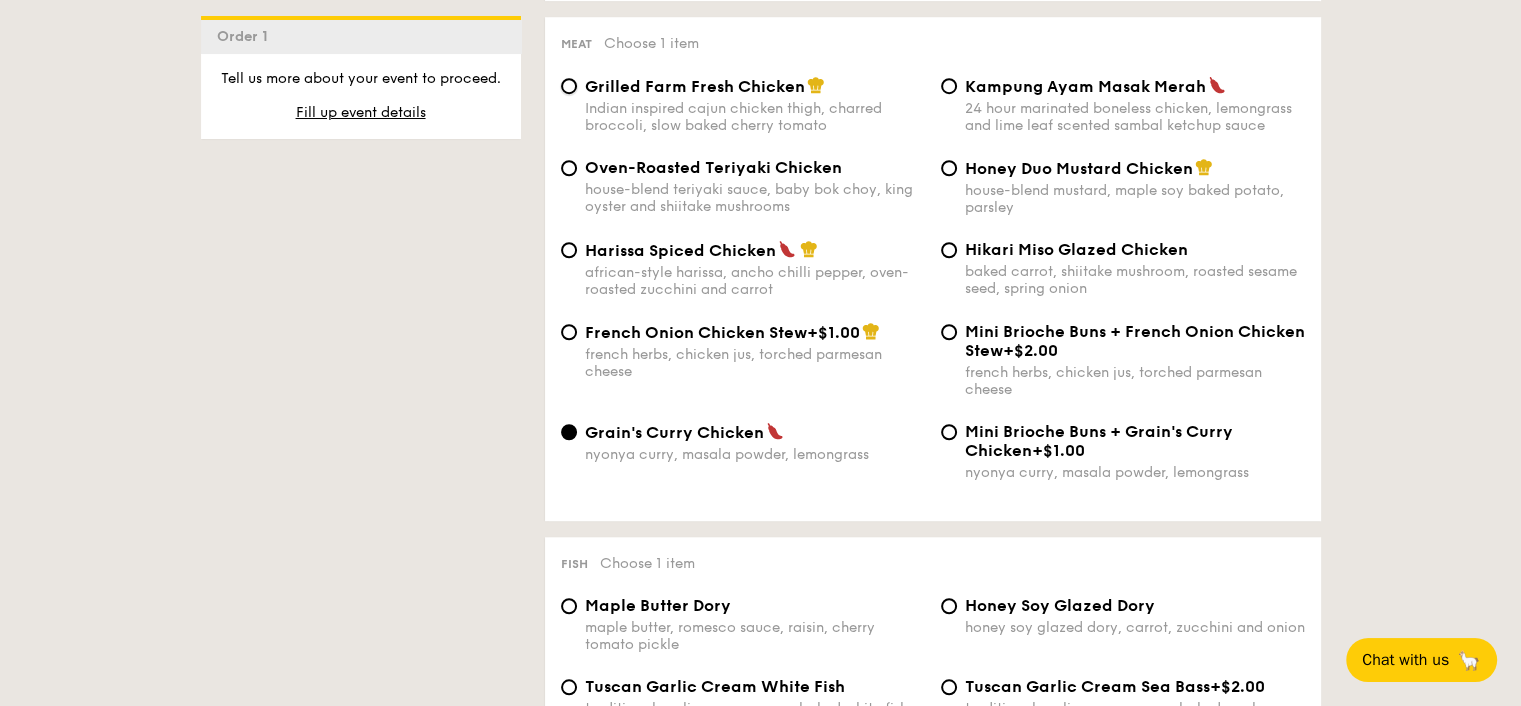 click on "Grilled Farm Fresh Chicken Indian inspired cajun chicken thigh, charred broccoli, slow baked cherry tomato" at bounding box center (569, 86) 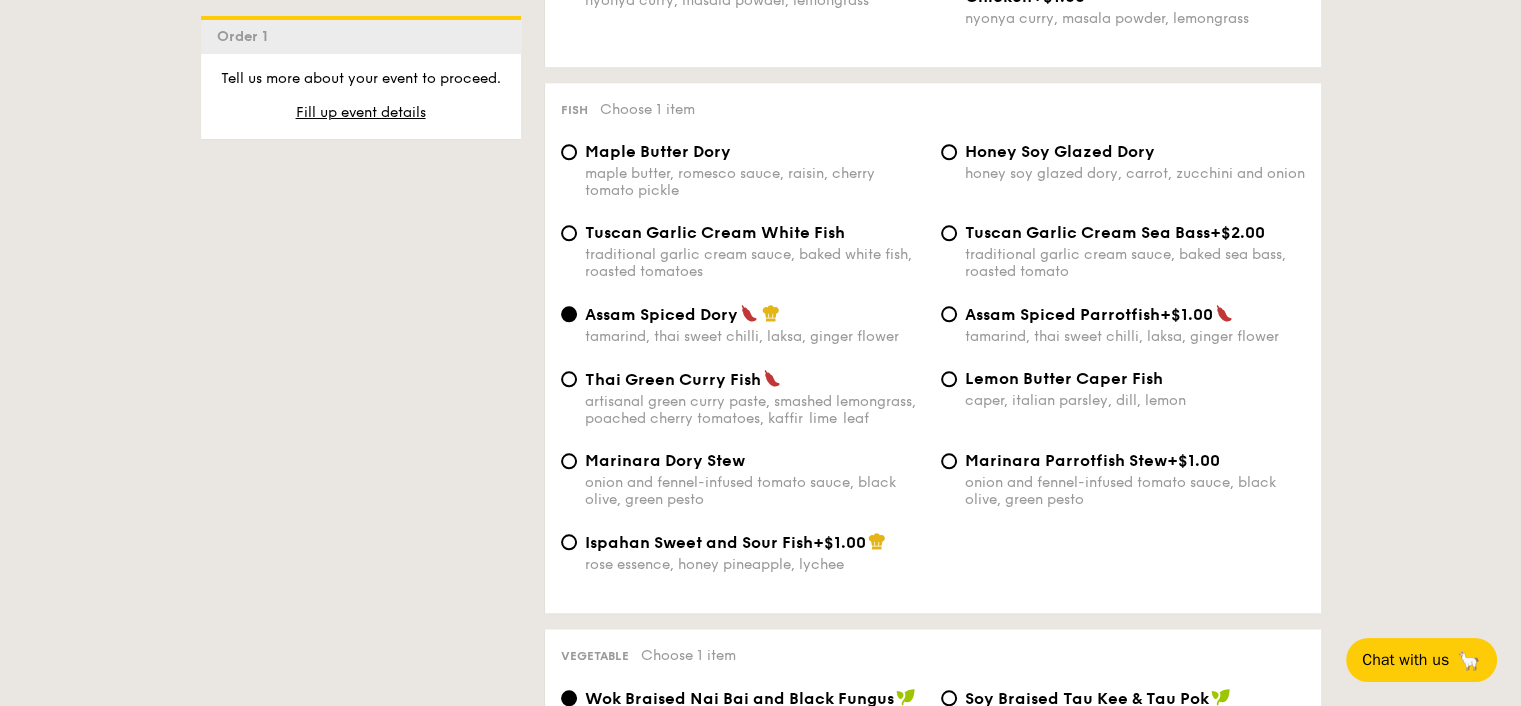 scroll, scrollTop: 1989, scrollLeft: 0, axis: vertical 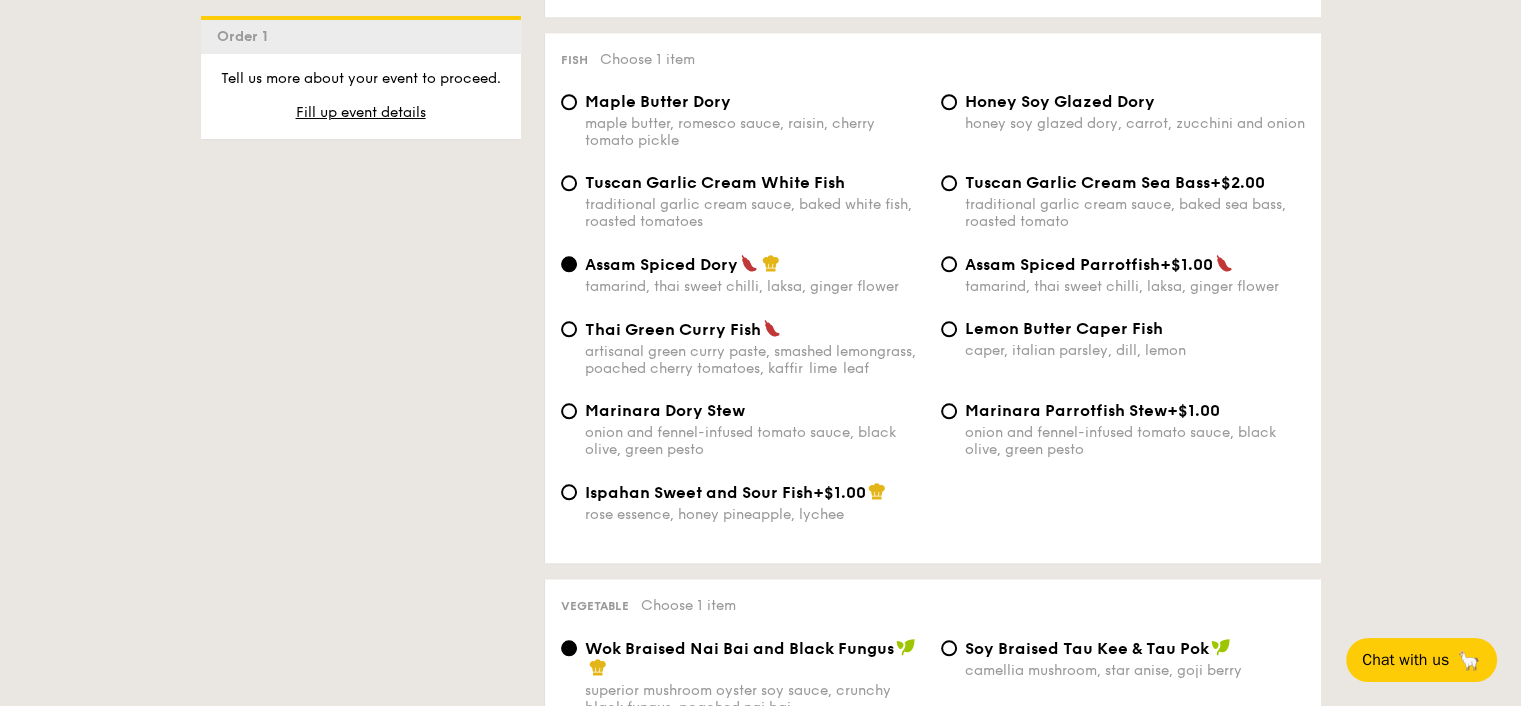 click on "Tuscan Garlic Cream White Fish" at bounding box center (715, 182) 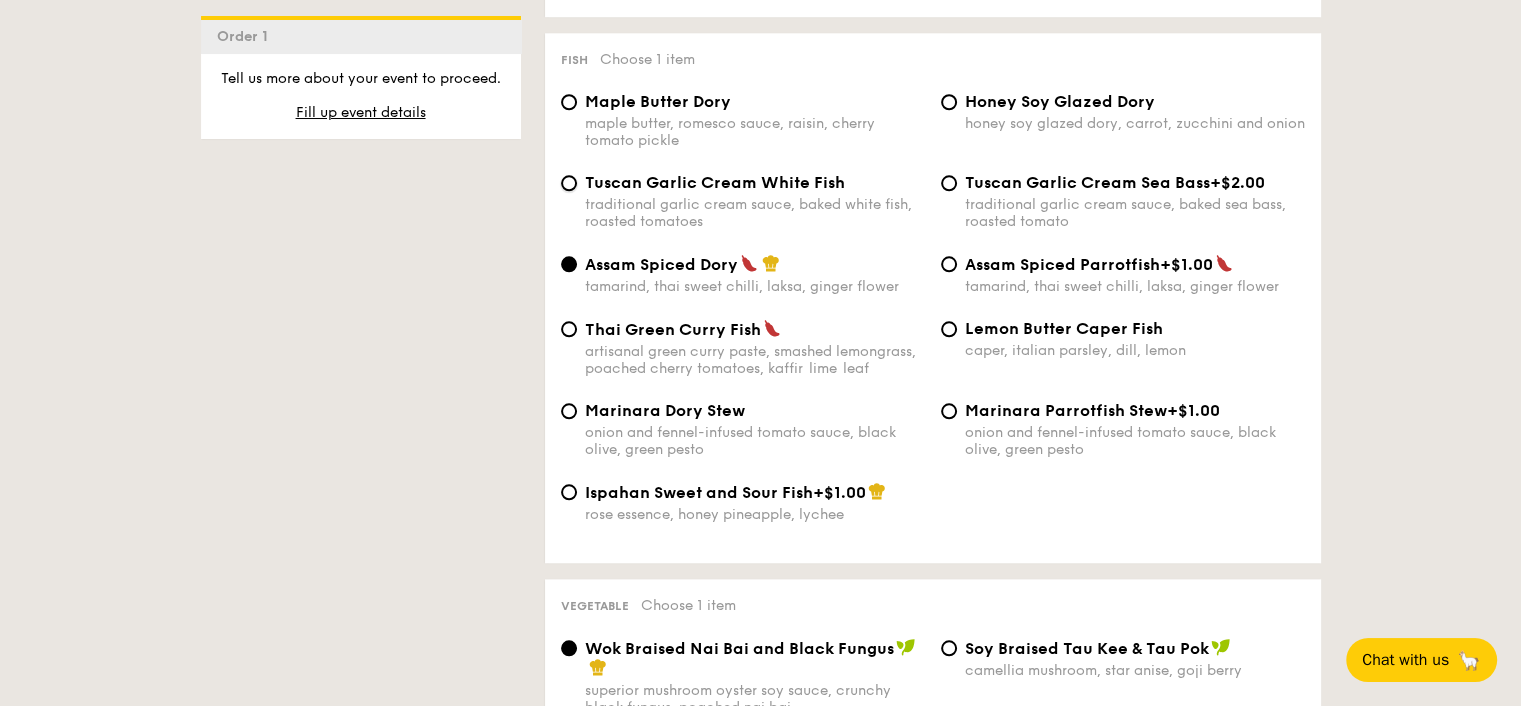 click on "Tuscan Garlic Cream White Fish traditional garlic cream sauce, baked white fish, roasted tomatoes" at bounding box center (569, 183) 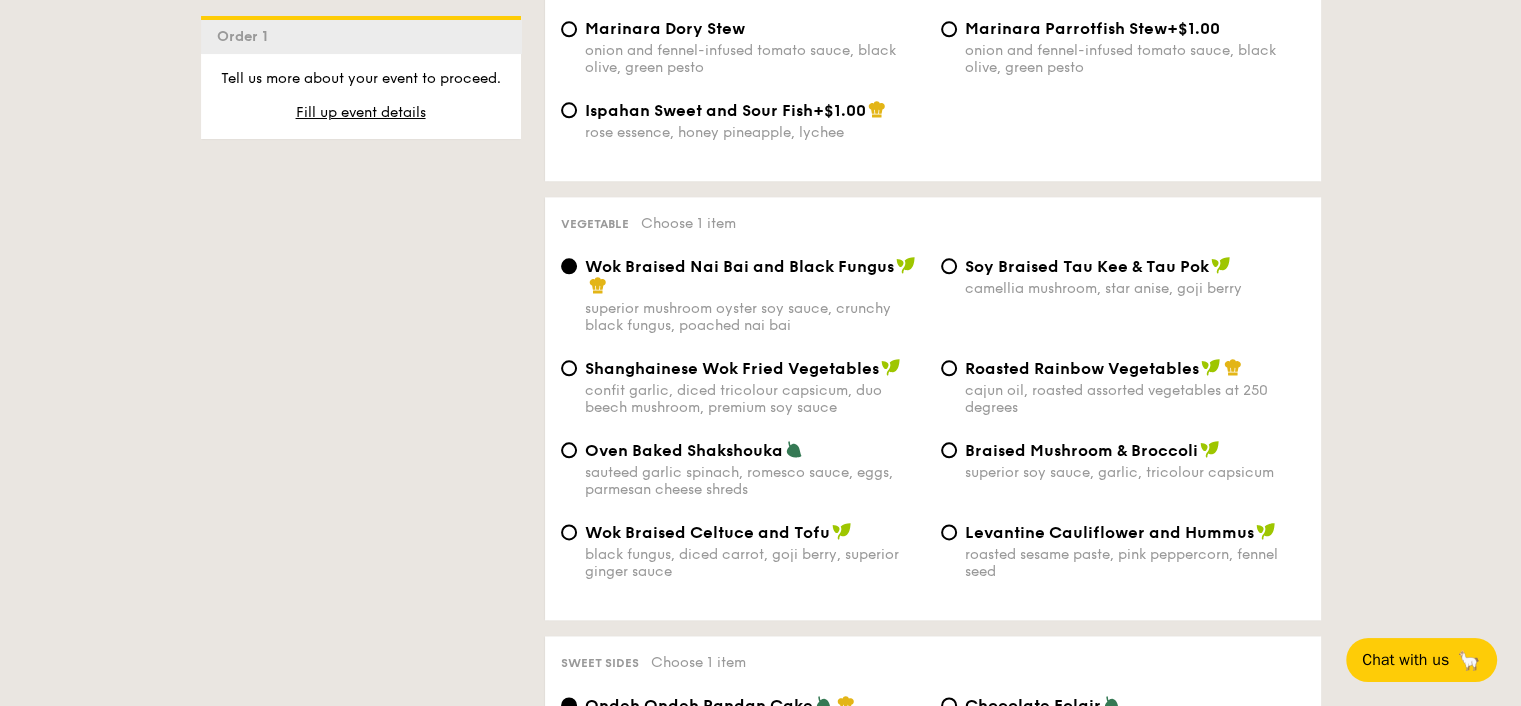 scroll, scrollTop: 2378, scrollLeft: 0, axis: vertical 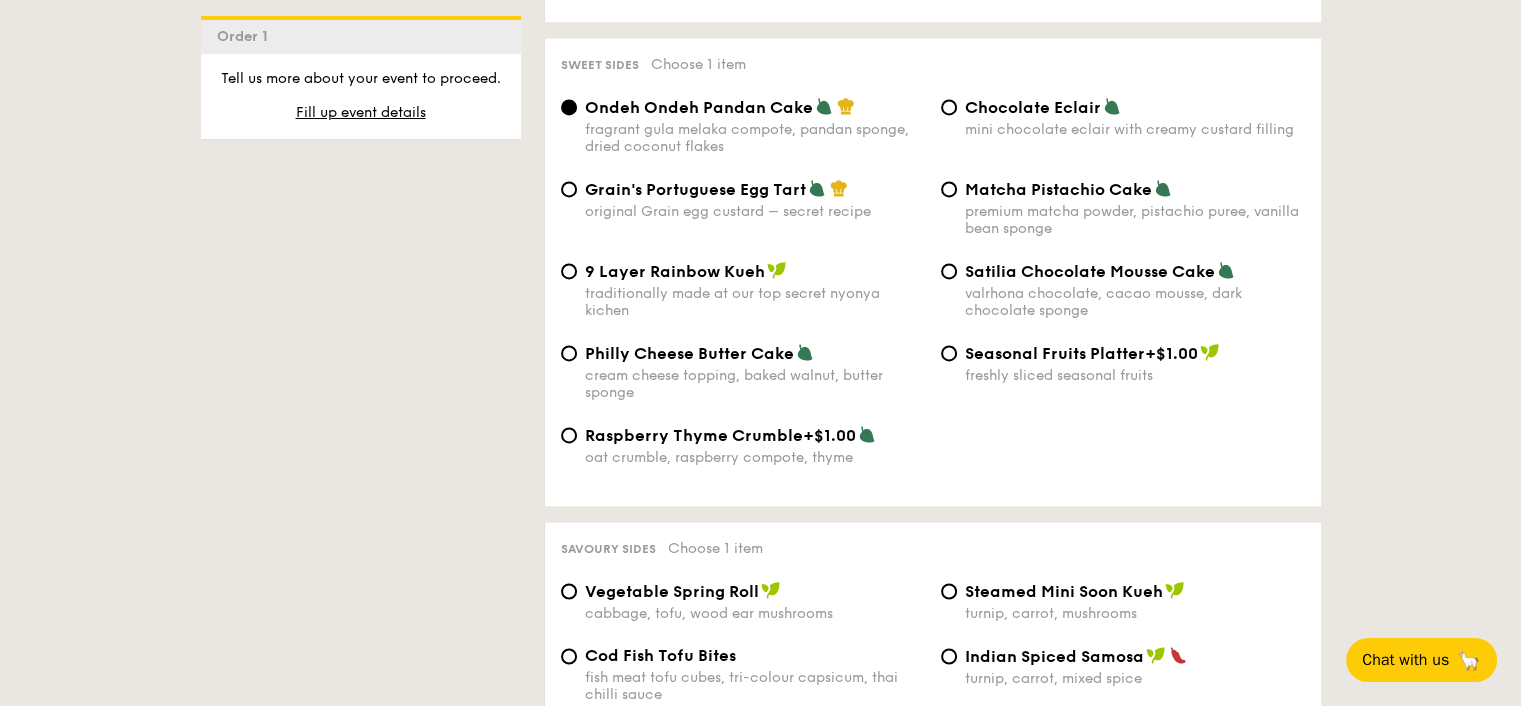 click on "Chocolate Eclair" at bounding box center (1033, 107) 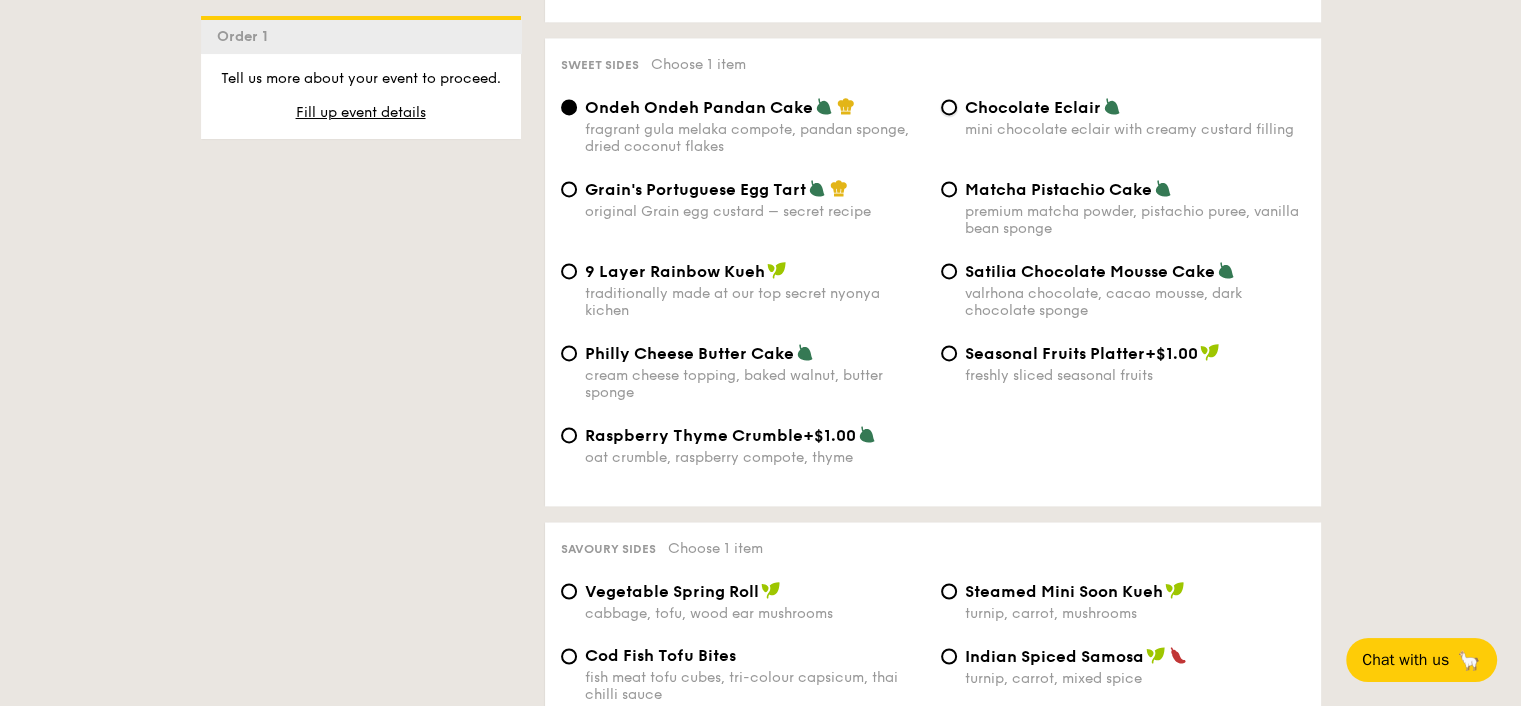 click on "Chocolate Eclair mini chocolate eclair with creamy custard filling" at bounding box center [949, 107] 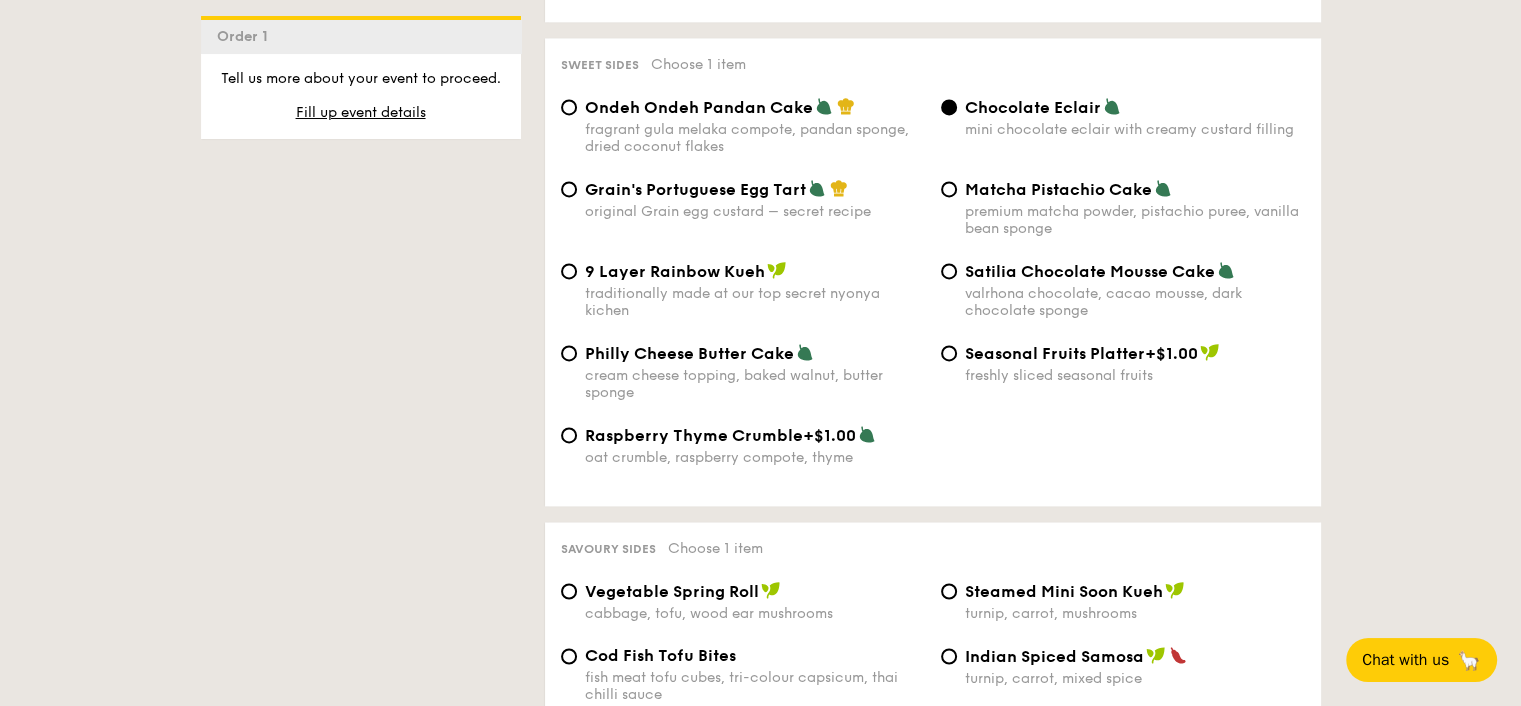 click on "1 - Select menu
2 - Select items
3 - Check out
Order 1
Classic Buffet
$18.80
/guest
($20.49 w/ GST)
7 courses
Min 40 guests
$21.80
/guest
($23.76 w/ GST)
8 courses
Min 30 guests
$24.80
/guest
($27.03 w/ GST)
9 courses
Min 30 guests
$31.80
/guest
($34.66 w/ GST)
10 courses
Min 30 guests
Additional charges
Min guest surcharge
+$4/guest
Subtotal
$0.00
Add-ons
$0.00
Delivery fee
$80.00
Total
$80.00
Total (w/ GST)
$87.20
Order 1
Vegetarian" at bounding box center (760, -95) 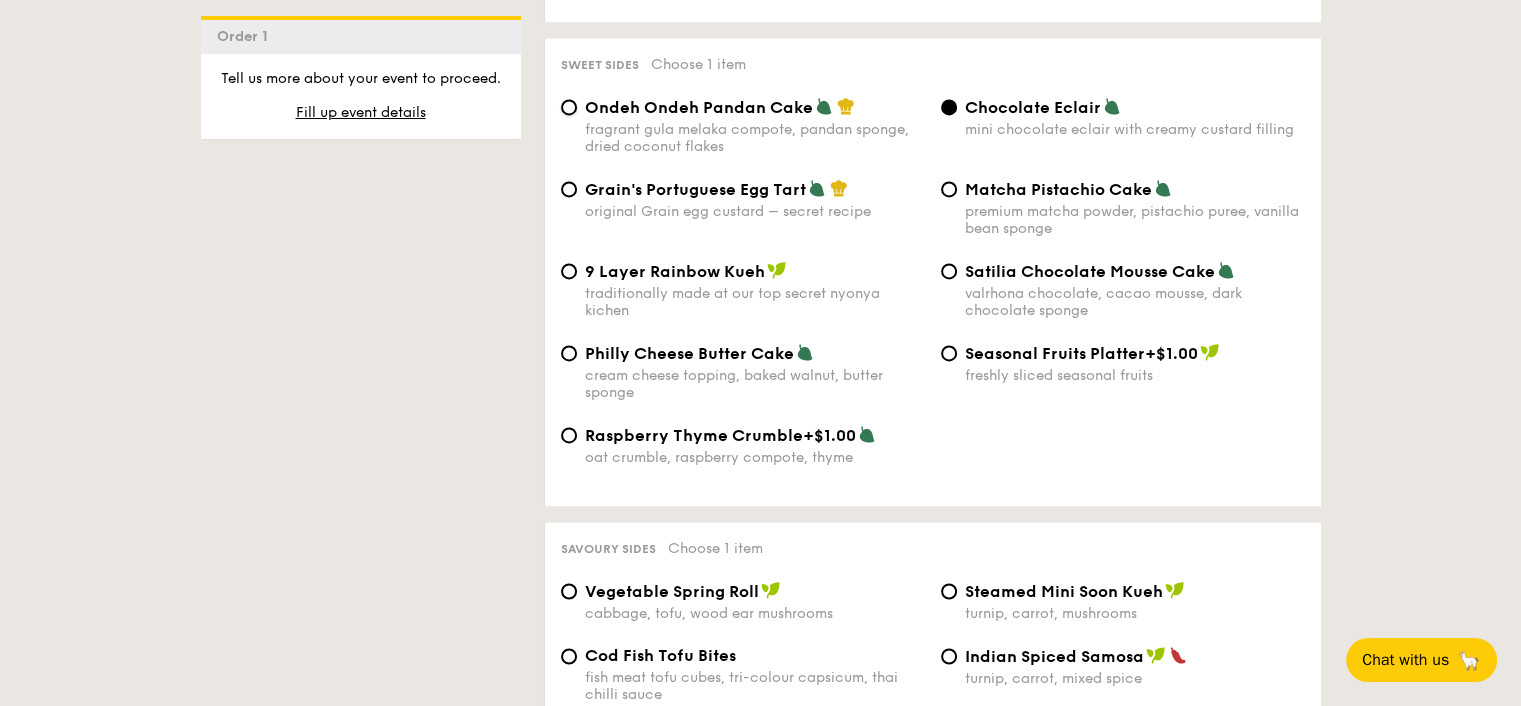 click on "Ondeh Ondeh Pandan Cake fragrant gula melaka compote, pandan sponge, dried coconut flakes" at bounding box center [569, 107] 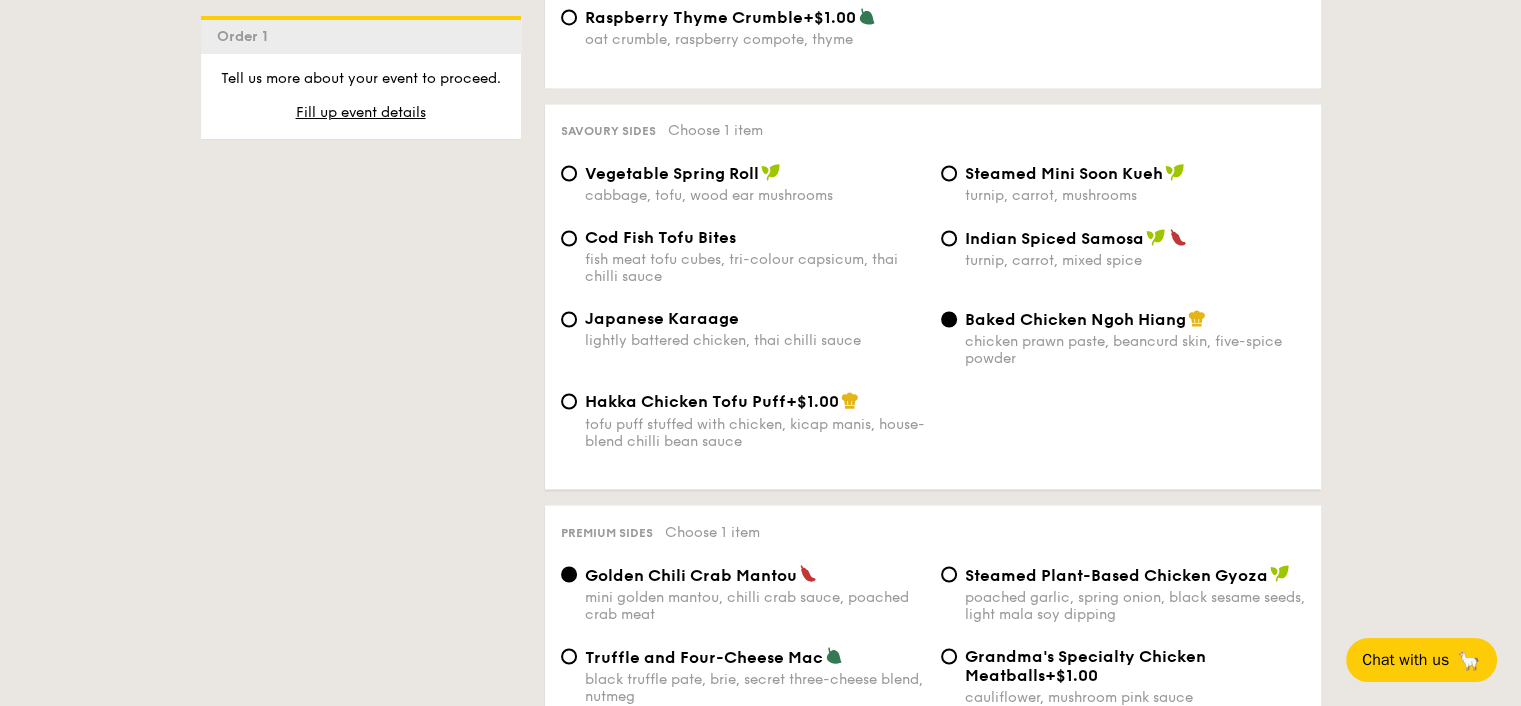 scroll, scrollTop: 3394, scrollLeft: 0, axis: vertical 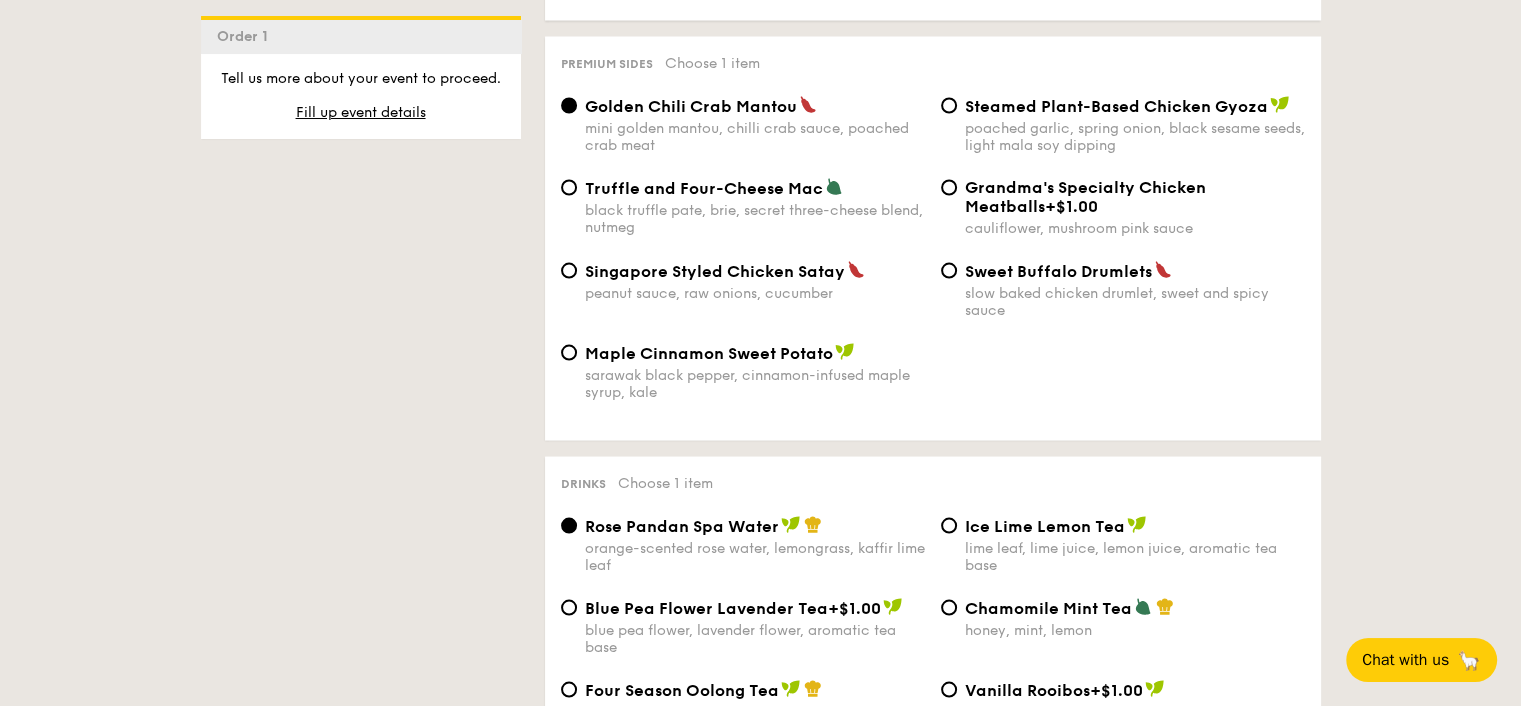 click on "Ice Lime Lemon Tea" at bounding box center [1045, 526] 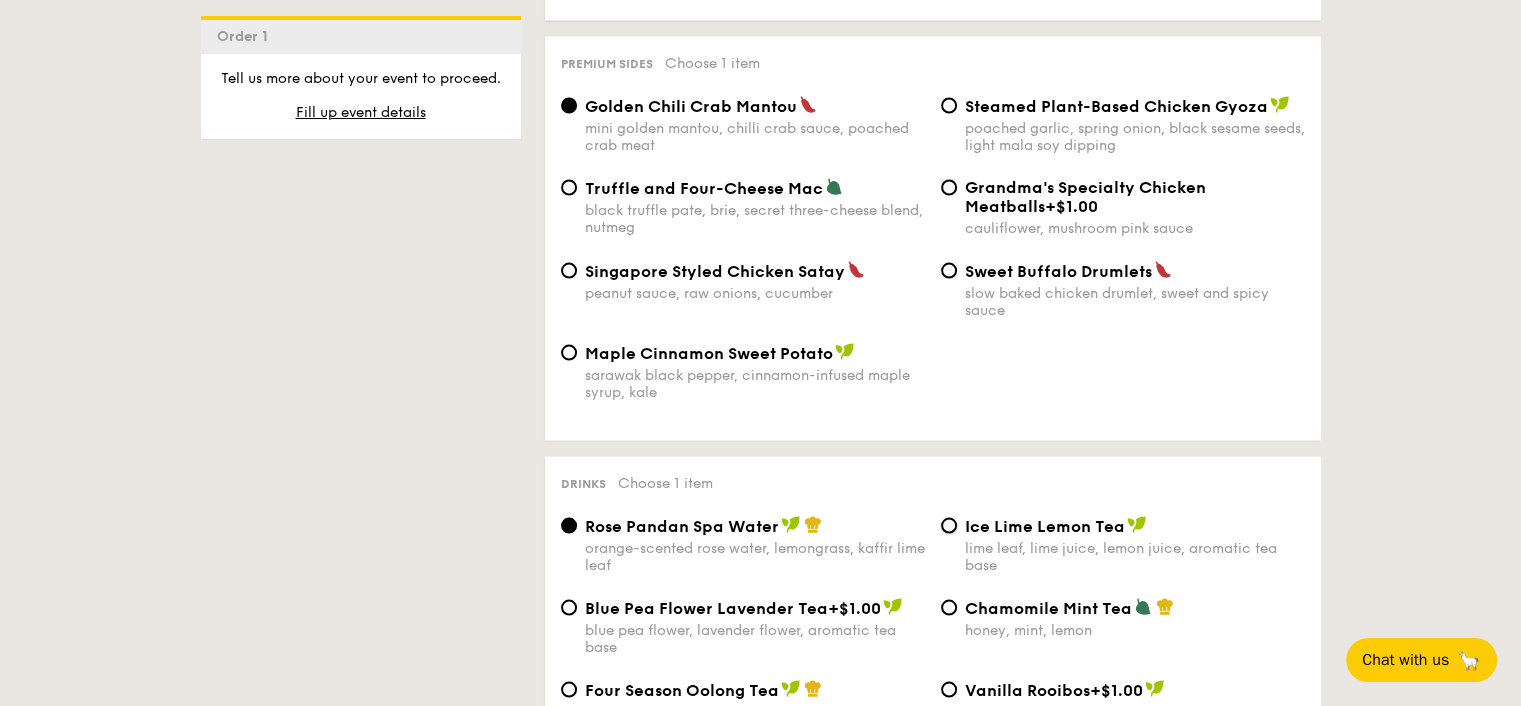 click on "Ice Lime Lemon Tea lime leaf, lime juice, lemon juice, aromatic tea base" at bounding box center (949, 526) 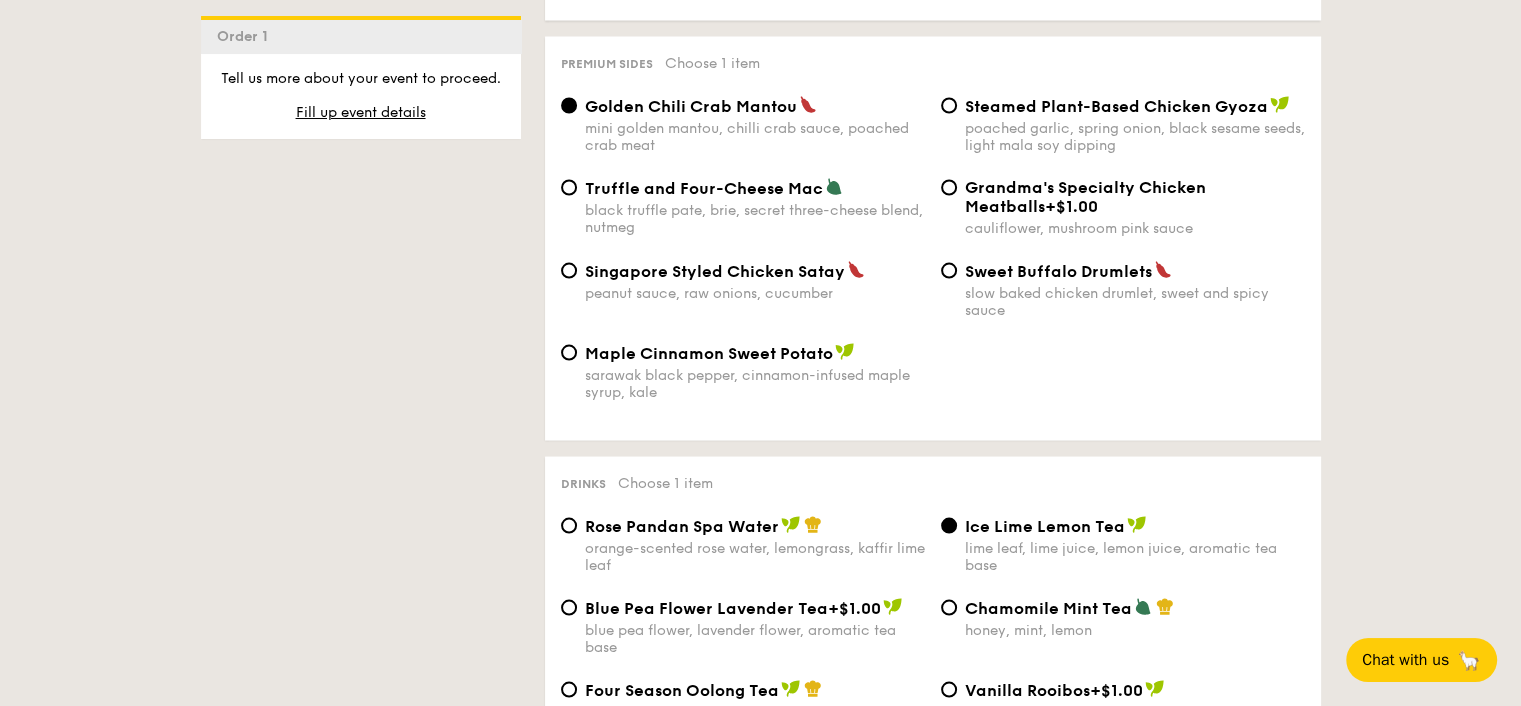 click on "Singapore Styled Chicken Satay peanut sauce, raw onions, cucumber" at bounding box center [755, 281] 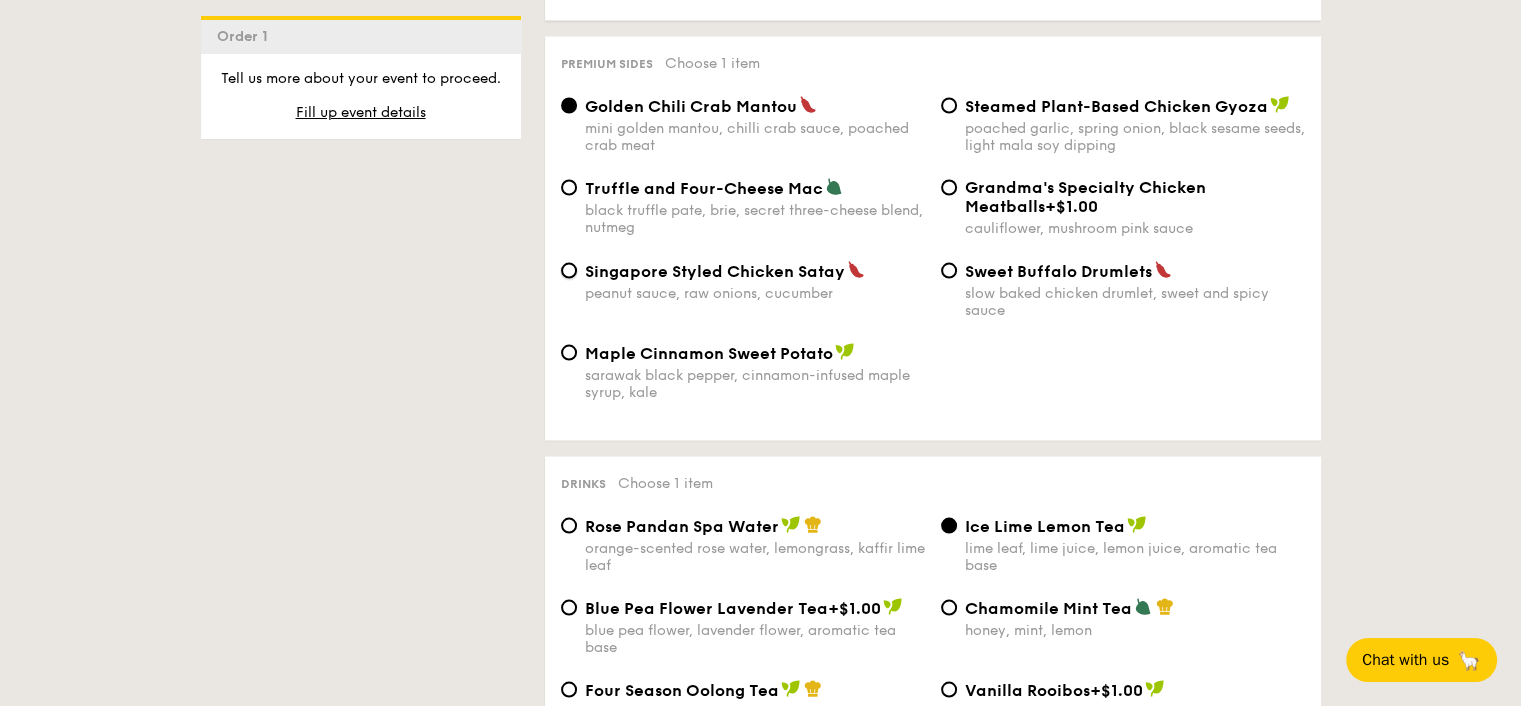 click on "Singapore Styled Chicken Satay peanut sauce, raw onions, cucumber" at bounding box center (569, 271) 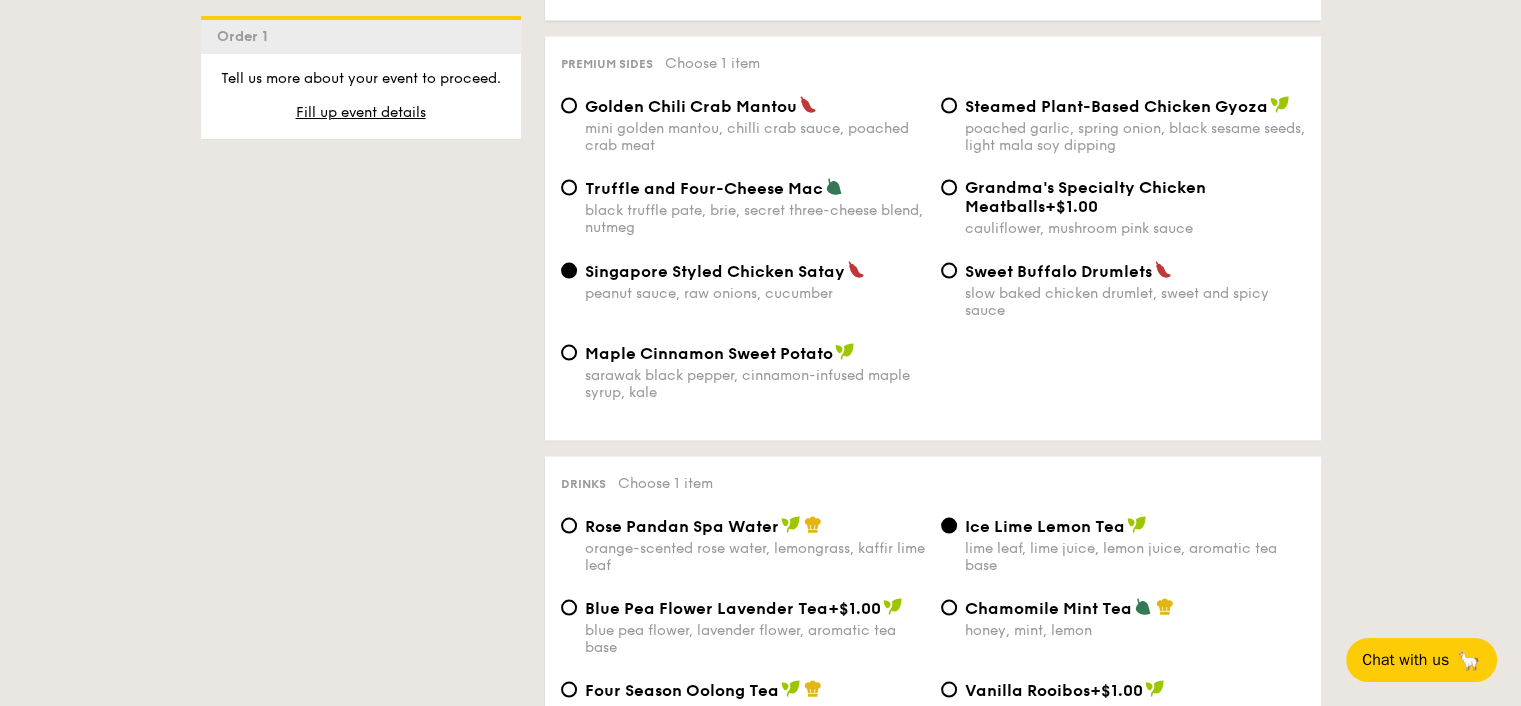 click on "Golden Chili Crab Mantou" at bounding box center (691, 106) 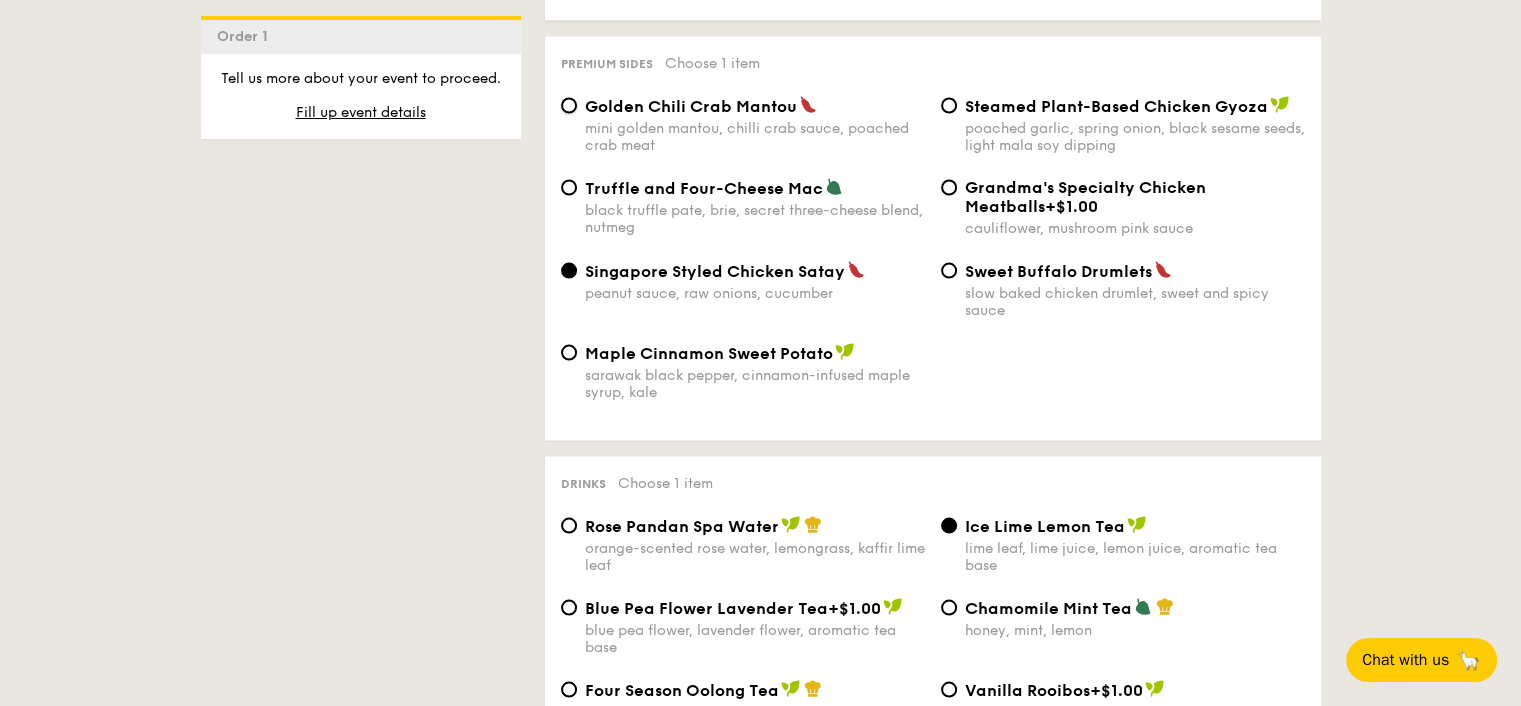 click on "Golden Chili Crab Mantou mini golden mantou, chilli crab sauce, poached crab meat" at bounding box center (569, 106) 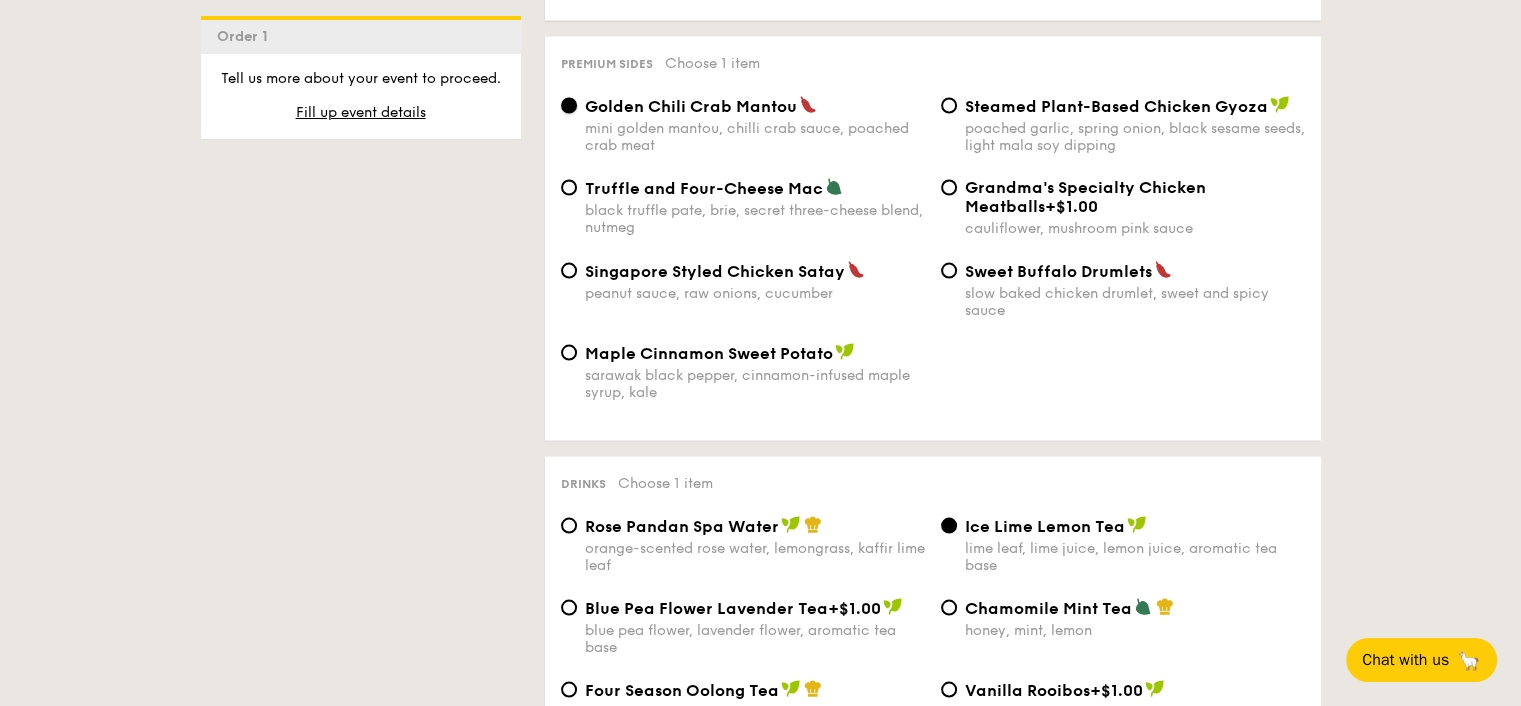 scroll, scrollTop: 4188, scrollLeft: 0, axis: vertical 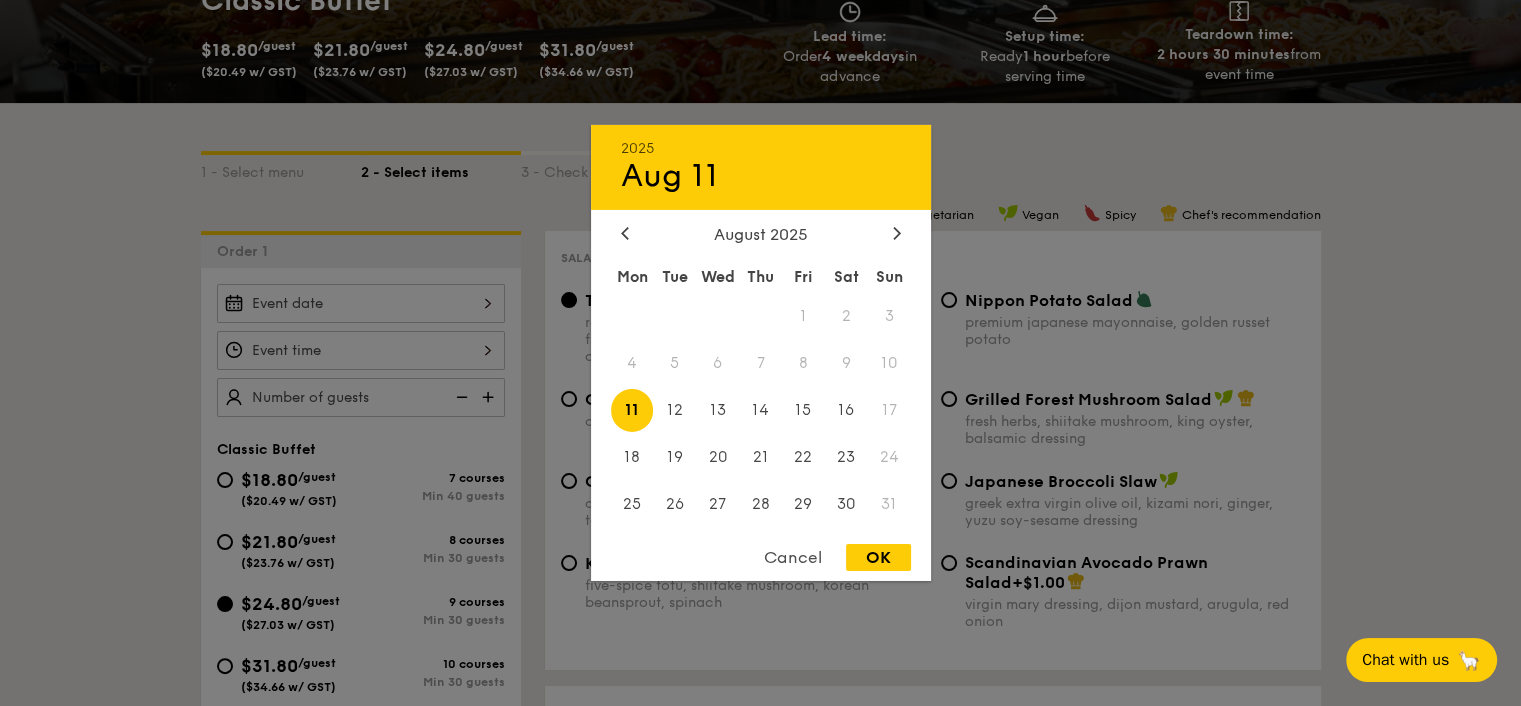 click on "2025   Aug 11       August 2025     Mon Tue Wed Thu Fri Sat Sun   1 2 3 4 5 6 7 8 9 10 11 12 13 14 15 16 17 18 19 20 21 22 23 24 25 26 27 28 29 30 31     Cancel   OK" at bounding box center (361, 303) 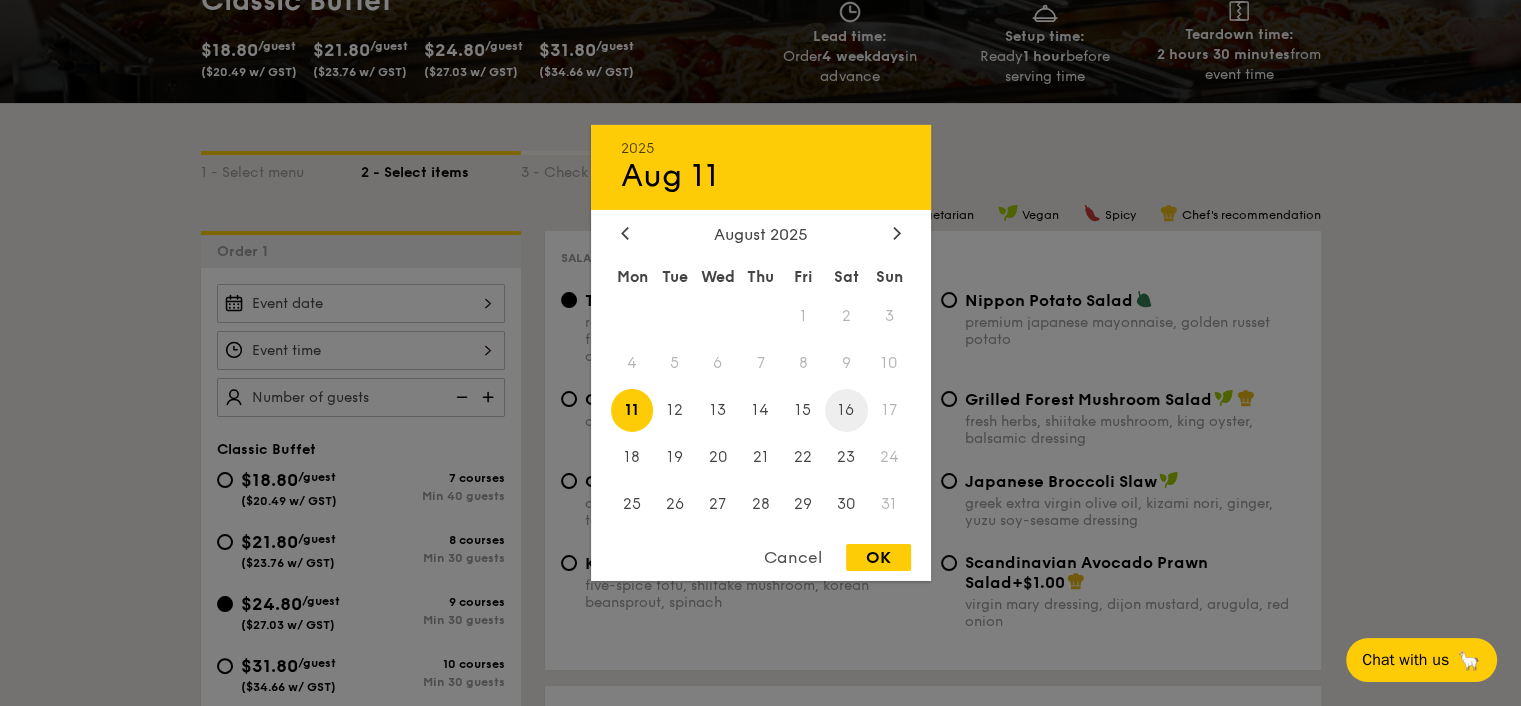 click on "16" at bounding box center (846, 410) 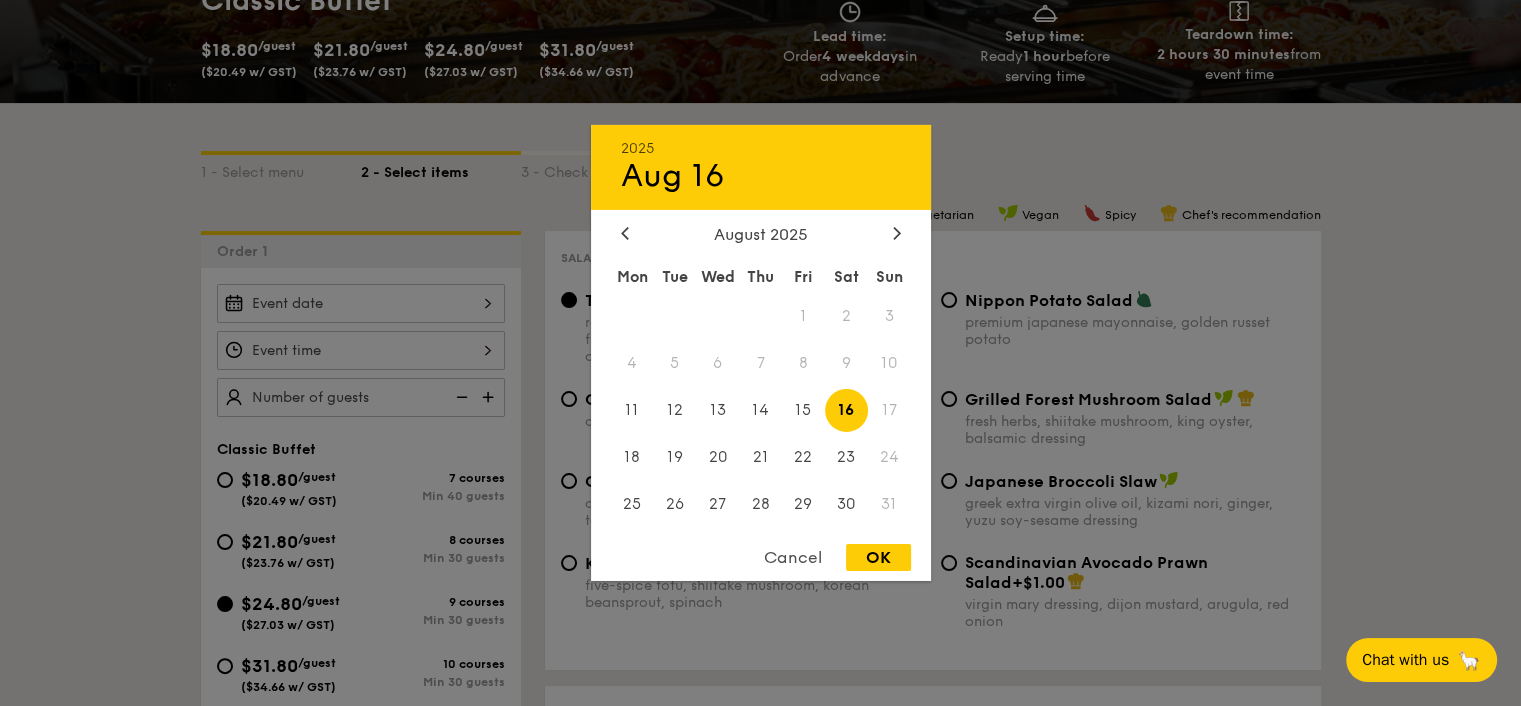 click on "OK" at bounding box center (878, 557) 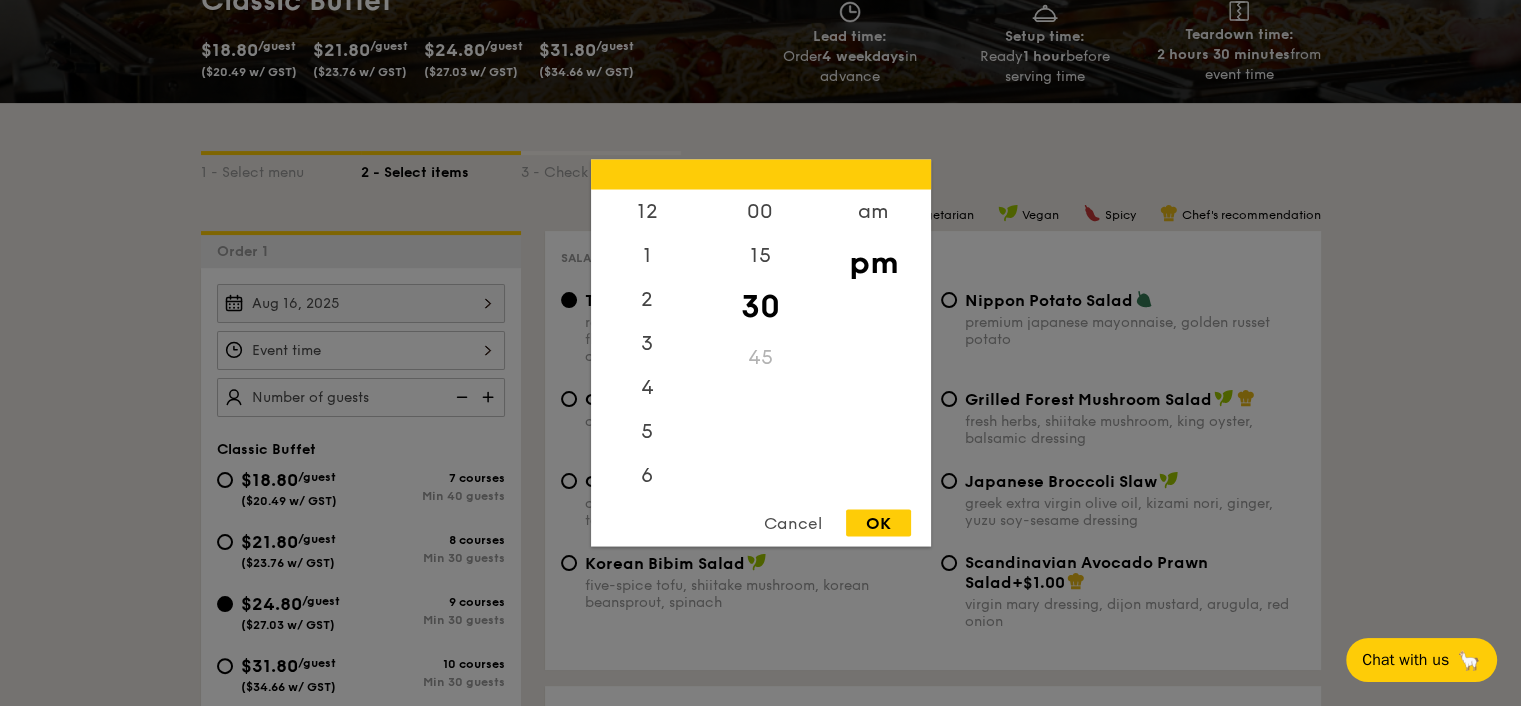 click on "12 1 2 3 4 5 6 7 8 9 10 11   00 15 30 45   am   pm   Cancel   OK" at bounding box center (361, 350) 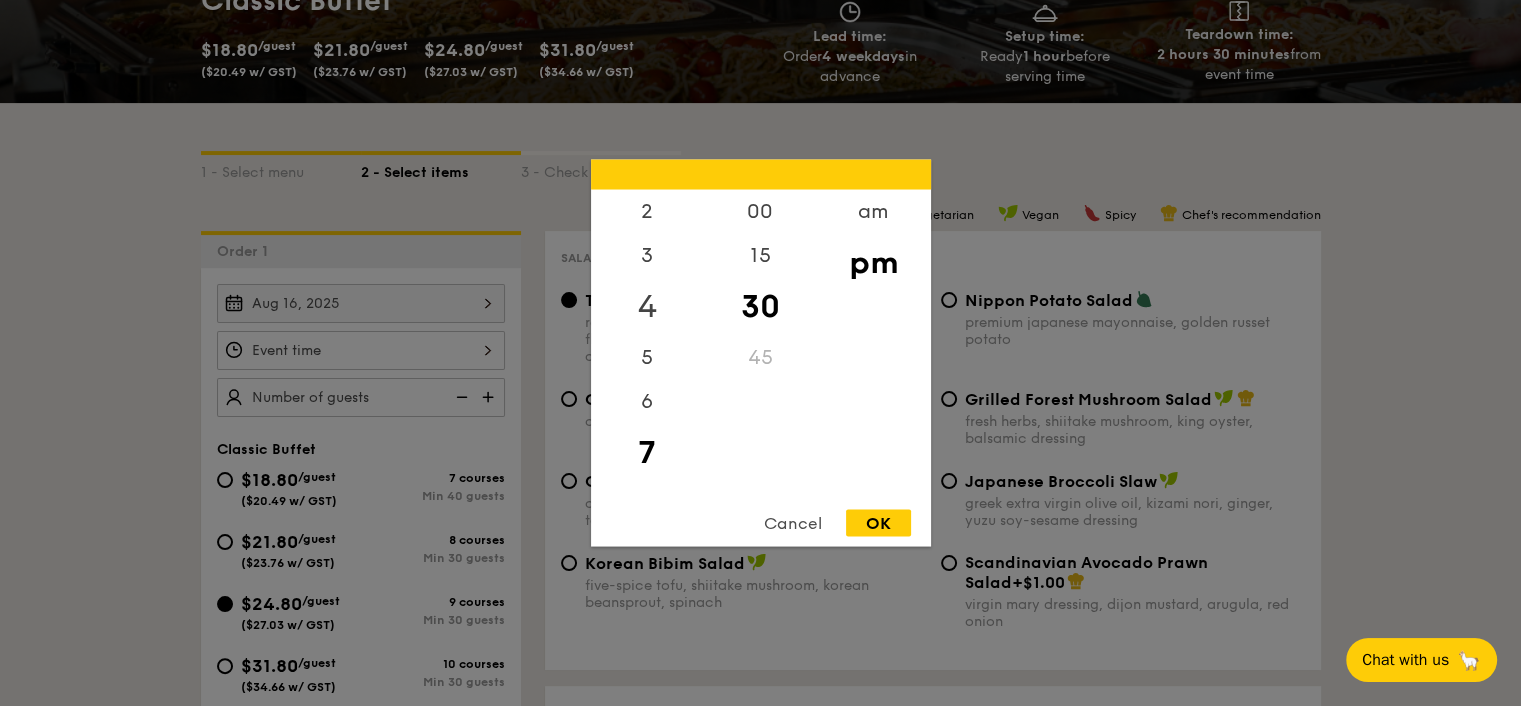 scroll, scrollTop: 0, scrollLeft: 0, axis: both 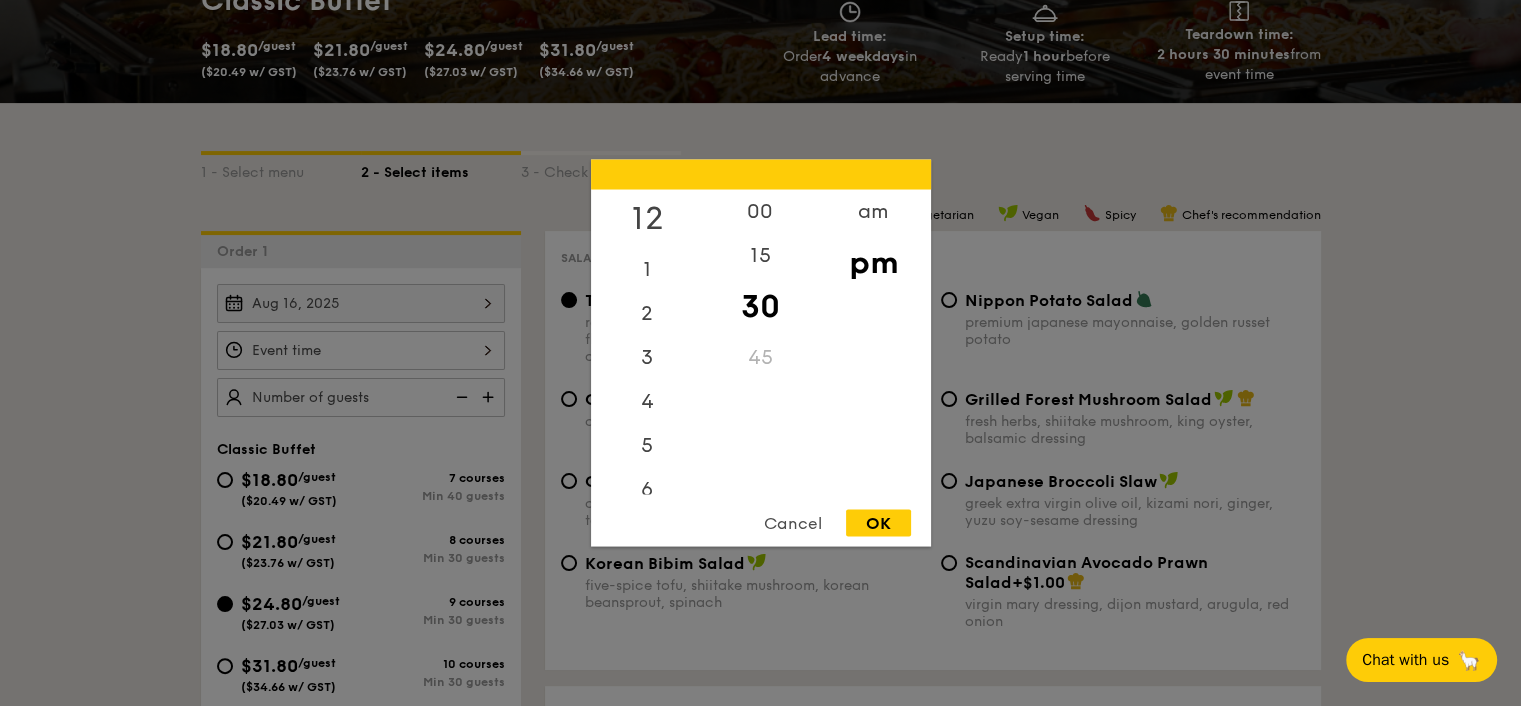 click on "12" at bounding box center (647, 219) 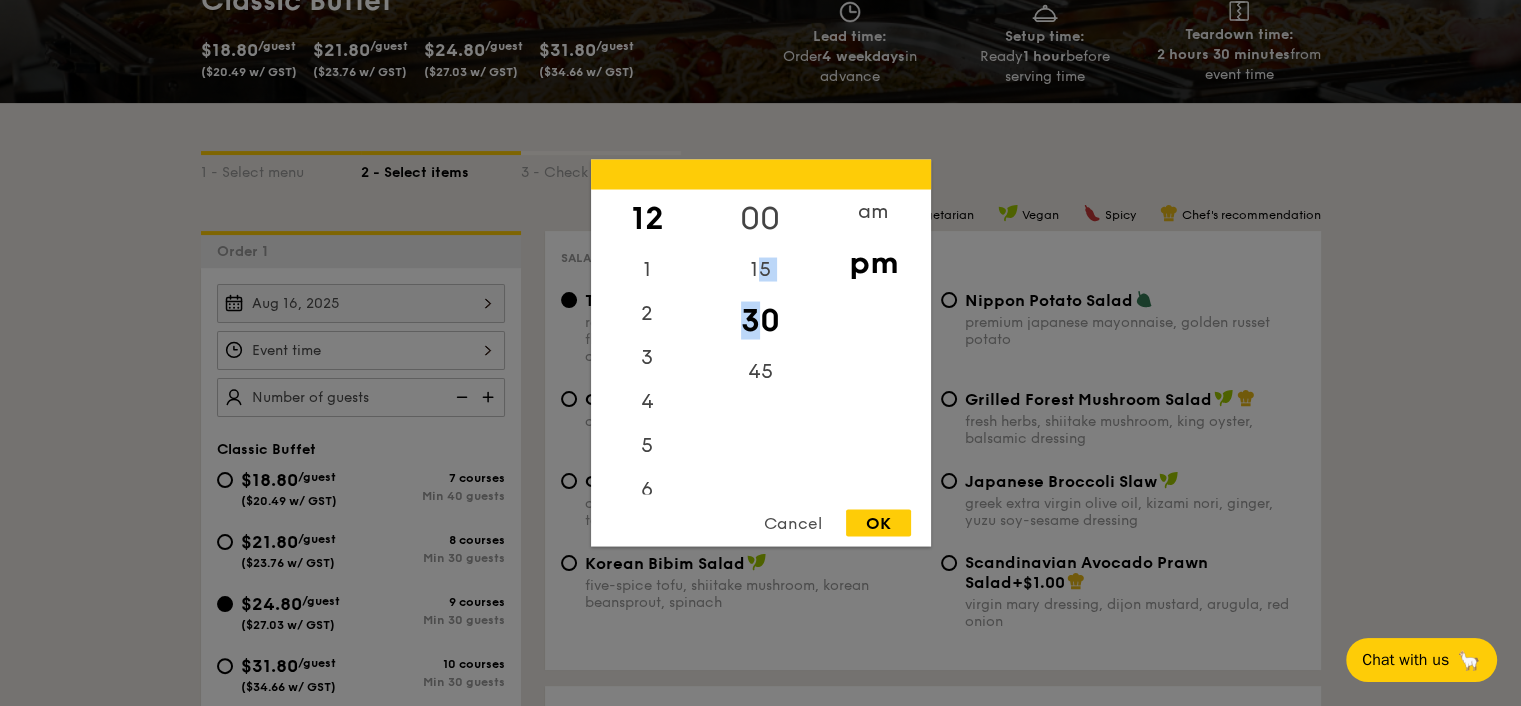 drag, startPoint x: 756, startPoint y: 267, endPoint x: 753, endPoint y: 222, distance: 45.099888 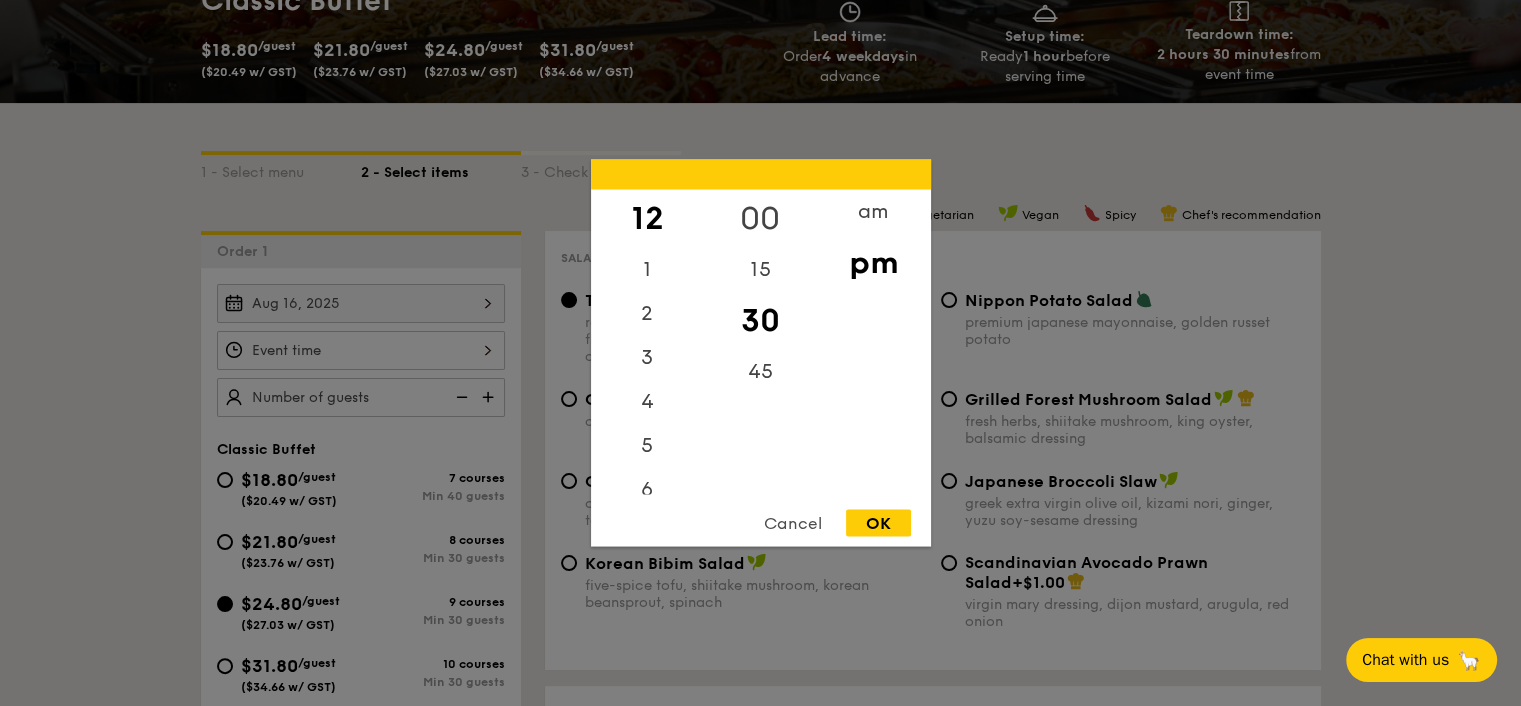 click on "00" at bounding box center (760, 219) 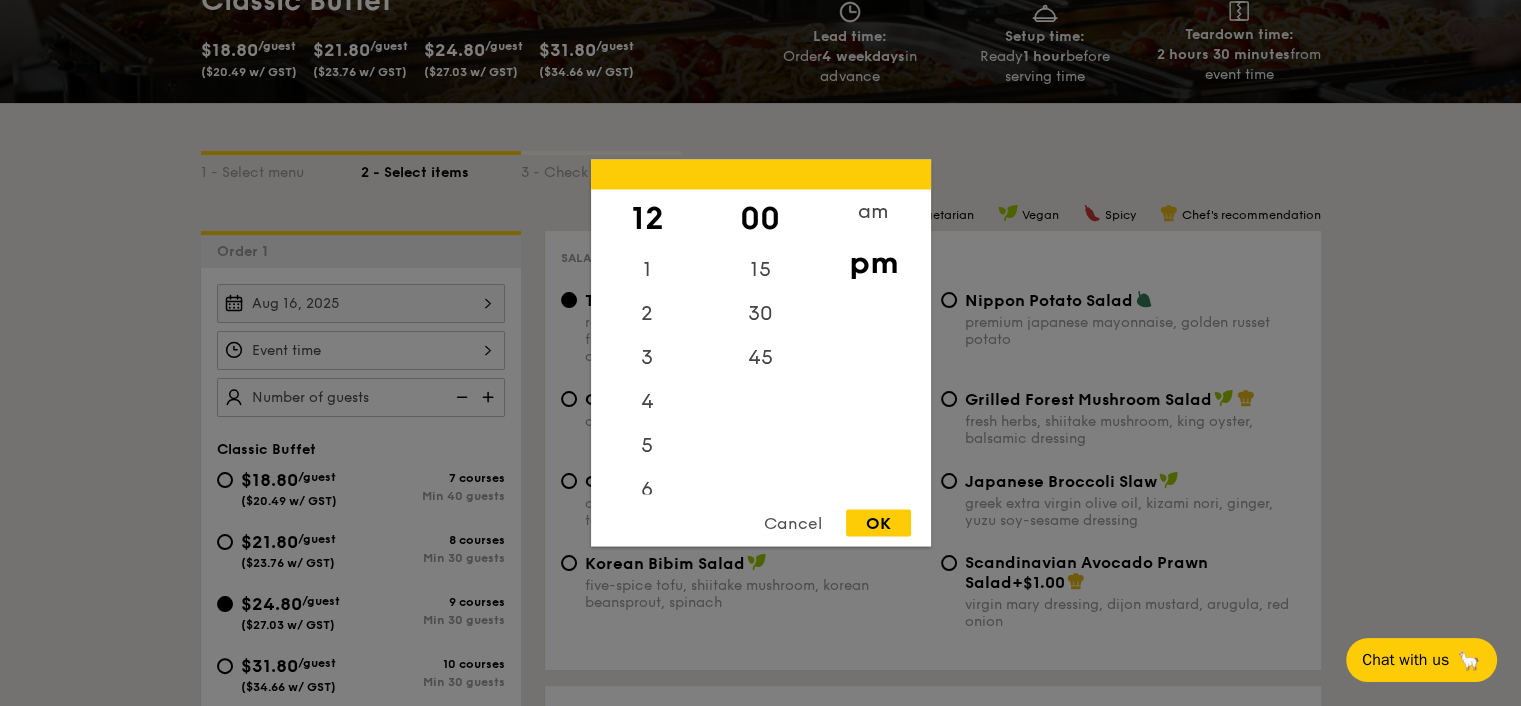 click on "OK" at bounding box center (878, 523) 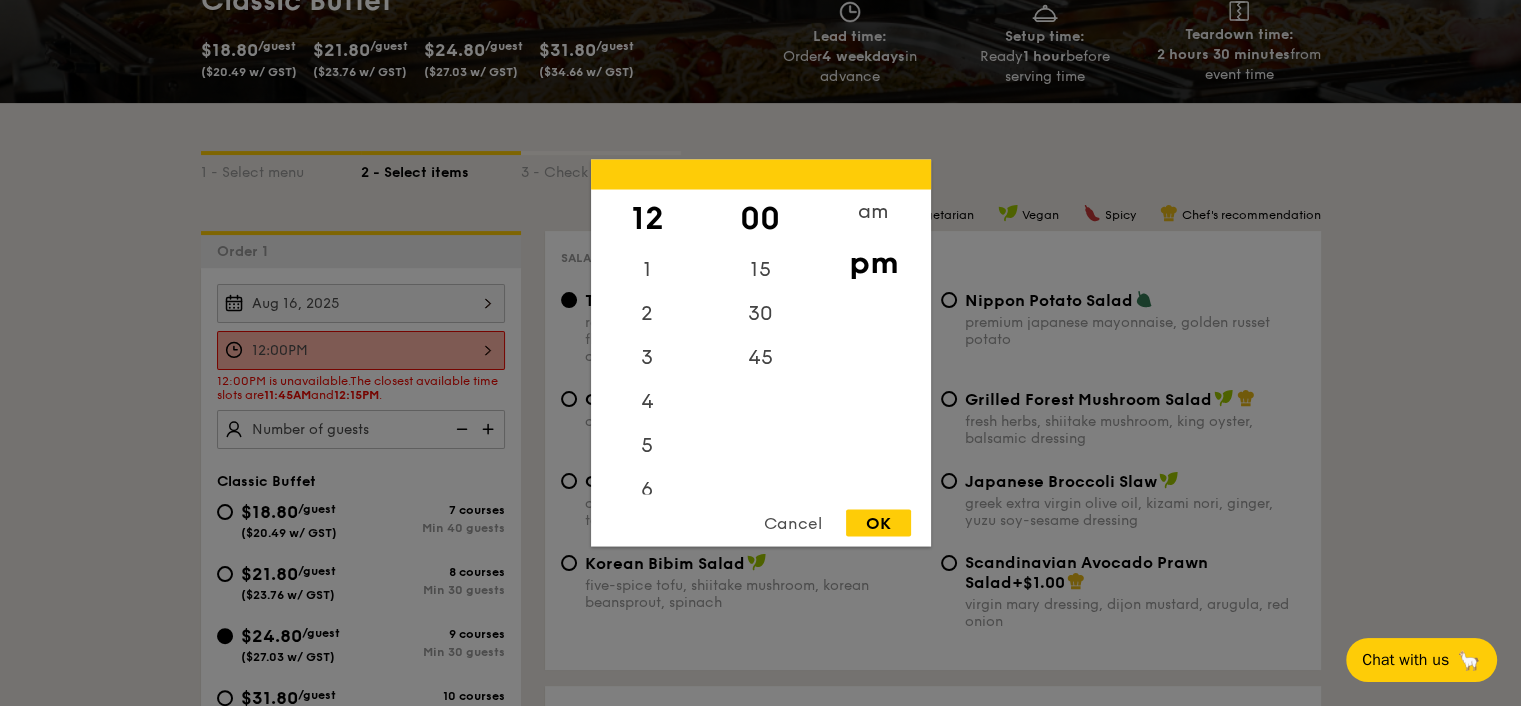 click on "12:00PM              12 1 2 3 4 5 6 7 8 9 10 11   00 15 30 45   am   pm   Cancel   OK" at bounding box center [361, 350] 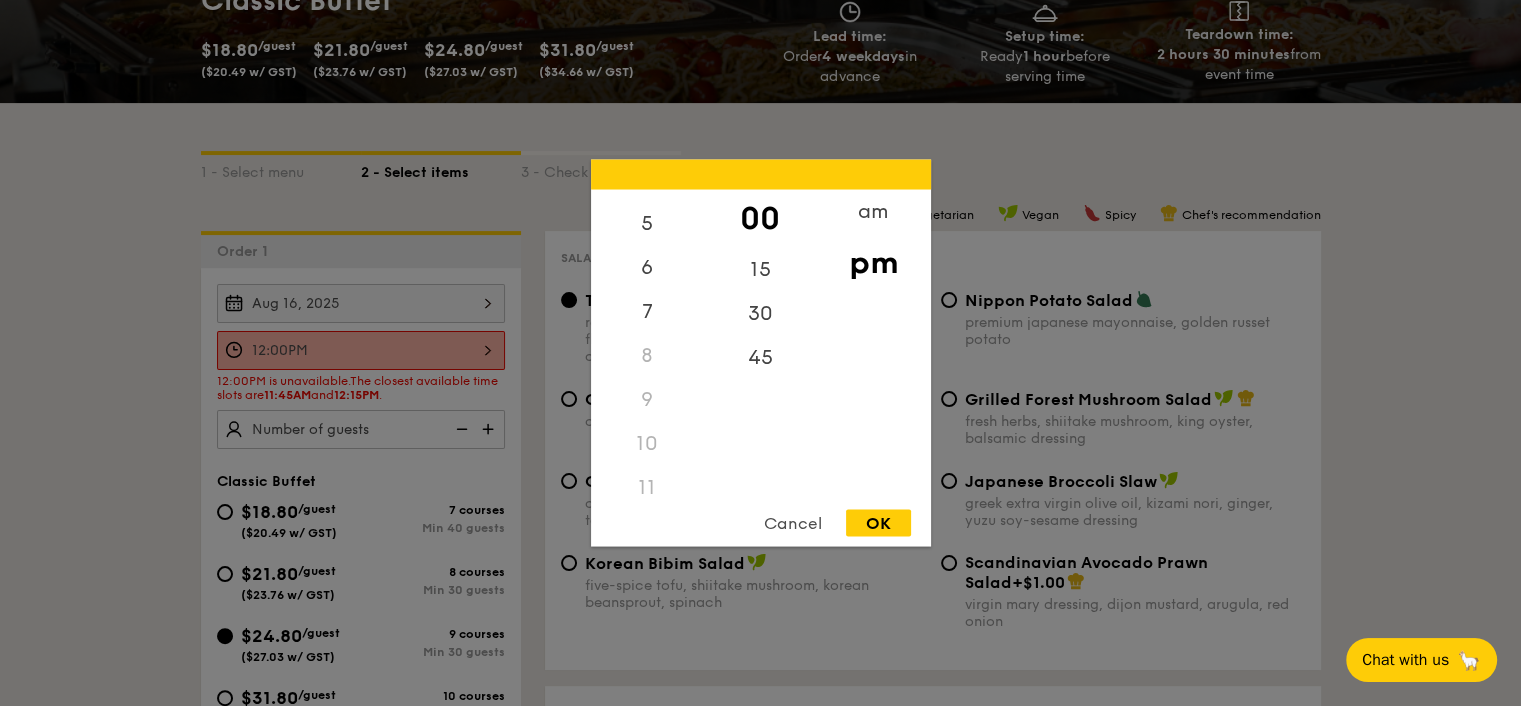 scroll, scrollTop: 237, scrollLeft: 0, axis: vertical 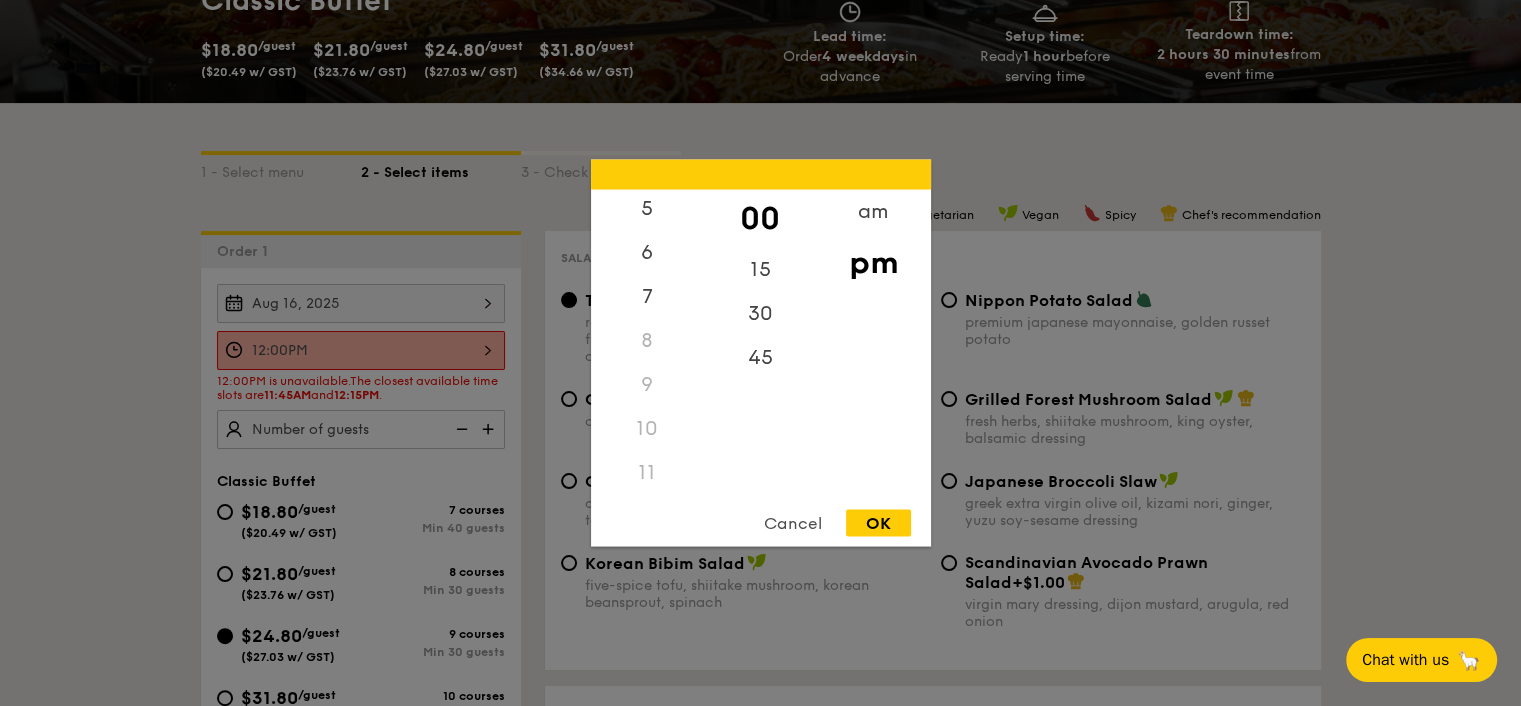 click on "11" at bounding box center (647, 473) 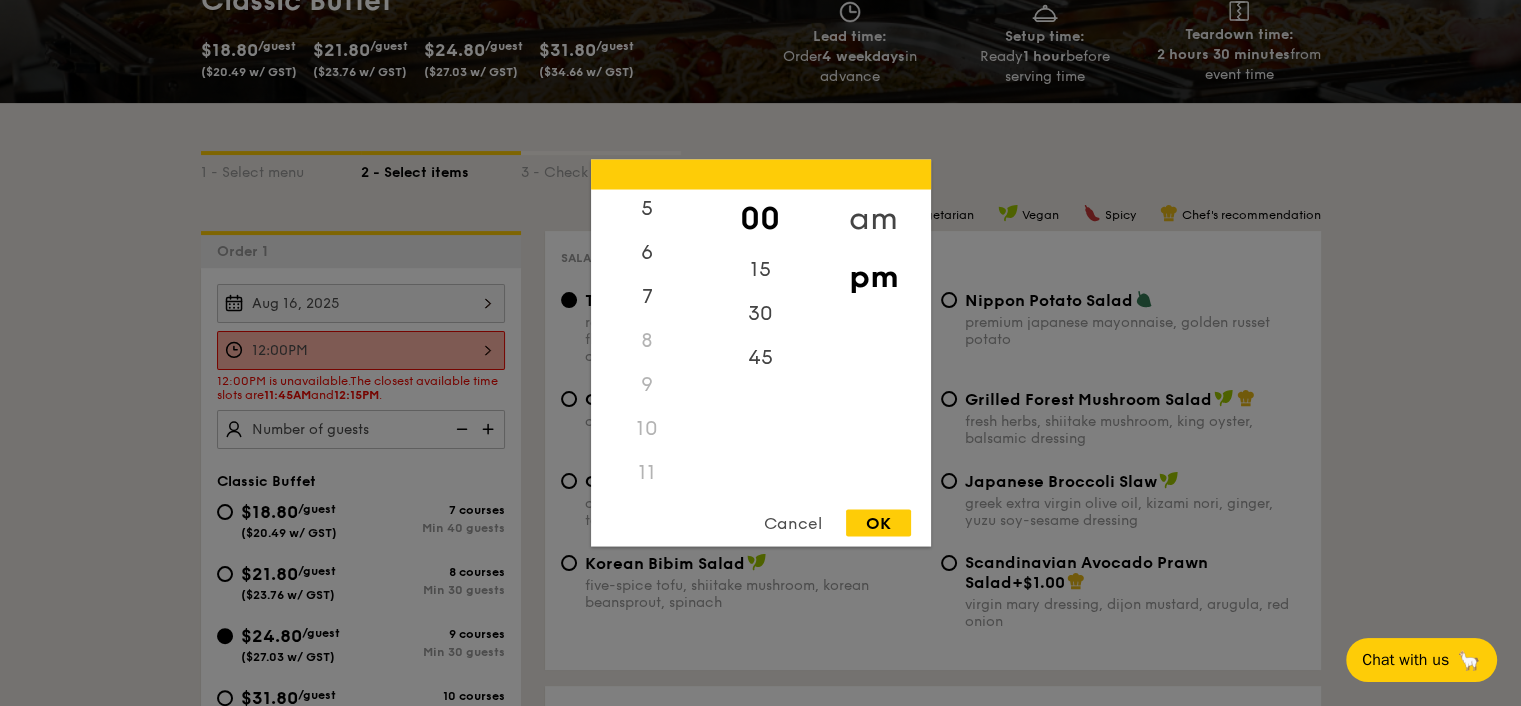 click on "am" at bounding box center (873, 219) 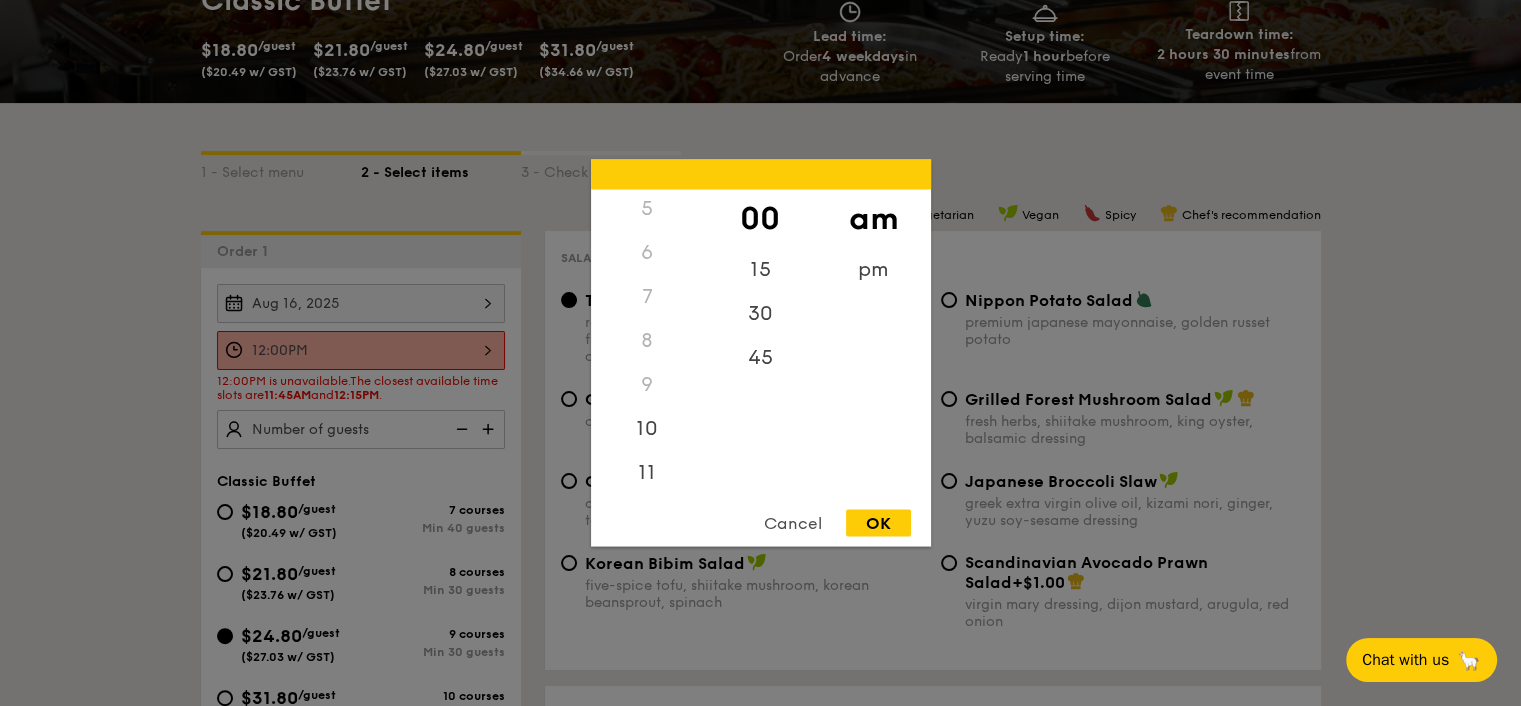 scroll, scrollTop: 223, scrollLeft: 0, axis: vertical 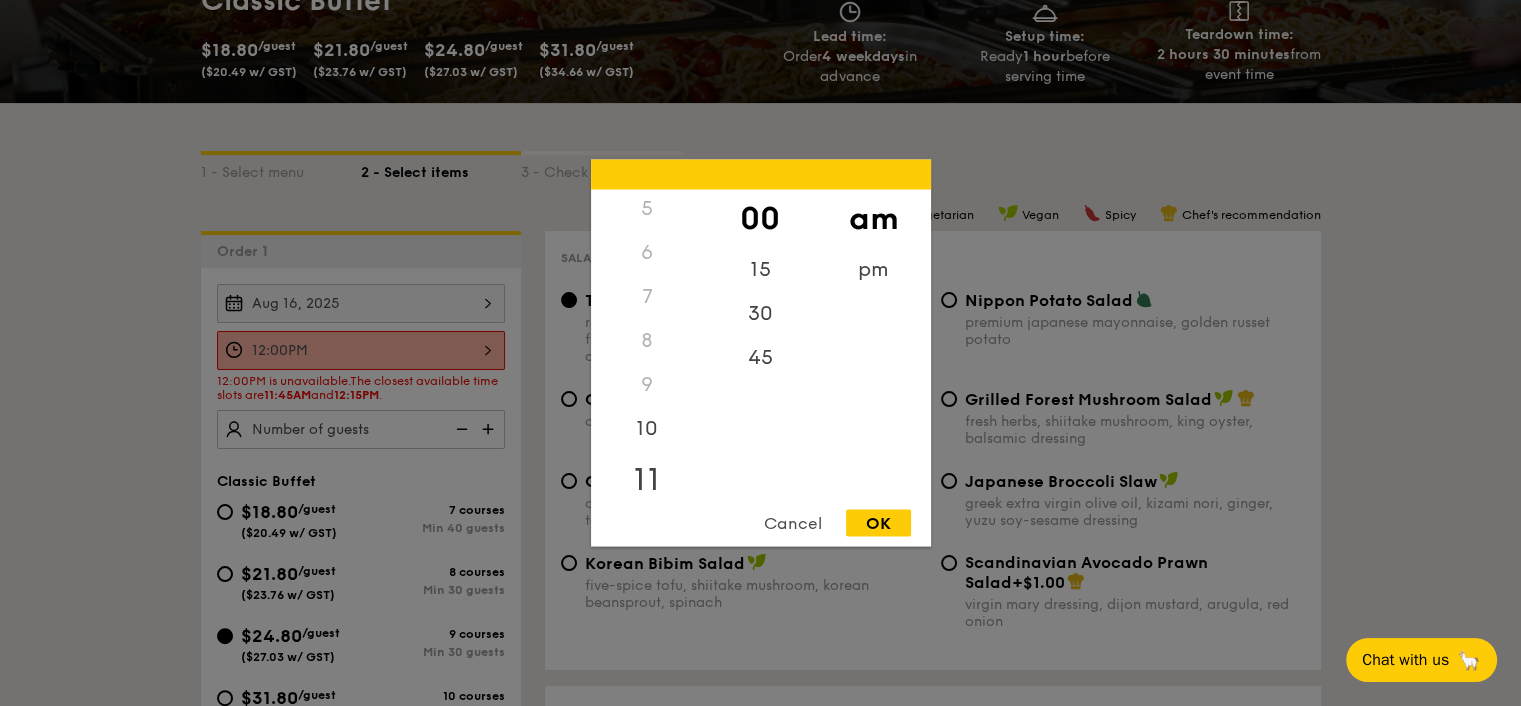 click on "11" at bounding box center [647, 480] 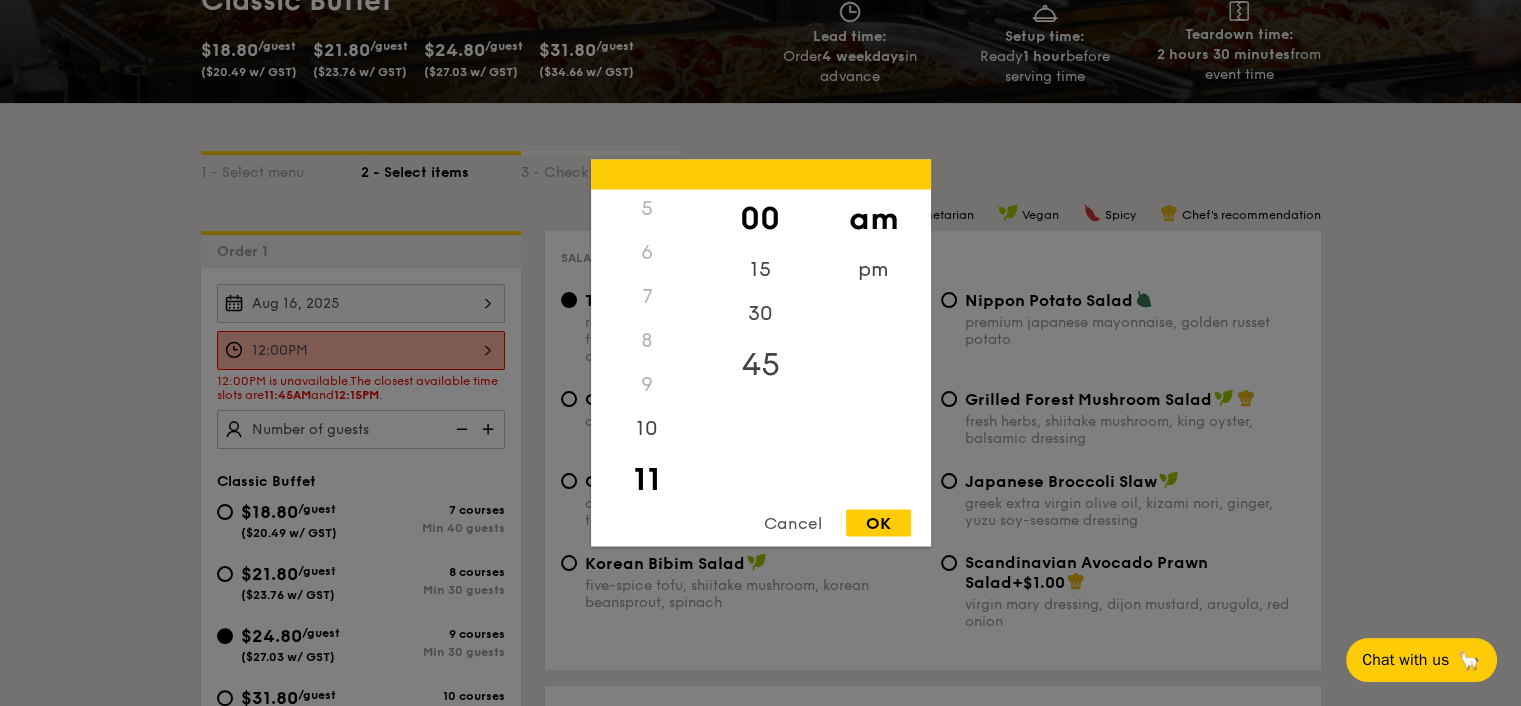 click on "45" at bounding box center [760, 365] 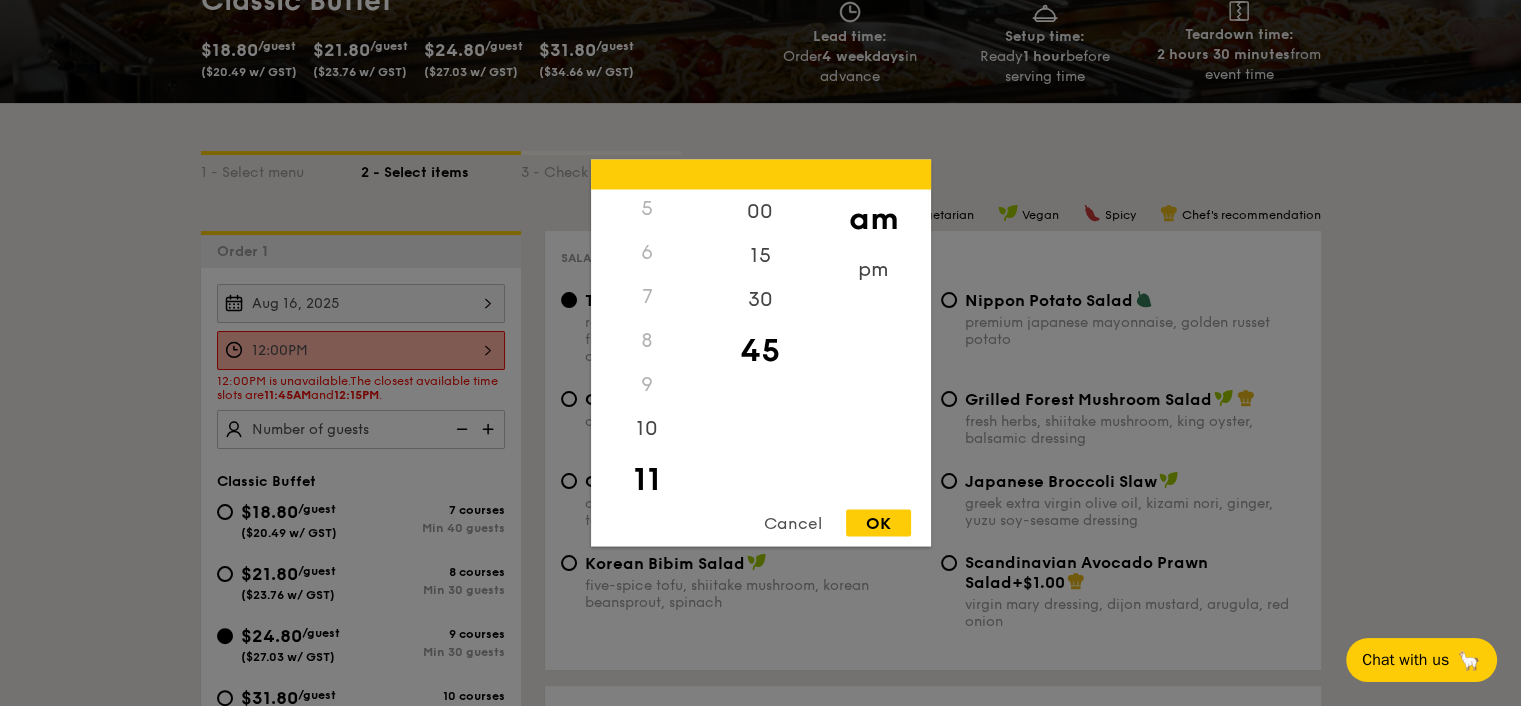 click on "OK" at bounding box center [878, 523] 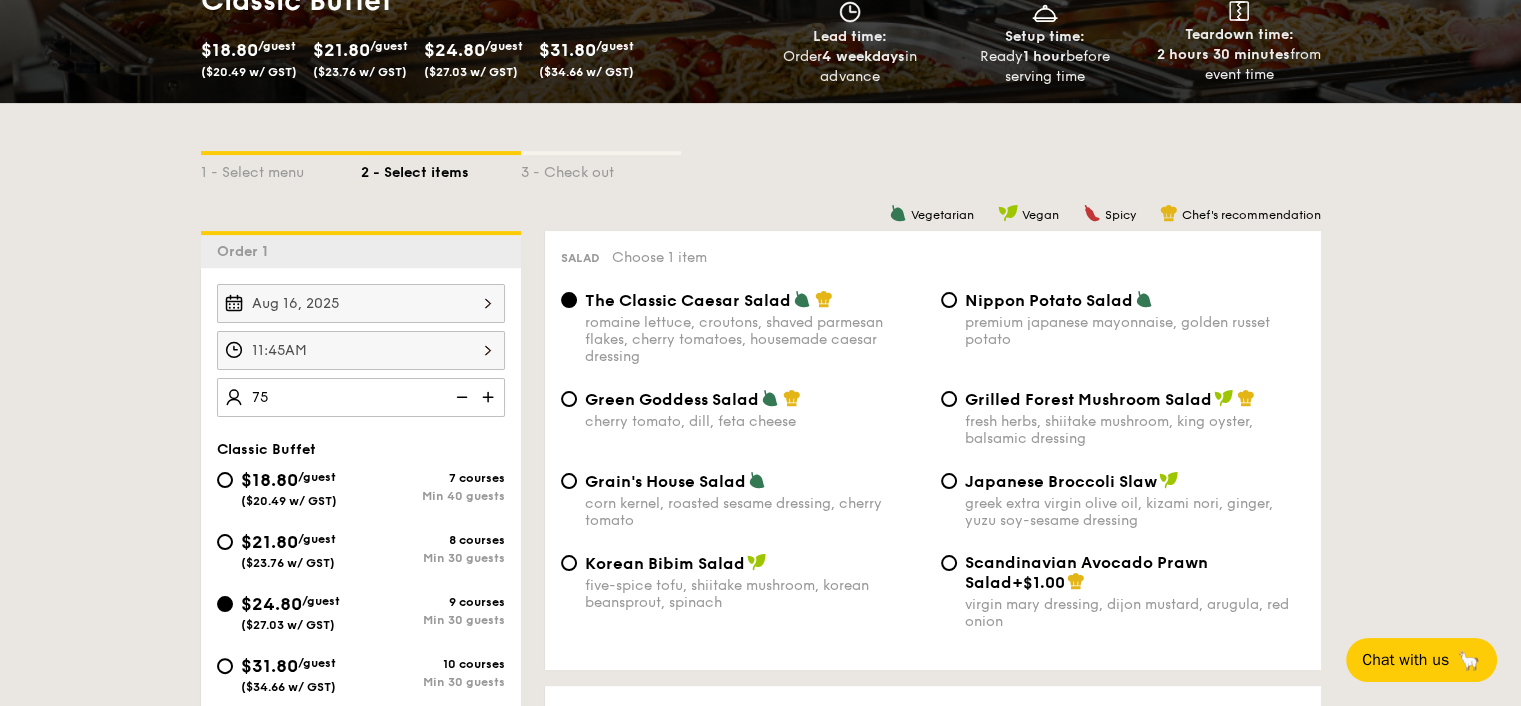 click on "75" at bounding box center (361, 397) 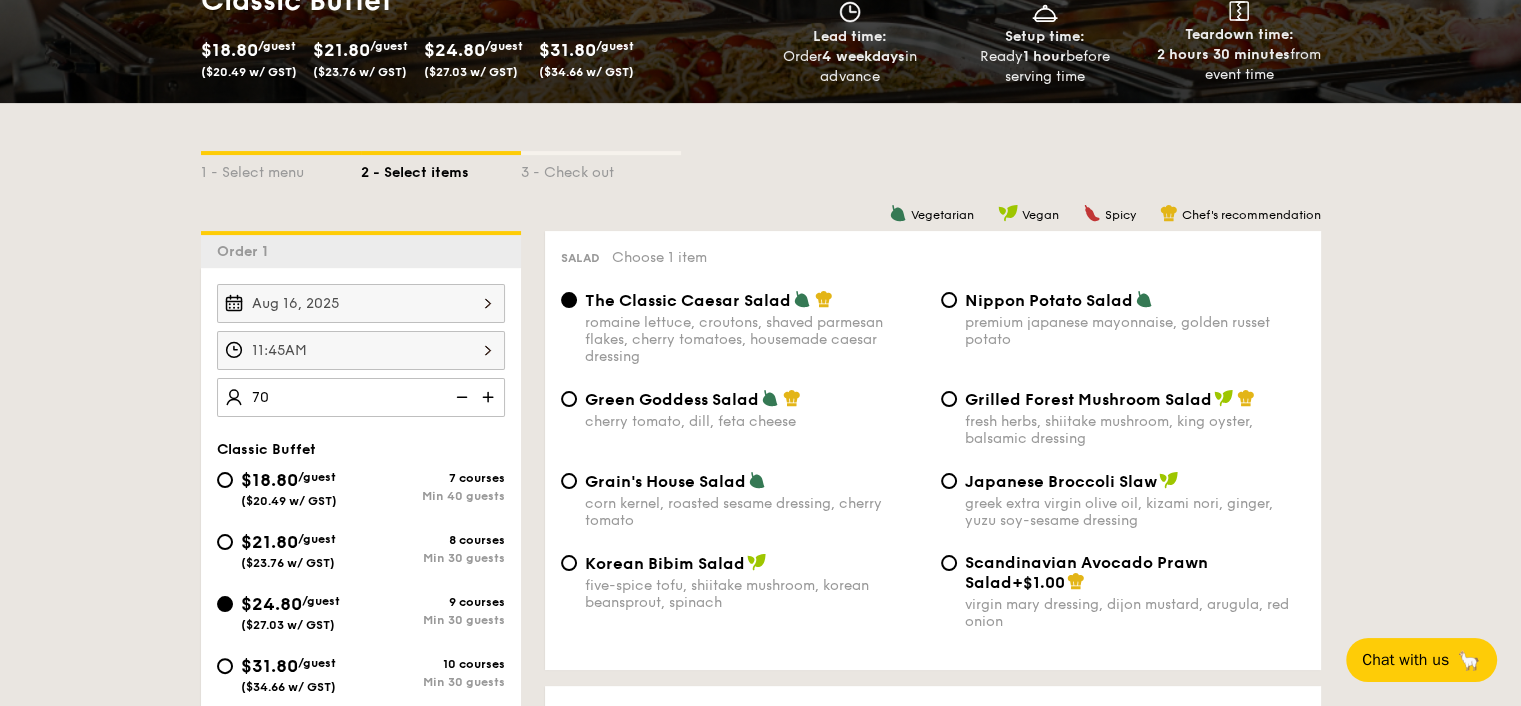 type on "70 guests" 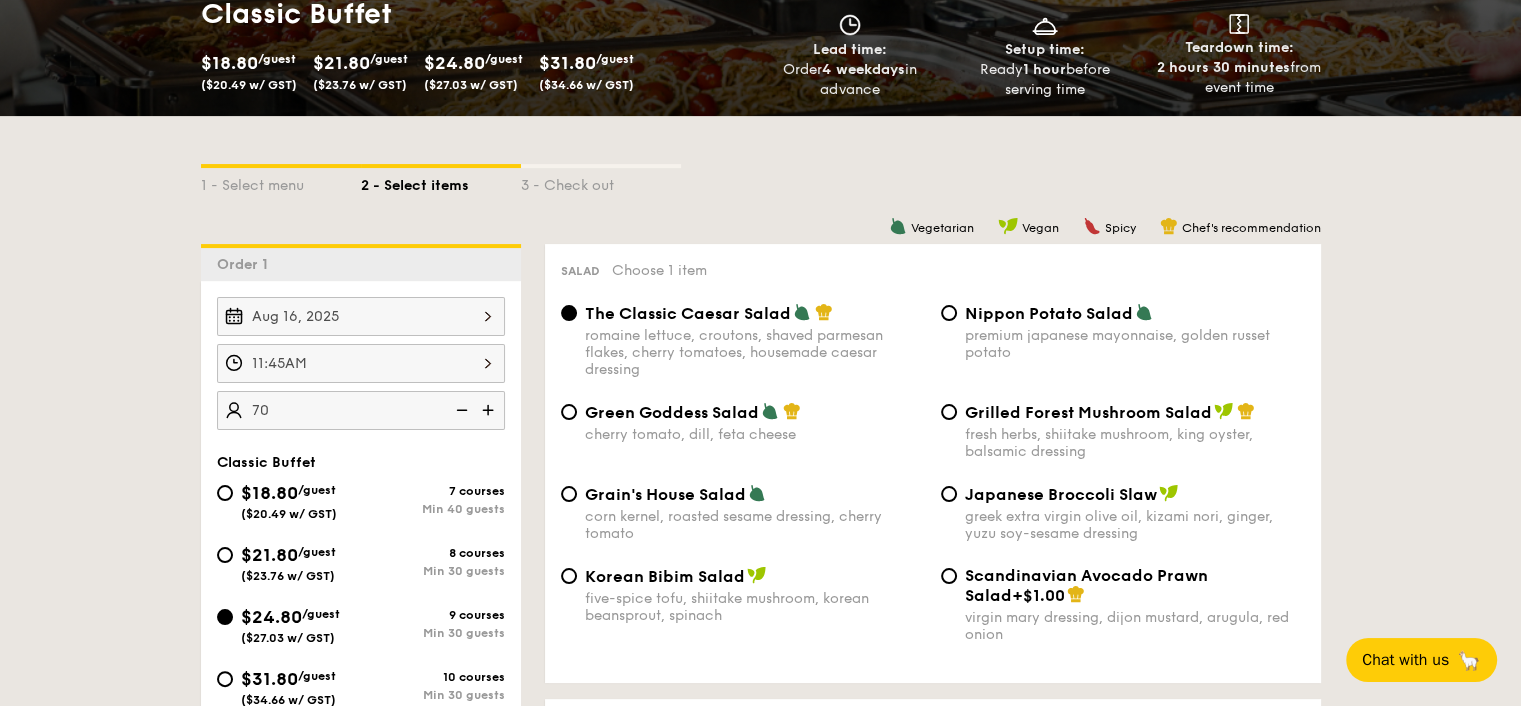 scroll, scrollTop: 333, scrollLeft: 0, axis: vertical 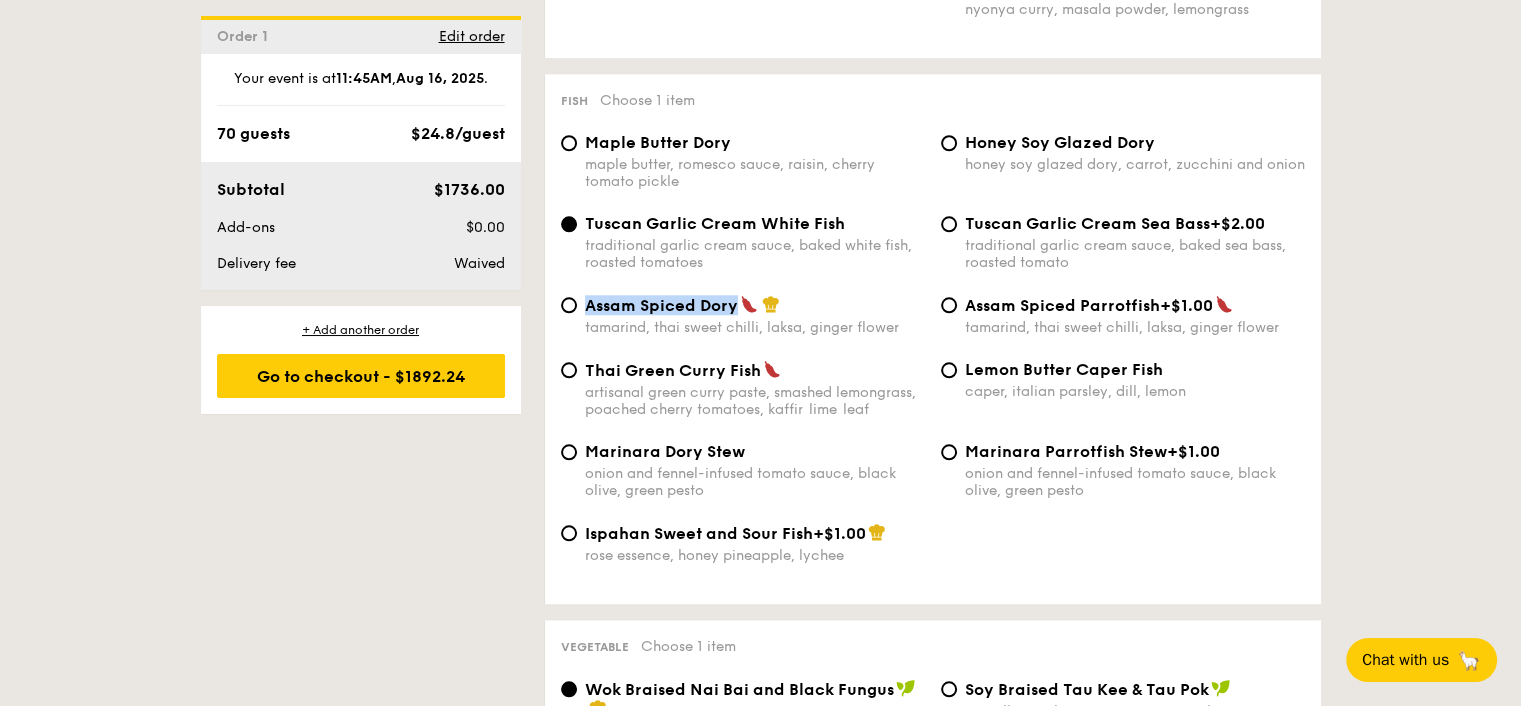 drag, startPoint x: 734, startPoint y: 327, endPoint x: 586, endPoint y: 326, distance: 148.00337 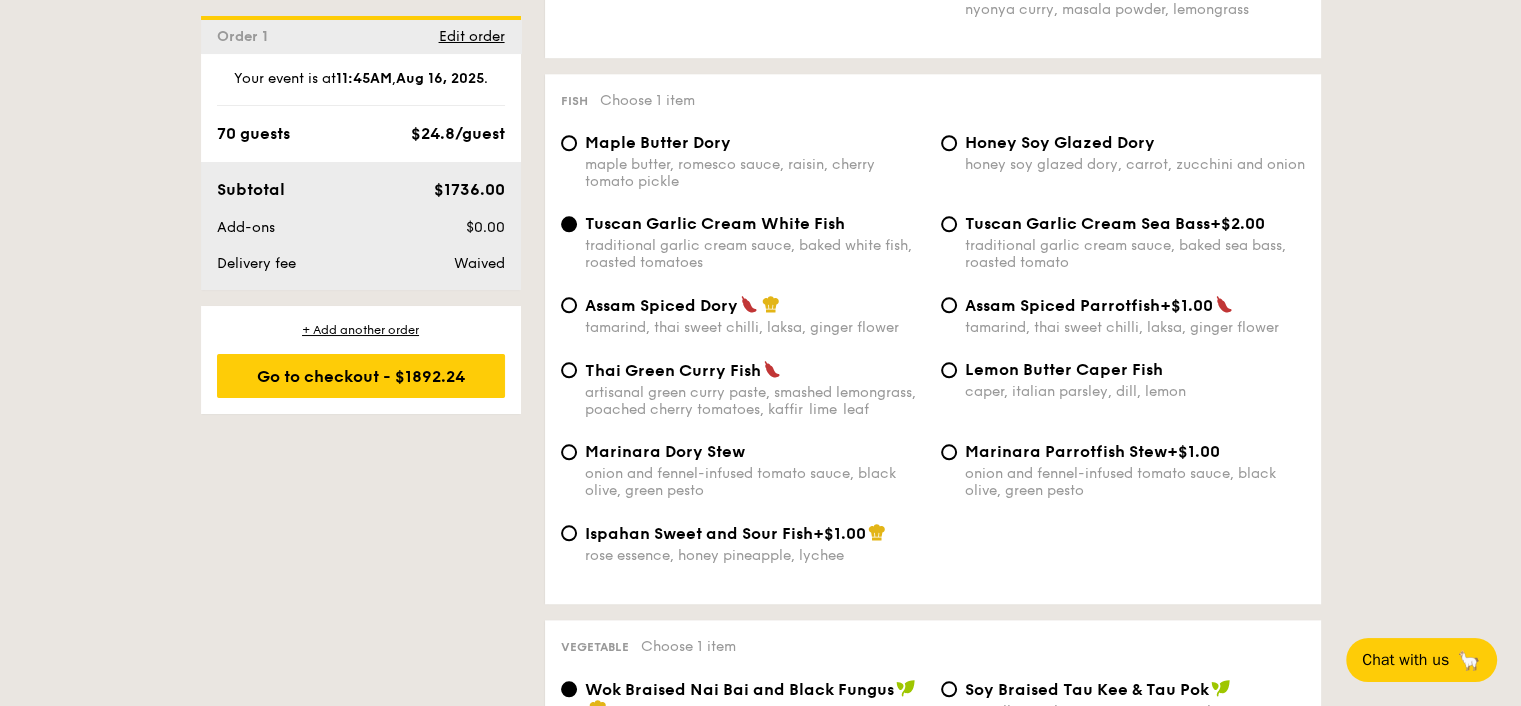 drag, startPoint x: 1392, startPoint y: 269, endPoint x: 1460, endPoint y: 208, distance: 91.350975 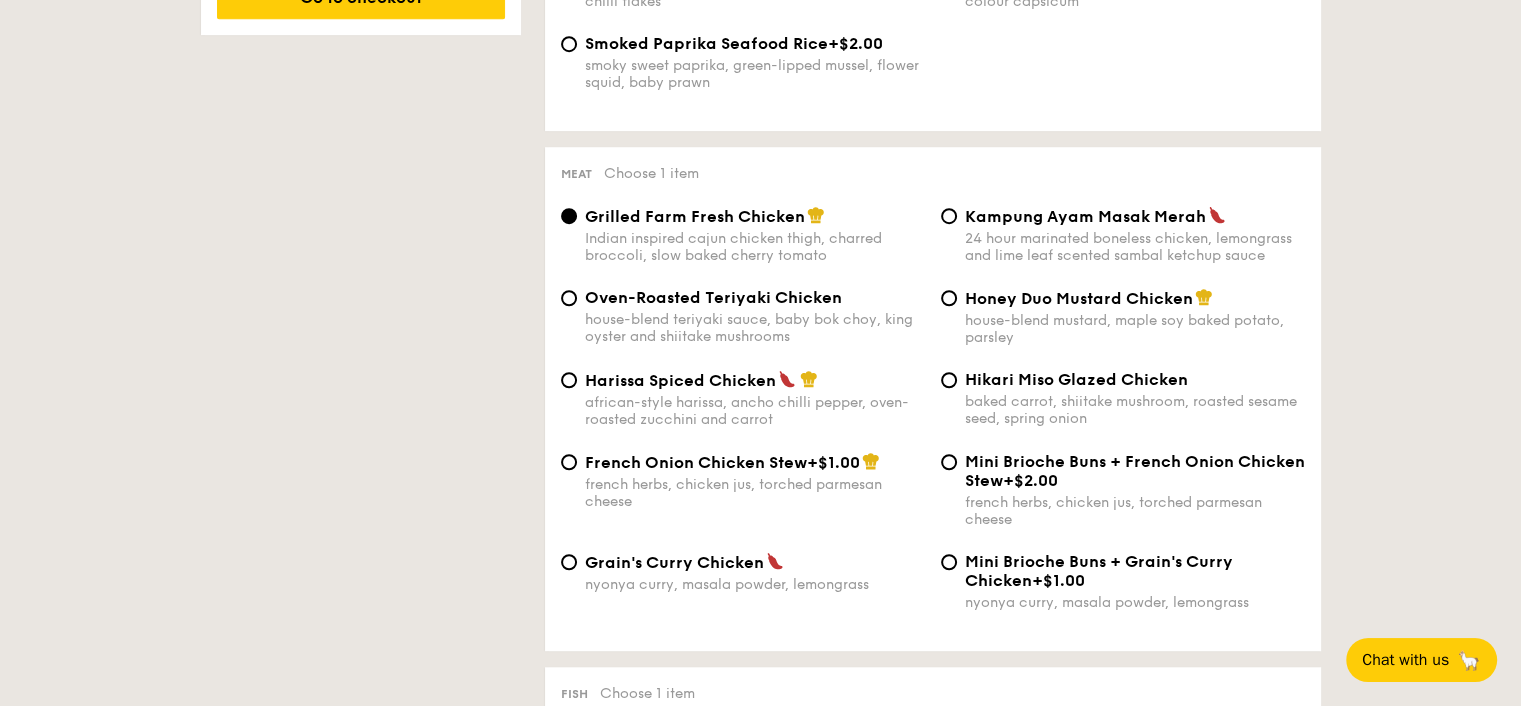 scroll, scrollTop: 1390, scrollLeft: 0, axis: vertical 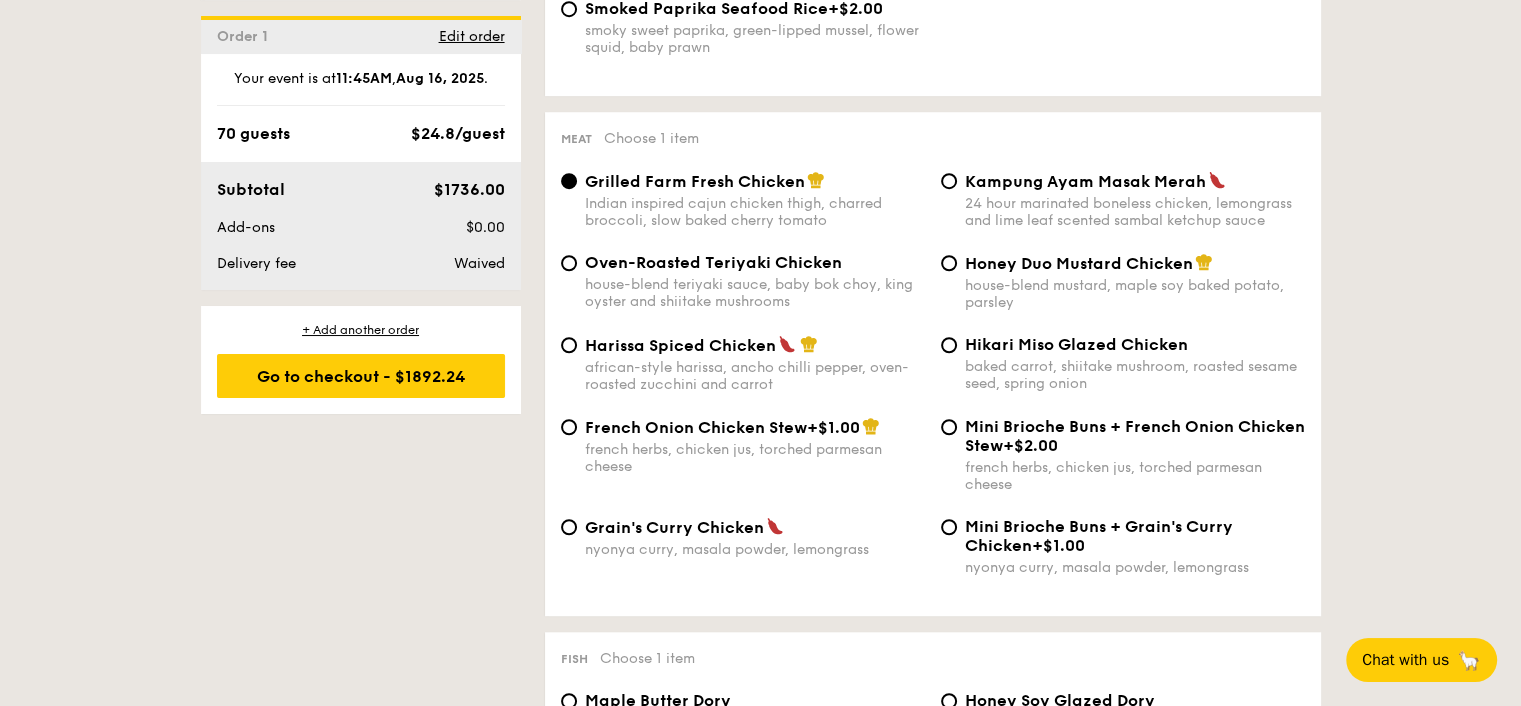 click on "Grain's Curry Chicken" at bounding box center (674, 527) 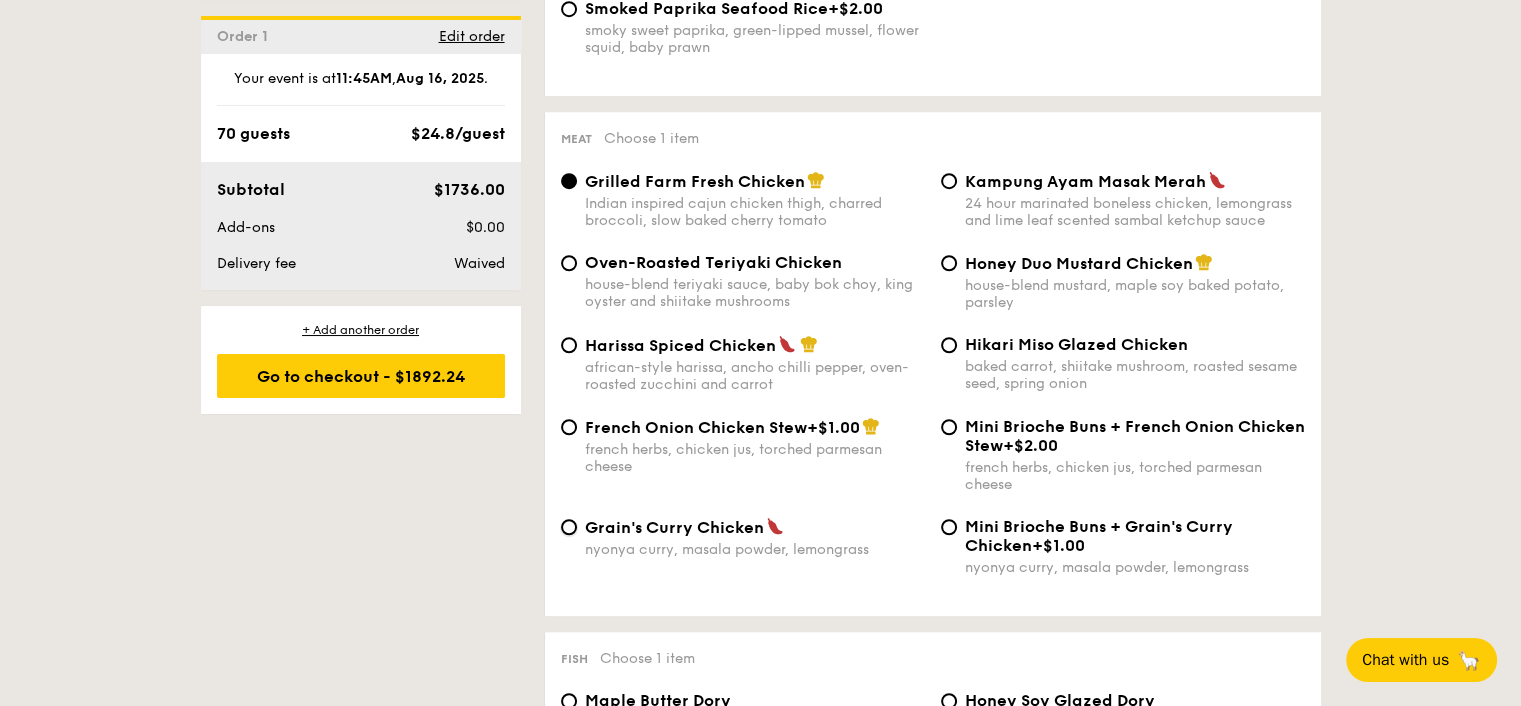 click on "Grain's Curry Chicken nyonya curry, masala powder, lemongrass" at bounding box center [569, 527] 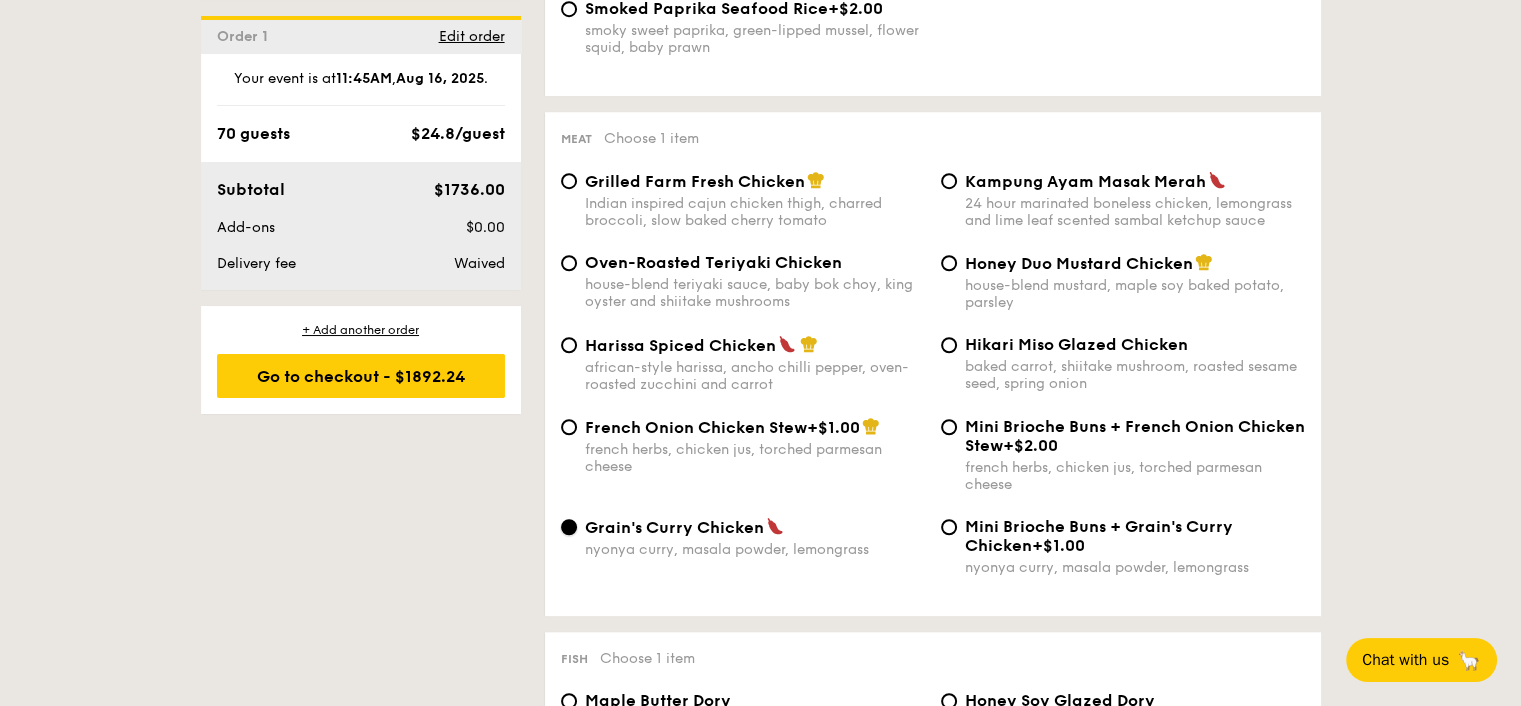 scroll, scrollTop: 1485, scrollLeft: 0, axis: vertical 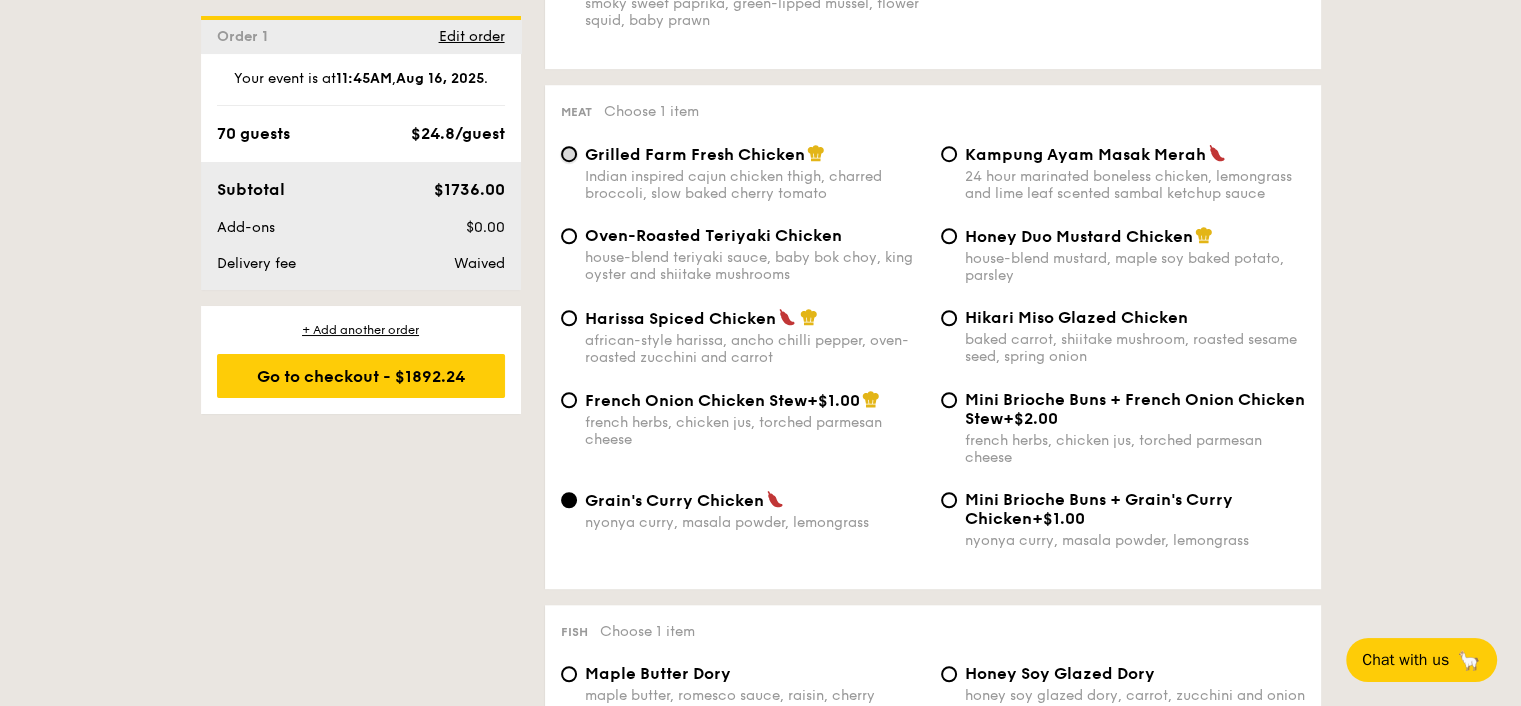 click on "Grilled Farm Fresh Chicken Indian inspired cajun chicken thigh, charred broccoli, slow baked cherry tomato" at bounding box center (569, 154) 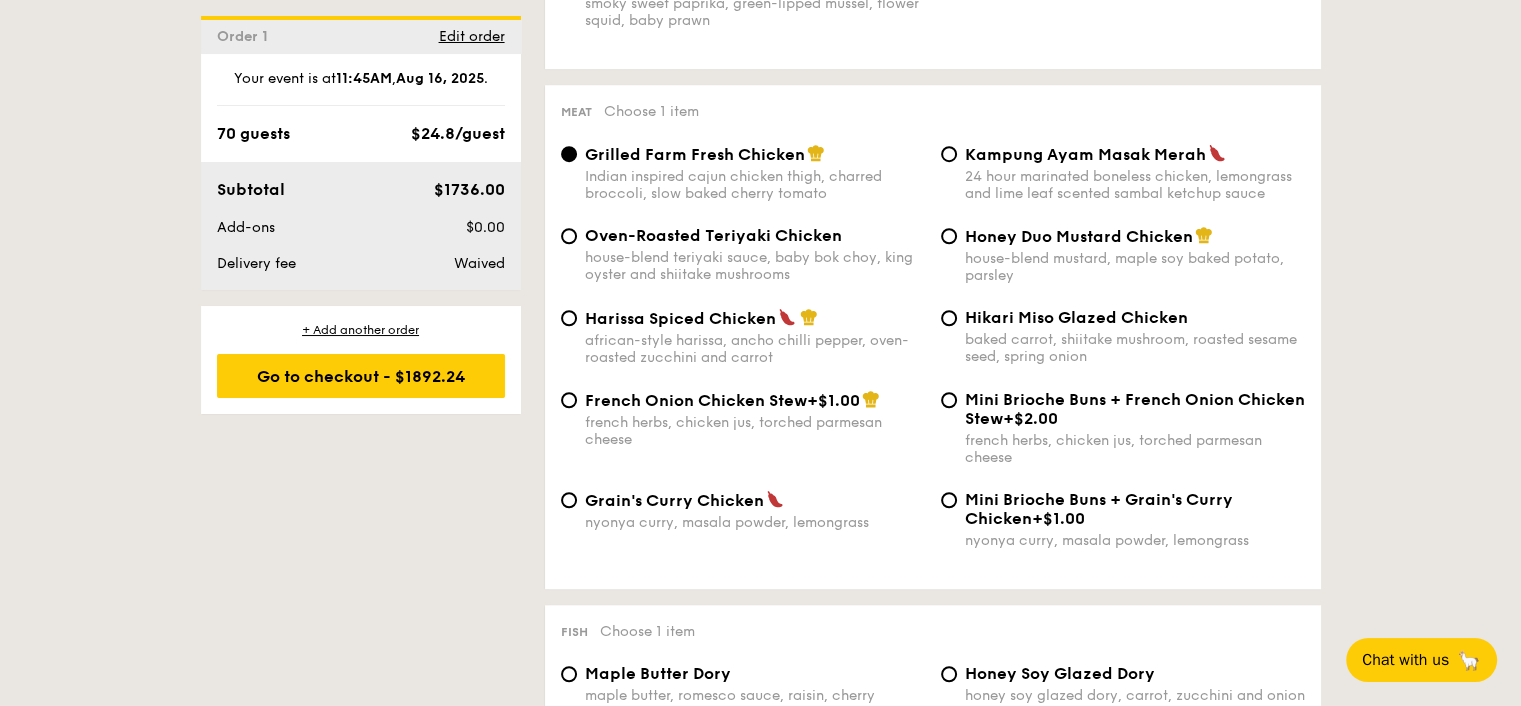 click on "1 - Select menu
2 - Select items
3 - Check out
Order 1
Aug 16, 2025        11:45AM      70 guests
Classic Buffet
$18.80
/guest
($20.49 w/ GST)
7 courses
Min 40 guests
$21.80
/guest
($23.76 w/ GST)
8 courses
Min 30 guests
$24.80
/guest
($27.03 w/ GST)
9 courses
Min 30 guests
$31.80
/guest
($34.66 w/ GST)
10 courses
Min 30 guests
Subtotal
$1736.00
Add-ons
$0.00
Delivery fee
Waived
Total
$1736.00
Total (w/ GST)
$1892.24
+ Add another order
Go to checkout
11:45AM ,  . 0 0" at bounding box center [760, 1457] 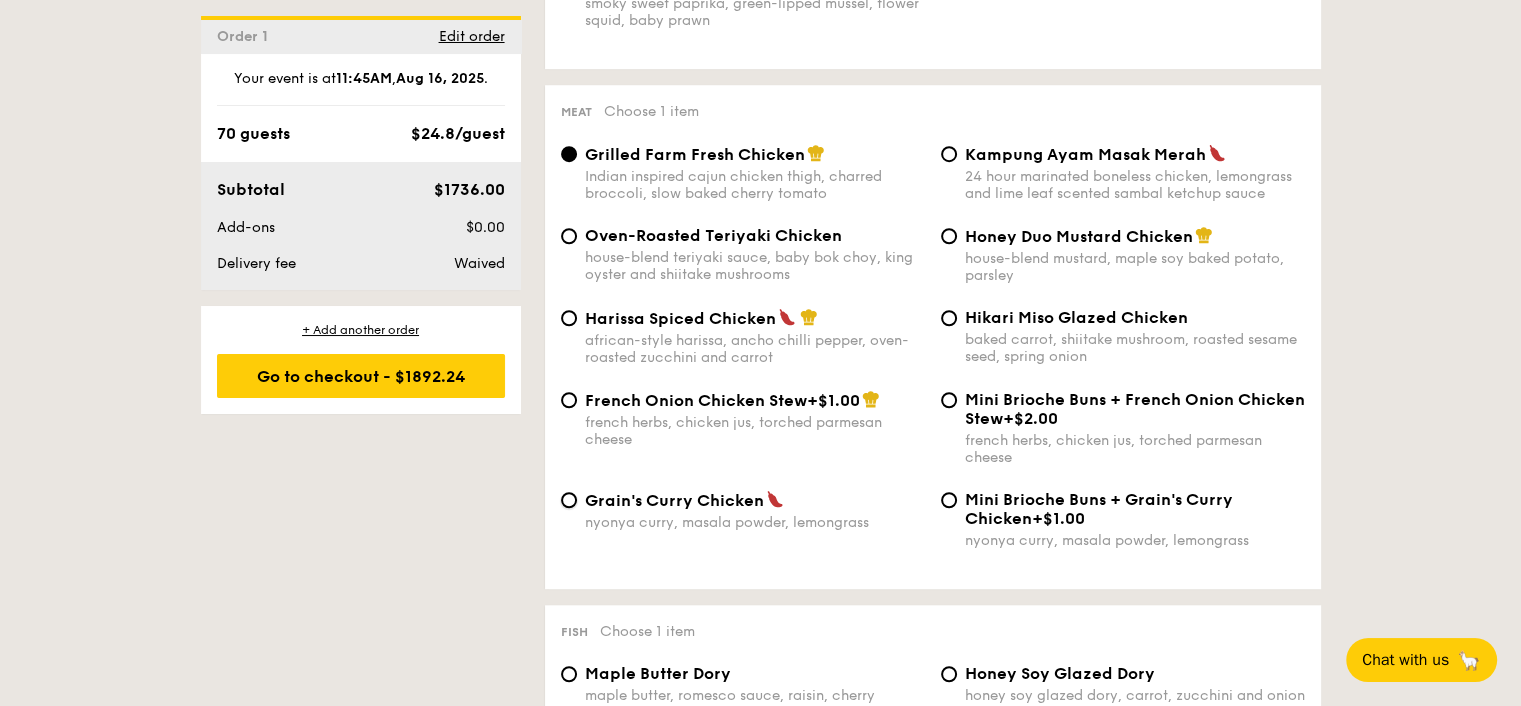 click on "Grain's Curry Chicken nyonya curry, masala powder, lemongrass" at bounding box center (569, 500) 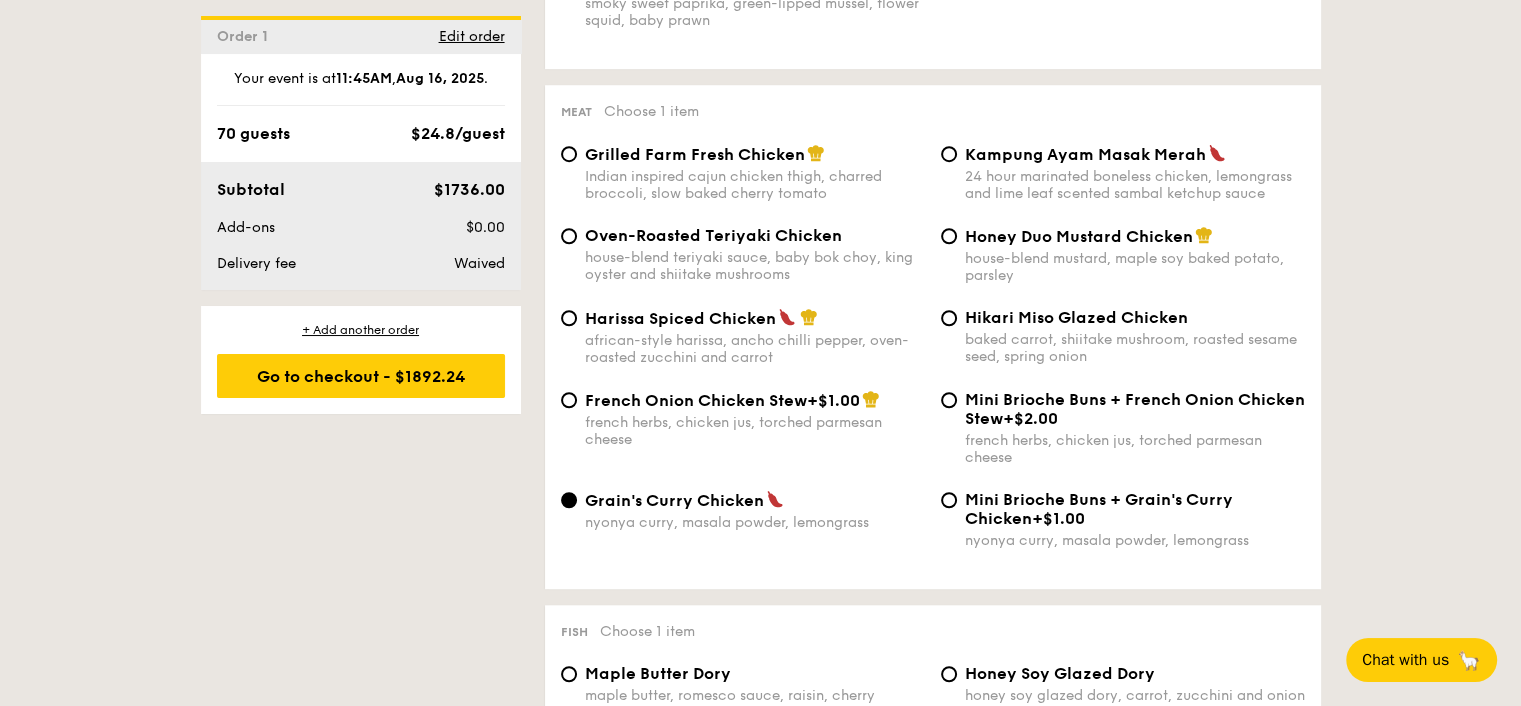 click on "Indian inspired cajun chicken thigh, charred broccoli, slow baked cherry tomato" at bounding box center [755, 185] 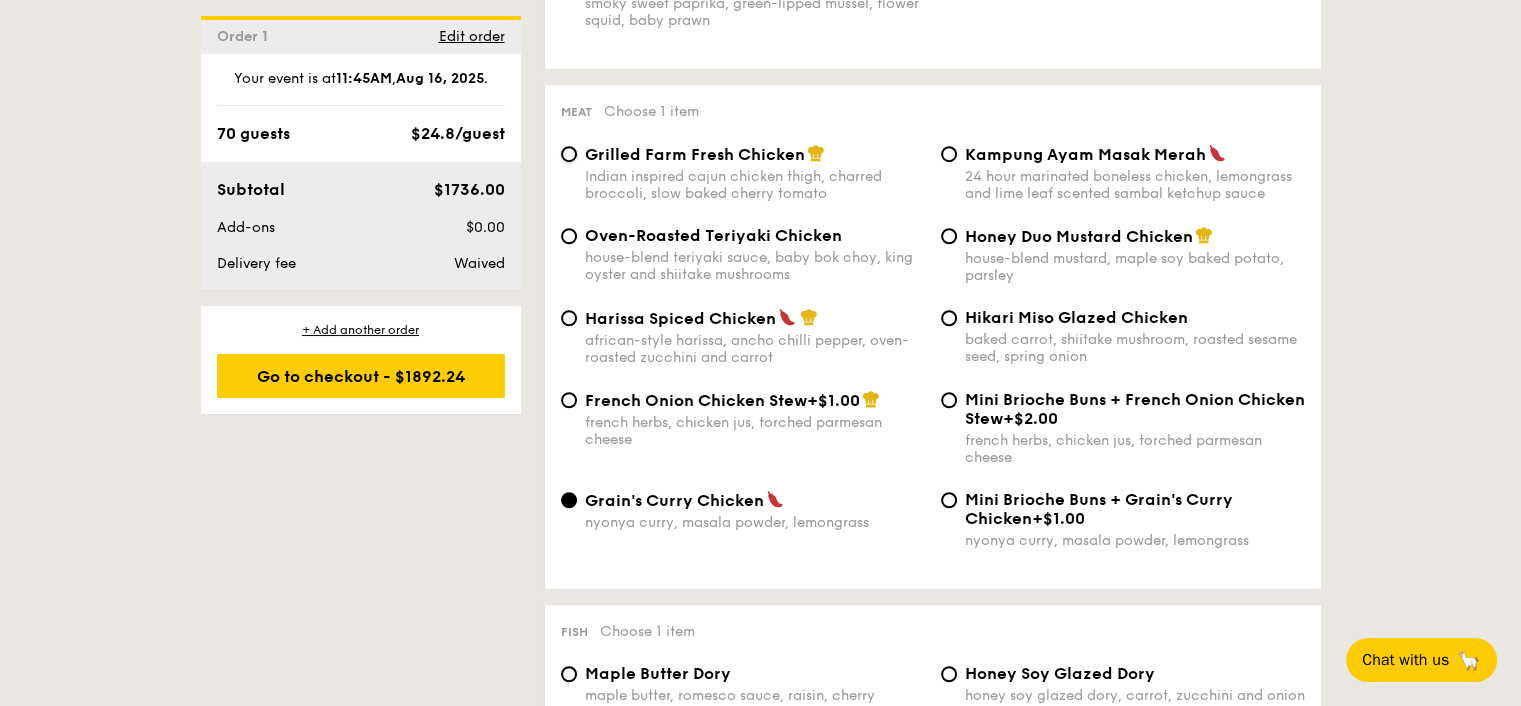 click on "Grilled Farm Fresh Chicken Indian inspired cajun chicken thigh, charred broccoli, slow baked cherry tomato" at bounding box center [569, 154] 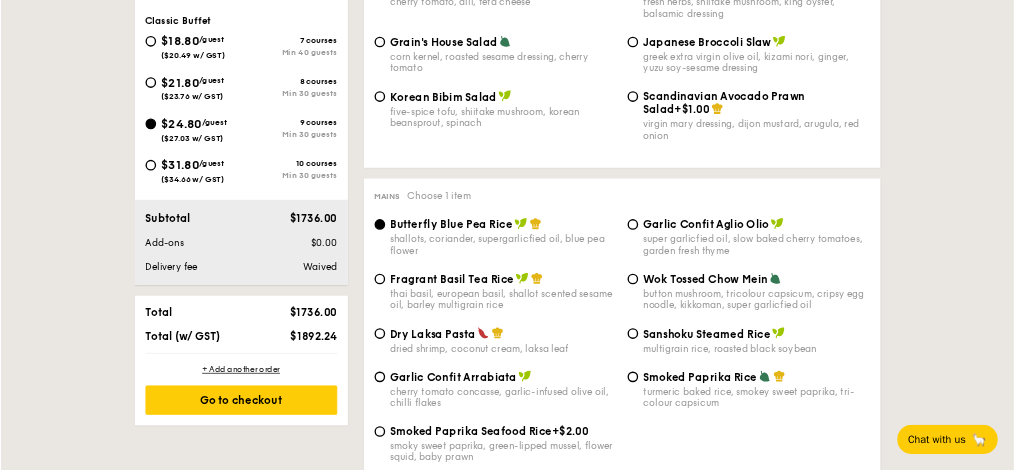 scroll, scrollTop: 417, scrollLeft: 0, axis: vertical 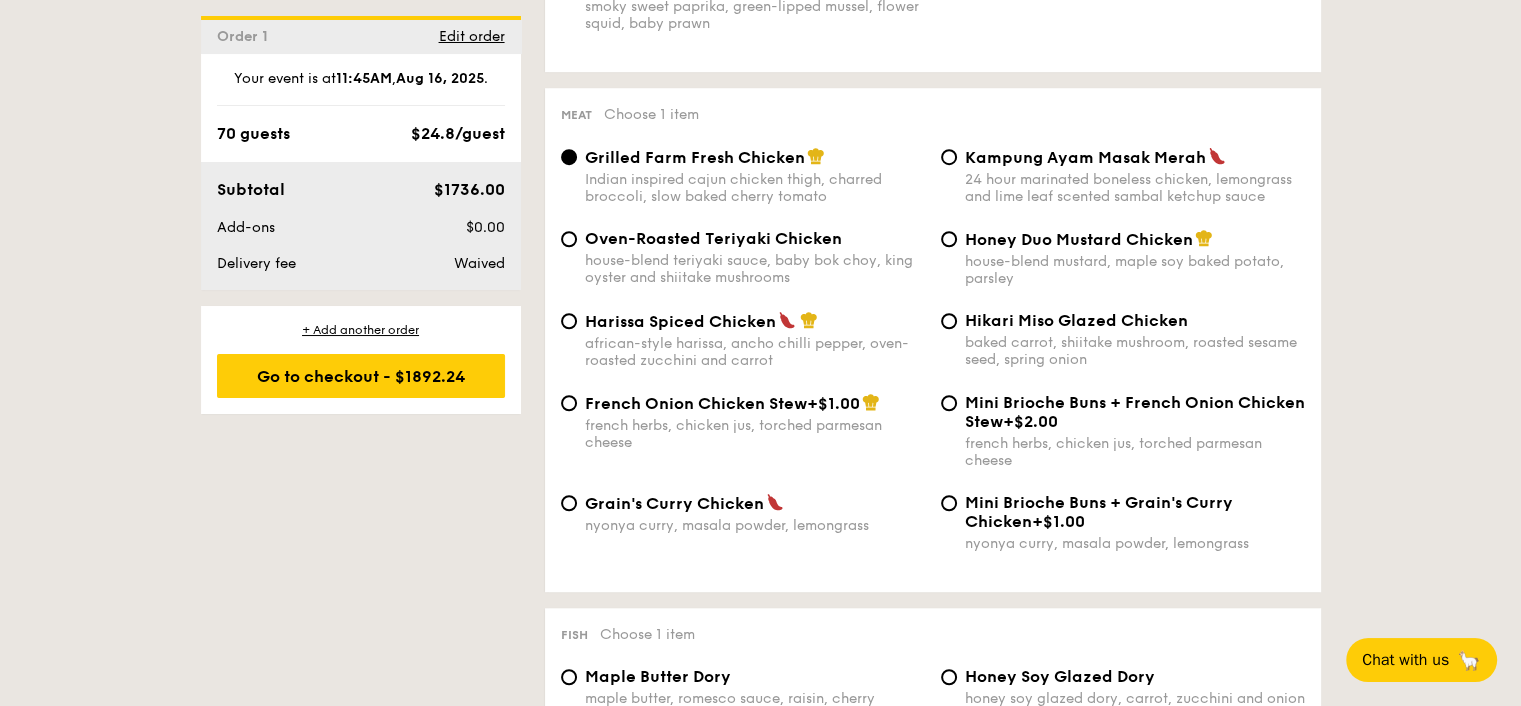 click on "Indian inspired cajun chicken thigh, charred broccoli, slow baked cherry tomato" at bounding box center (755, 188) 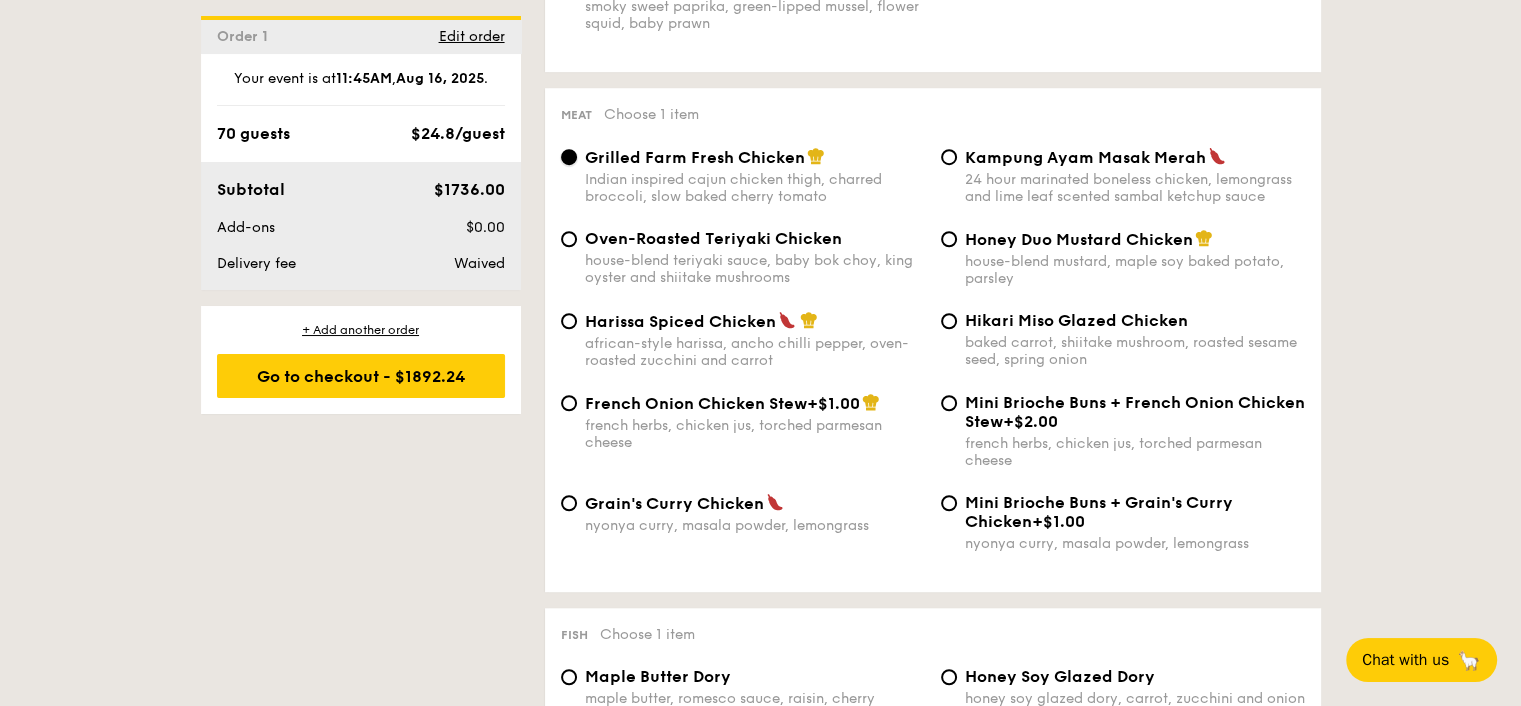 click on "Grilled Farm Fresh Chicken Indian inspired cajun chicken thigh, charred broccoli, slow baked cherry tomato" at bounding box center (569, 157) 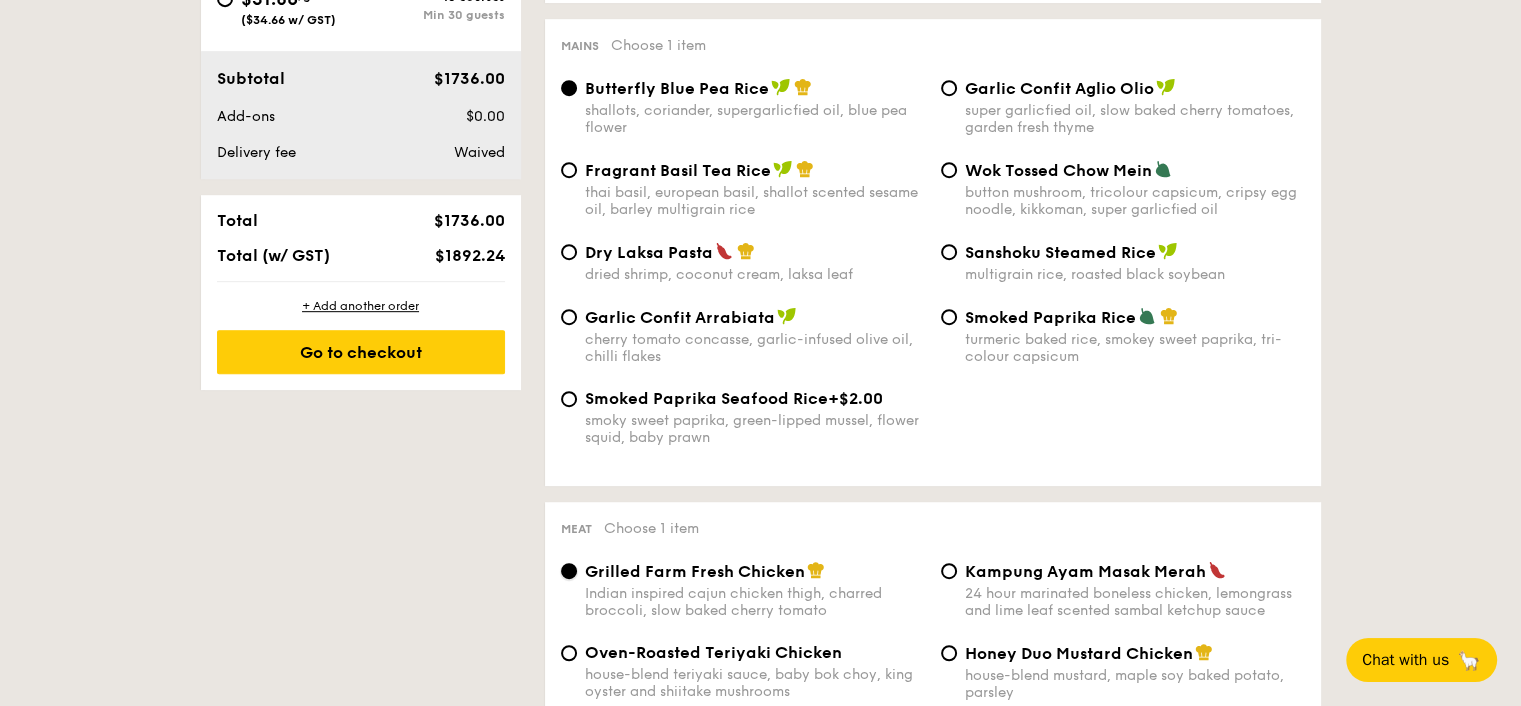 scroll, scrollTop: 666, scrollLeft: 0, axis: vertical 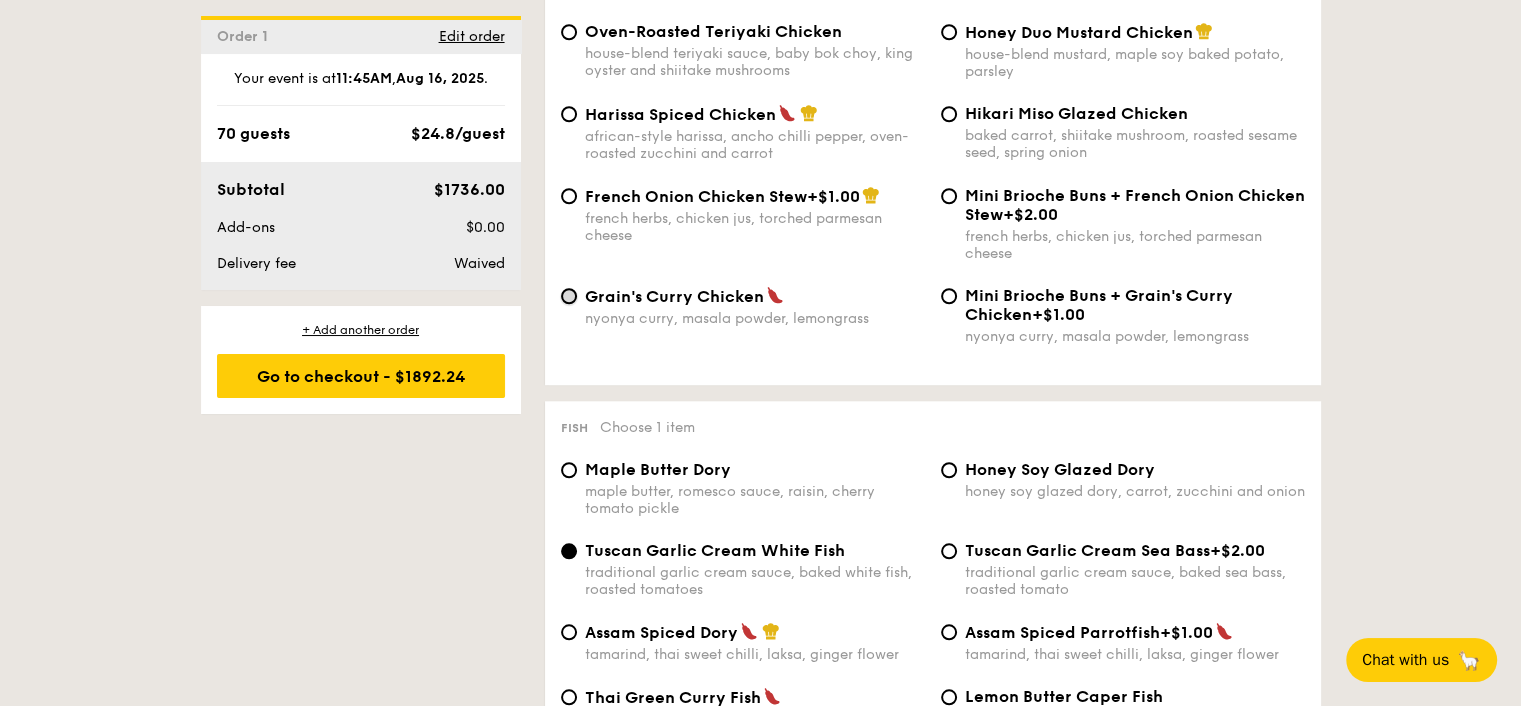 click on "Grain's Curry Chicken nyonya curry, masala powder, lemongrass" at bounding box center [569, 296] 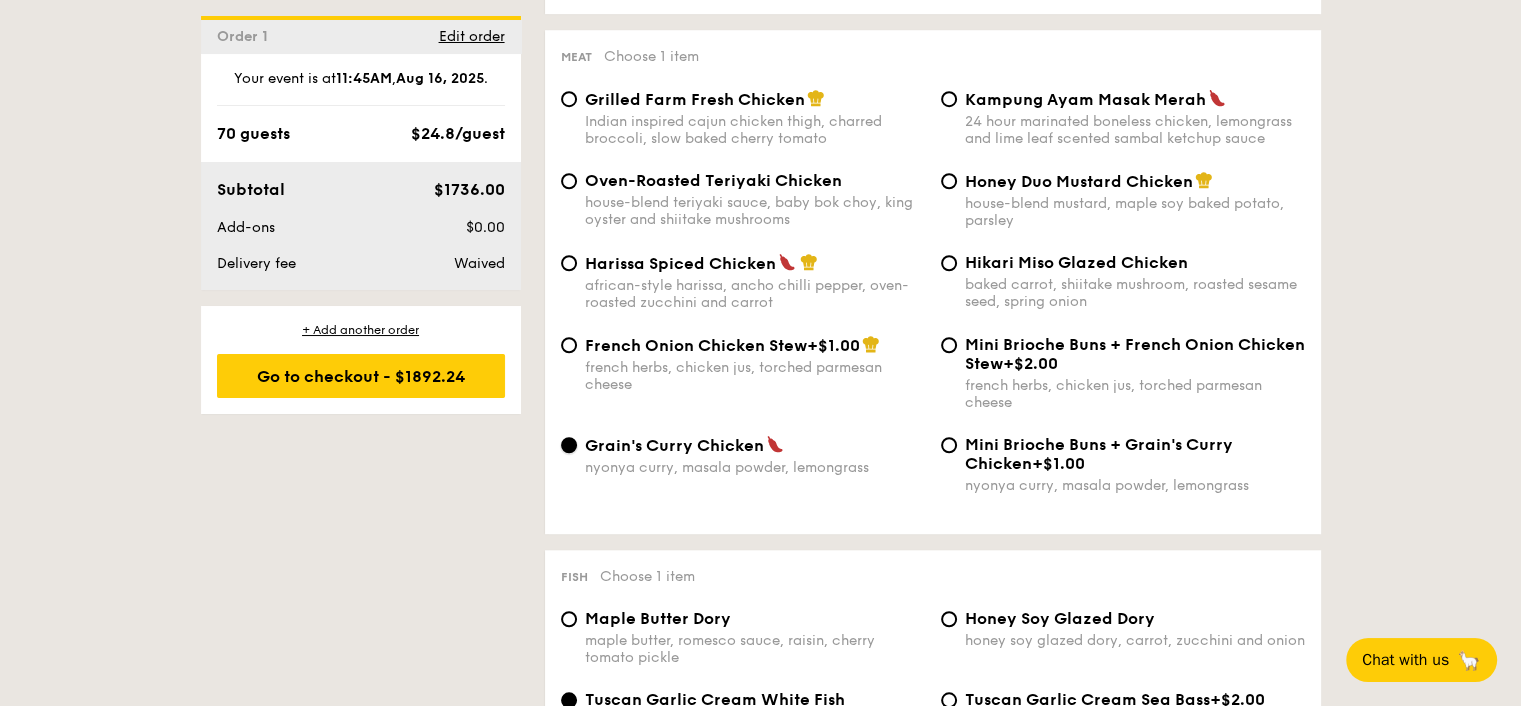 scroll, scrollTop: 1465, scrollLeft: 0, axis: vertical 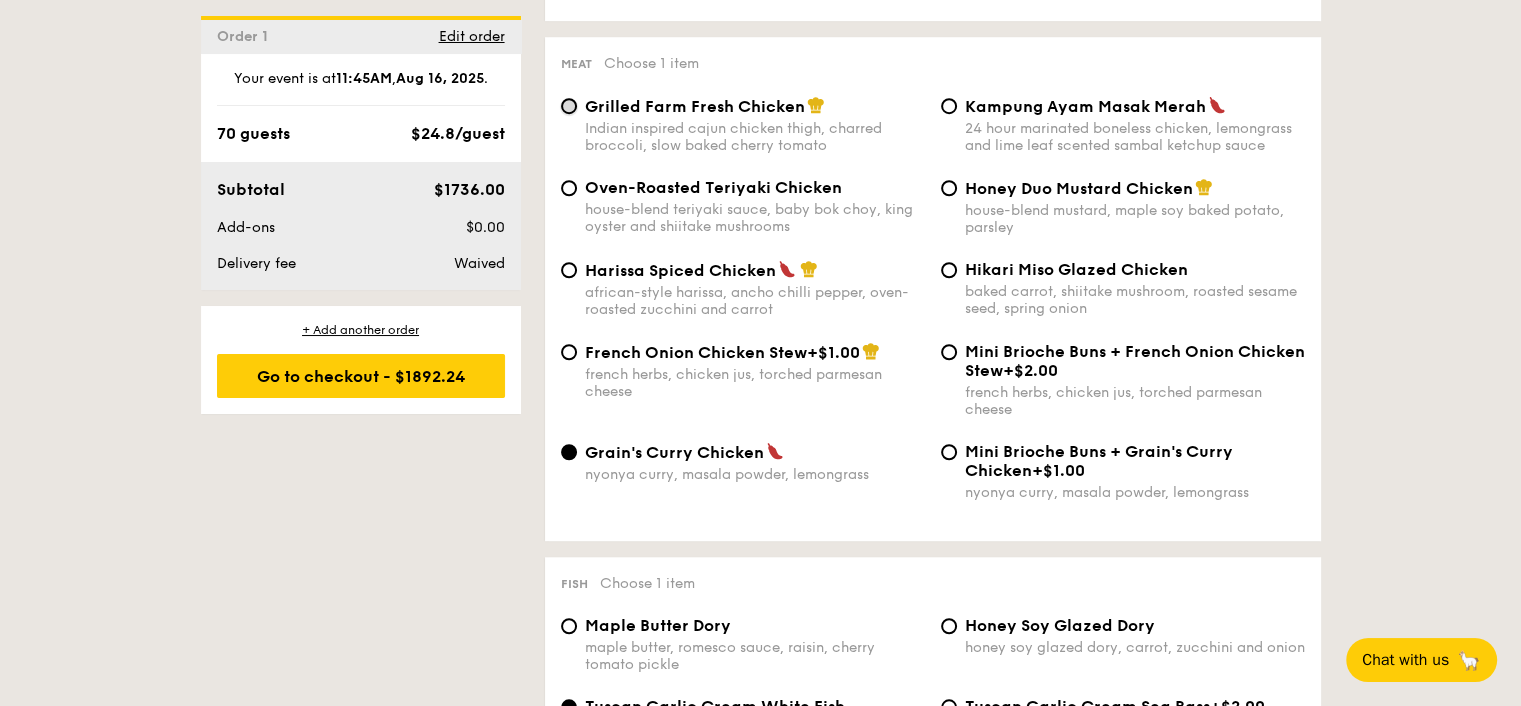 click on "Grilled Farm Fresh Chicken Indian inspired cajun chicken thigh, charred broccoli, slow baked cherry tomato" at bounding box center (569, 106) 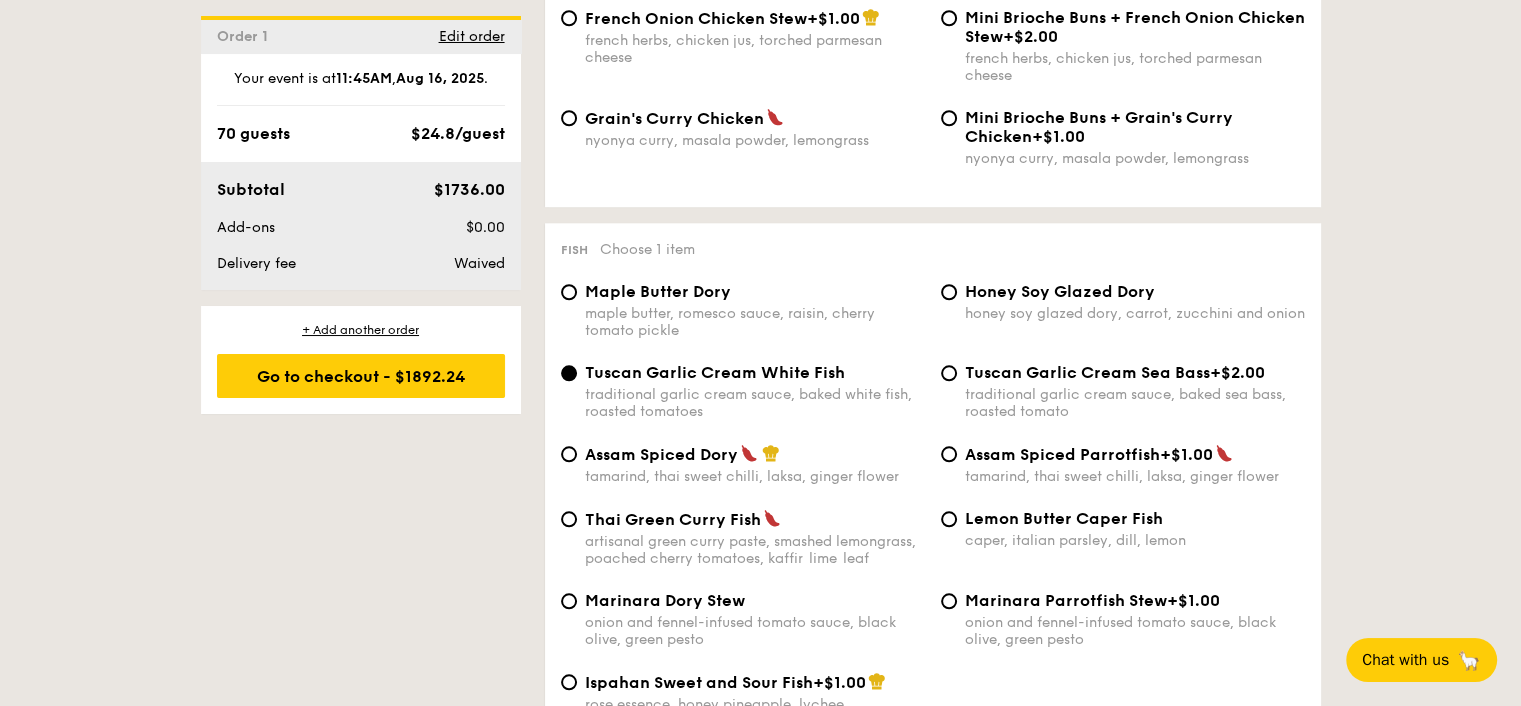 scroll, scrollTop: 1465, scrollLeft: 0, axis: vertical 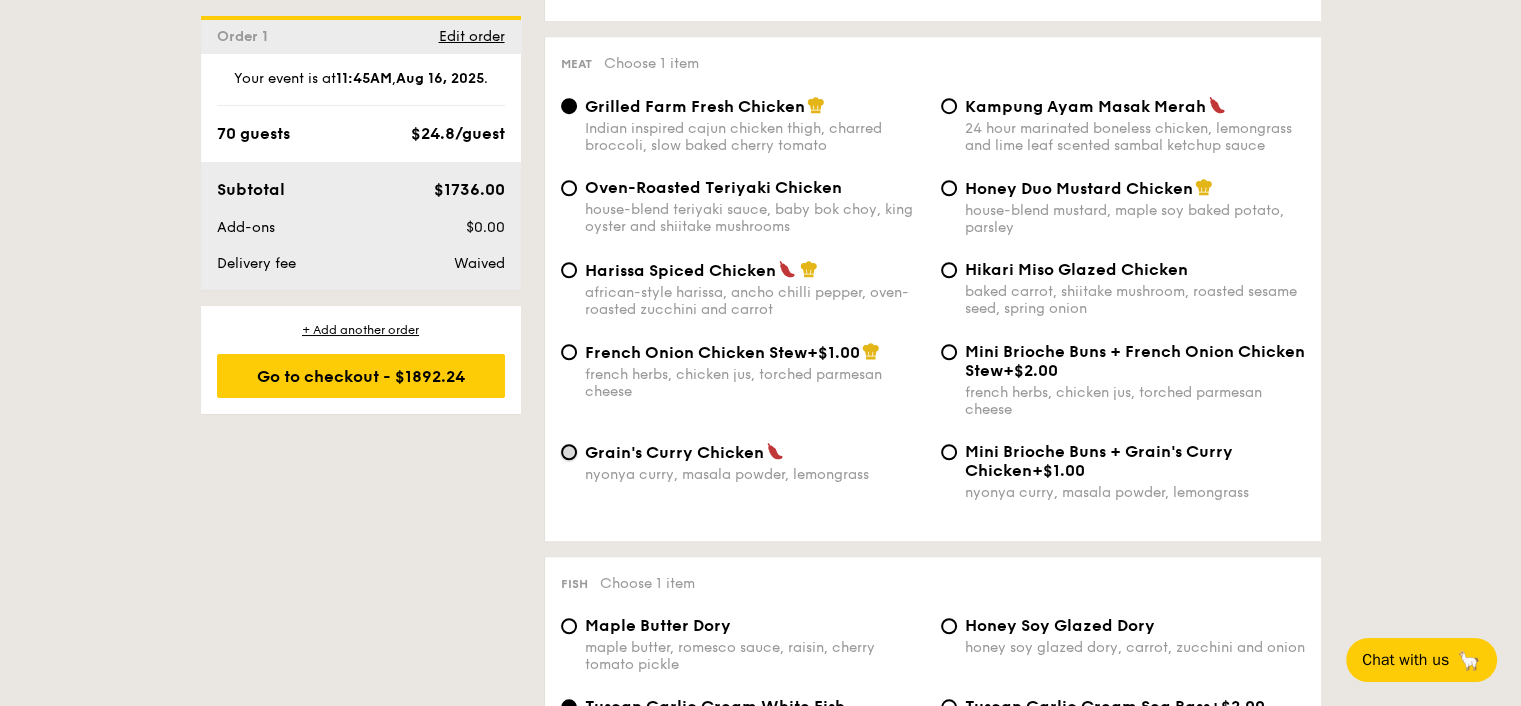 click on "Grain's Curry Chicken nyonya curry, masala powder, lemongrass" at bounding box center (569, 452) 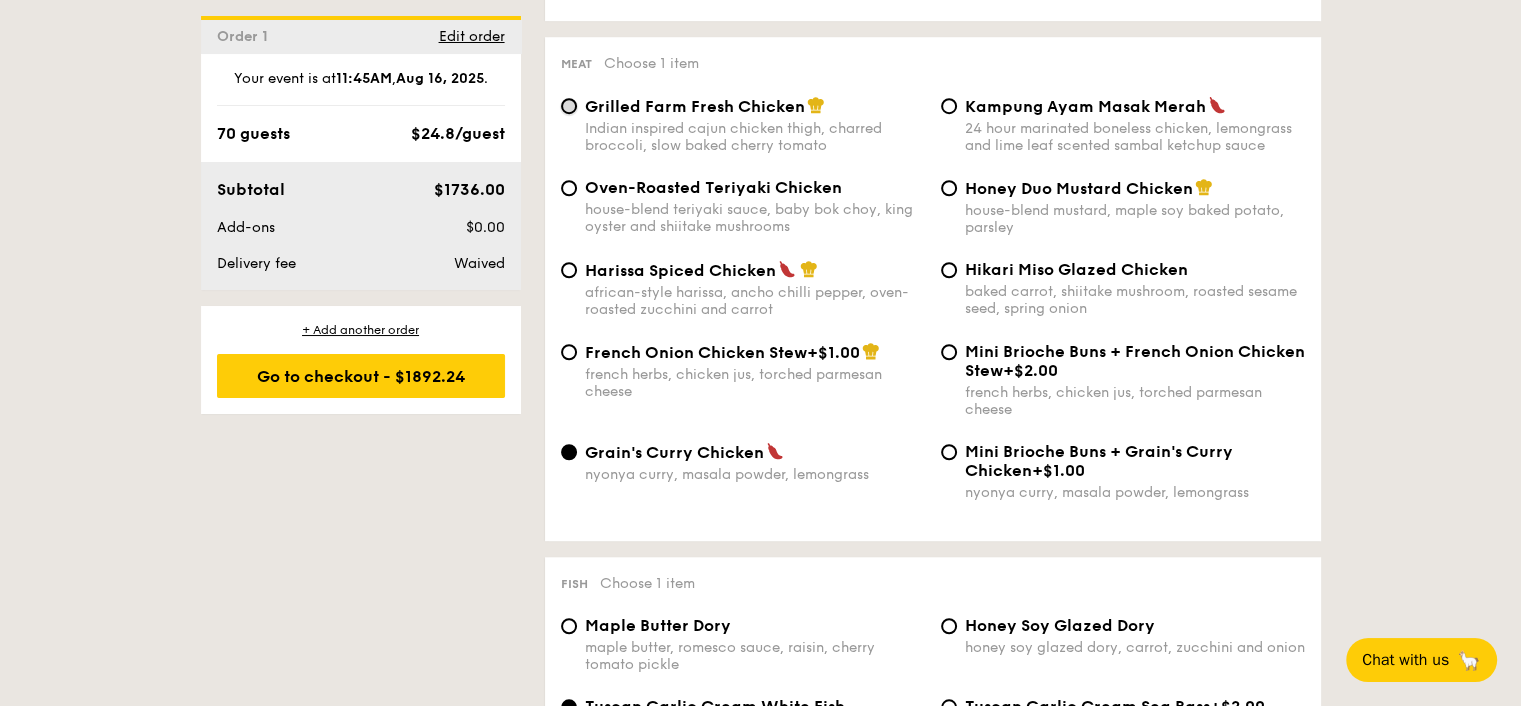 click on "Grilled Farm Fresh Chicken Indian inspired cajun chicken thigh, charred broccoli, slow baked cherry tomato" at bounding box center (569, 106) 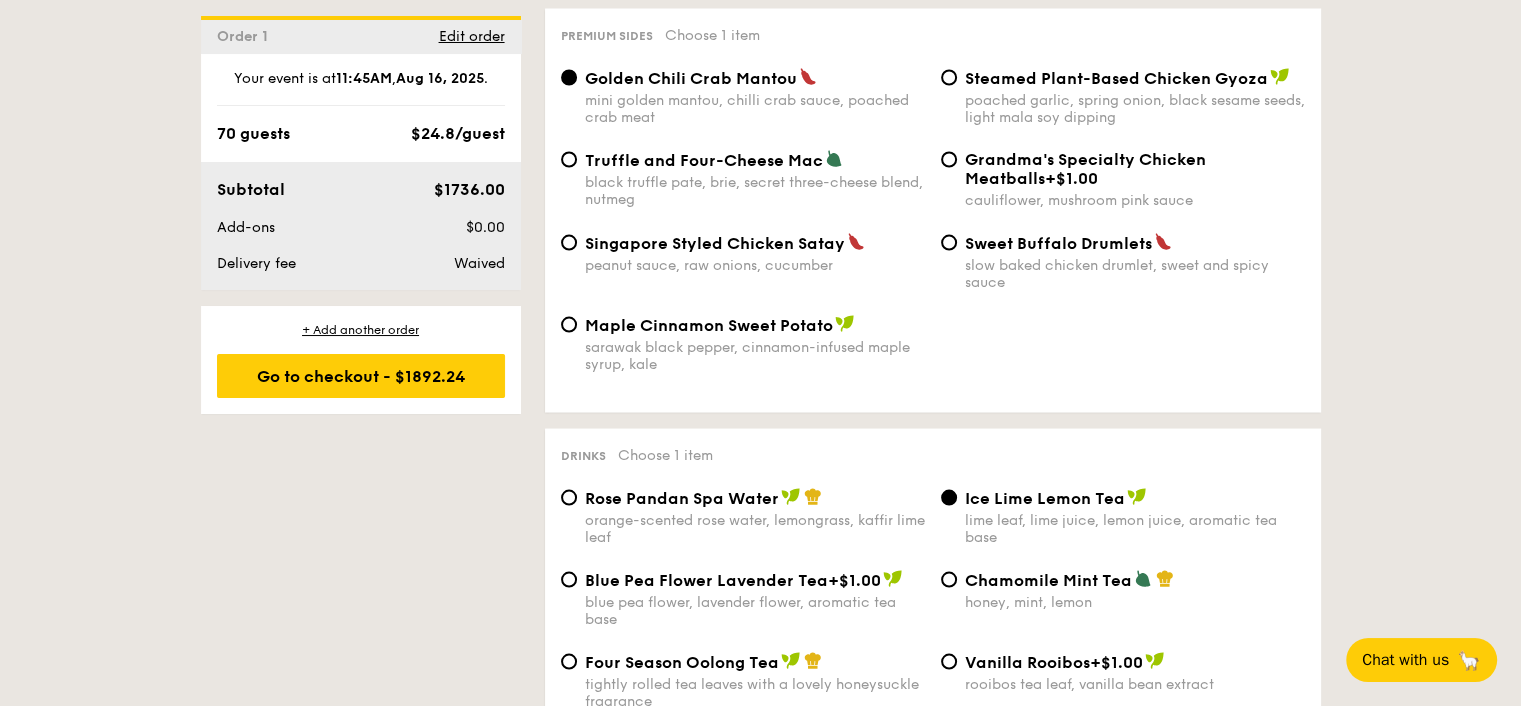 scroll, scrollTop: 3912, scrollLeft: 0, axis: vertical 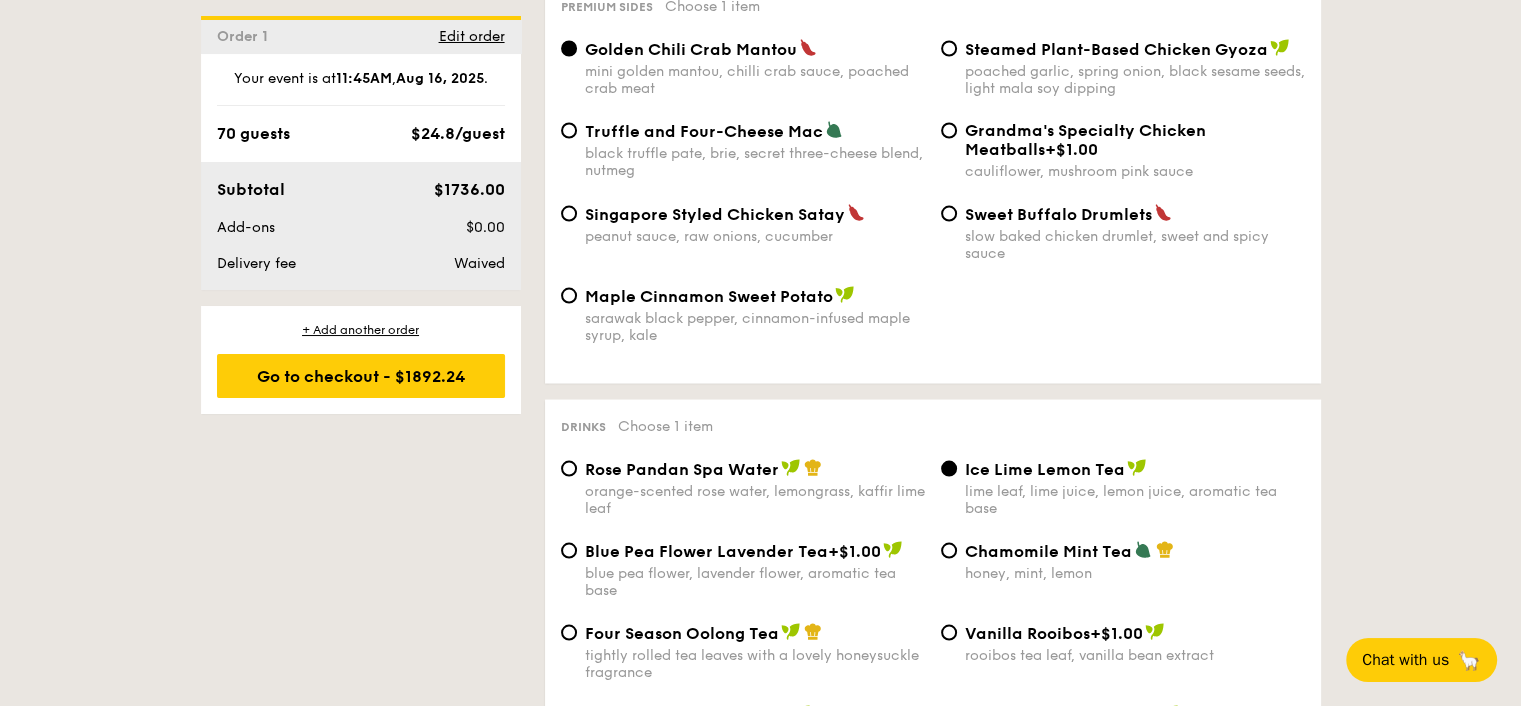 drag, startPoint x: 1535, startPoint y: 472, endPoint x: 667, endPoint y: 433, distance: 868.87573 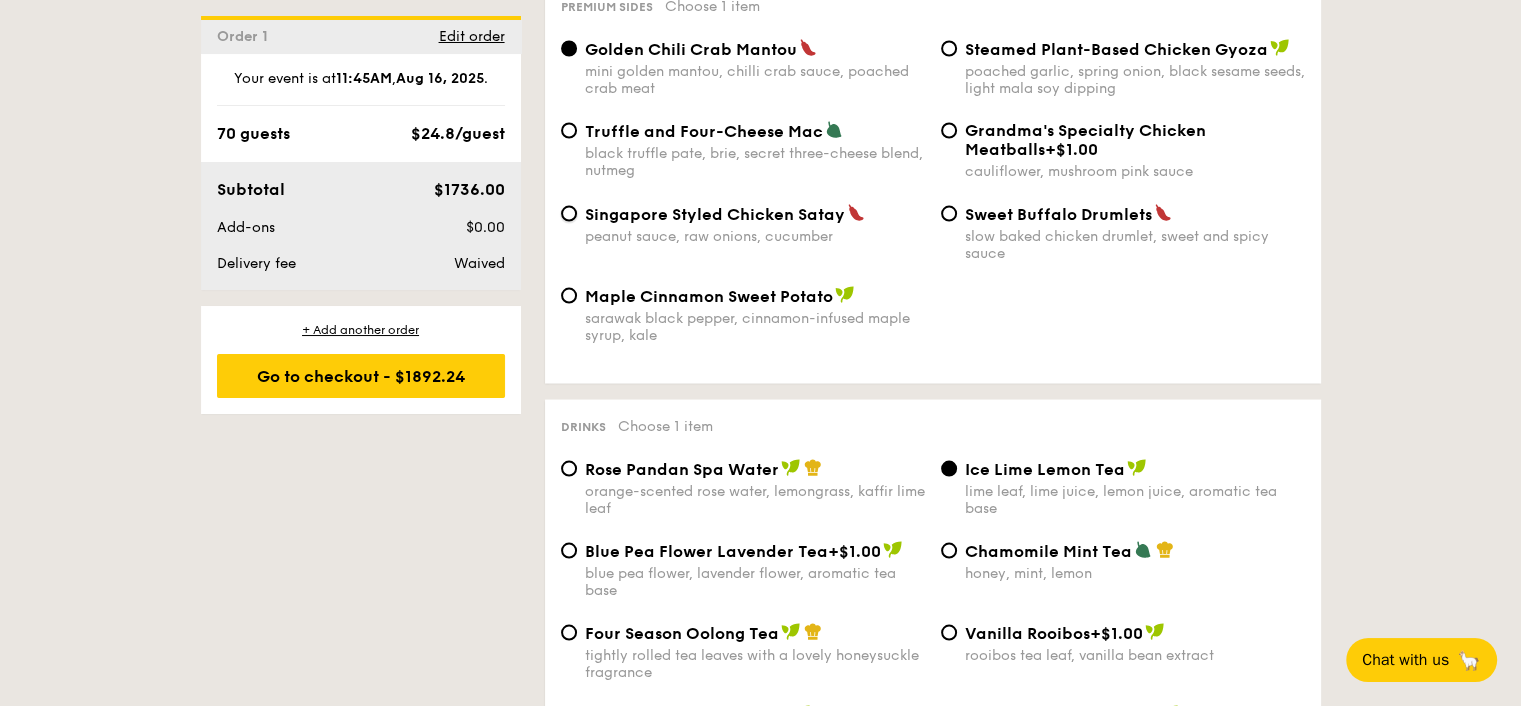click on "Singapore Styled Chicken Satay peanut sauce, raw onions, cucumber" at bounding box center [569, 214] 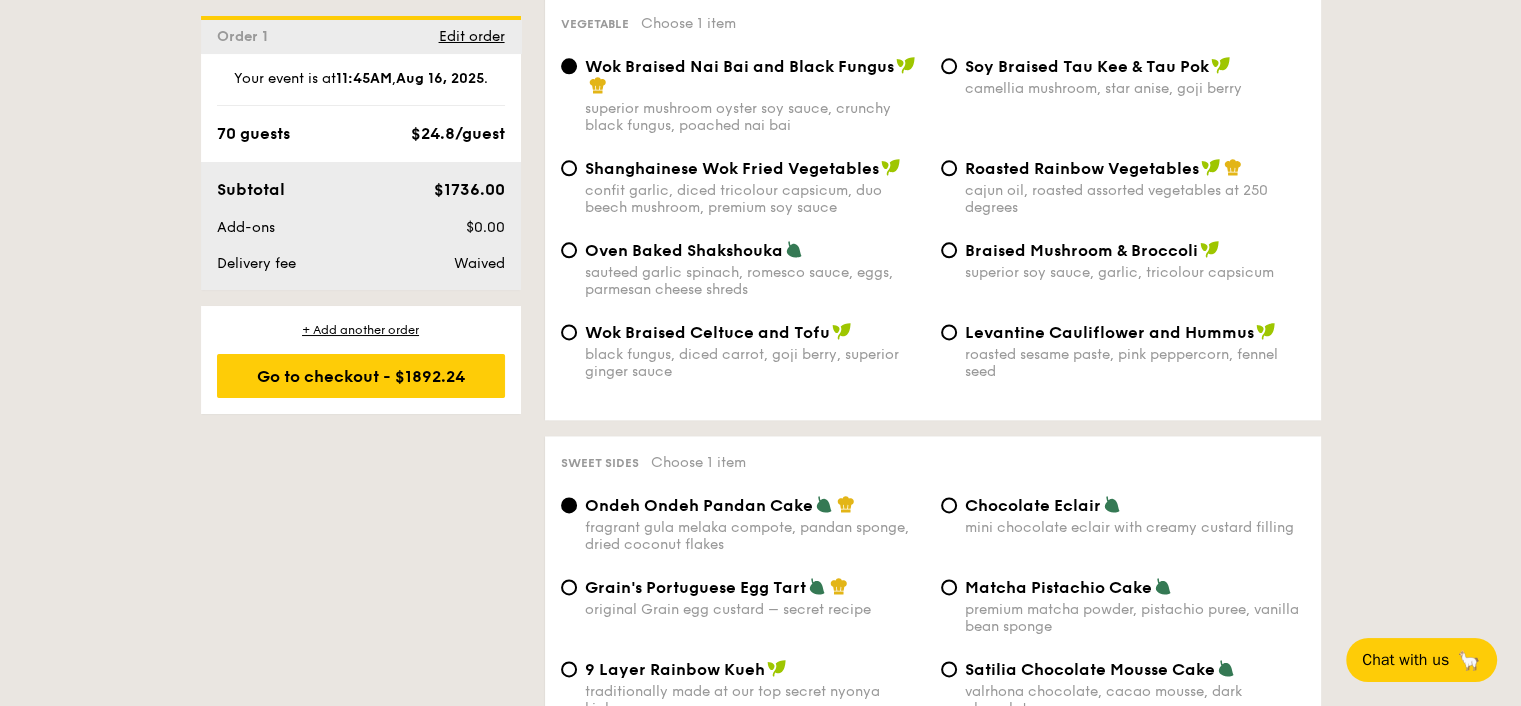 scroll, scrollTop: 3000, scrollLeft: 0, axis: vertical 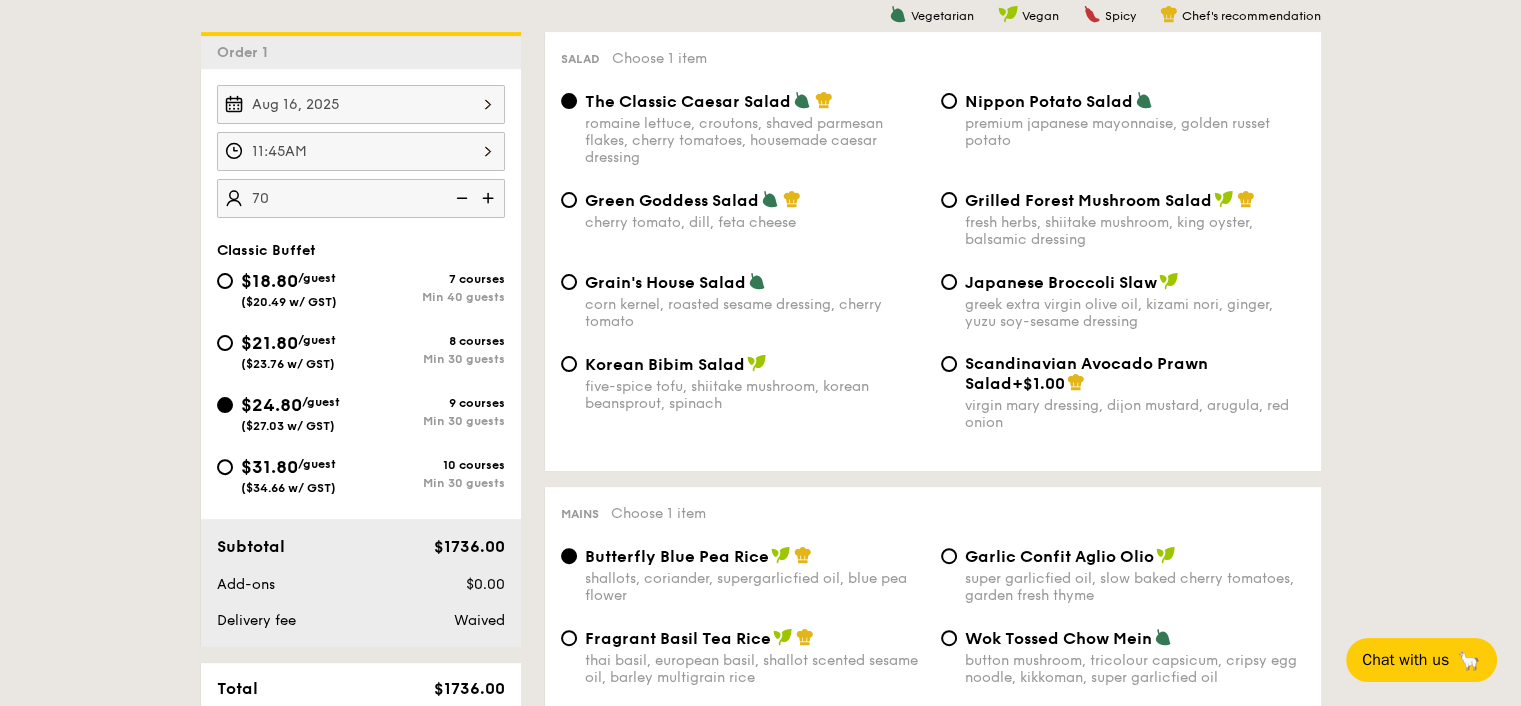 click on "11:45AM" at bounding box center [361, 151] 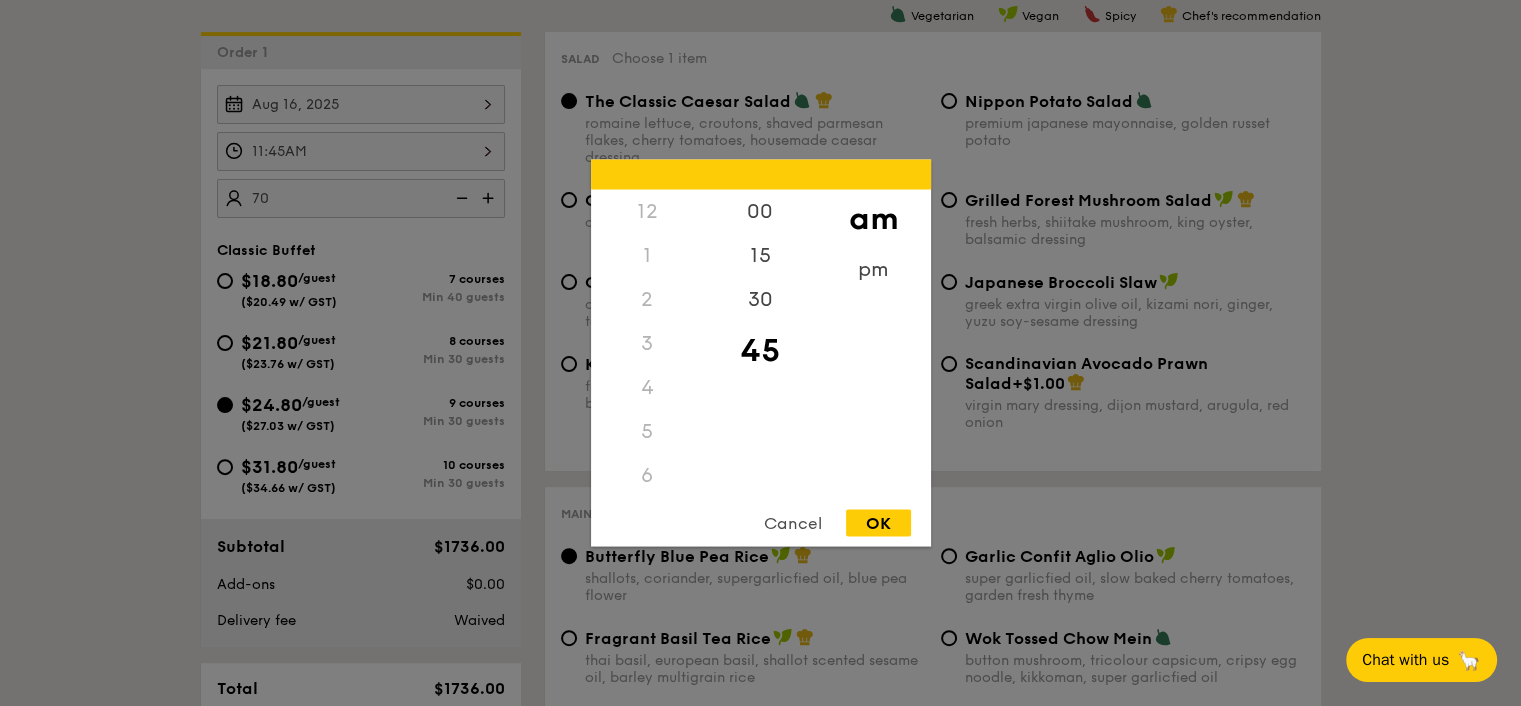 scroll, scrollTop: 237, scrollLeft: 0, axis: vertical 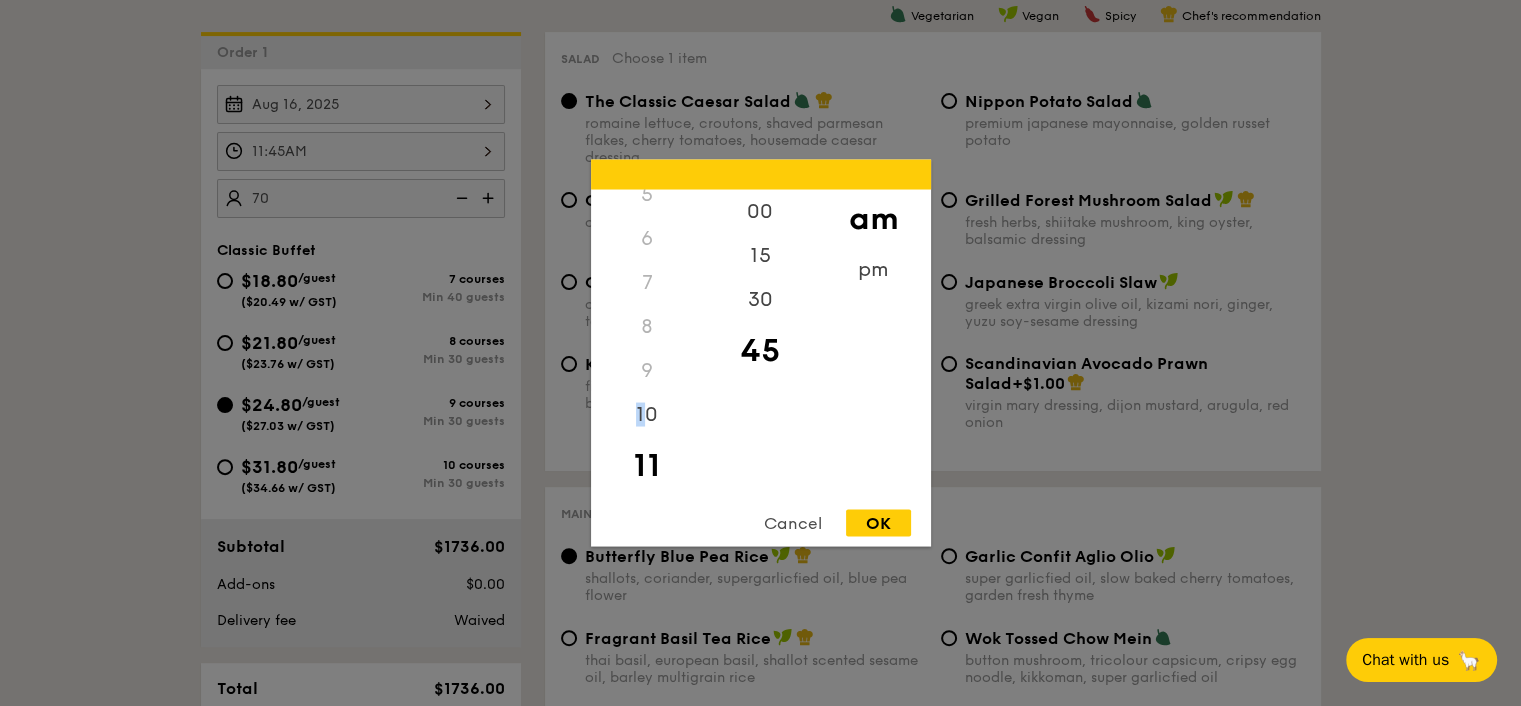 drag, startPoint x: 646, startPoint y: 411, endPoint x: 663, endPoint y: 377, distance: 38.013157 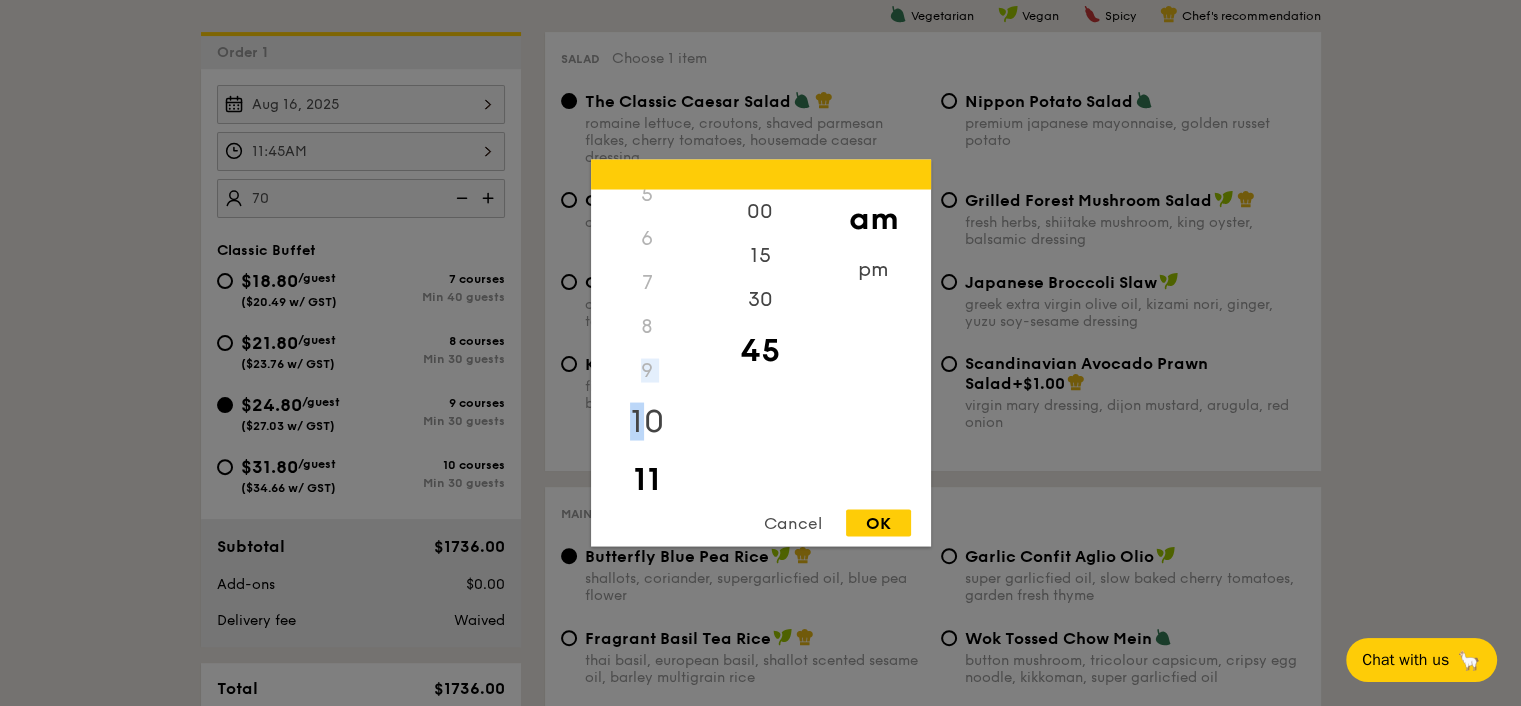 drag, startPoint x: 648, startPoint y: 328, endPoint x: 634, endPoint y: 414, distance: 87.13208 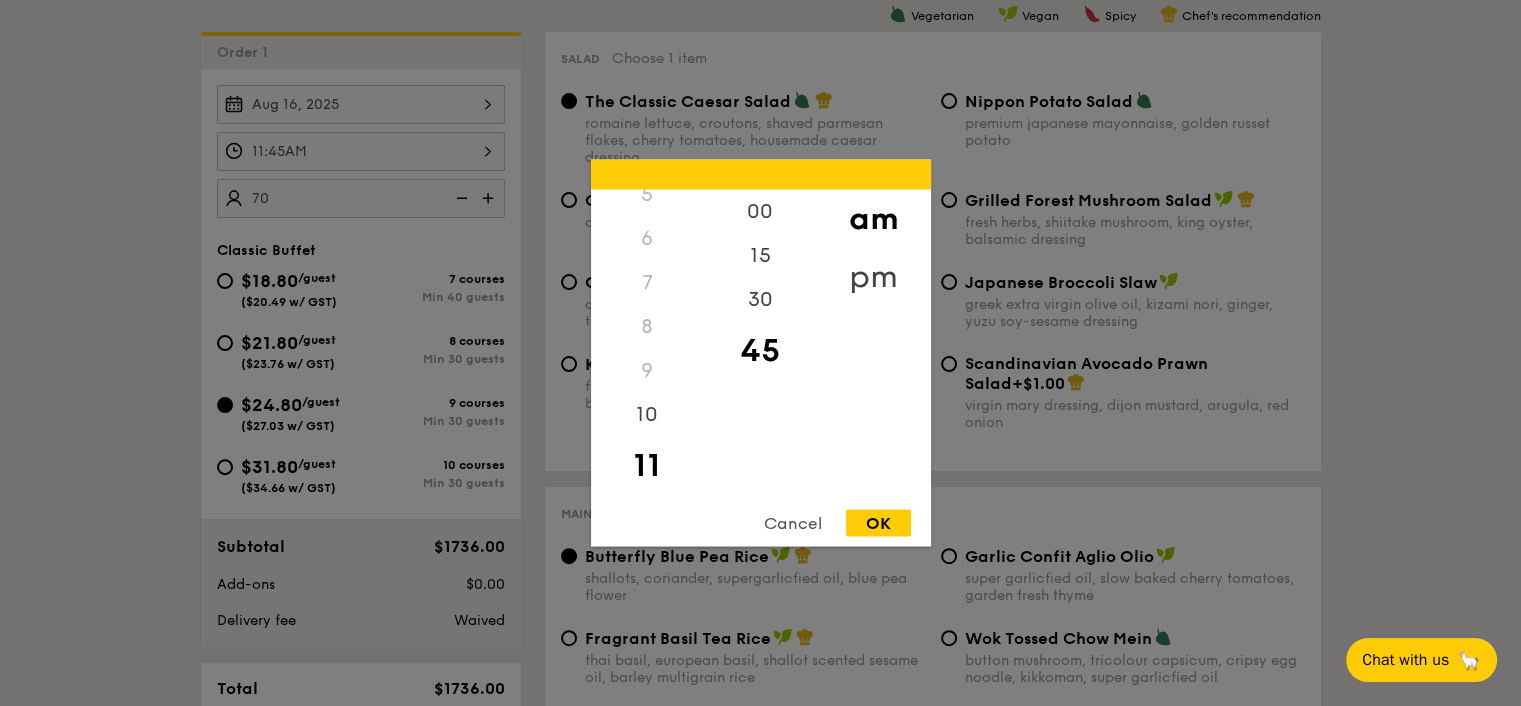 click on "pm" at bounding box center (873, 277) 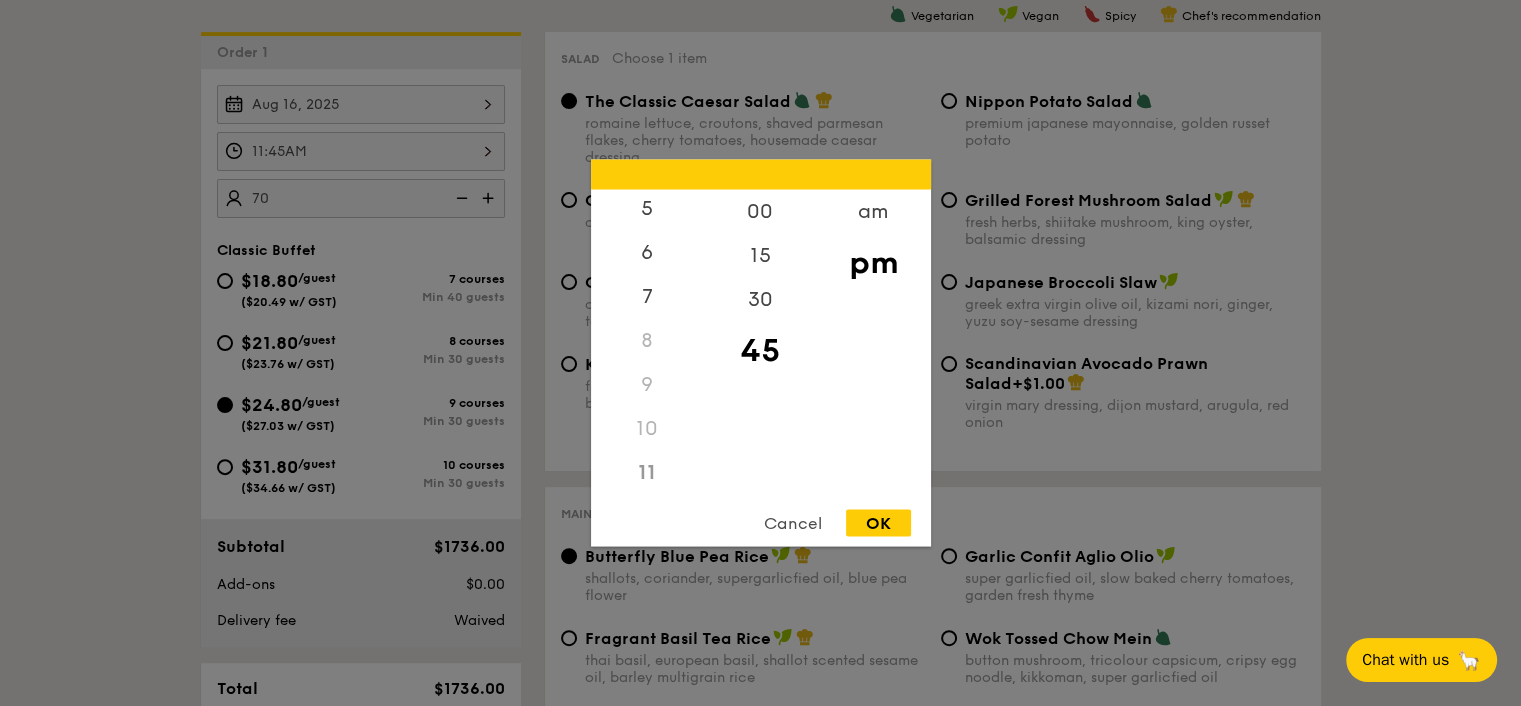 scroll, scrollTop: 223, scrollLeft: 0, axis: vertical 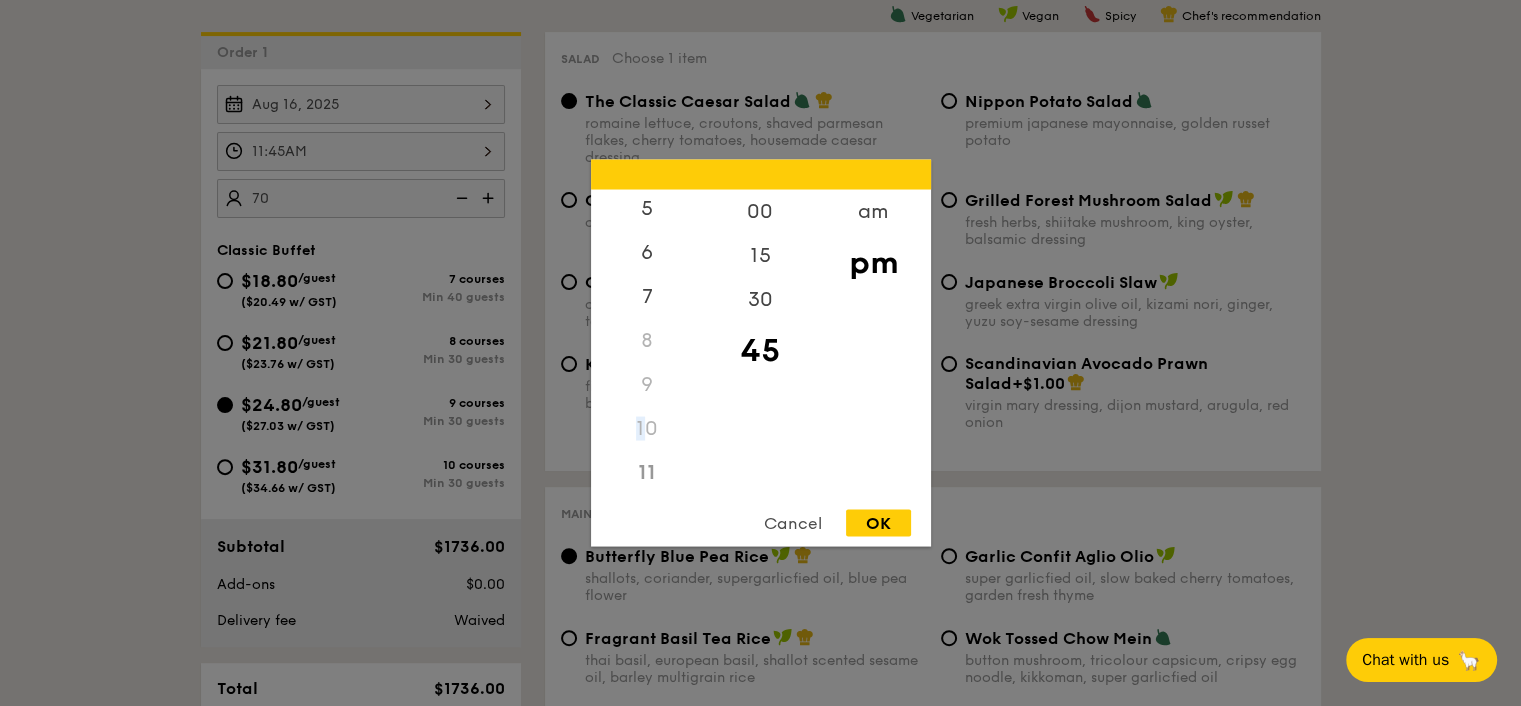 drag, startPoint x: 648, startPoint y: 427, endPoint x: 654, endPoint y: 379, distance: 48.373547 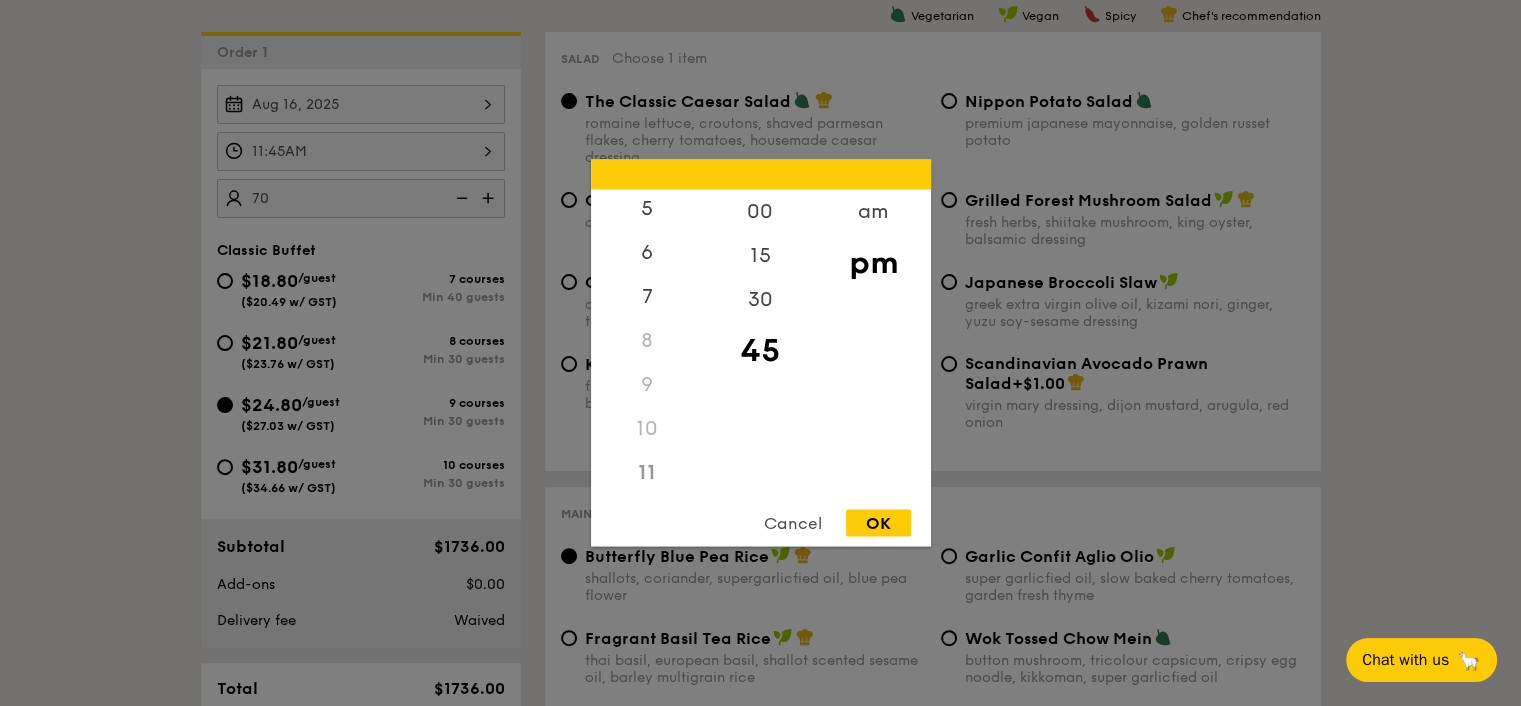 click on "10" at bounding box center (647, 429) 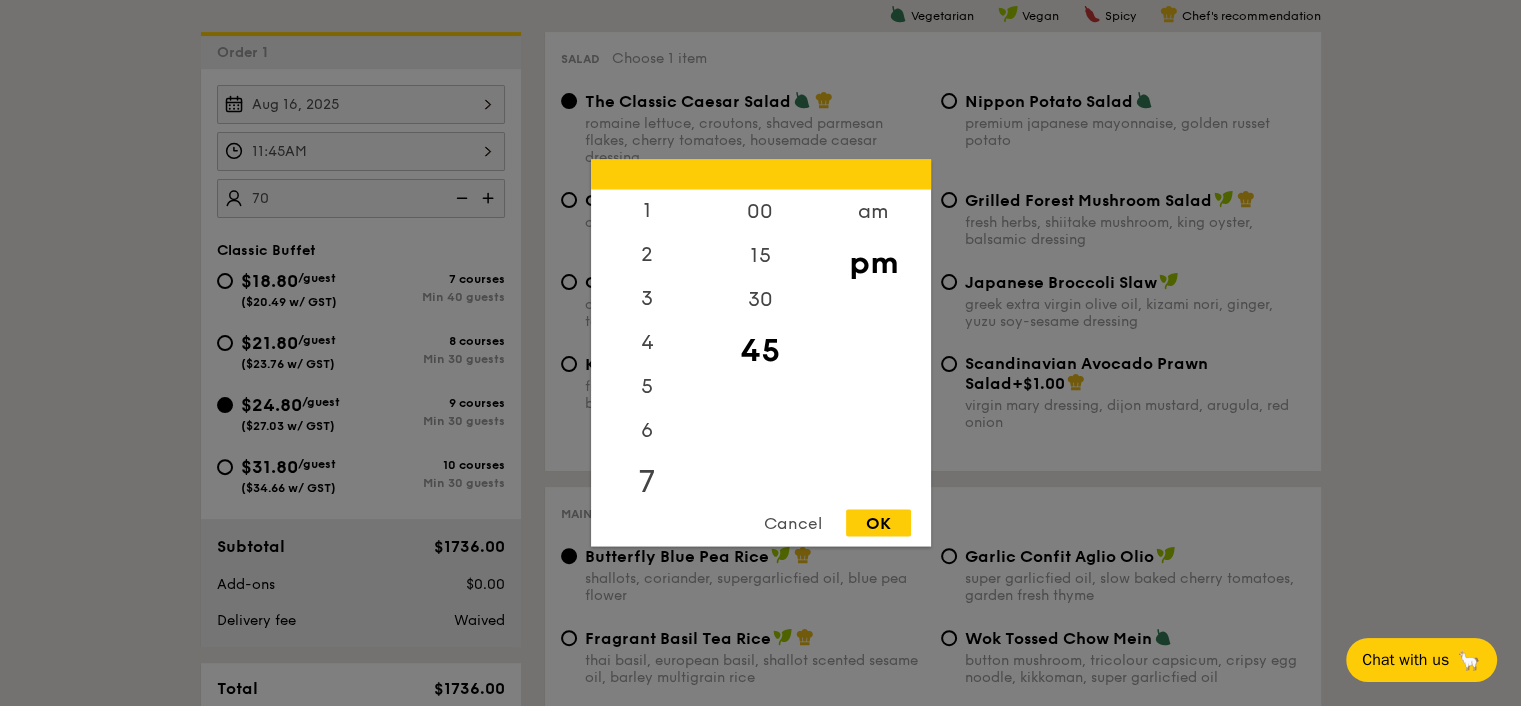 scroll, scrollTop: 0, scrollLeft: 0, axis: both 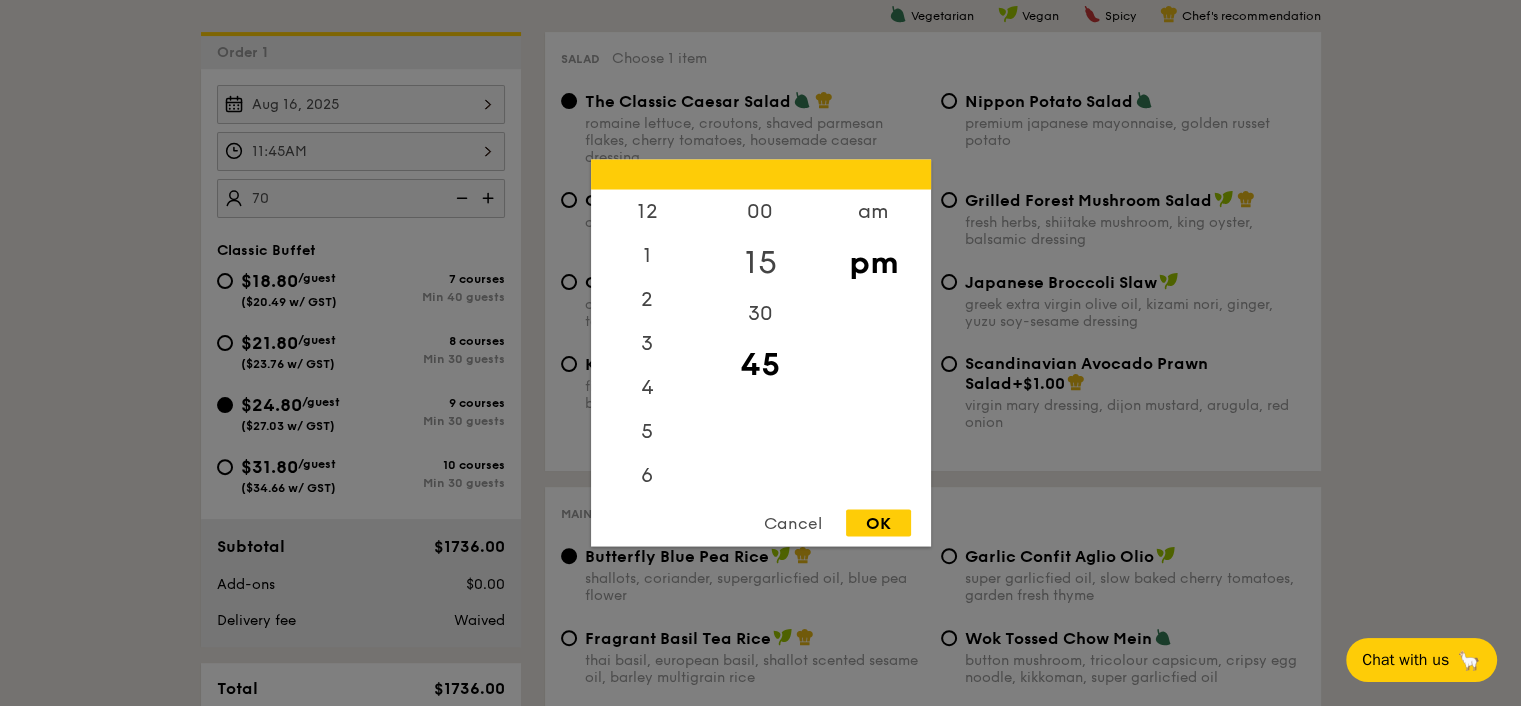 click on "15" at bounding box center (760, 263) 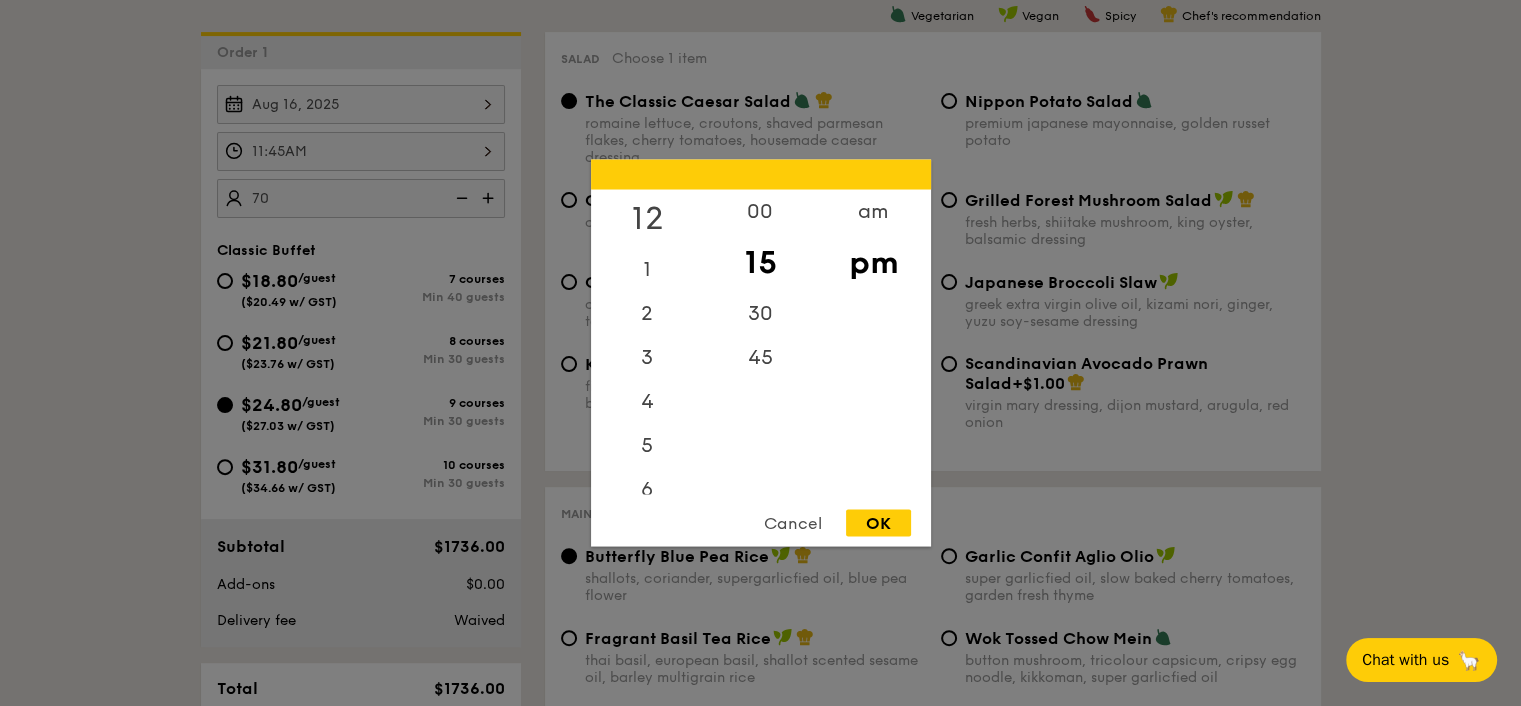 click on "12" at bounding box center (647, 219) 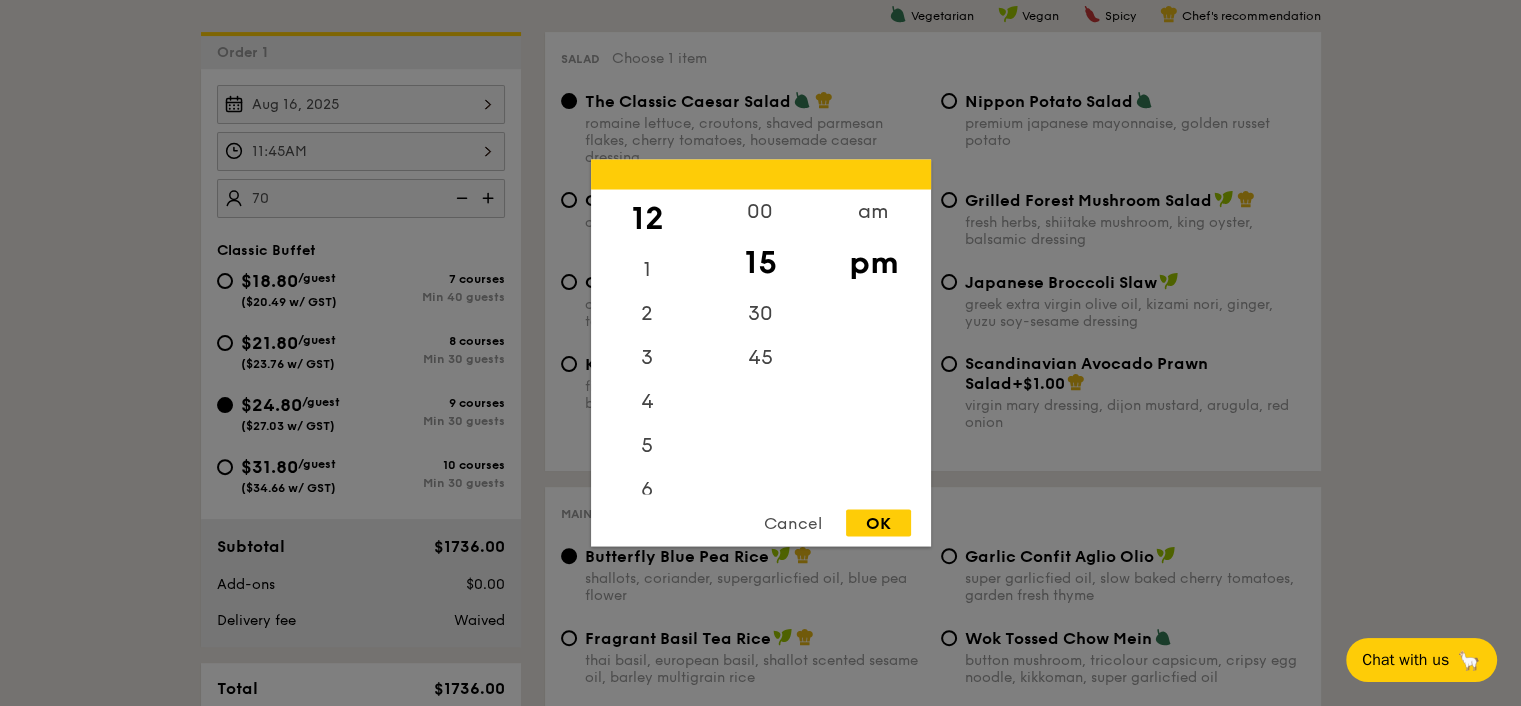 click on "OK" at bounding box center [878, 523] 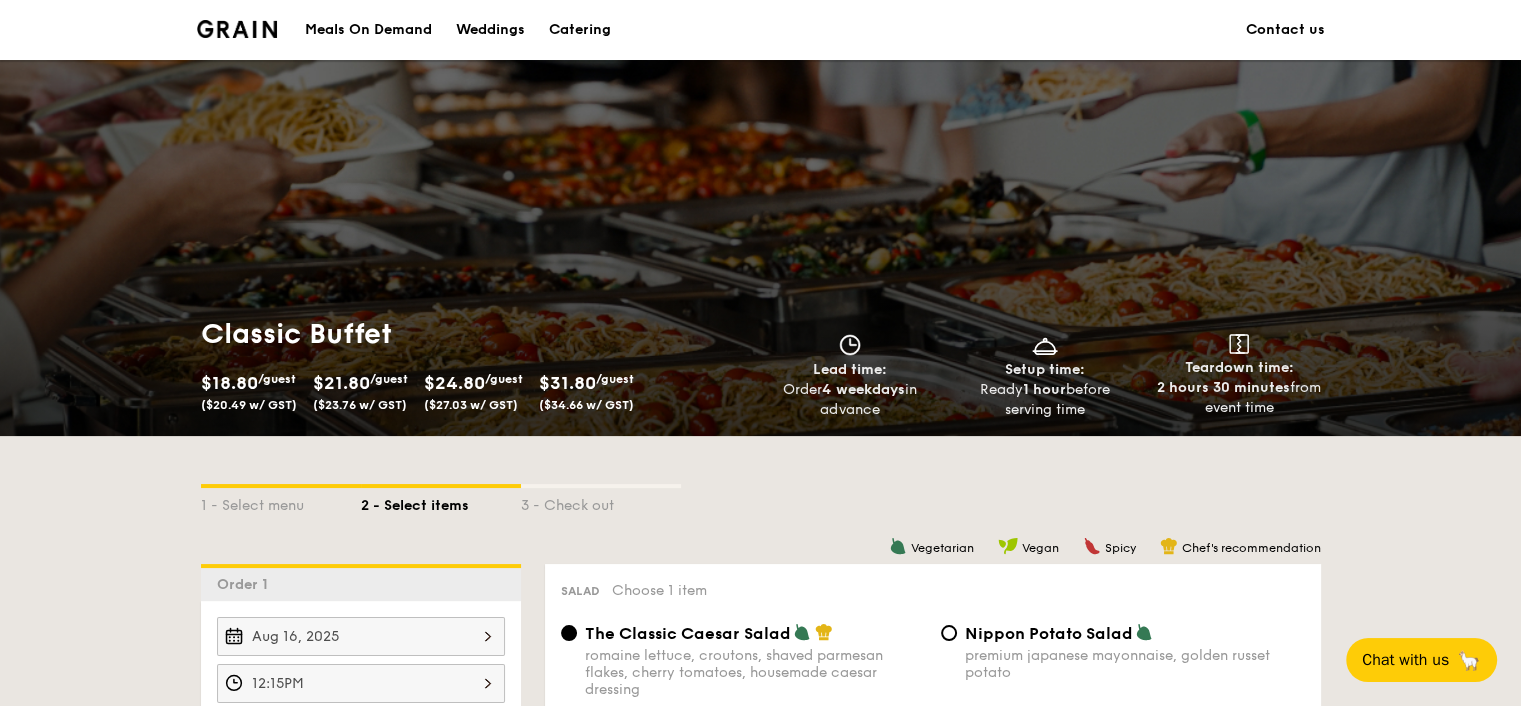 scroll, scrollTop: 333, scrollLeft: 0, axis: vertical 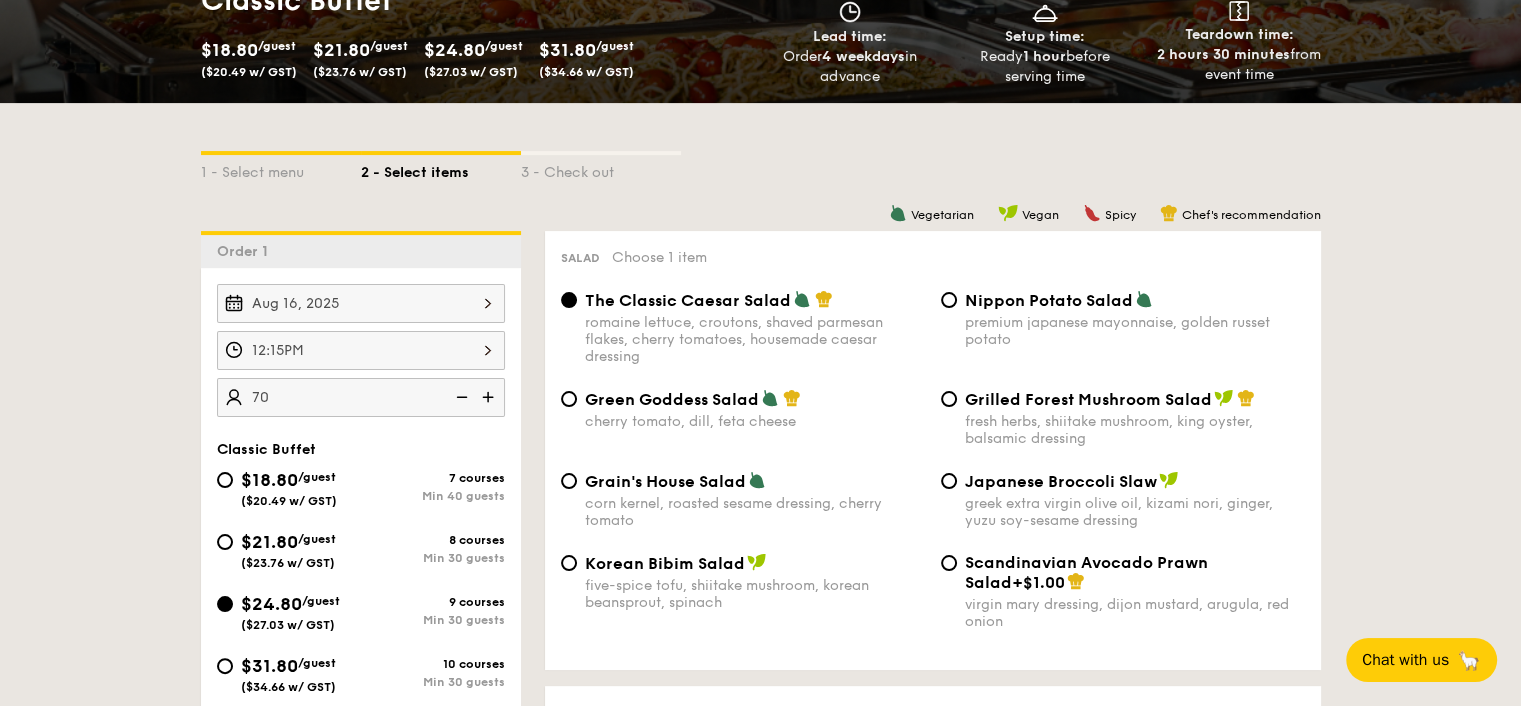 click on "12:15PM" at bounding box center (361, 350) 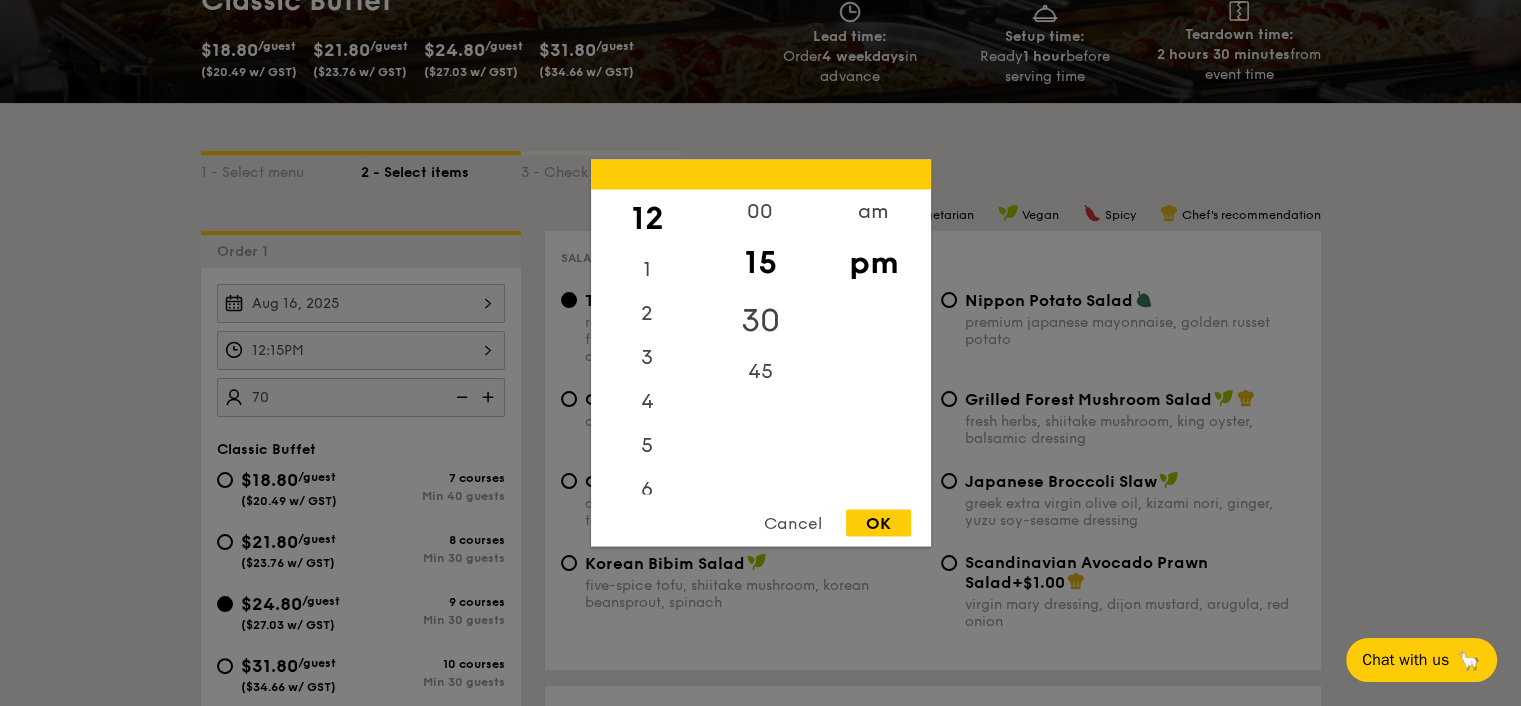 click on "30" at bounding box center (760, 321) 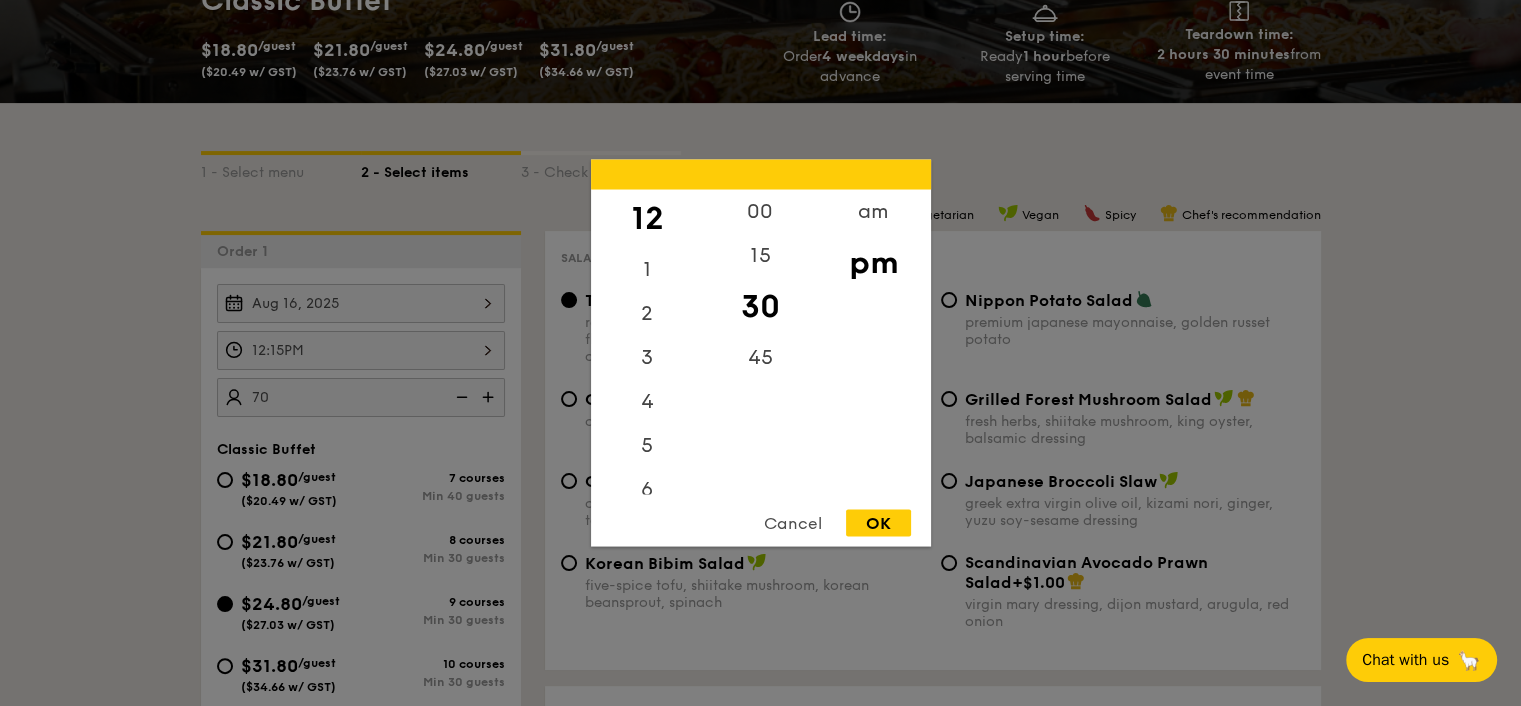 click on "OK" at bounding box center [878, 523] 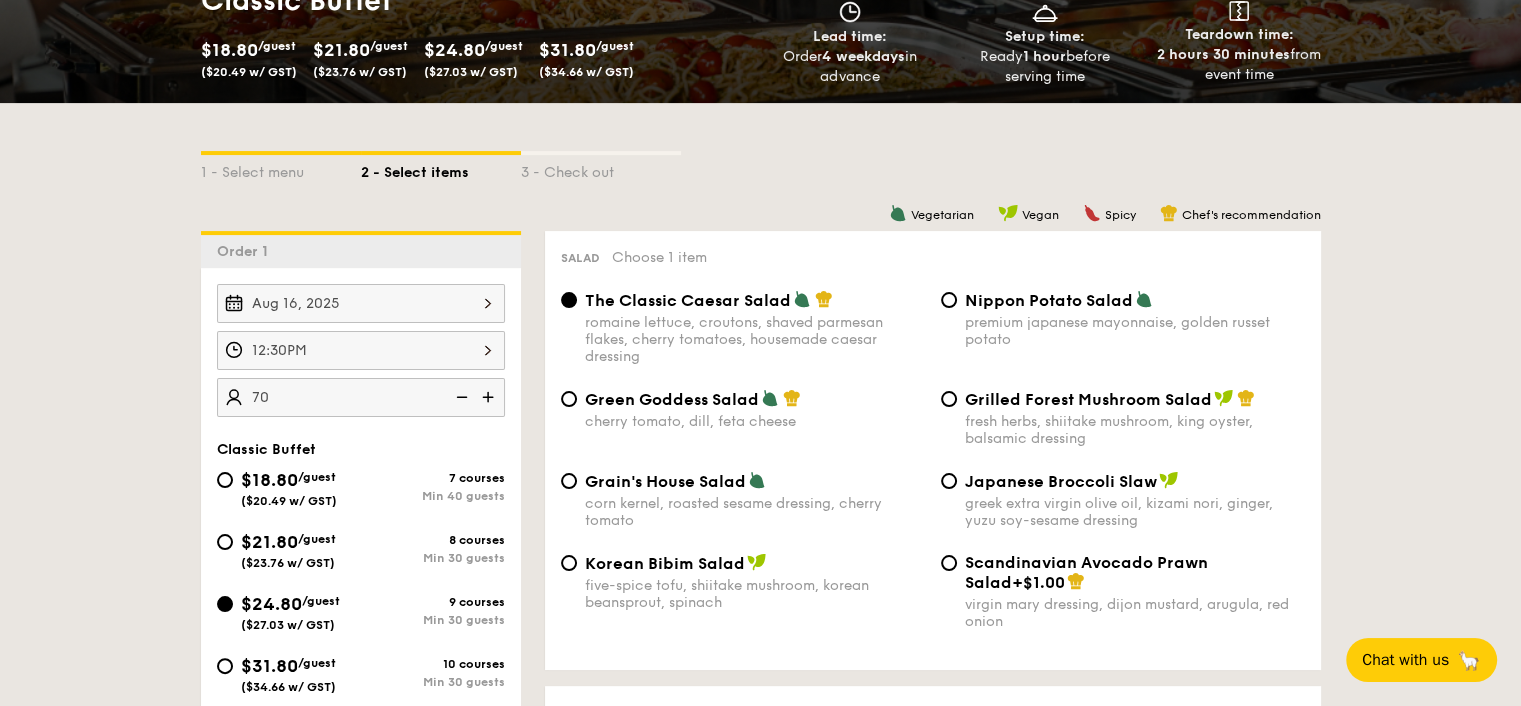 click on "12:30PM" at bounding box center [361, 350] 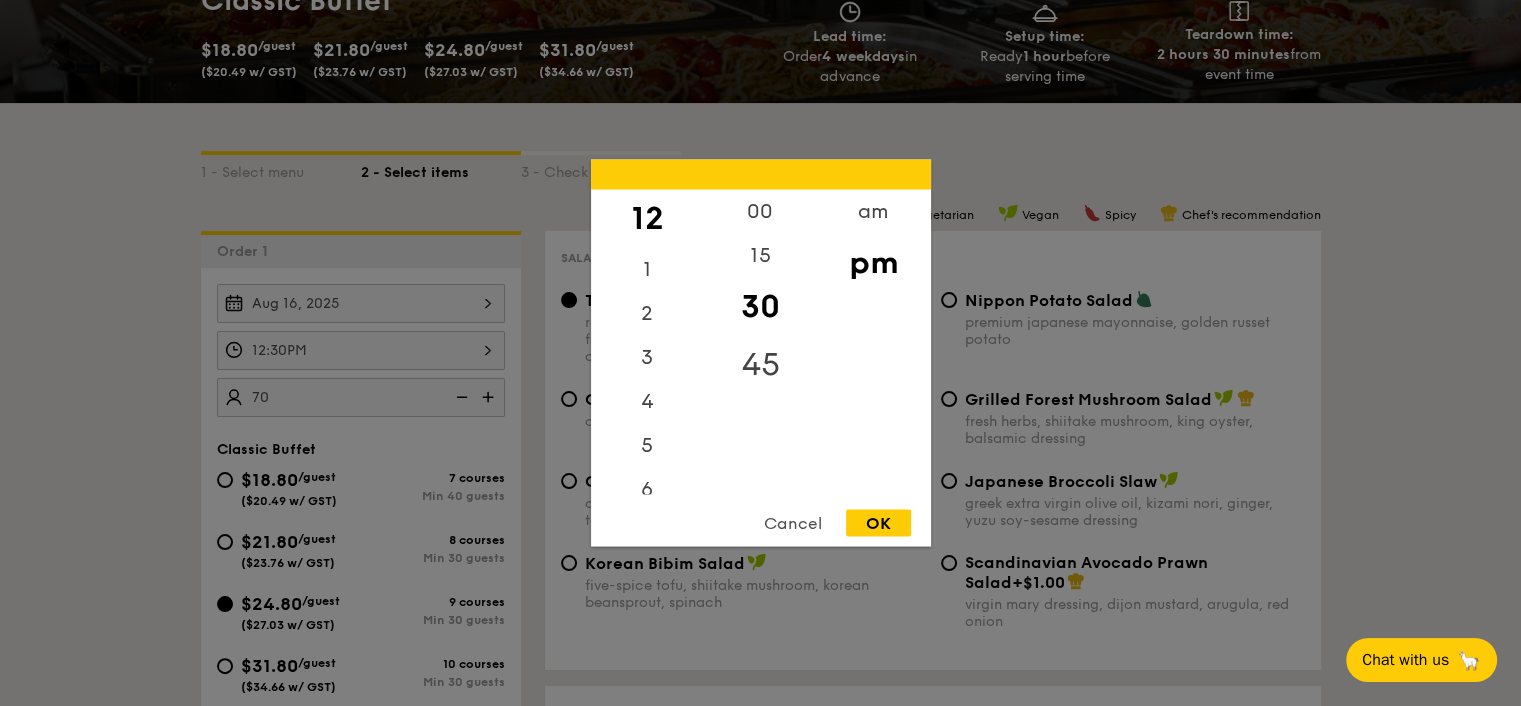 click on "45" at bounding box center (760, 365) 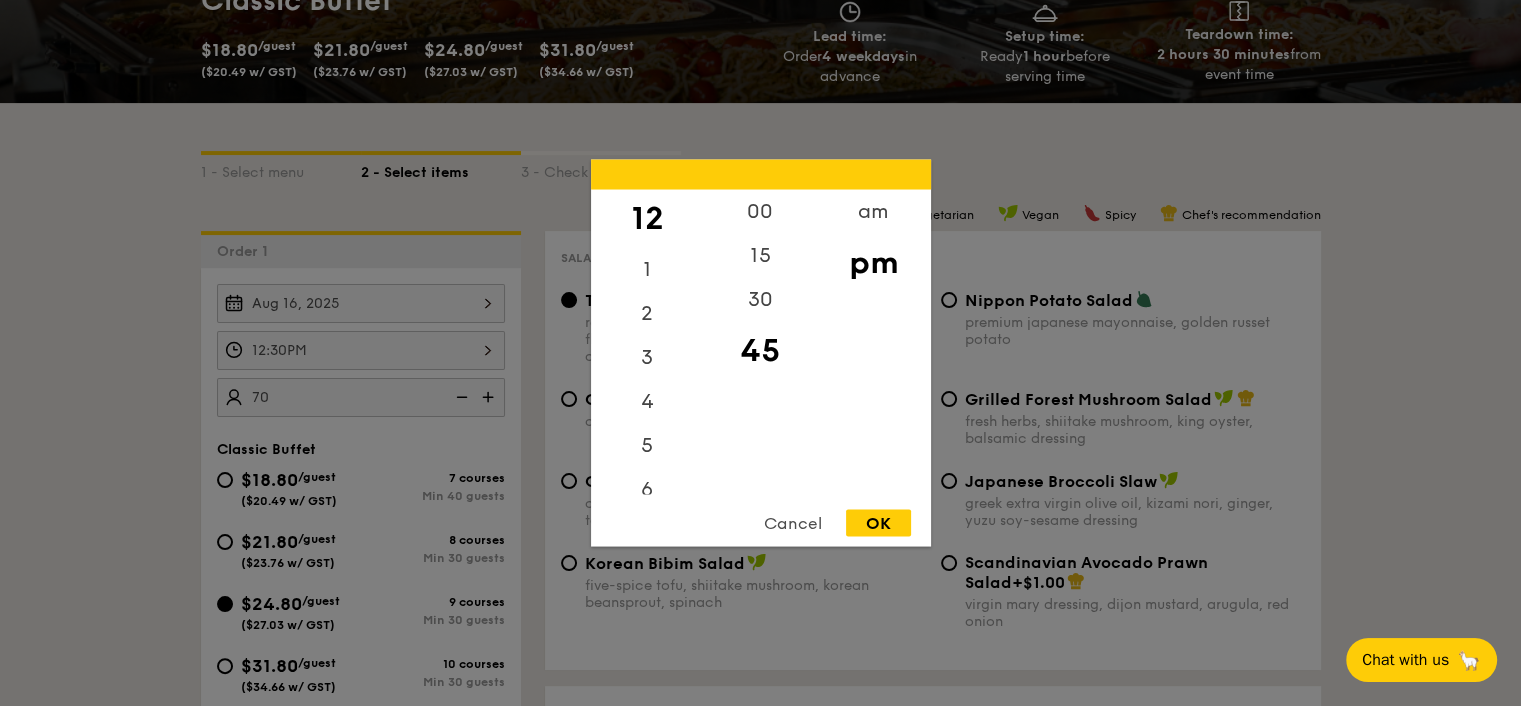 click on "OK" at bounding box center [878, 523] 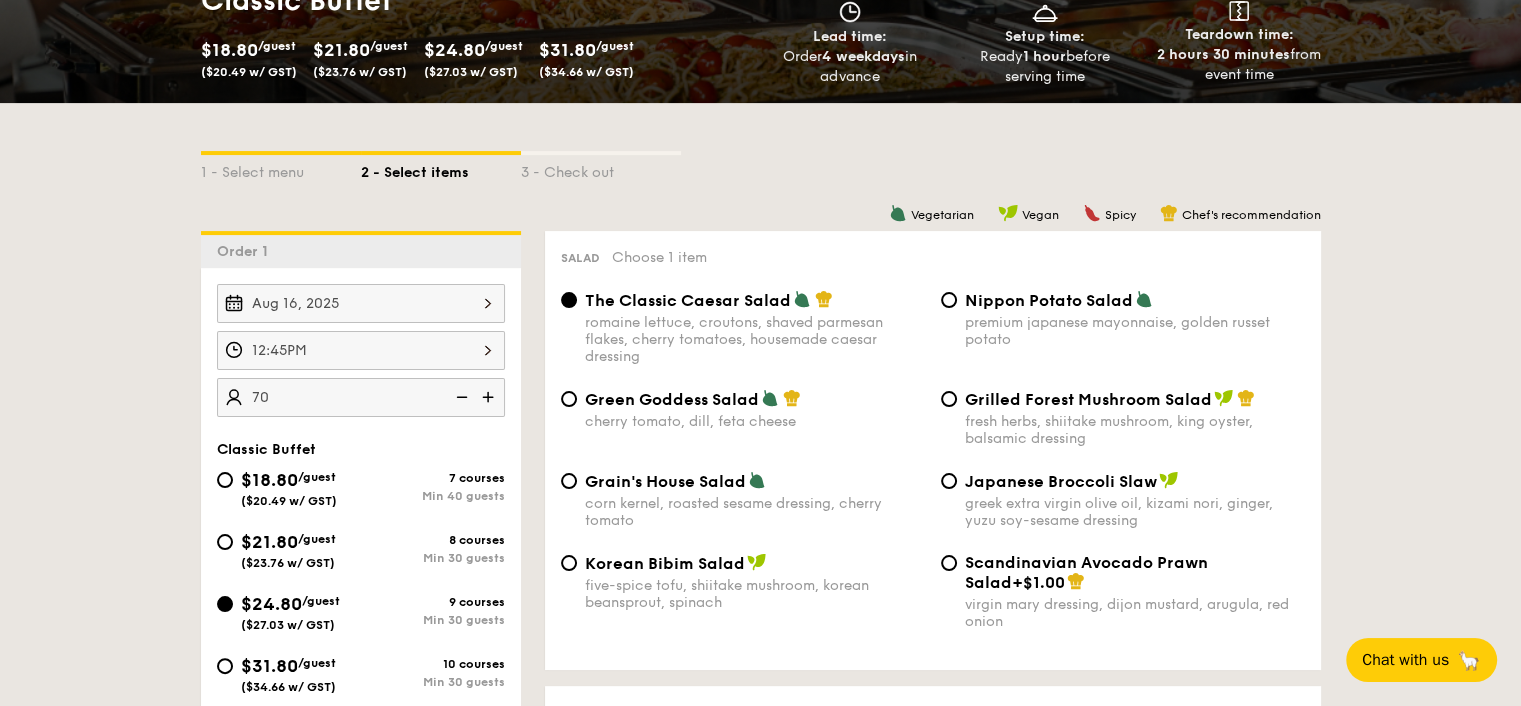 click on "1 - Select menu
2 - Select items
3 - Check out
Order 1
Aug 16, 2025        12:45PM      70 guests
Classic Buffet
$18.80
/guest
($20.49 w/ GST)
7 courses
Min 40 guests
$21.80
/guest
($23.76 w/ GST)
8 courses
Min 30 guests
$24.80
/guest
($27.03 w/ GST)
9 courses
Min 30 guests
$31.80
/guest
($34.66 w/ GST)
10 courses
Min 30 guests
Subtotal
$1736.00
Add-ons
$0.00
Delivery fee
Waived
Total
$1736.00
Total (w/ GST)
$1892.24
+ Add another order
Go to checkout
12:45PM ,  . 0 0" at bounding box center [760, 2541] 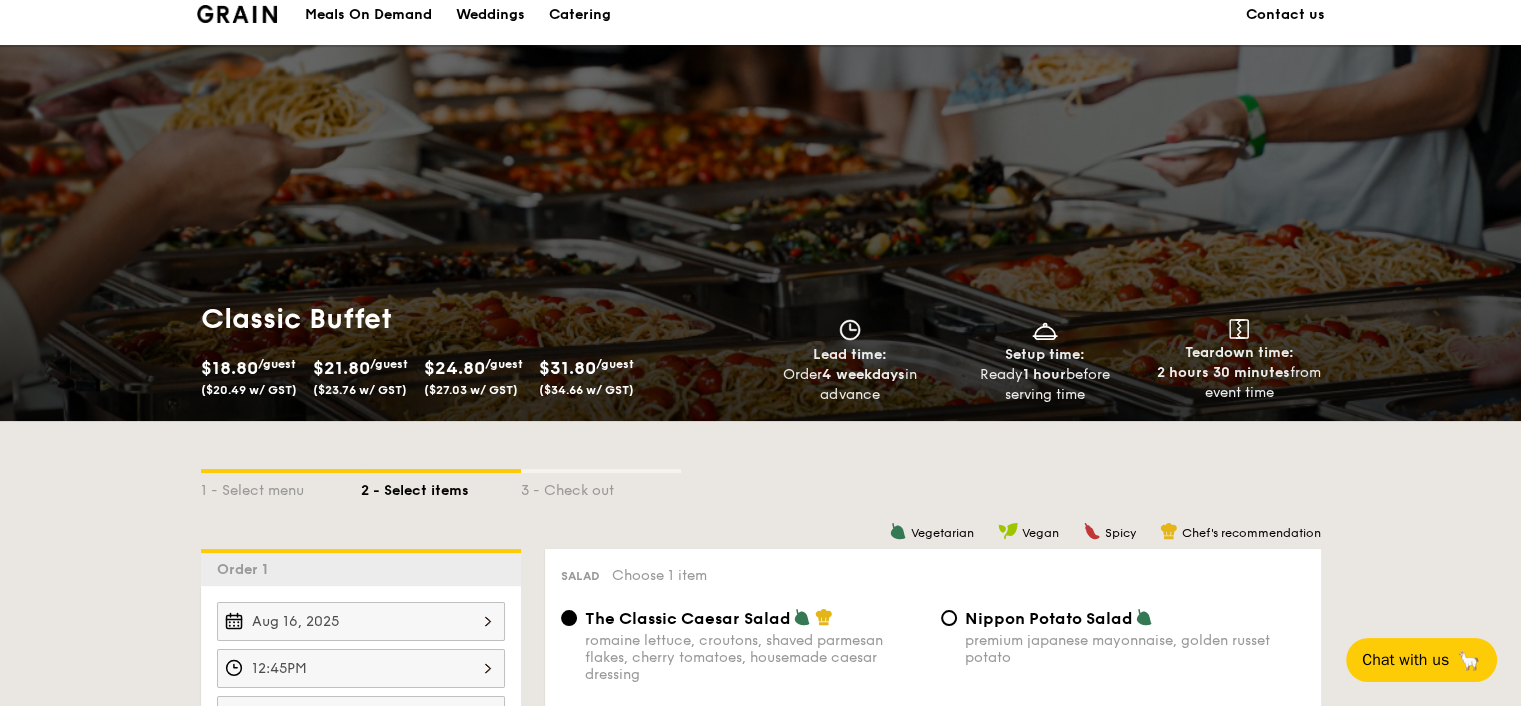 scroll, scrollTop: 333, scrollLeft: 0, axis: vertical 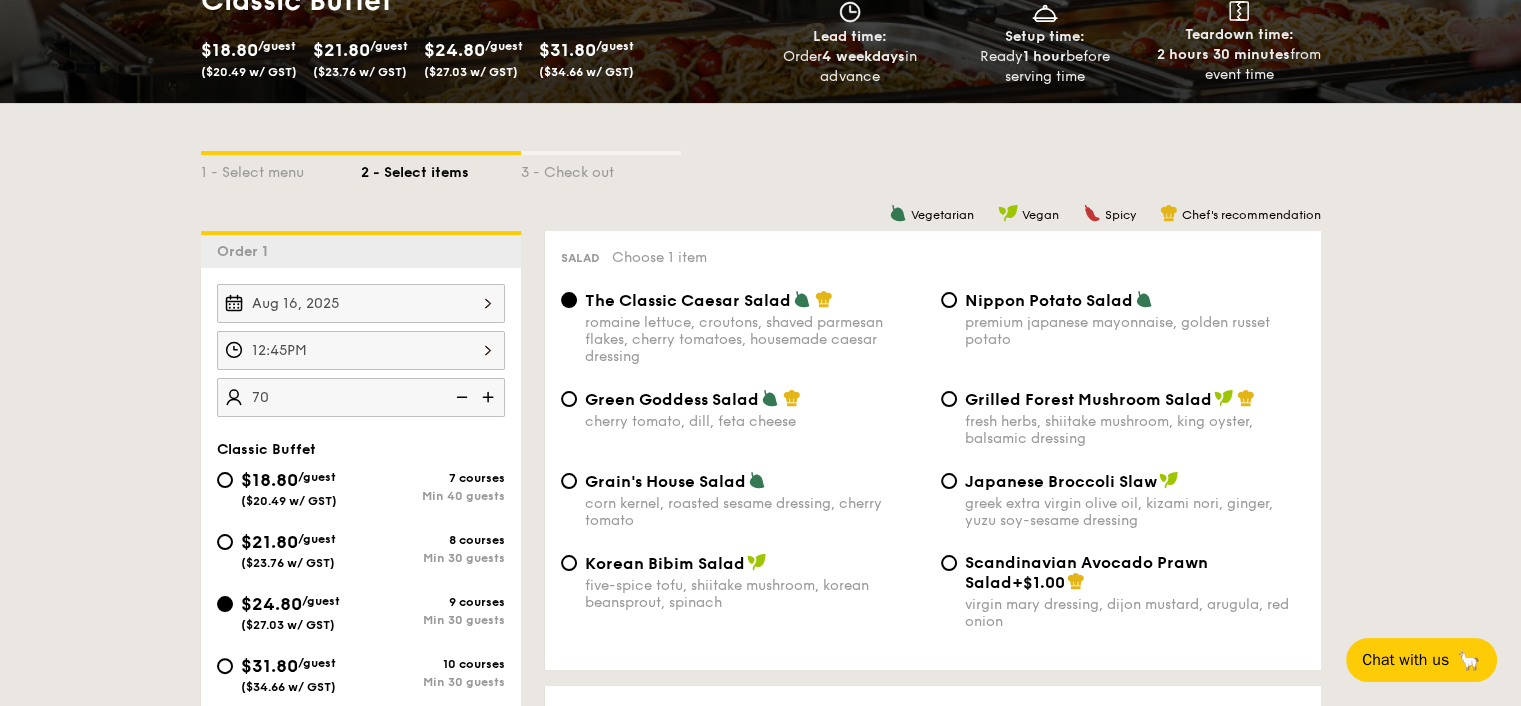 click on "12:45PM" at bounding box center [361, 350] 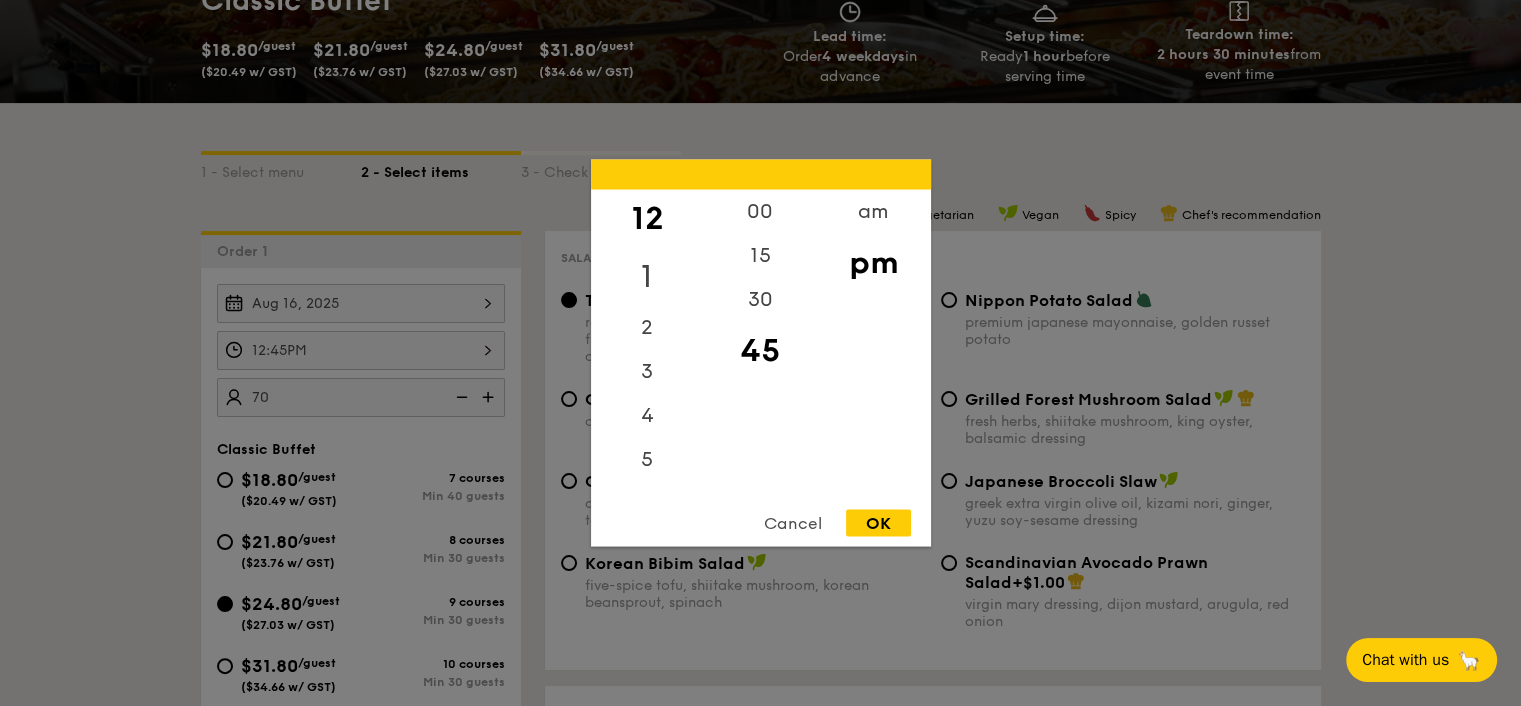 click on "1" at bounding box center (647, 277) 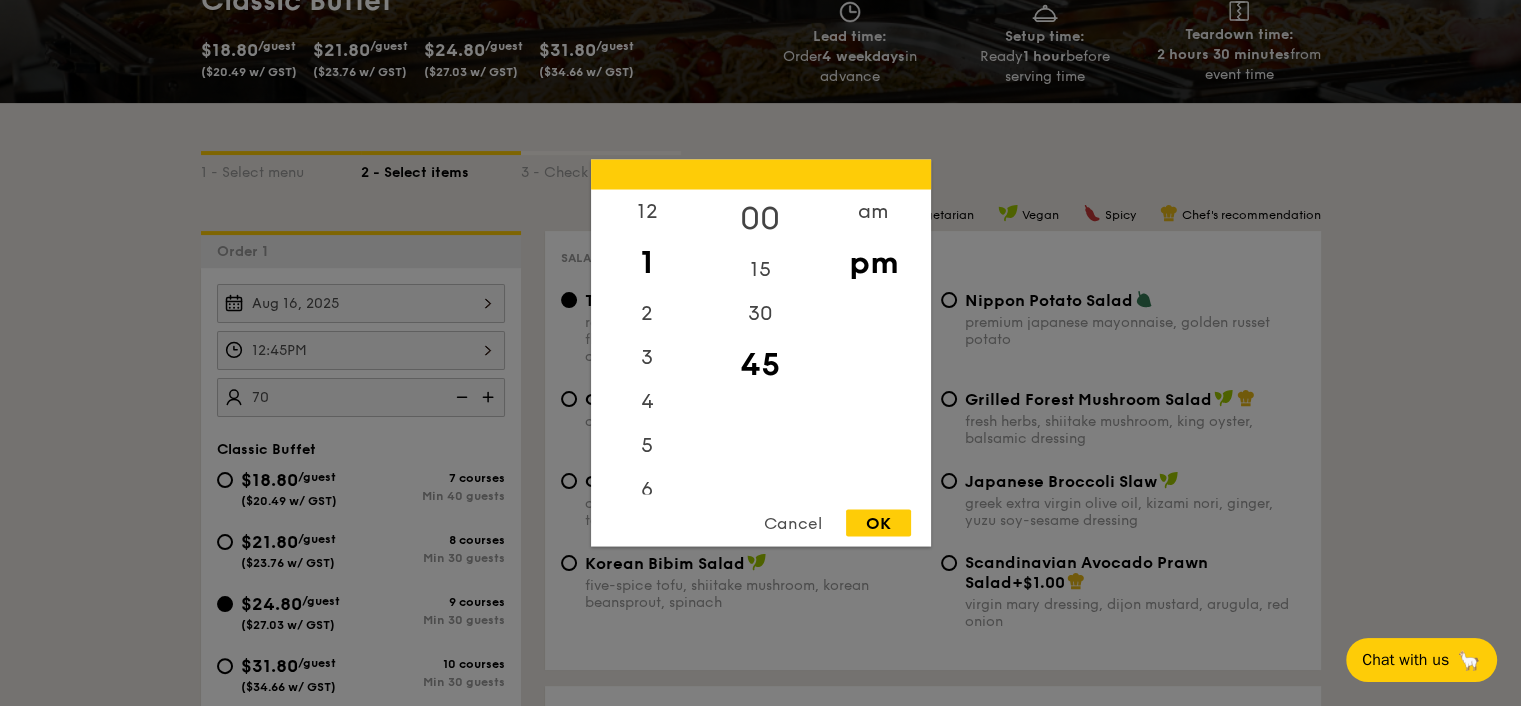 click on "00" at bounding box center [760, 219] 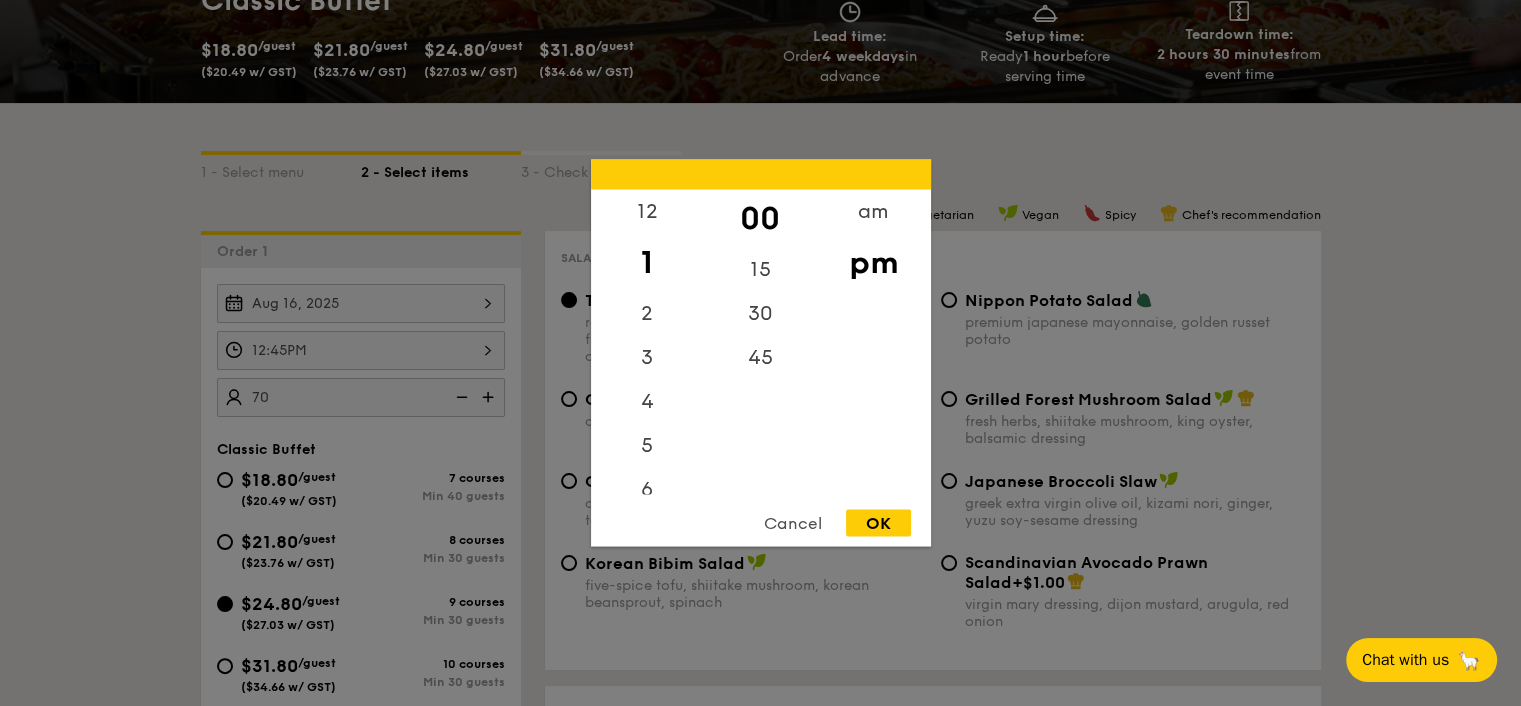 click on "OK" at bounding box center [878, 523] 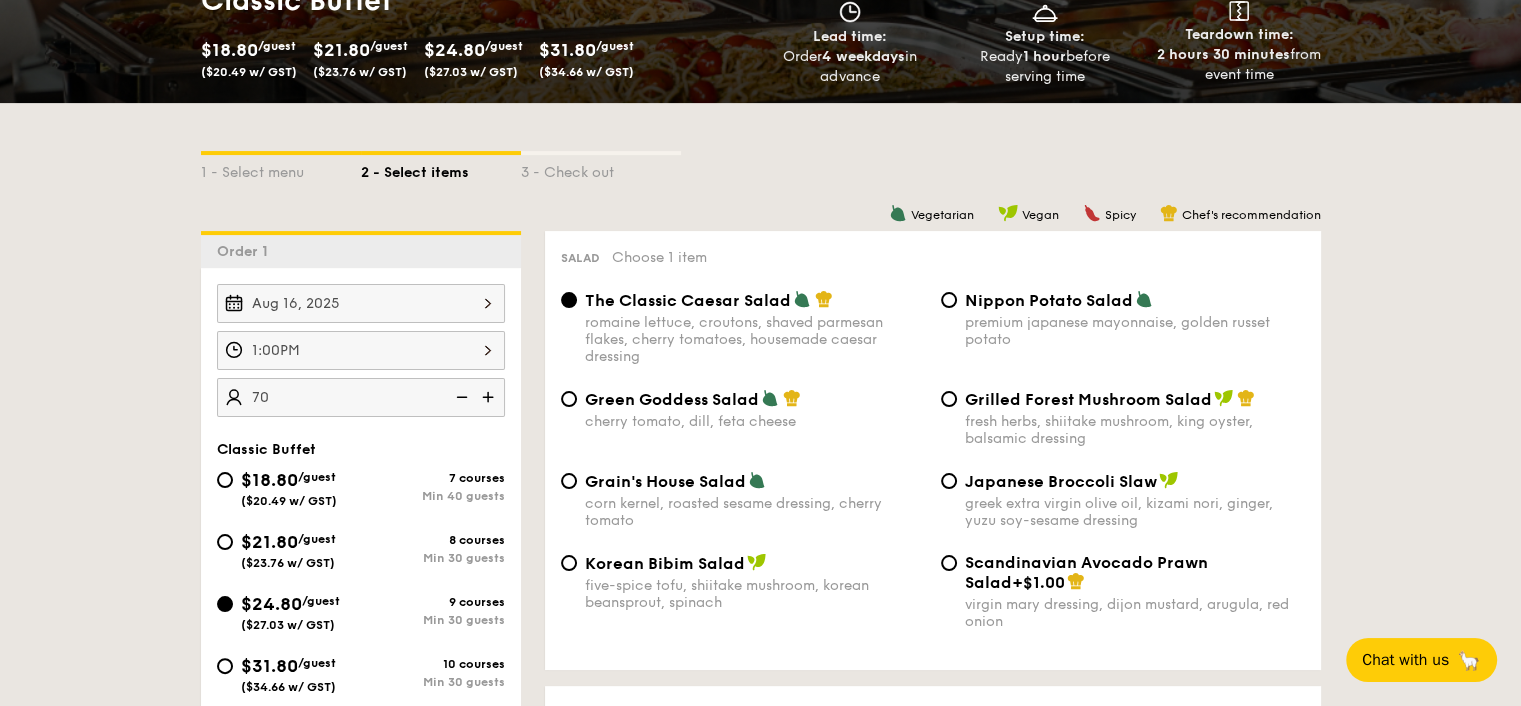 drag, startPoint x: 1021, startPoint y: 59, endPoint x: 1092, endPoint y: 71, distance: 72.00694 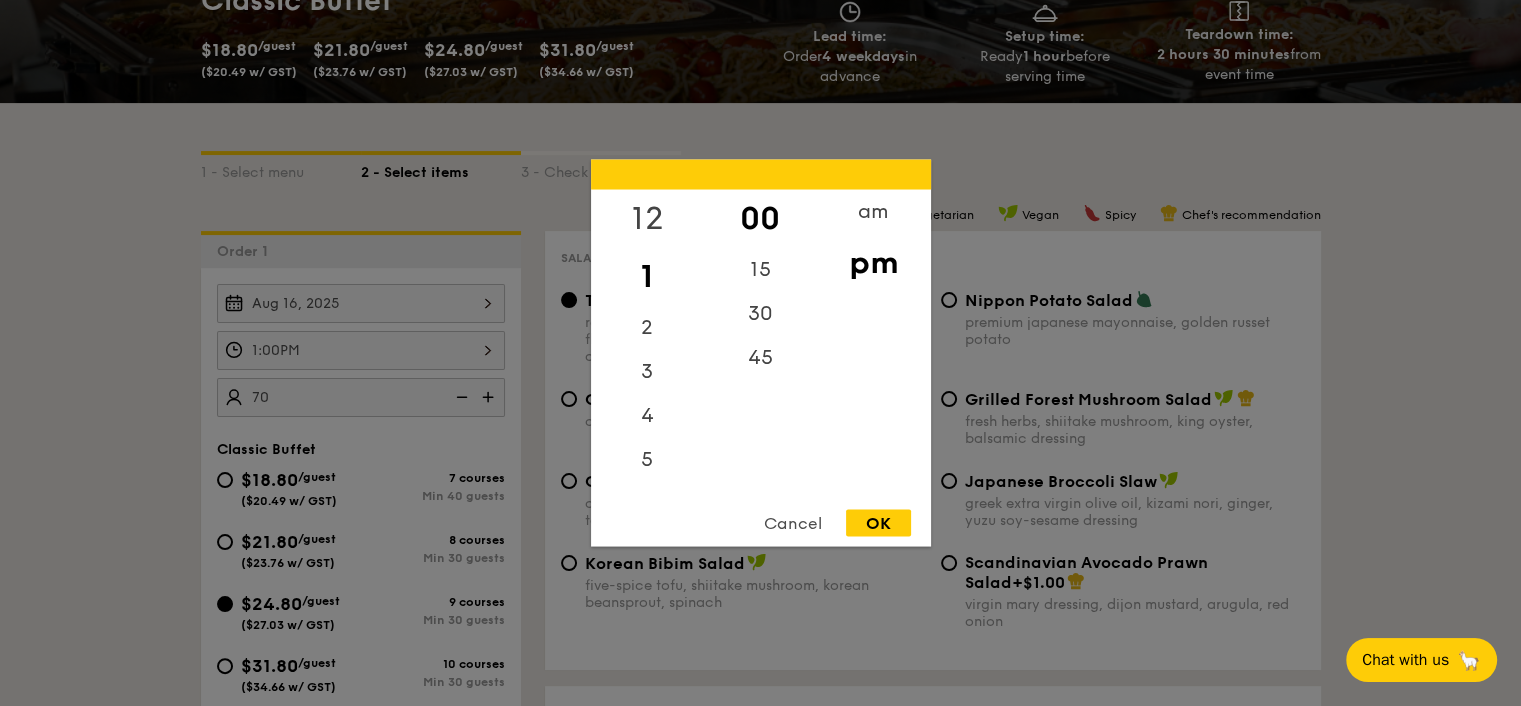 drag, startPoint x: 646, startPoint y: 234, endPoint x: 645, endPoint y: 220, distance: 14.035668 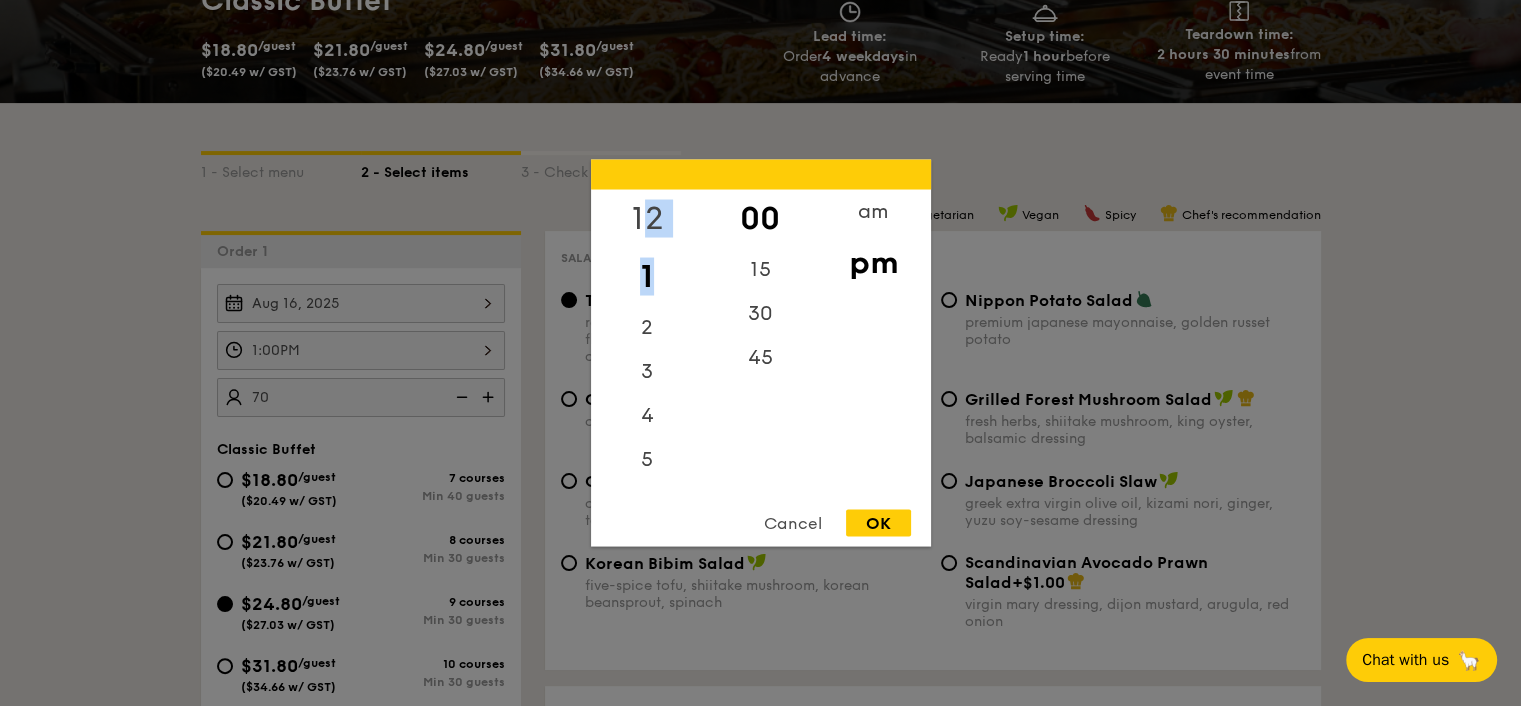 click on "12" at bounding box center (647, 219) 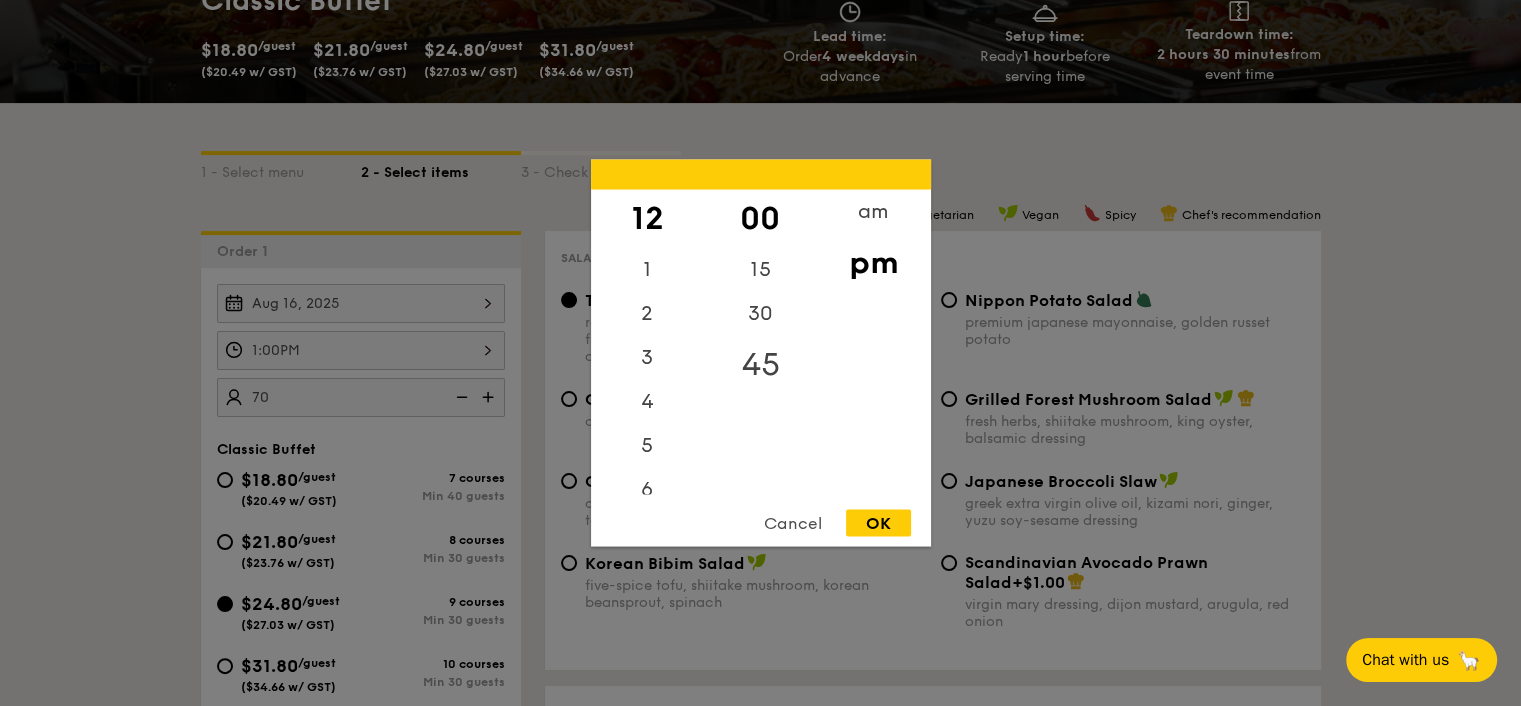 click on "45" at bounding box center [760, 365] 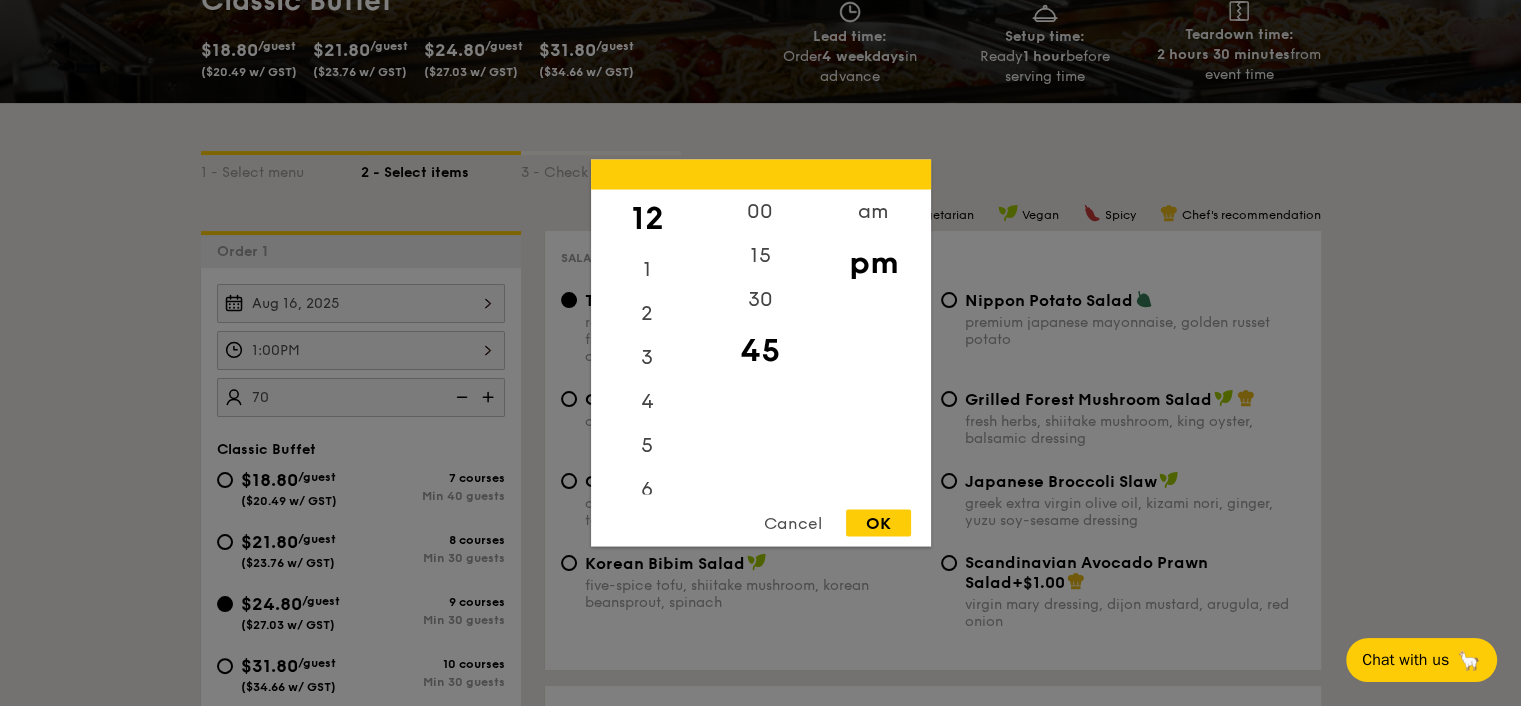 click on "OK" at bounding box center [878, 523] 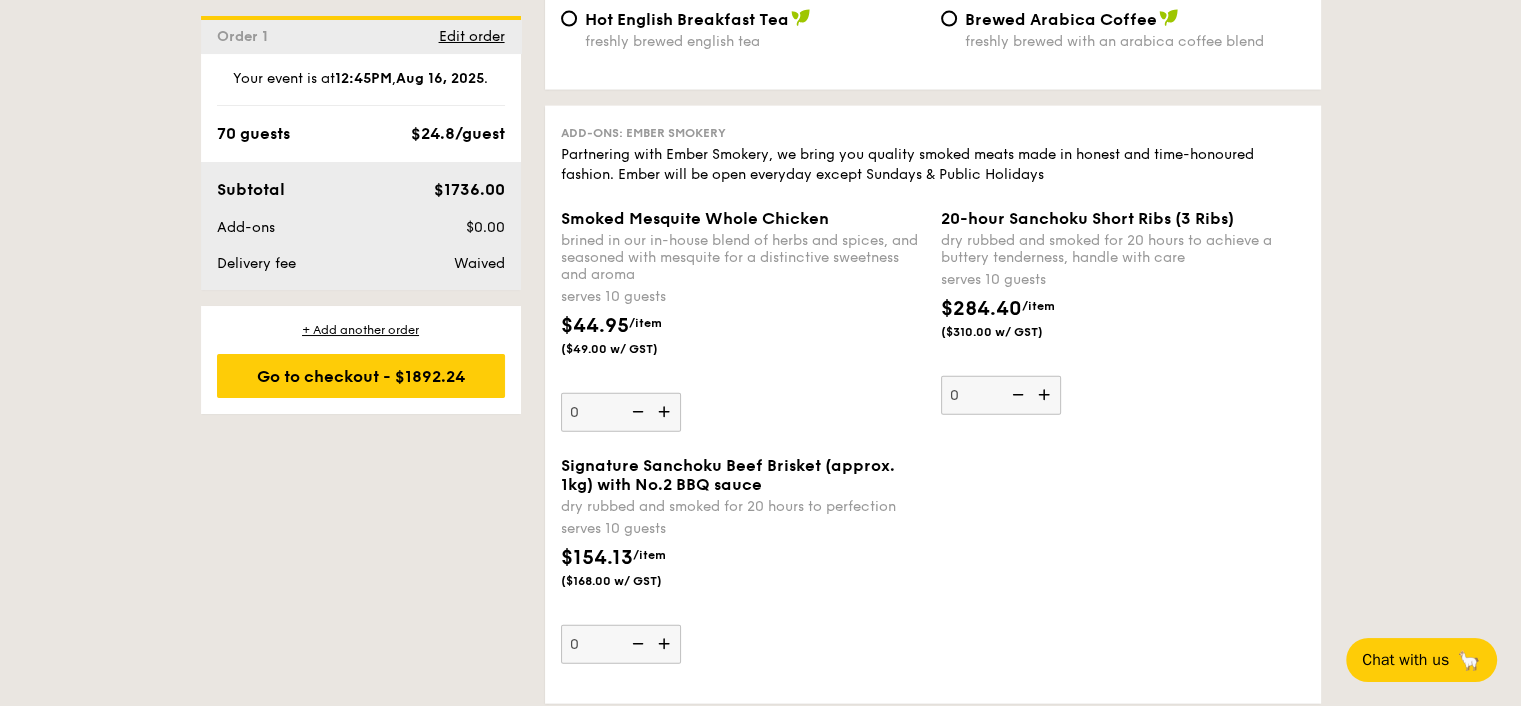 scroll, scrollTop: 4624, scrollLeft: 0, axis: vertical 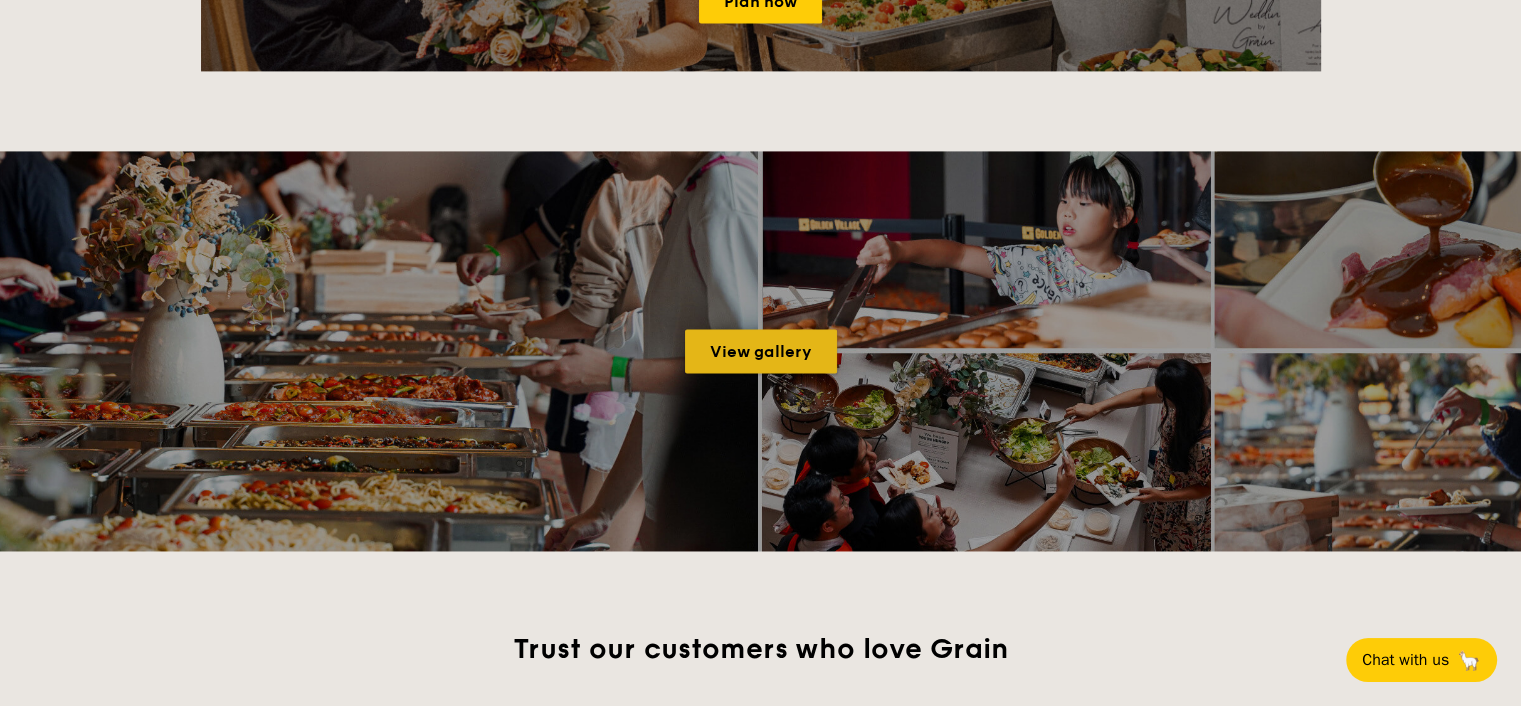 click on "View gallery" at bounding box center [761, 351] 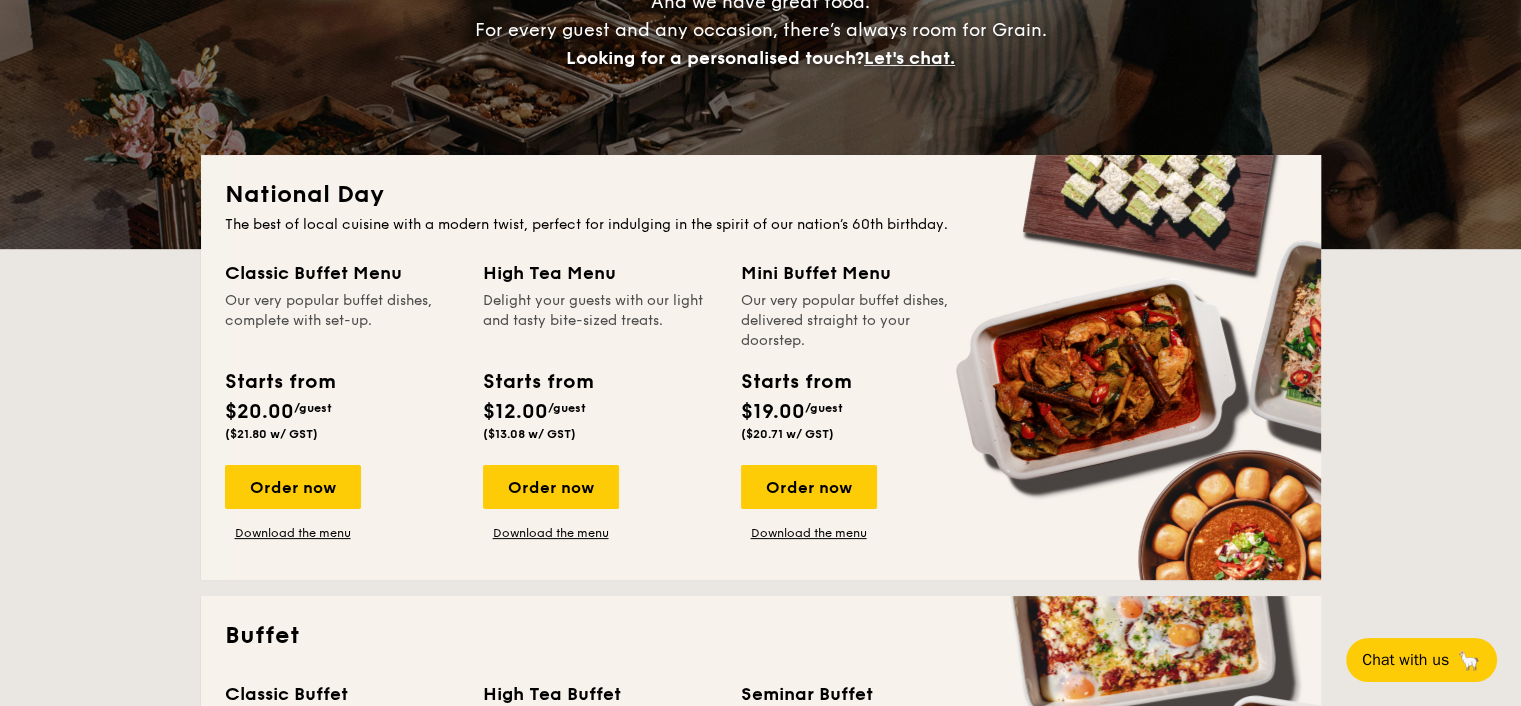 scroll, scrollTop: 0, scrollLeft: 0, axis: both 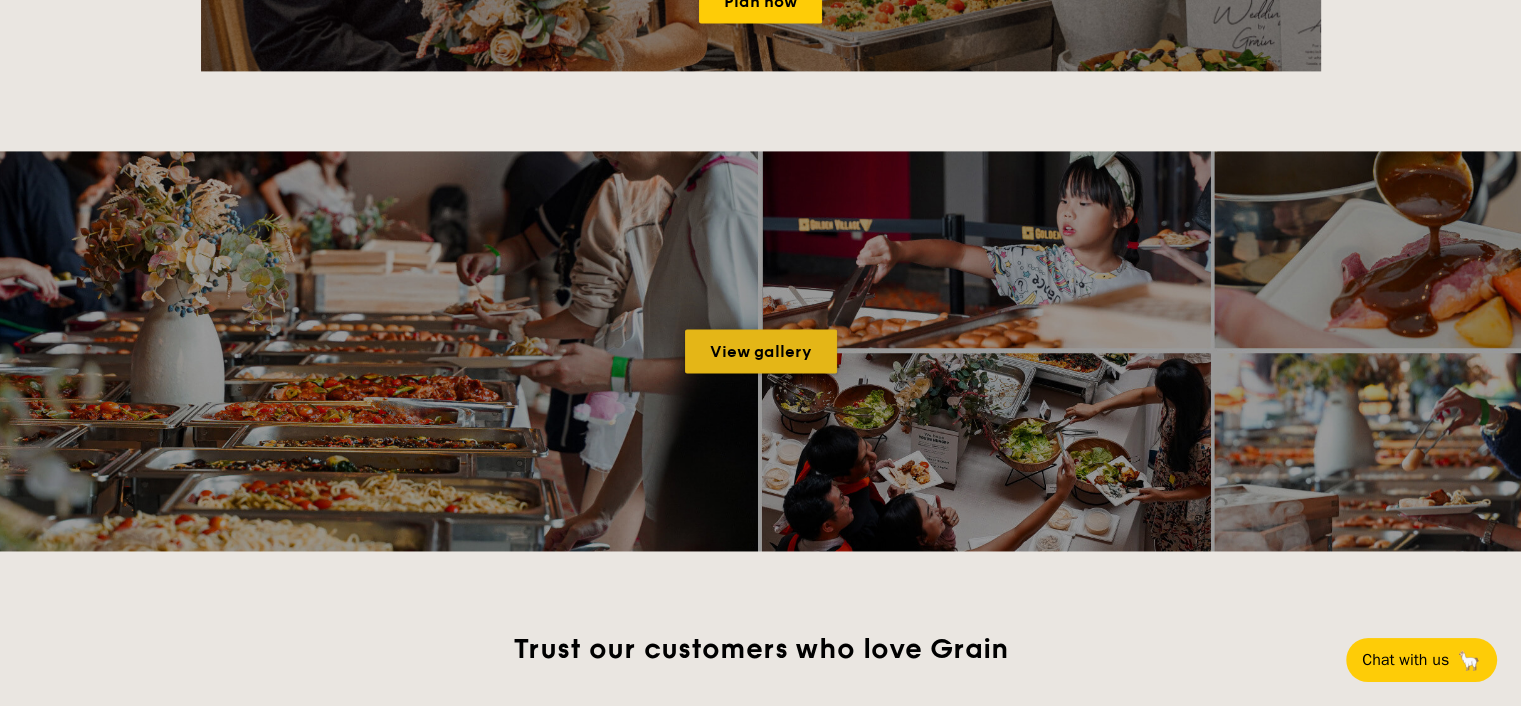 click on "View gallery" at bounding box center (761, 351) 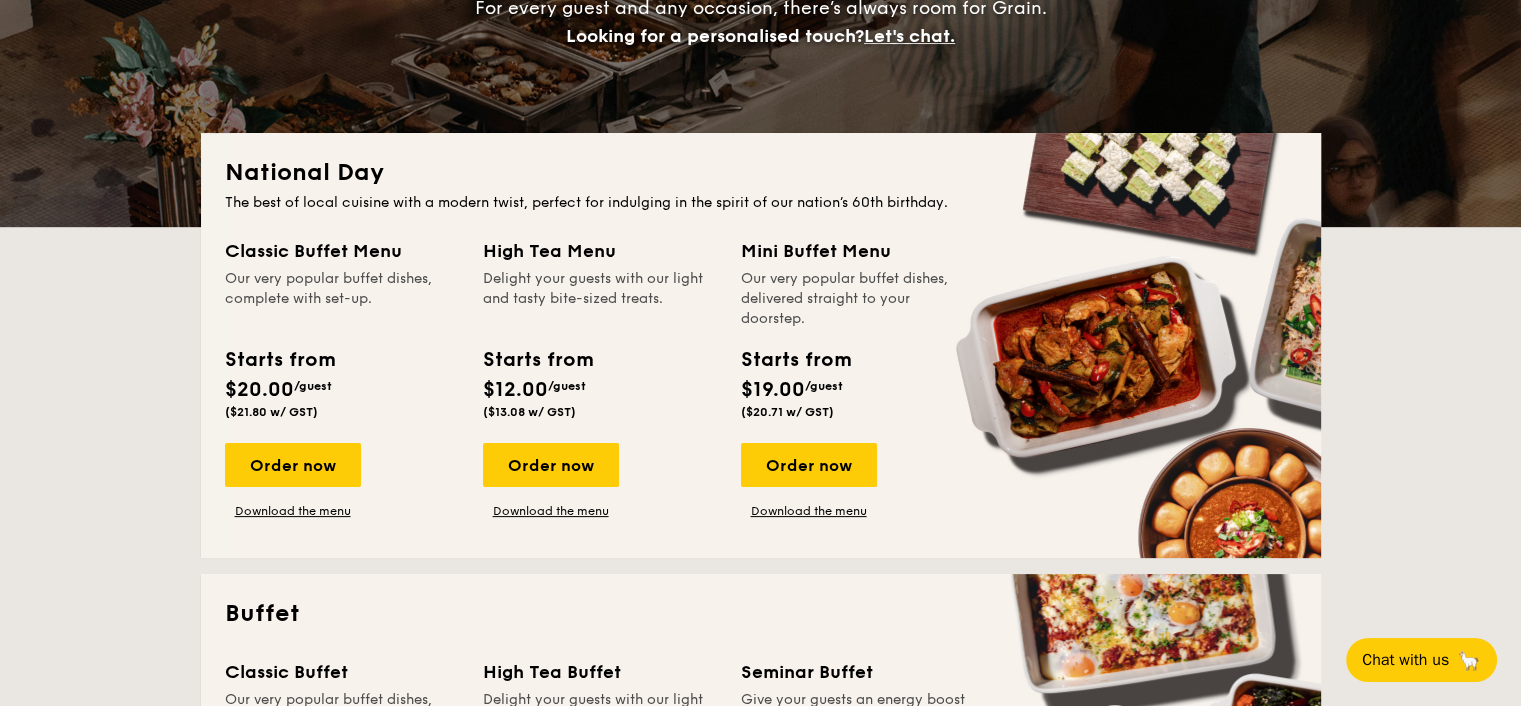 scroll, scrollTop: 666, scrollLeft: 0, axis: vertical 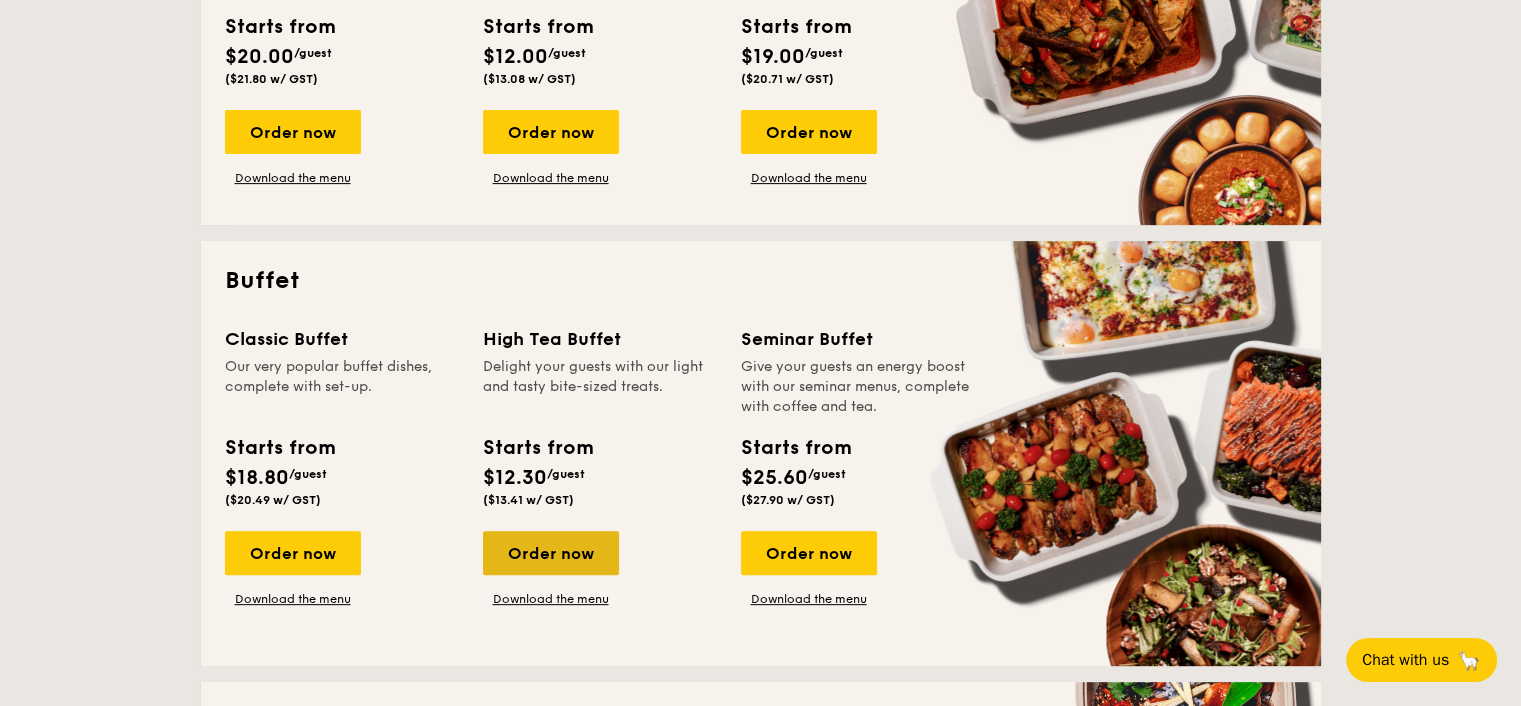click on "Order now" at bounding box center [551, 553] 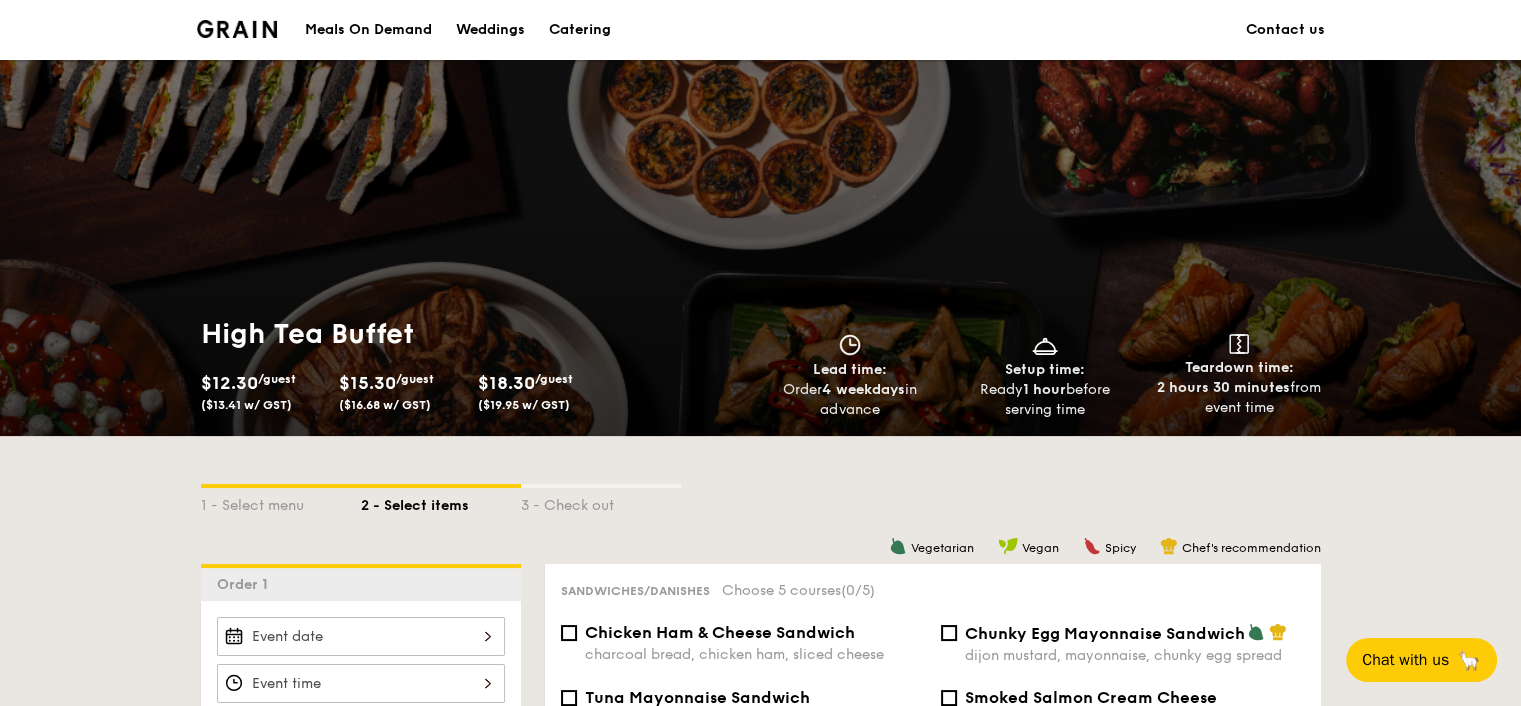 scroll, scrollTop: 436, scrollLeft: 0, axis: vertical 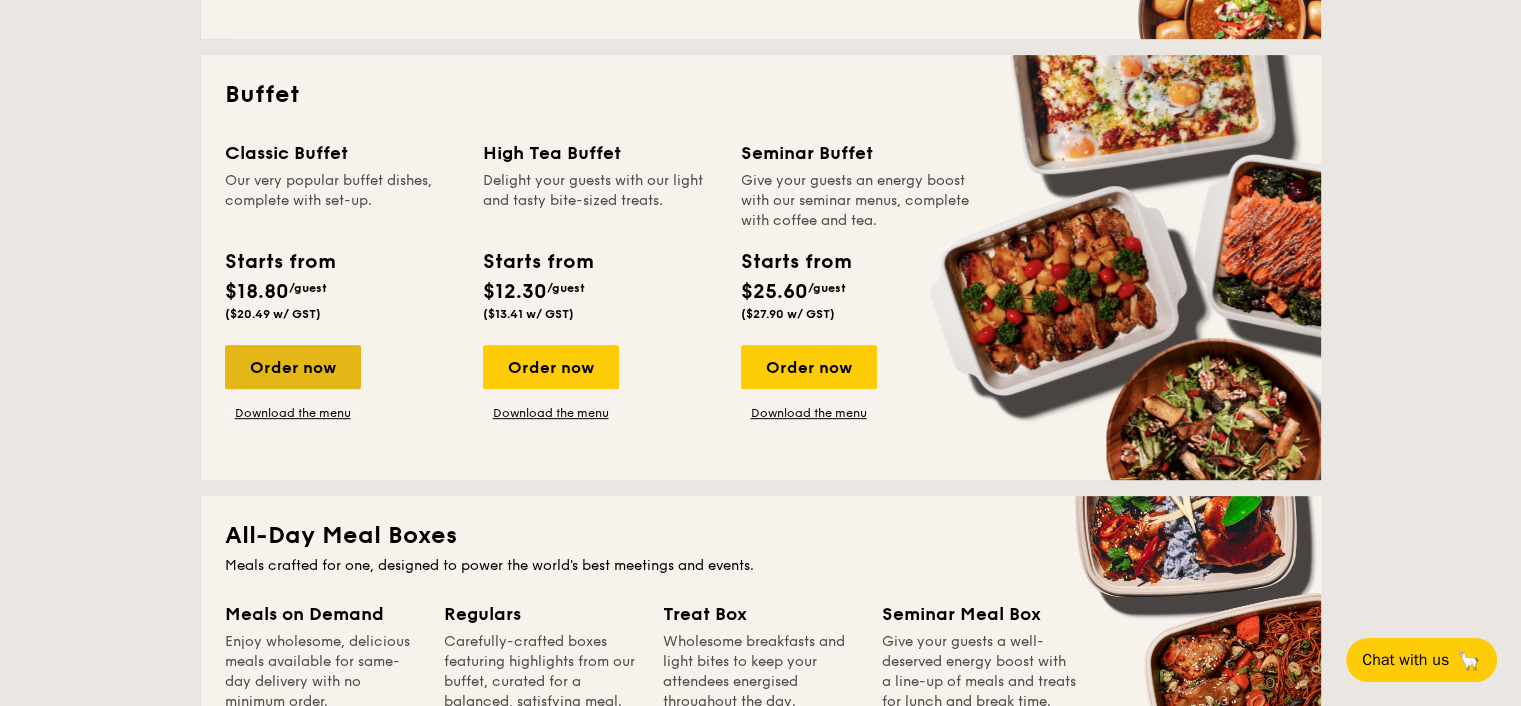 click on "Order now" at bounding box center (293, 367) 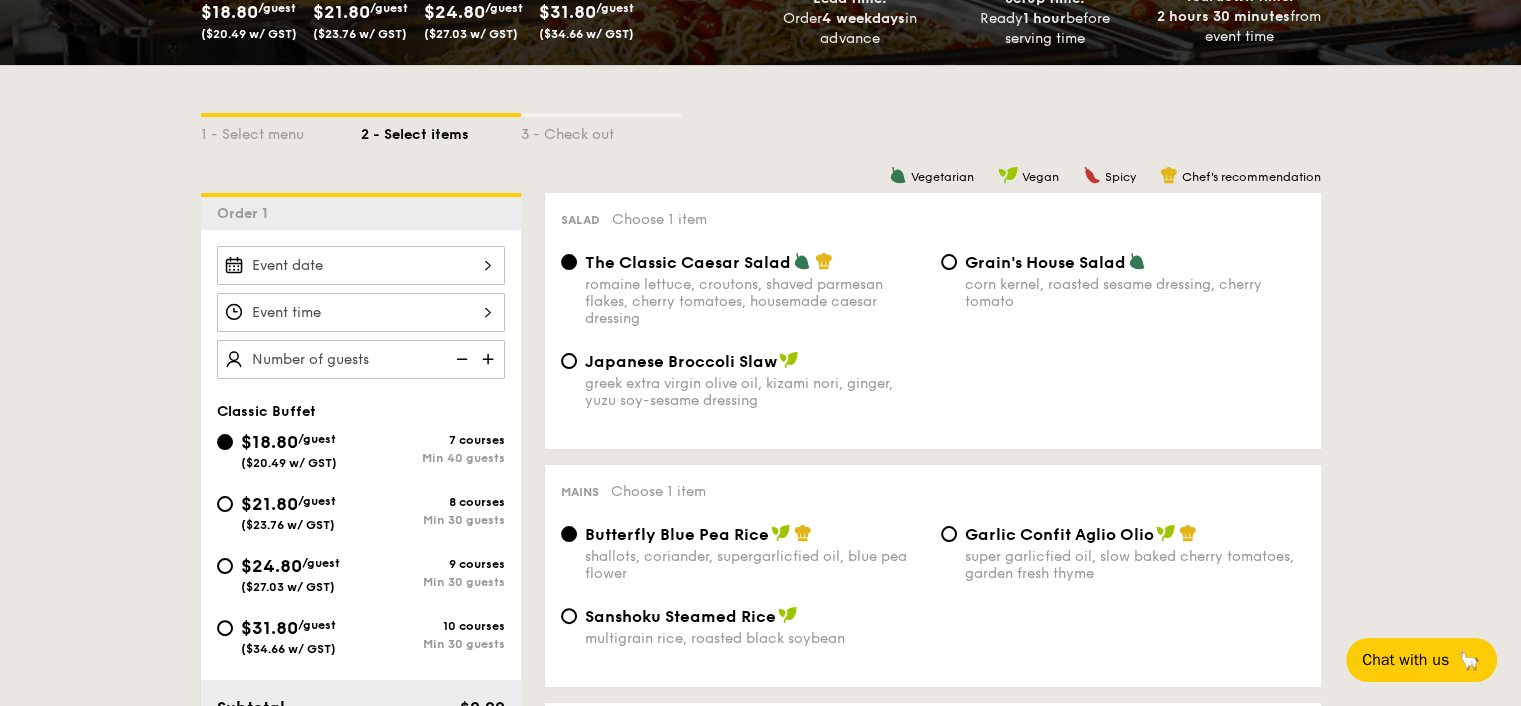 scroll, scrollTop: 666, scrollLeft: 0, axis: vertical 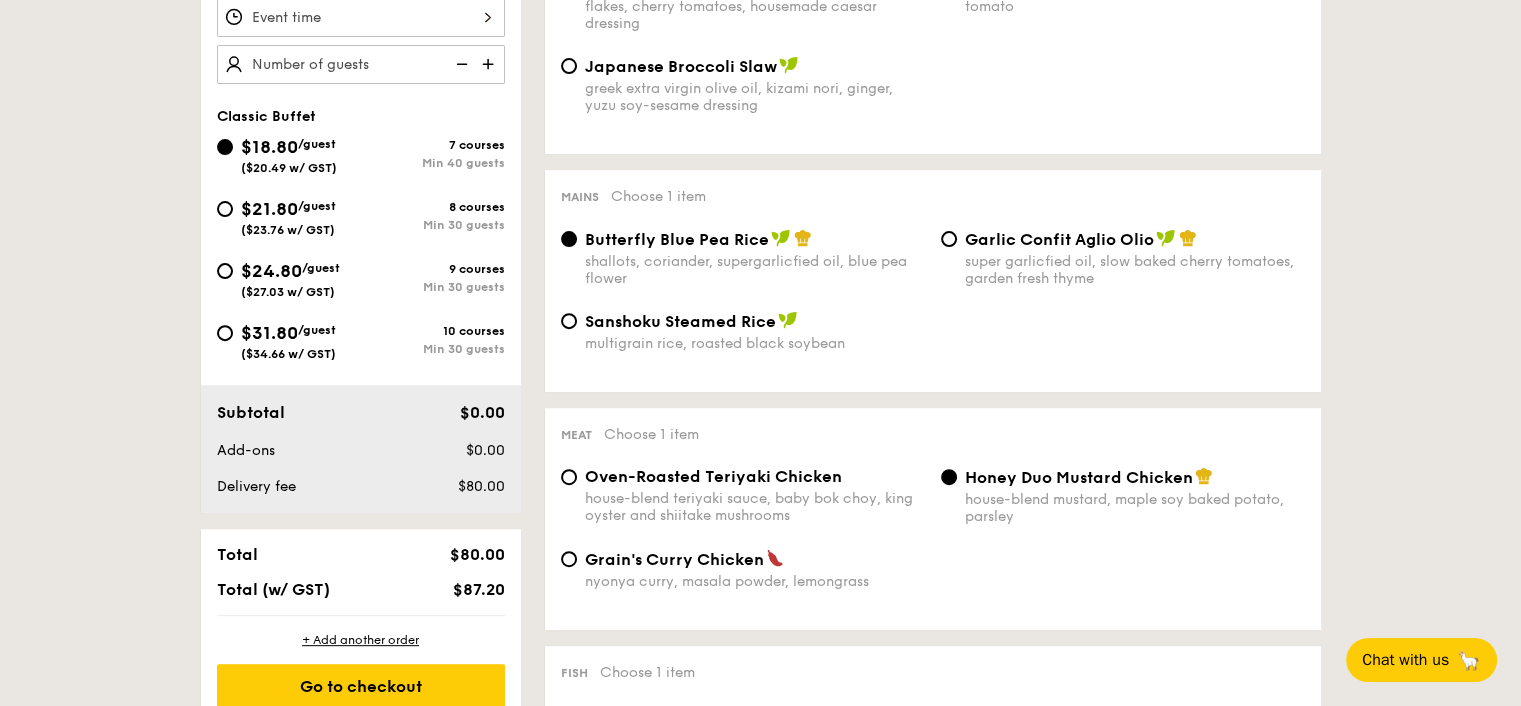 click on "$24.80" at bounding box center (271, 271) 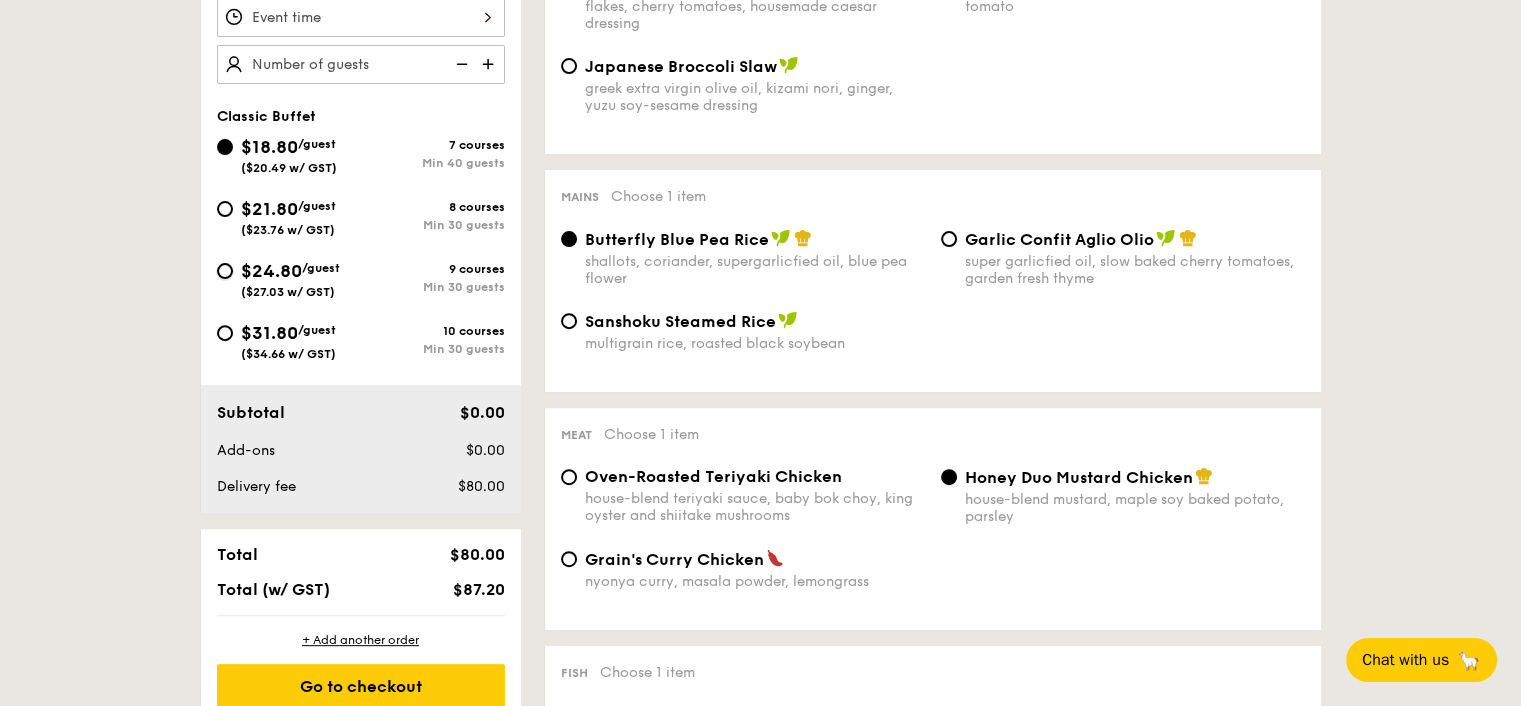 radio on "true" 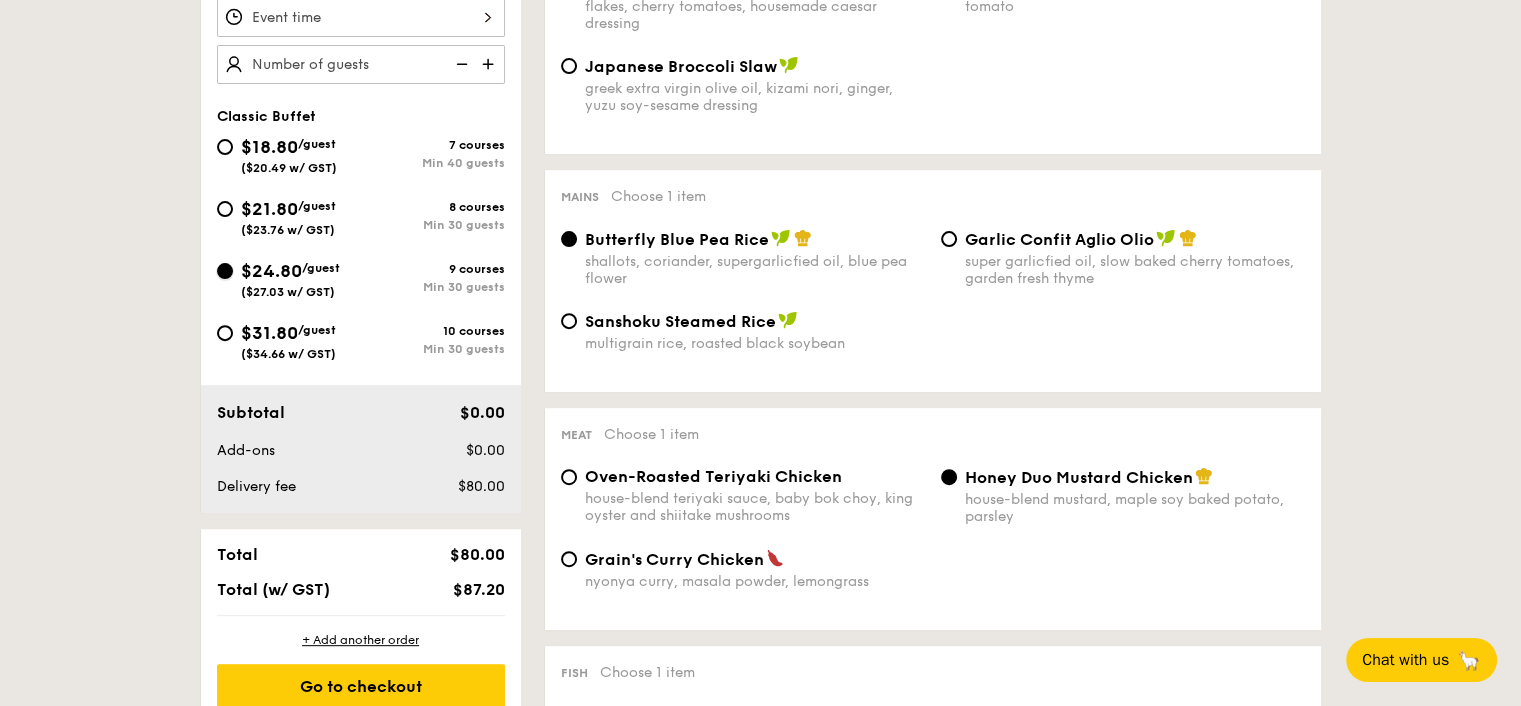 radio on "true" 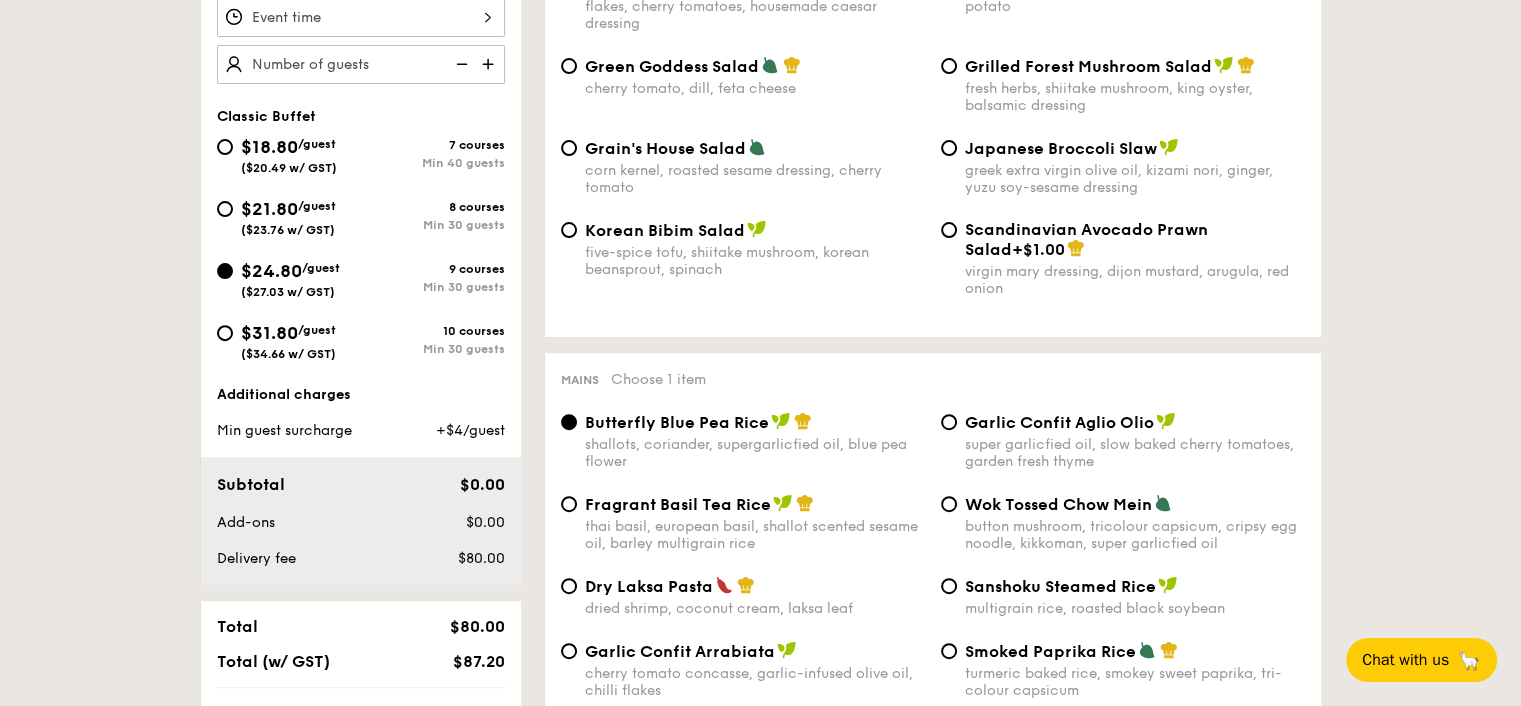 click on "$21.80
/guest
($23.76 w/ GST)" at bounding box center (288, 216) 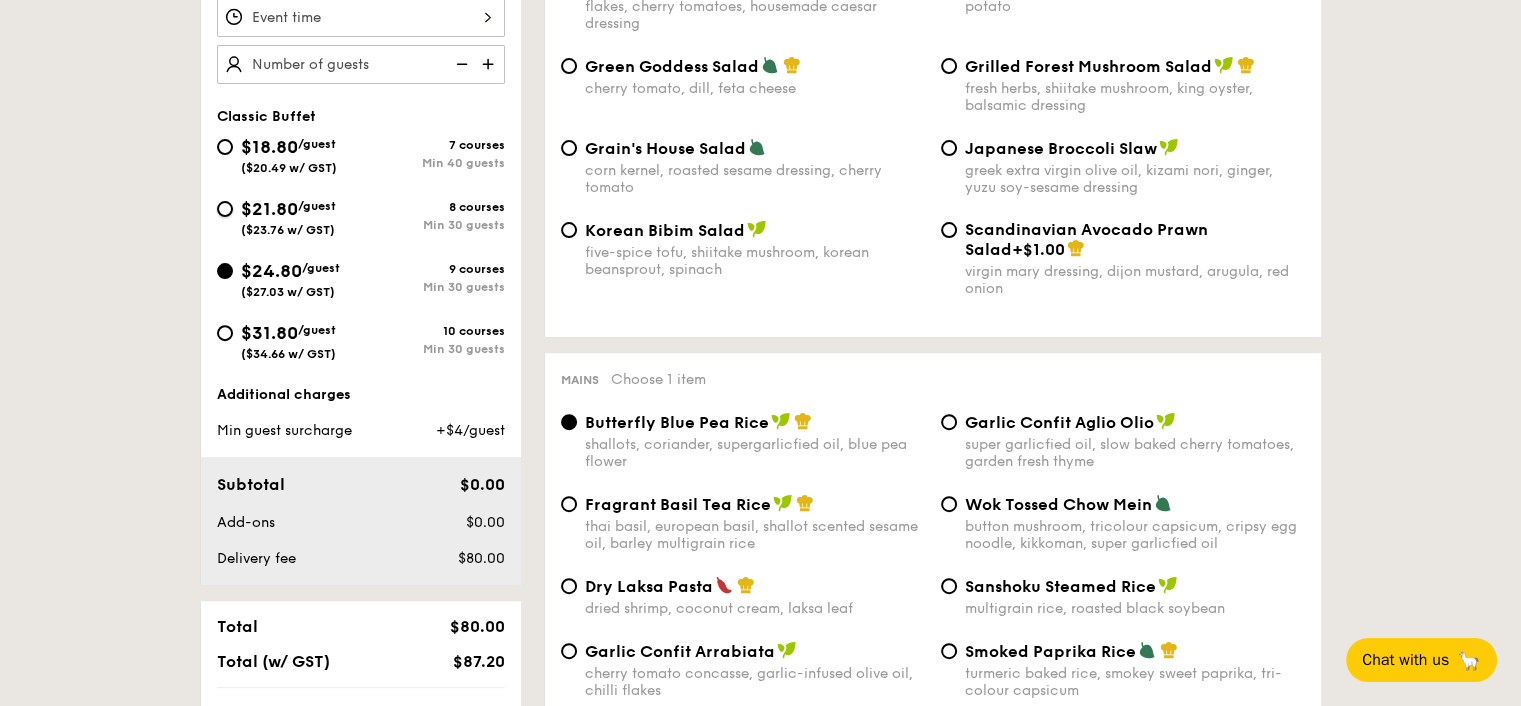 click on "$21.80
/guest
($23.76 w/ GST)
8 courses
Min 30 guests" at bounding box center (225, 209) 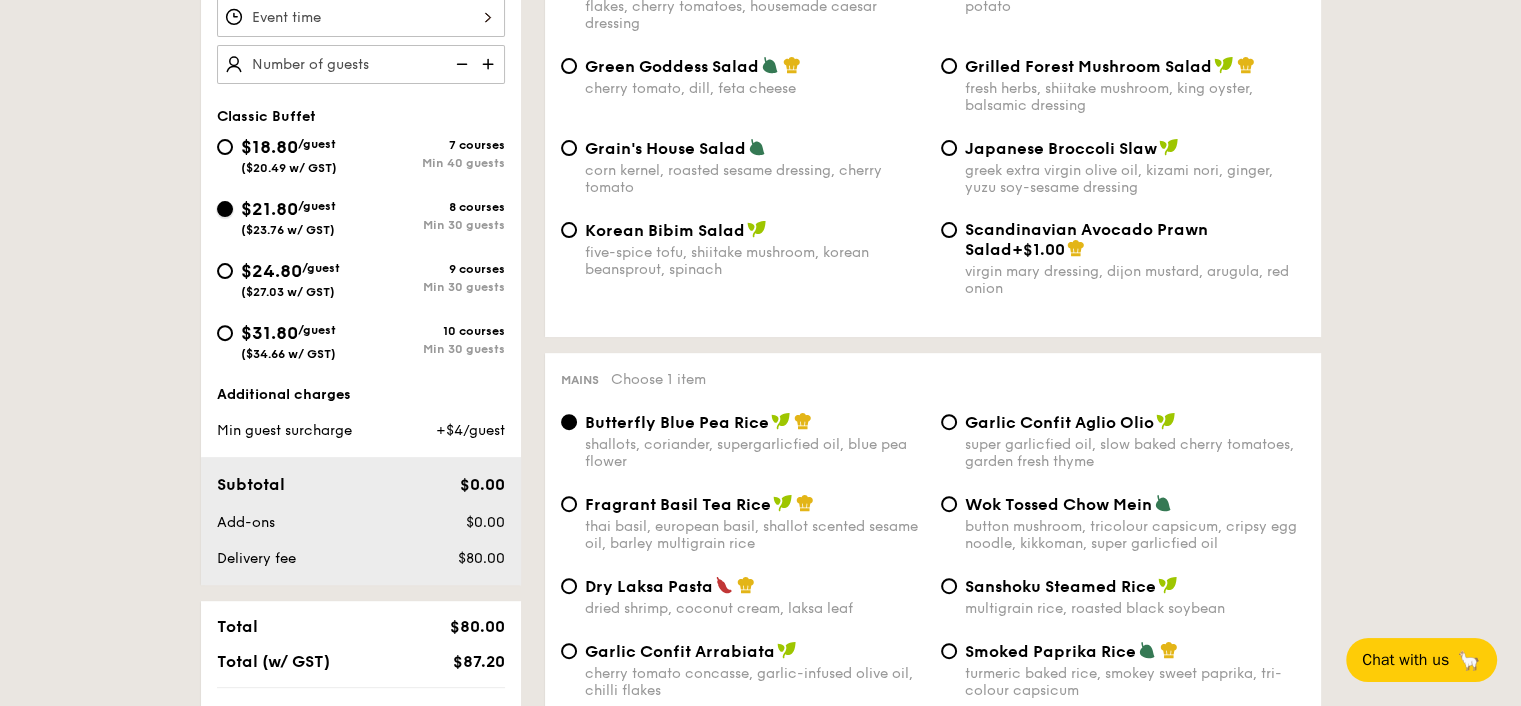 radio on "true" 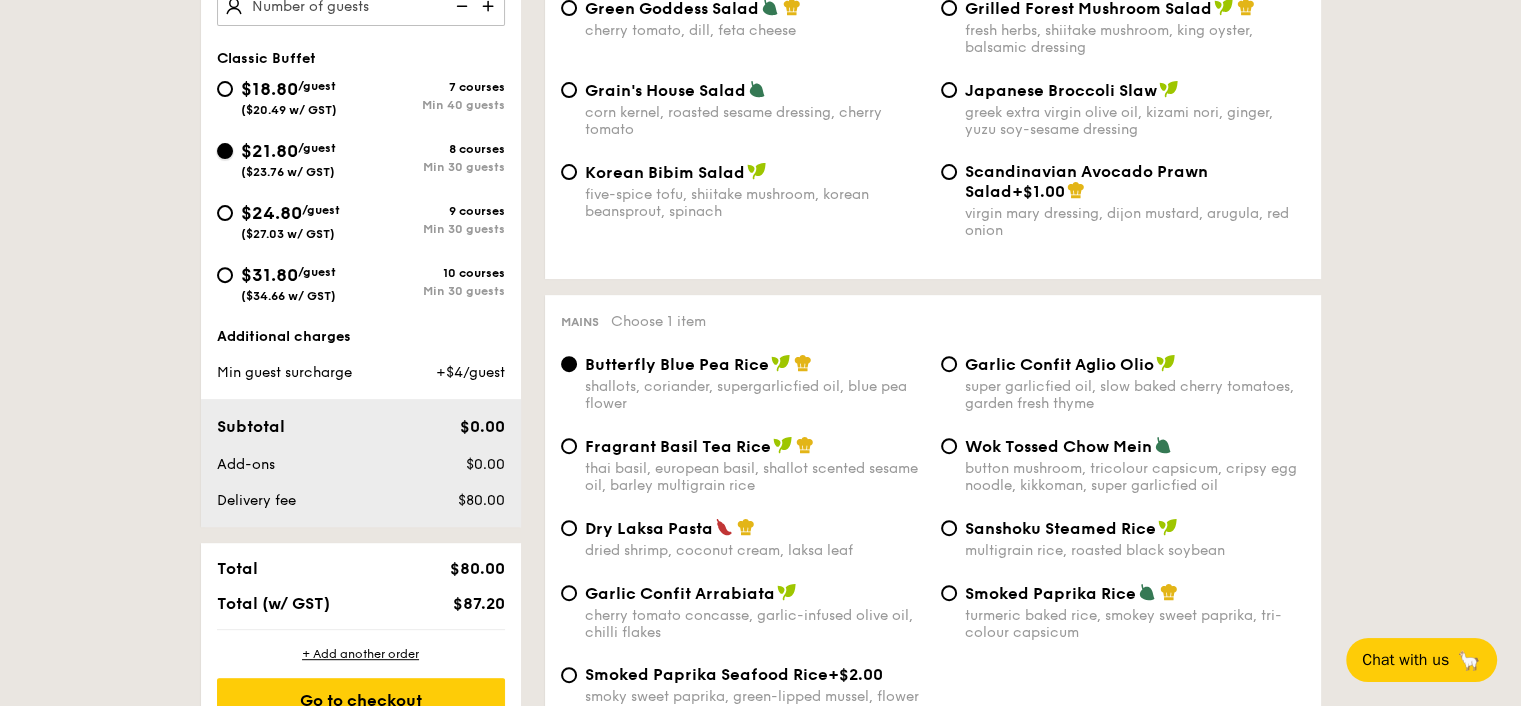 scroll, scrollTop: 666, scrollLeft: 0, axis: vertical 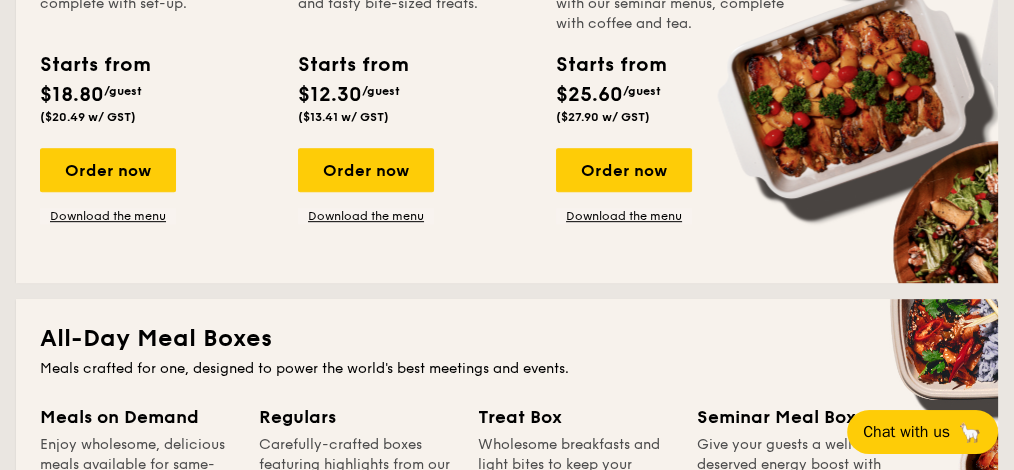 drag, startPoint x: 898, startPoint y: 152, endPoint x: 891, endPoint y: 215, distance: 63.387695 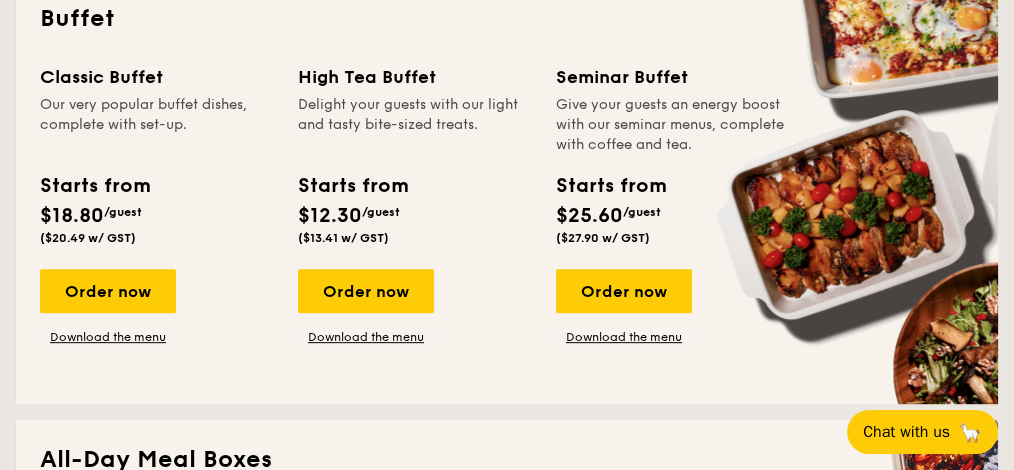 scroll, scrollTop: 483, scrollLeft: 0, axis: vertical 